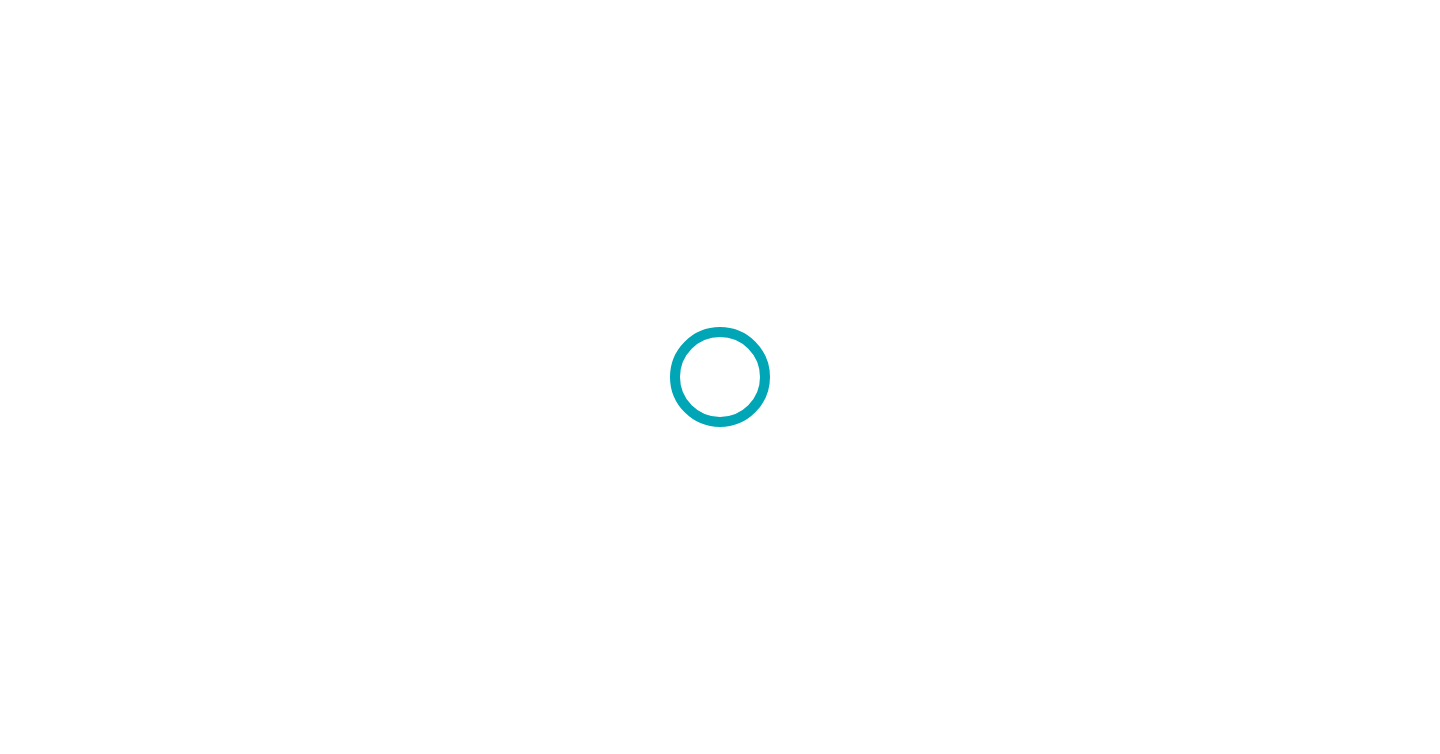 scroll, scrollTop: 0, scrollLeft: 0, axis: both 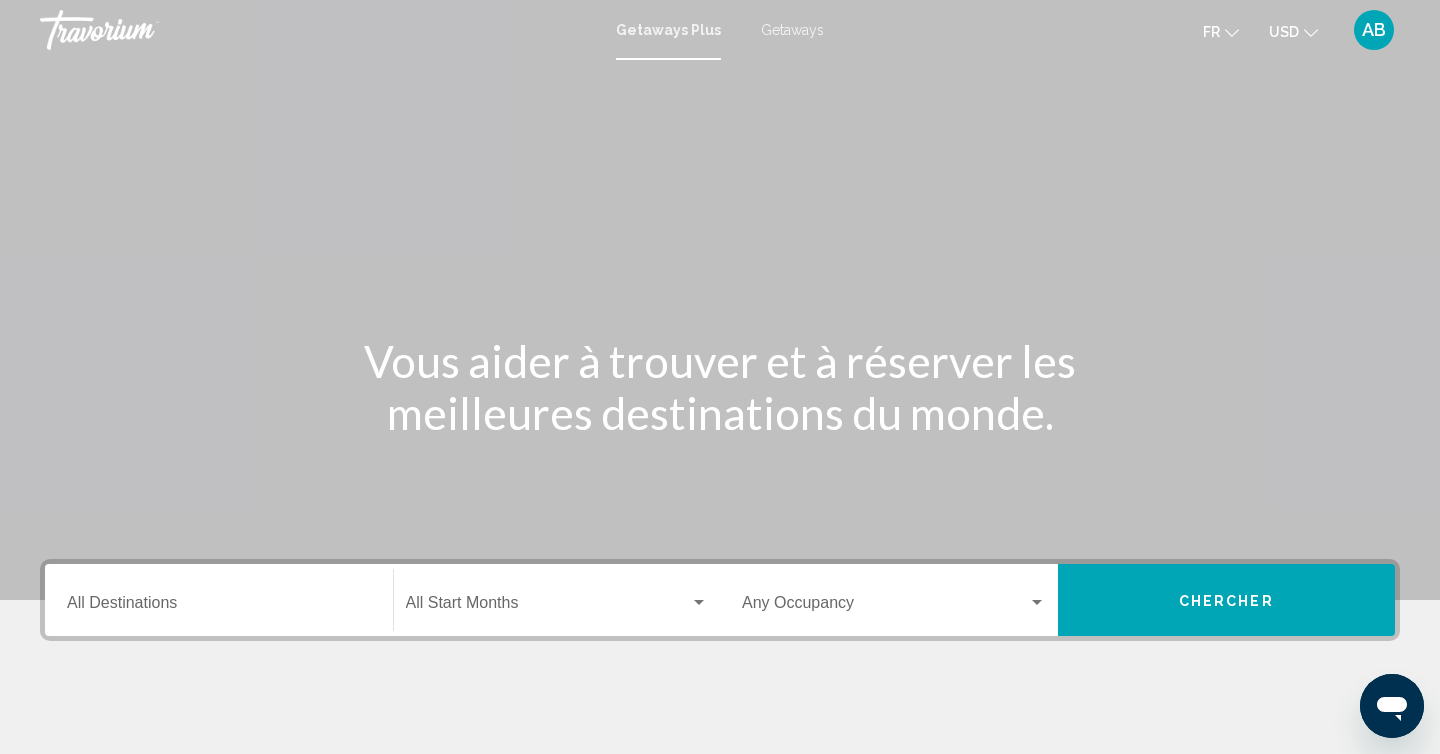 click on "Getaways Plus Getaways fr
English Español Français Italiano Português русский USD
USD ($) MXN (Mex$) CAD (Can$) GBP (£) EUR (€) AUD (A$) NZD (NZ$) CNY (CN¥) AB Se connecter" at bounding box center (720, 30) 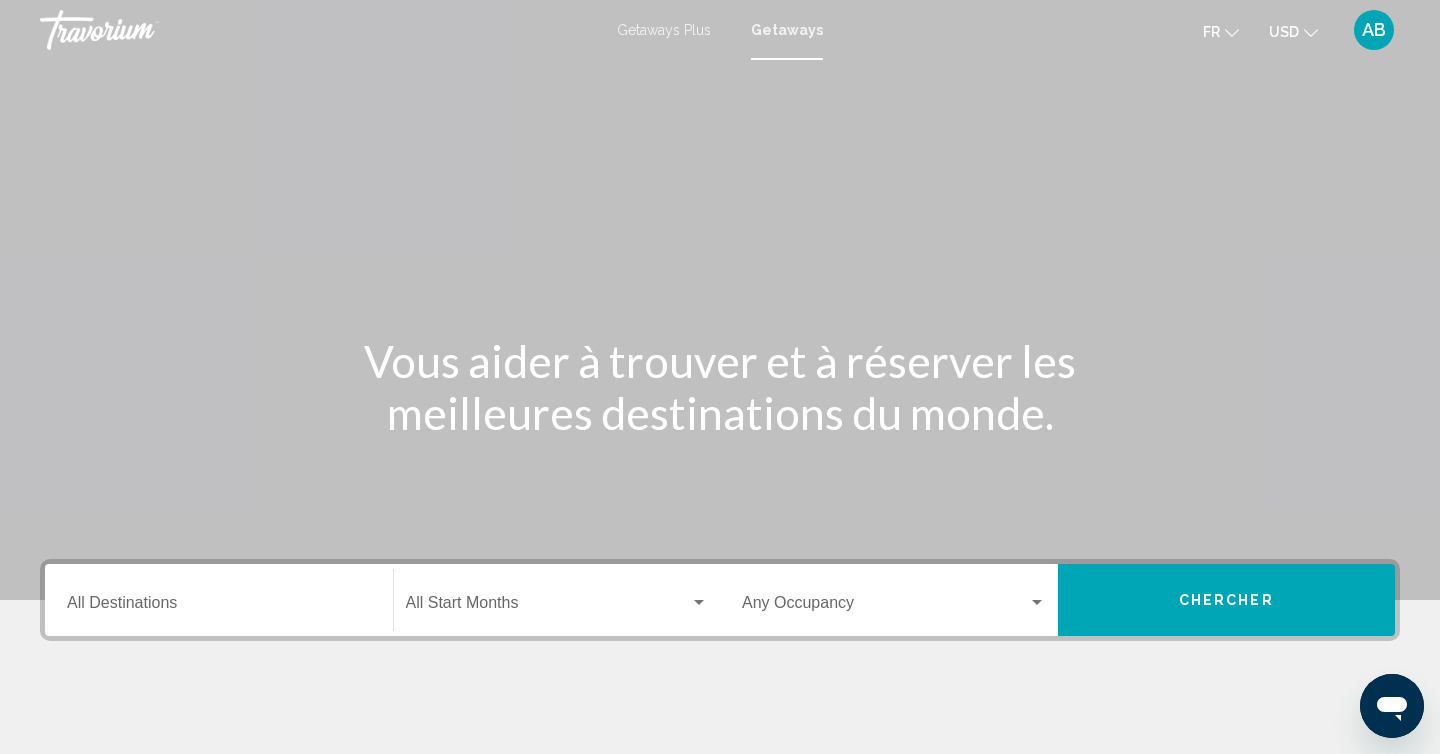 click at bounding box center [1311, 33] 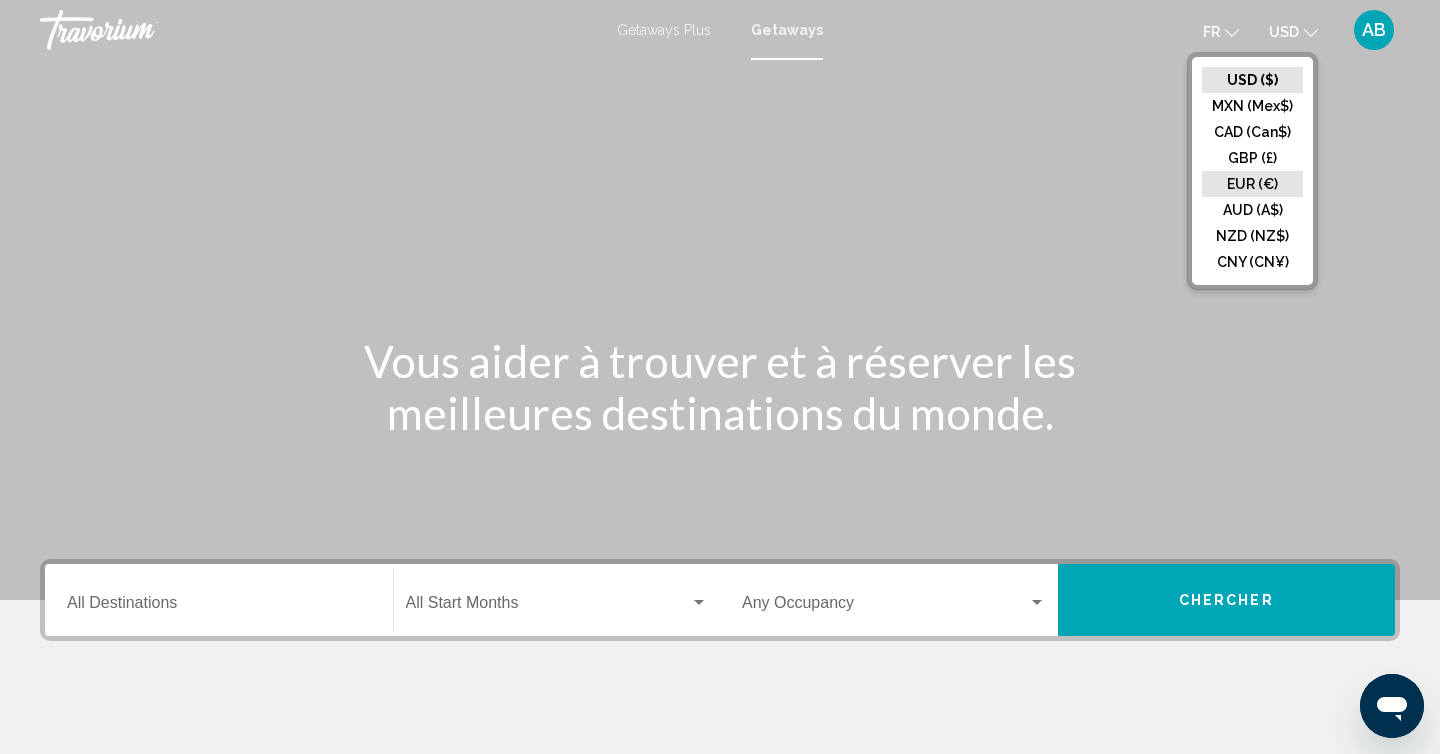 click on "EUR (€)" at bounding box center (1252, 80) 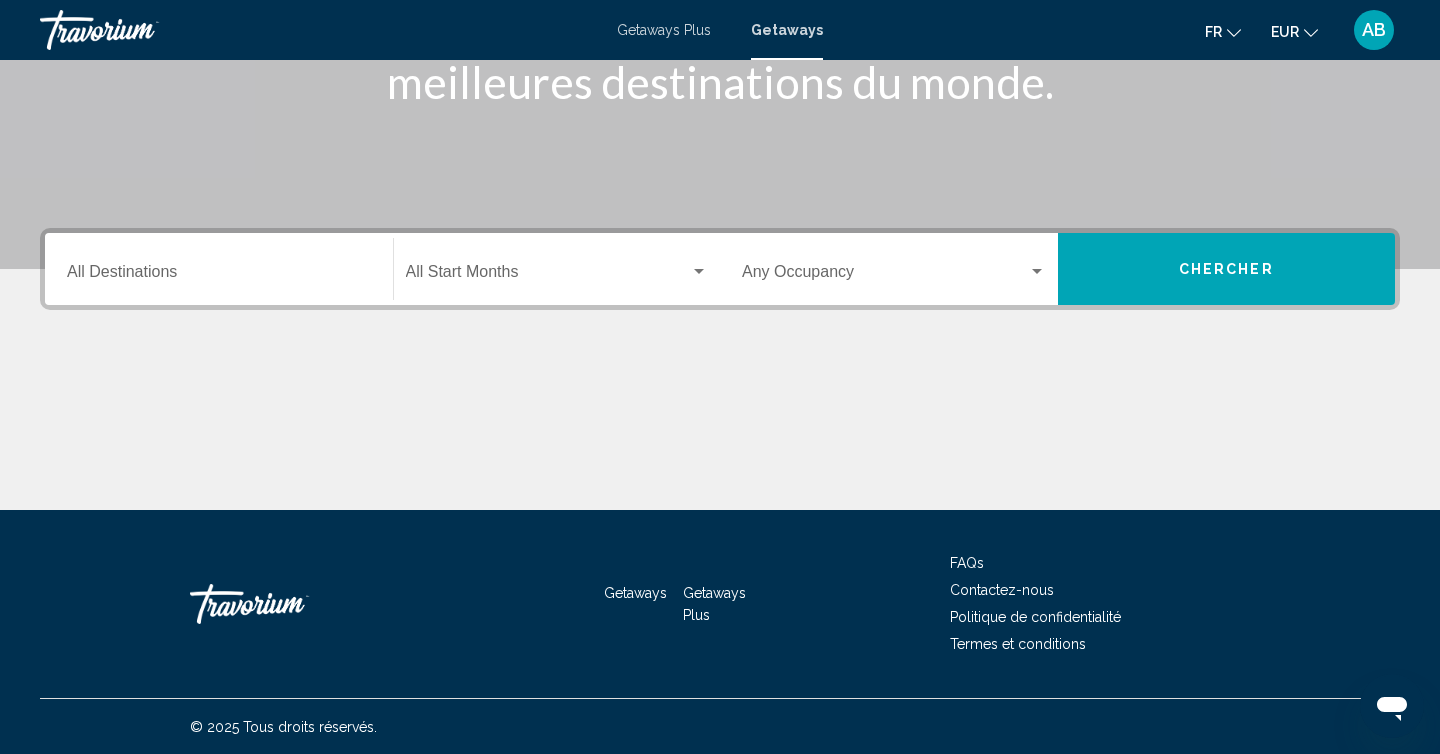 scroll, scrollTop: 332, scrollLeft: 0, axis: vertical 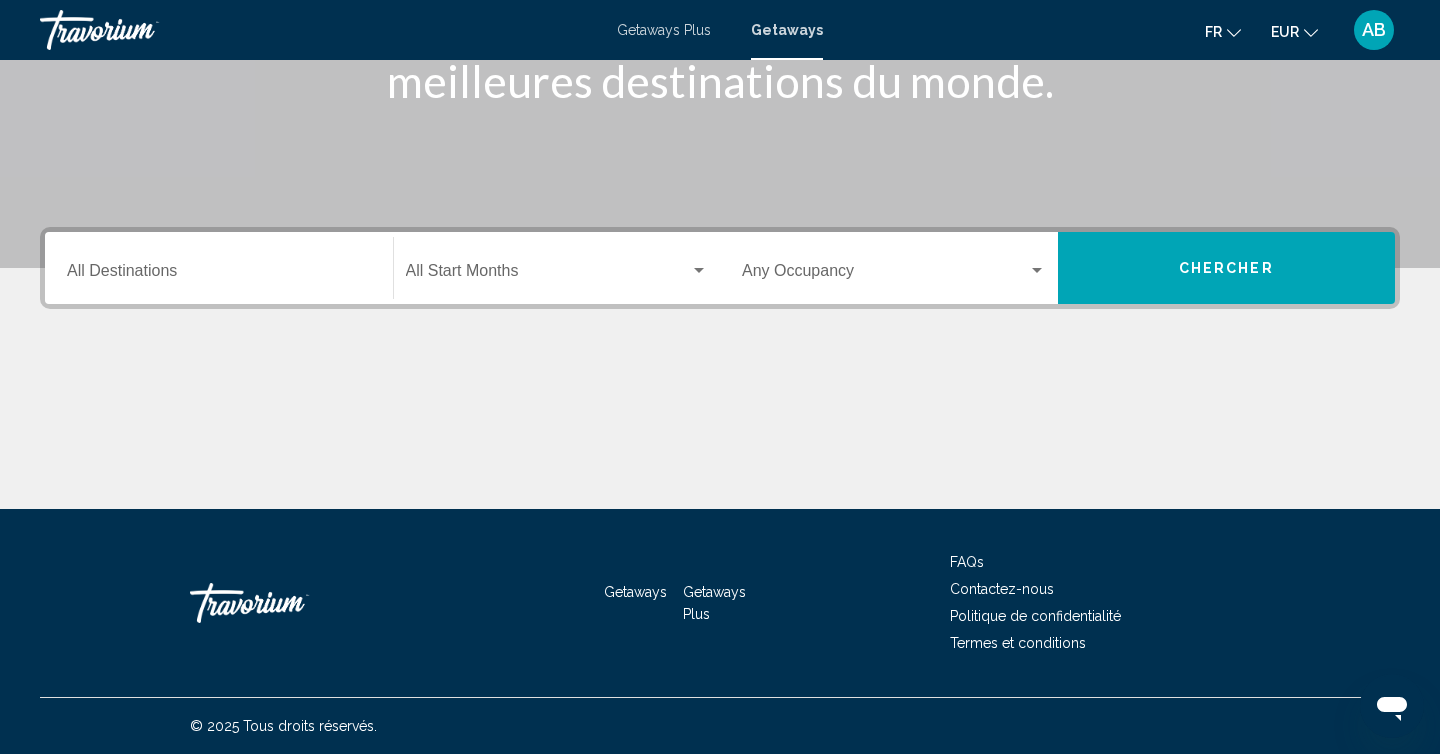 click on "Destination All Destinations" at bounding box center [219, 275] 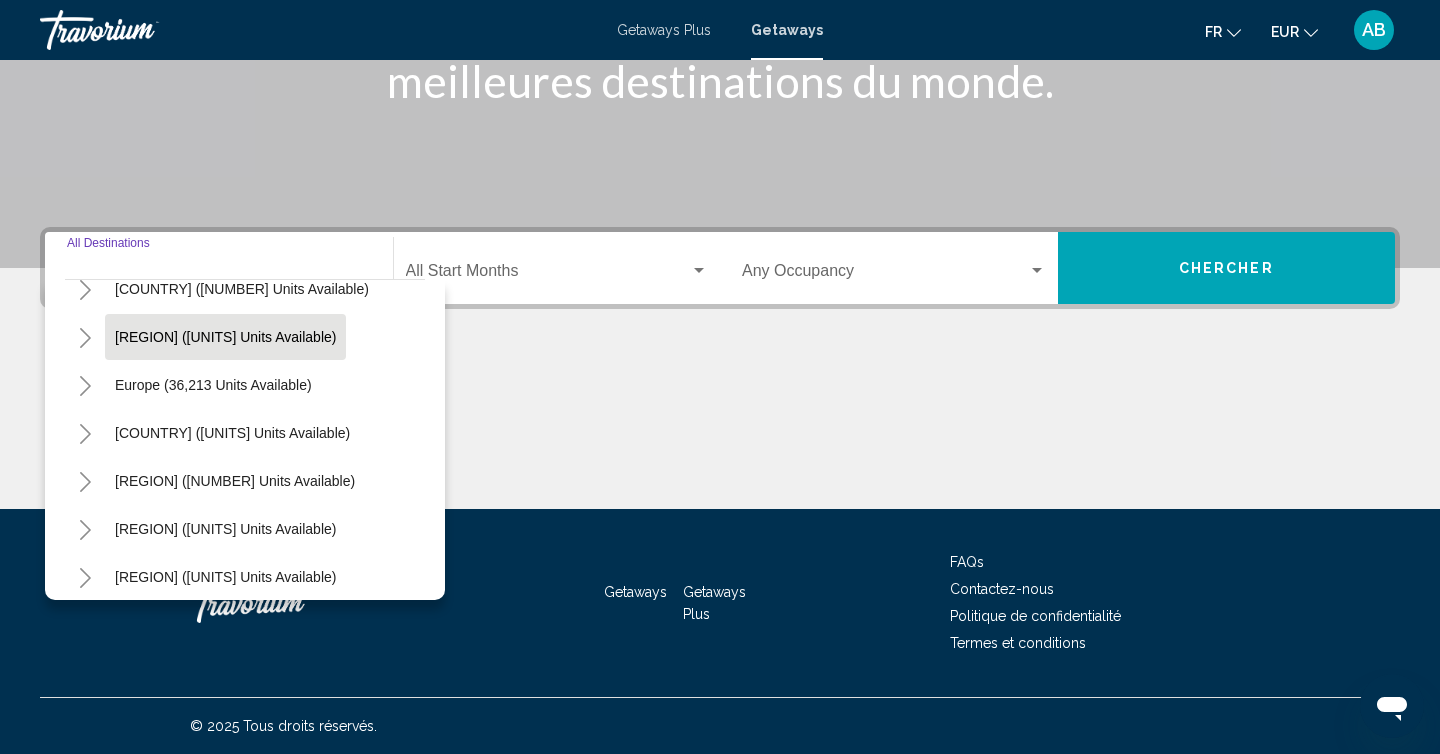 scroll, scrollTop: 167, scrollLeft: 0, axis: vertical 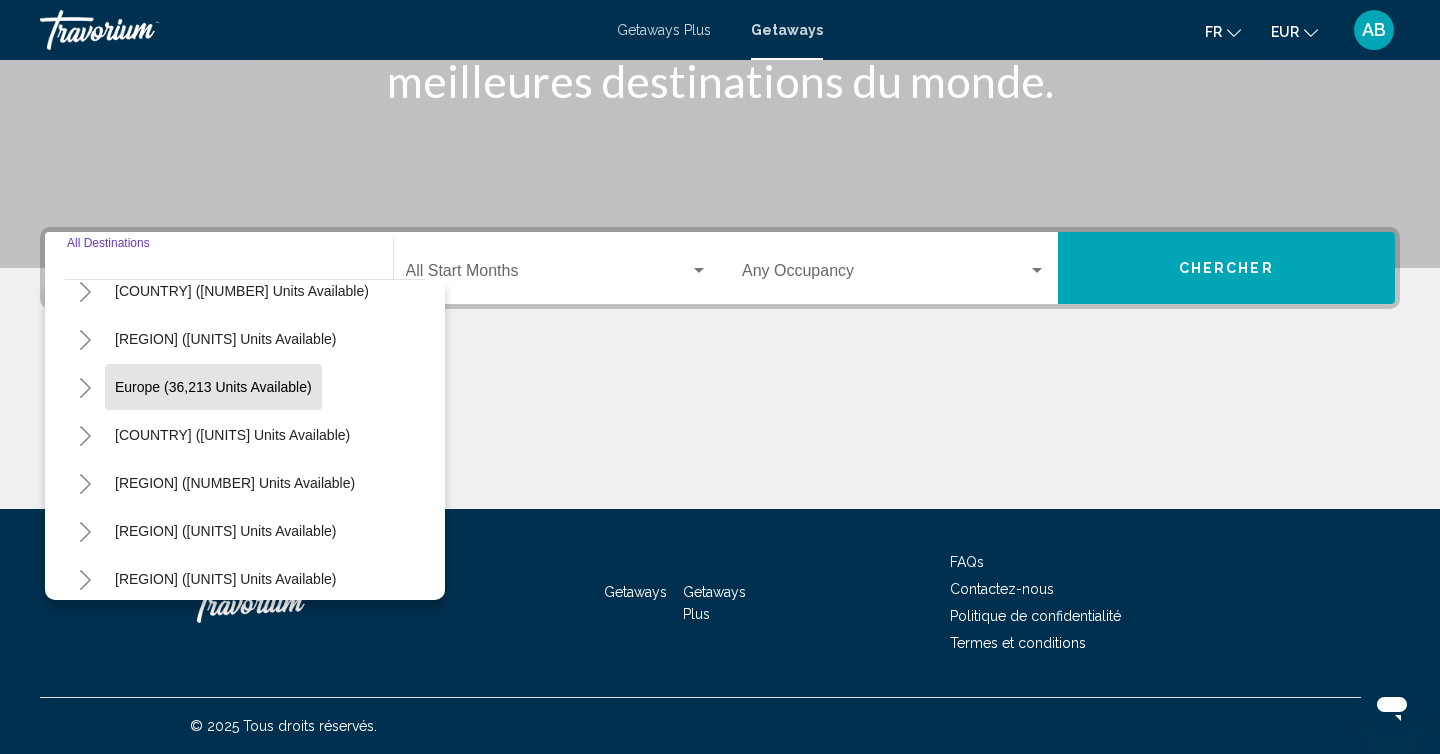 click on "Europe (36,213 units available)" at bounding box center [242, 195] 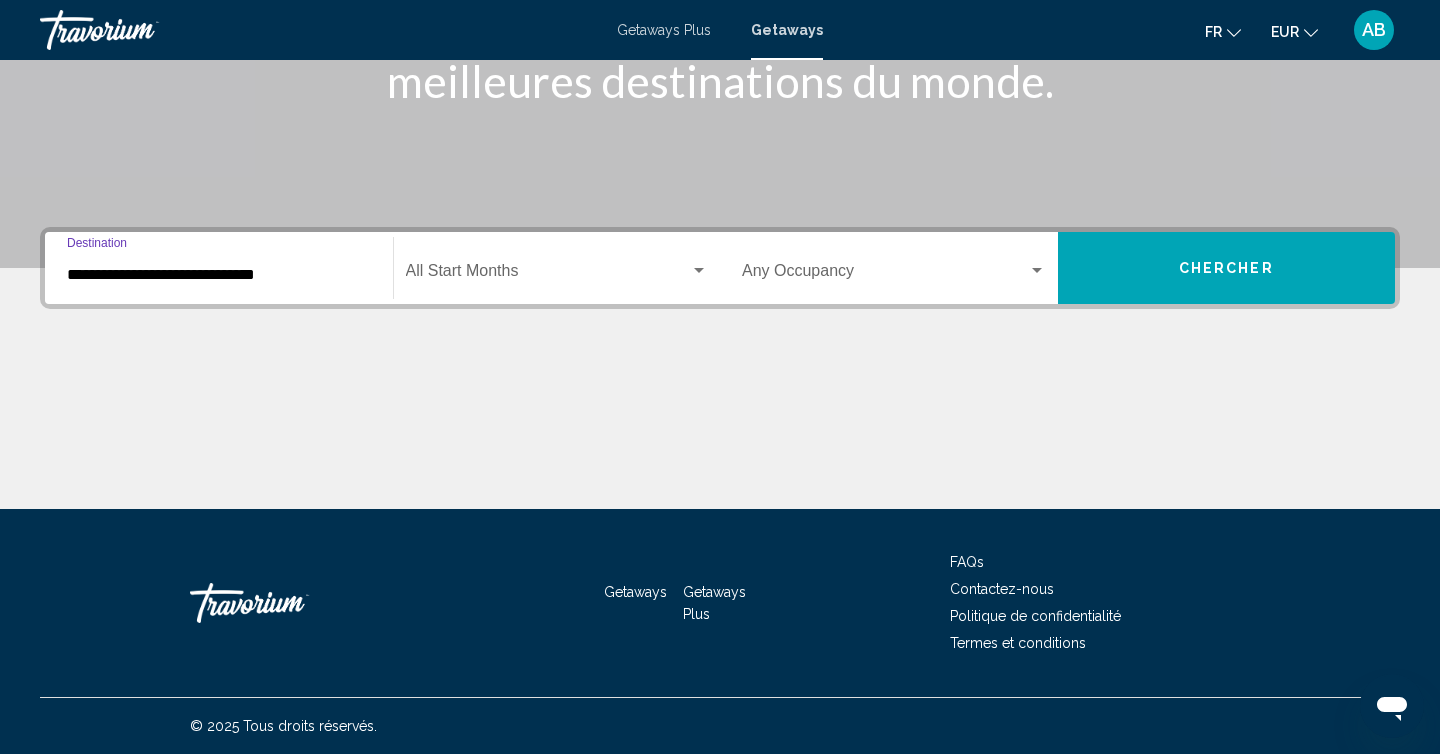 click on "Chercher" at bounding box center [1227, 268] 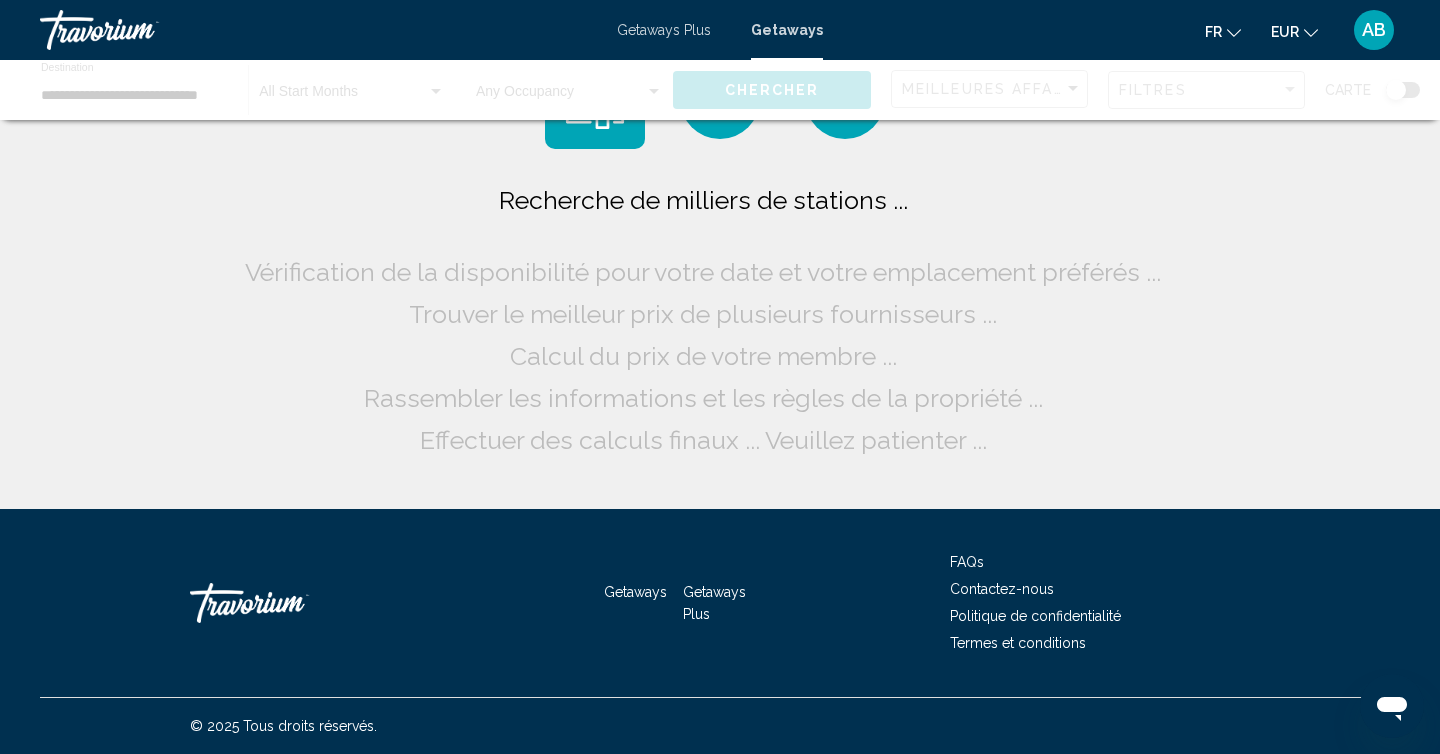 scroll, scrollTop: 0, scrollLeft: 0, axis: both 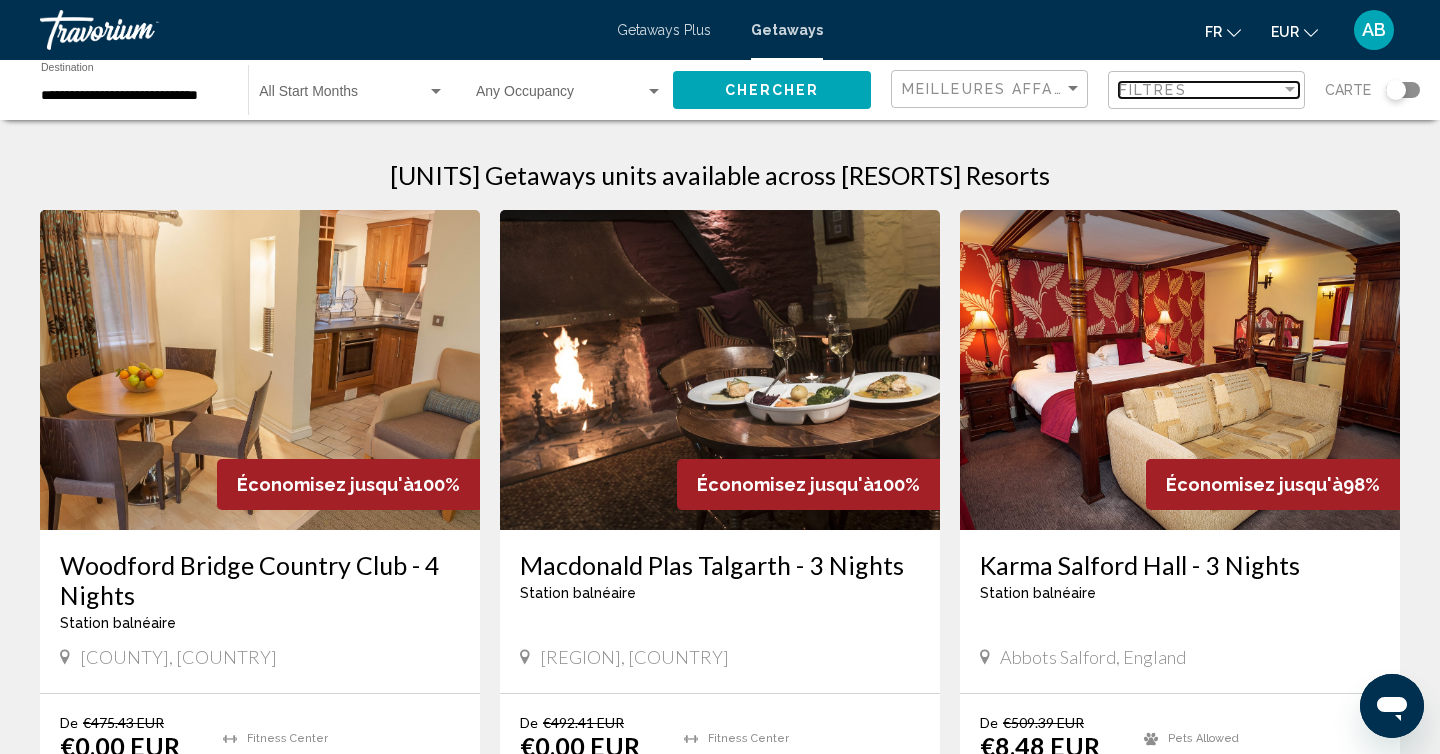 click on "Filtres" at bounding box center (1153, 90) 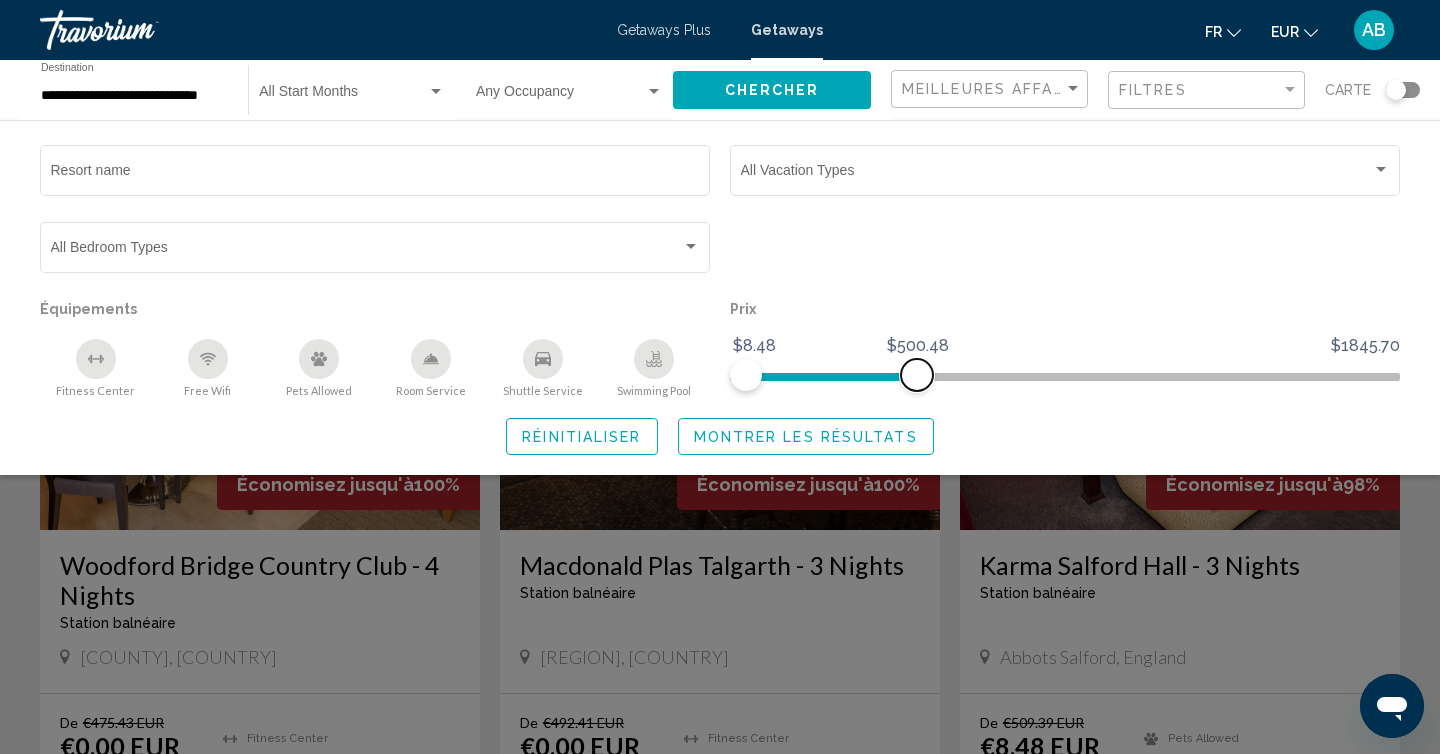 drag, startPoint x: 1383, startPoint y: 380, endPoint x: 917, endPoint y: 376, distance: 466.01718 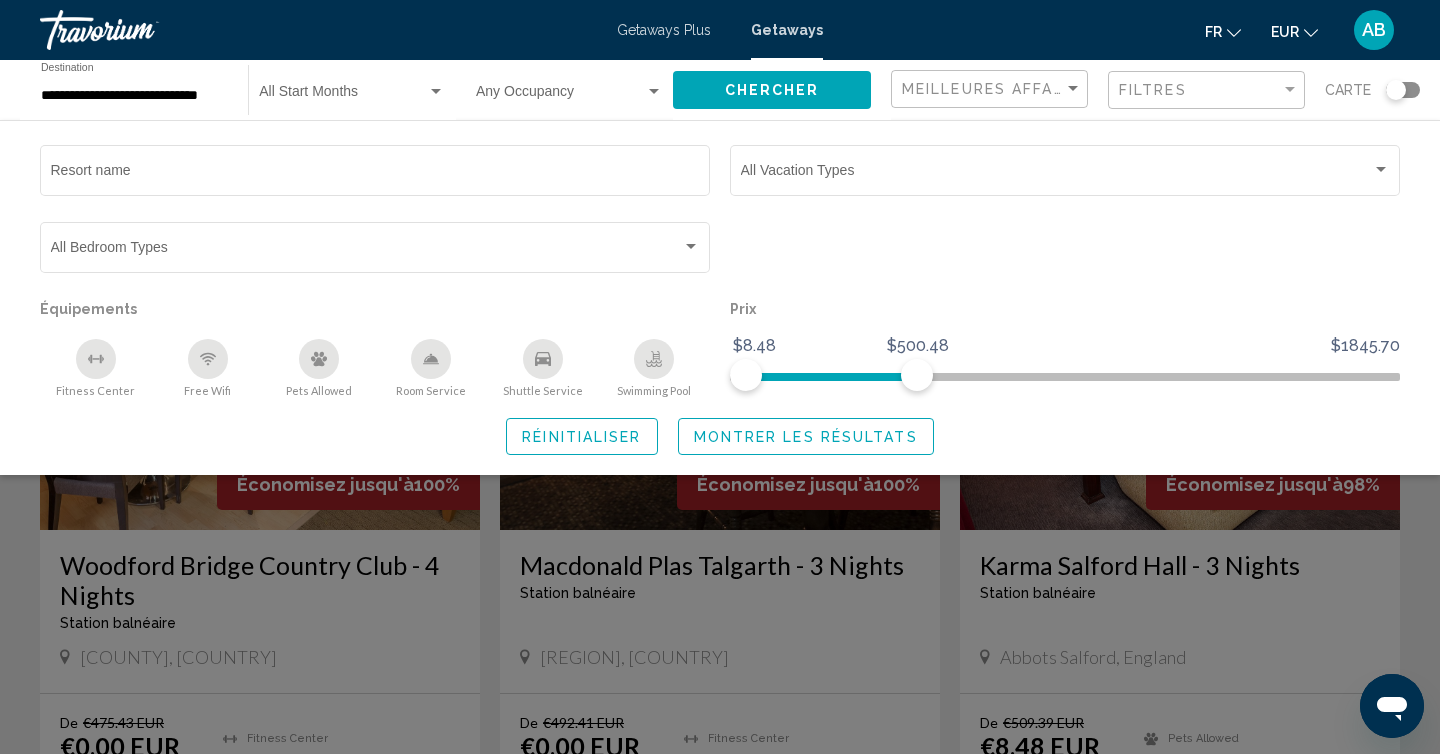 click at bounding box center (655, 356) 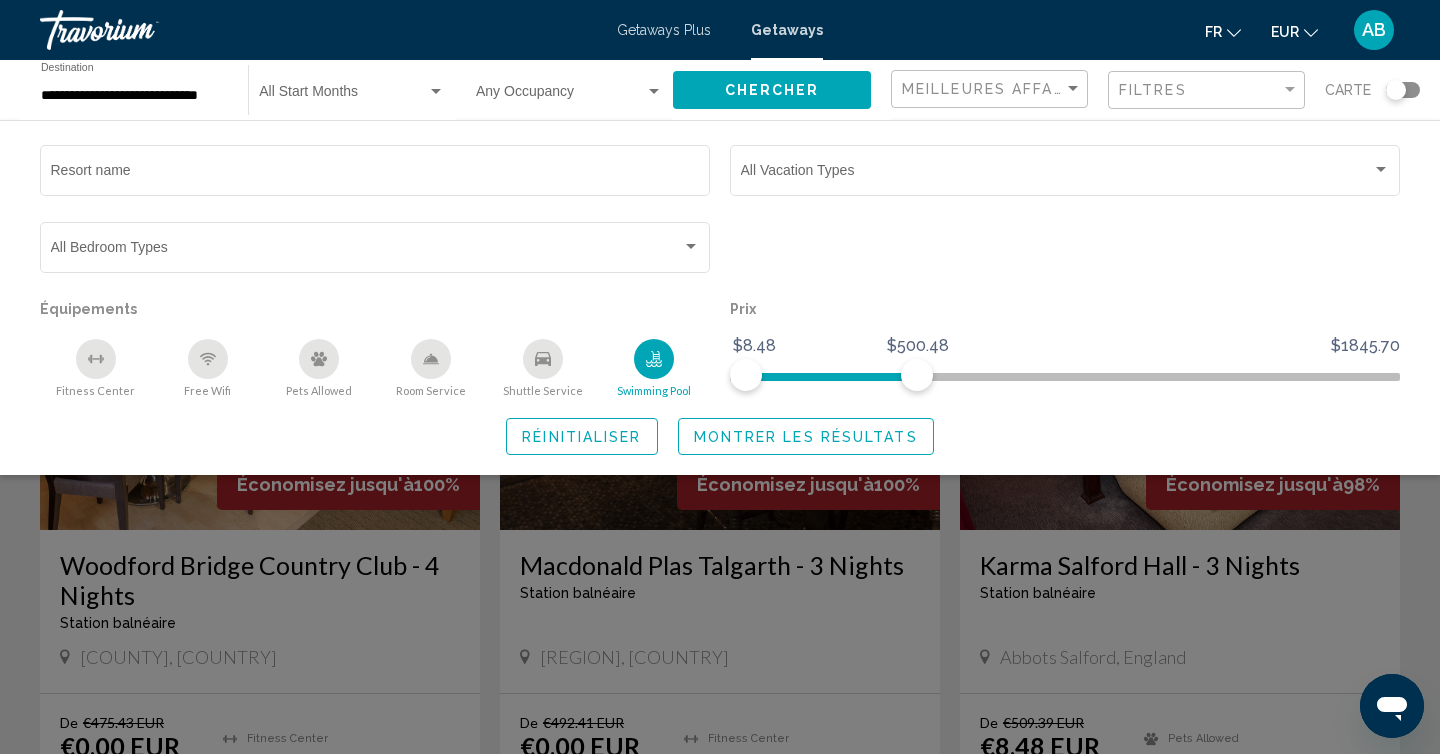 click at bounding box center (208, 359) 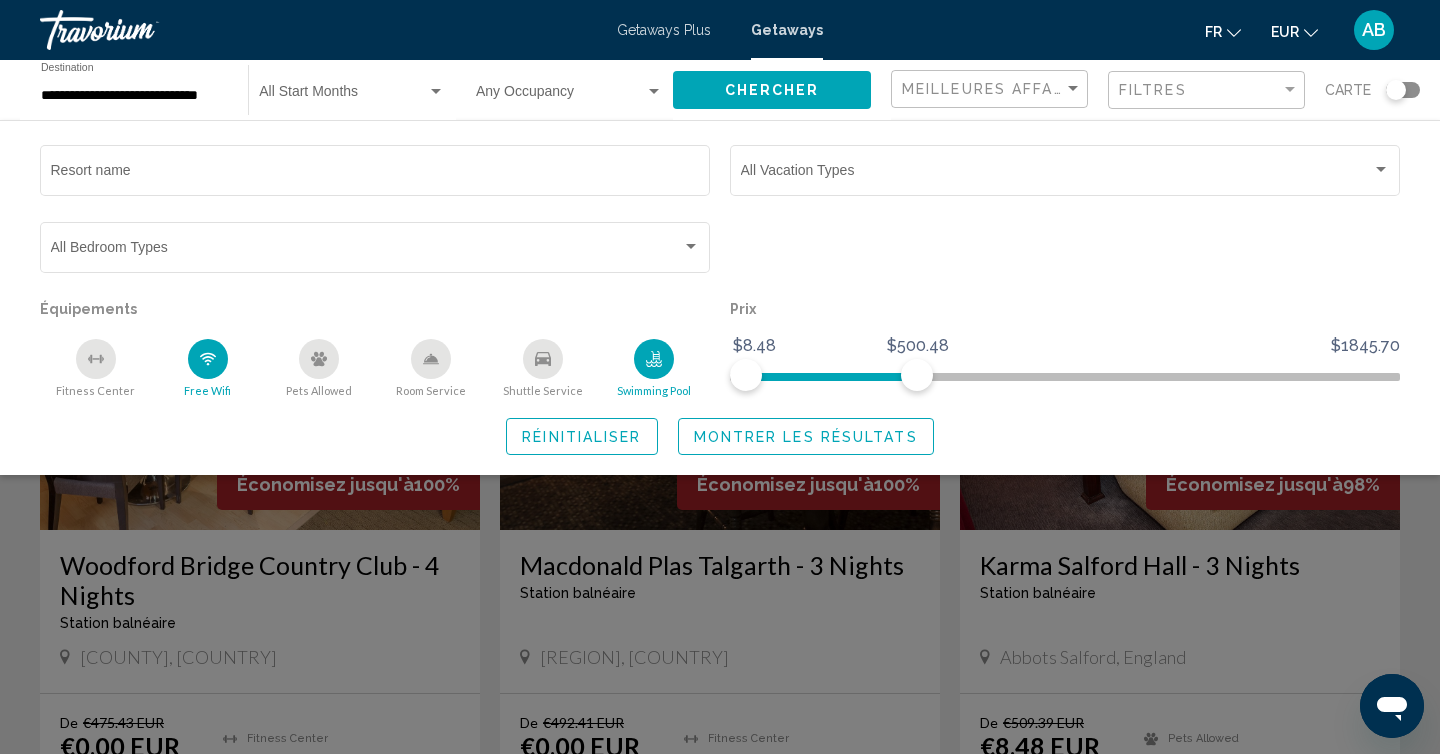 click at bounding box center (543, 359) 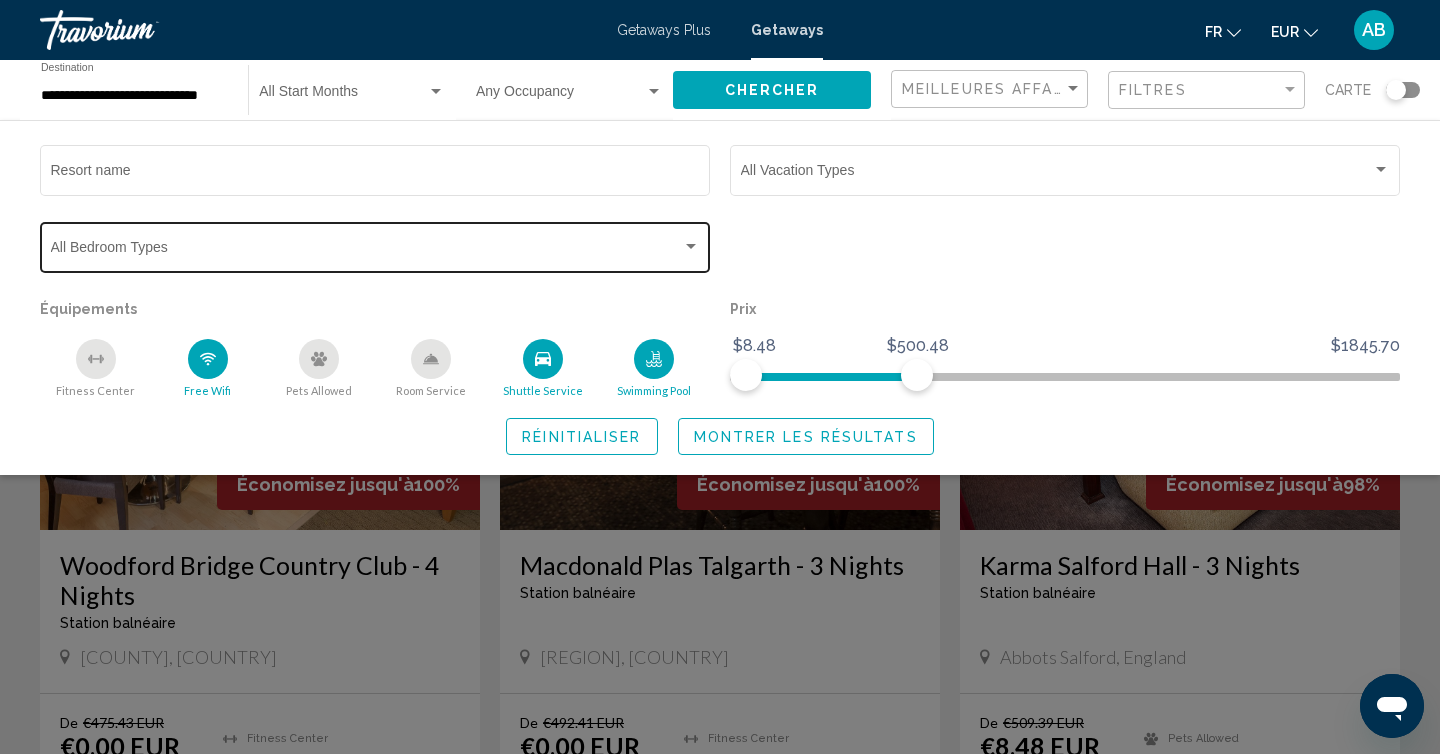 click at bounding box center [366, 251] 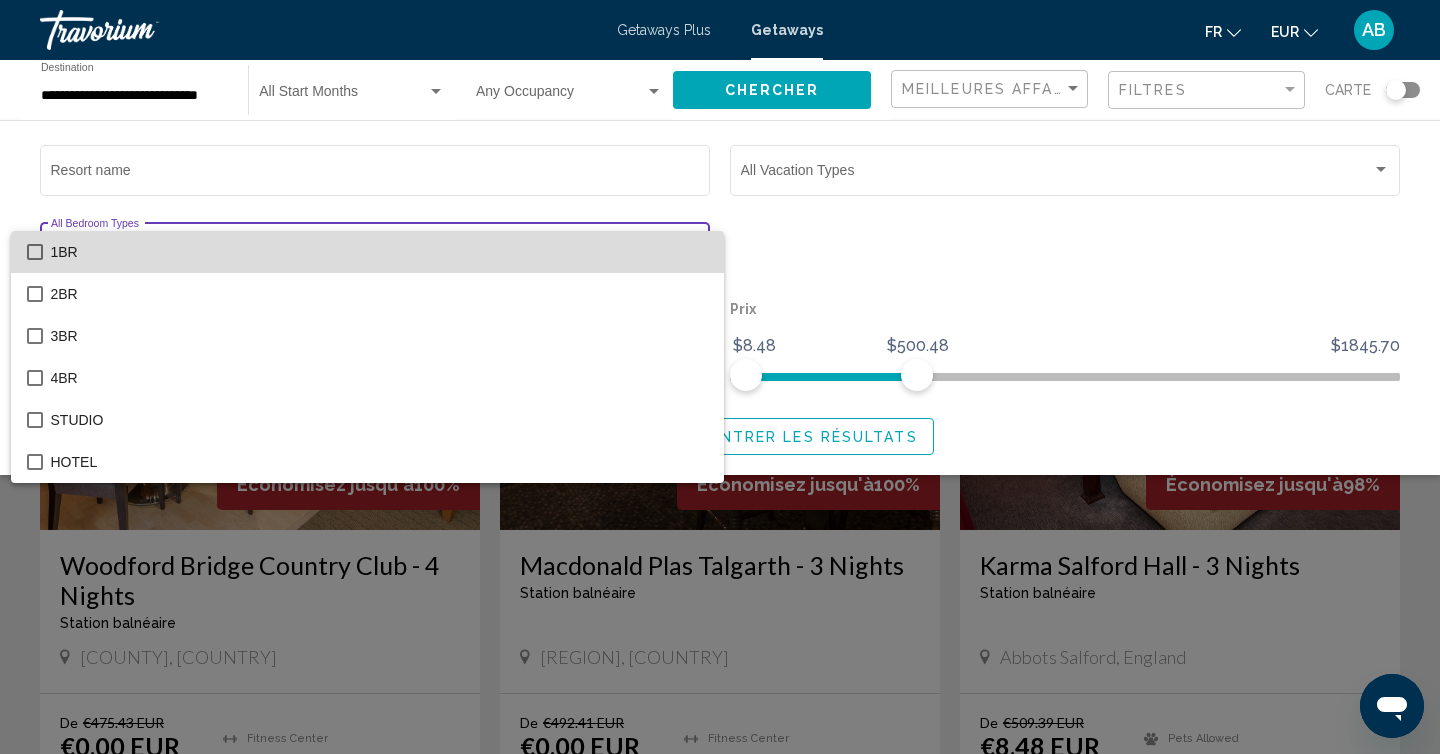 click on "1BR" at bounding box center (379, 252) 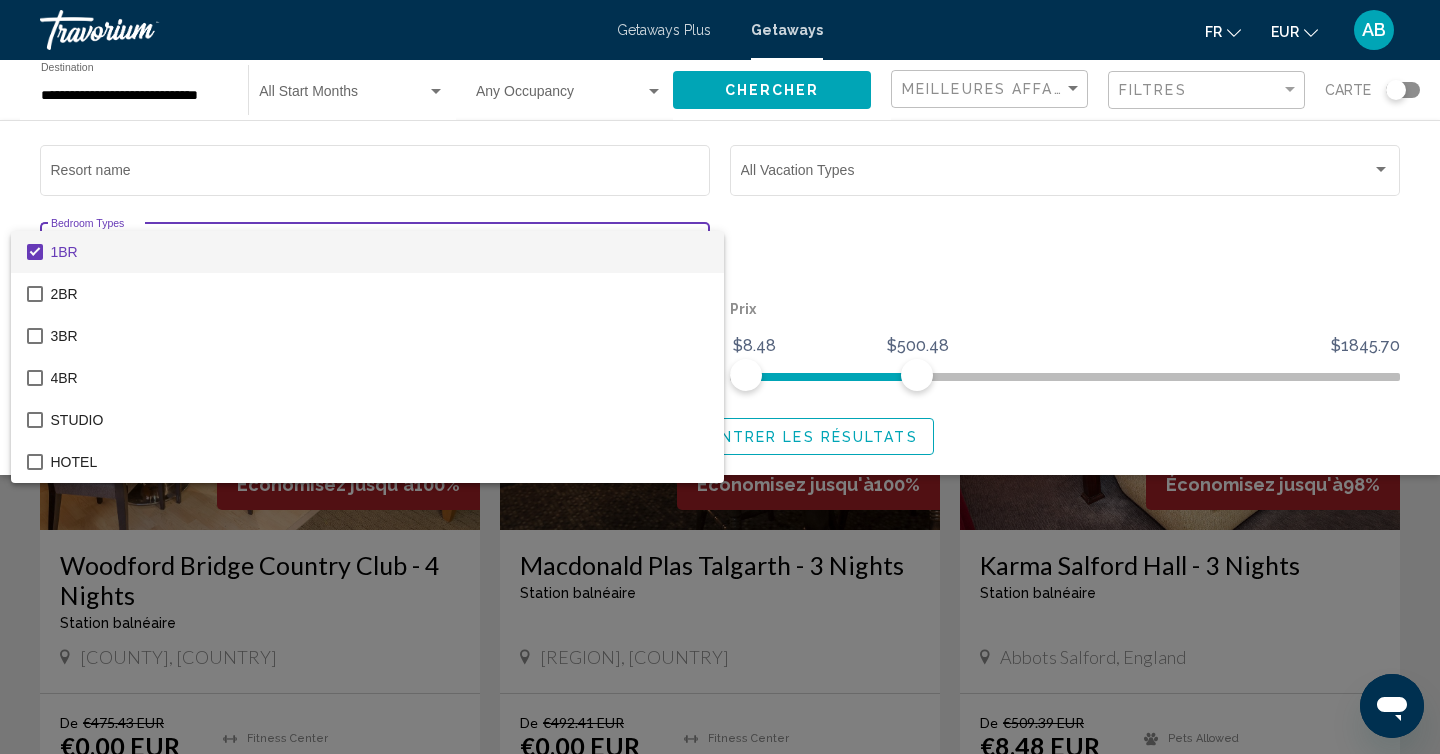 click at bounding box center [720, 377] 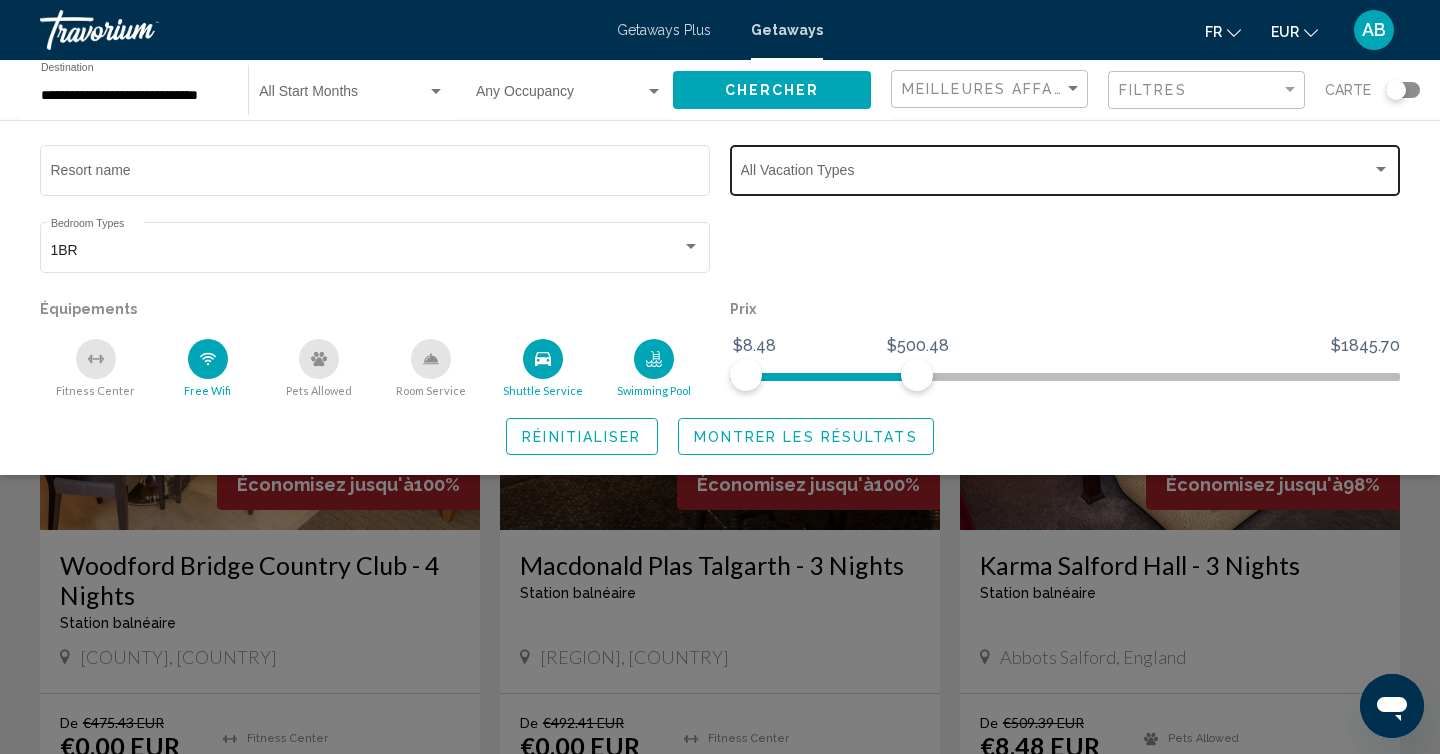 click on "Vacation Types All Vacation Types" at bounding box center (1065, 168) 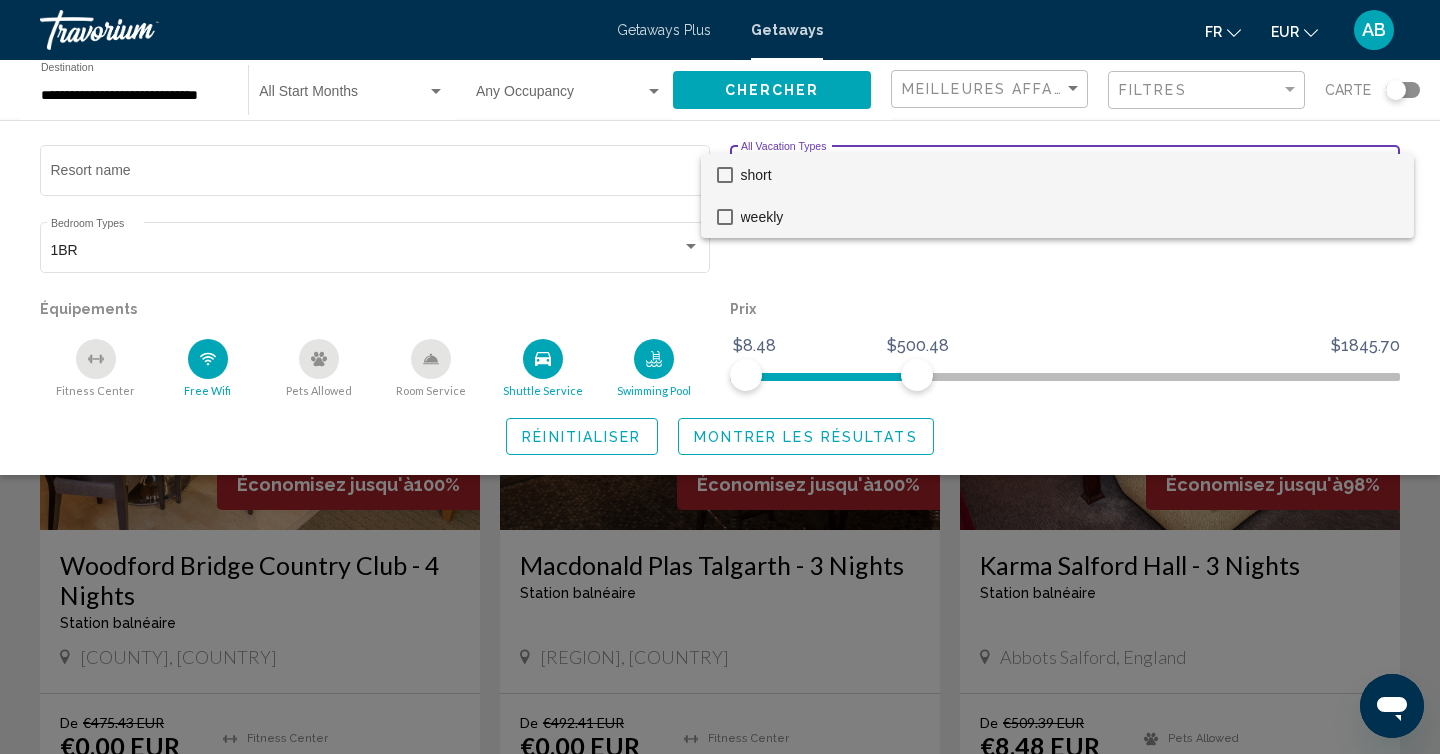 click on "weekly" at bounding box center [1069, 217] 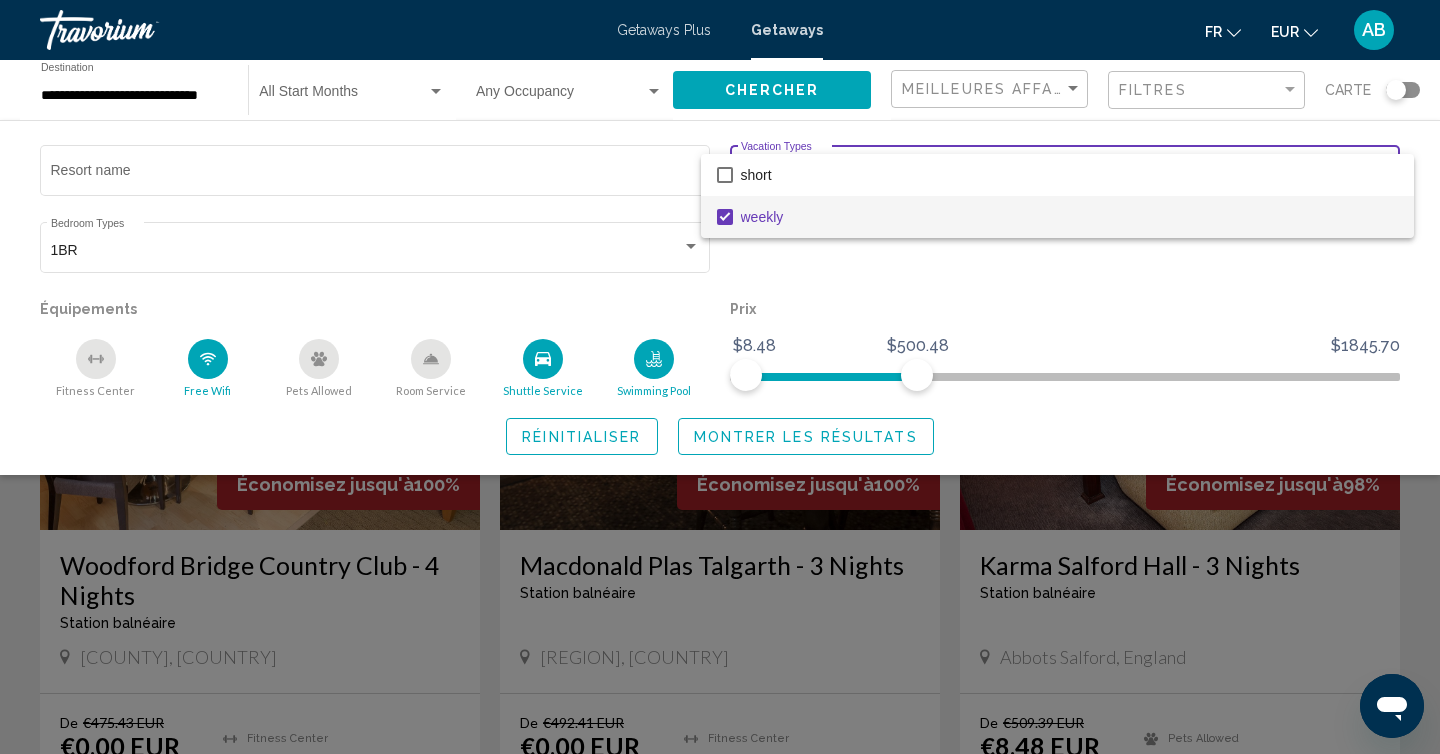 click at bounding box center (720, 377) 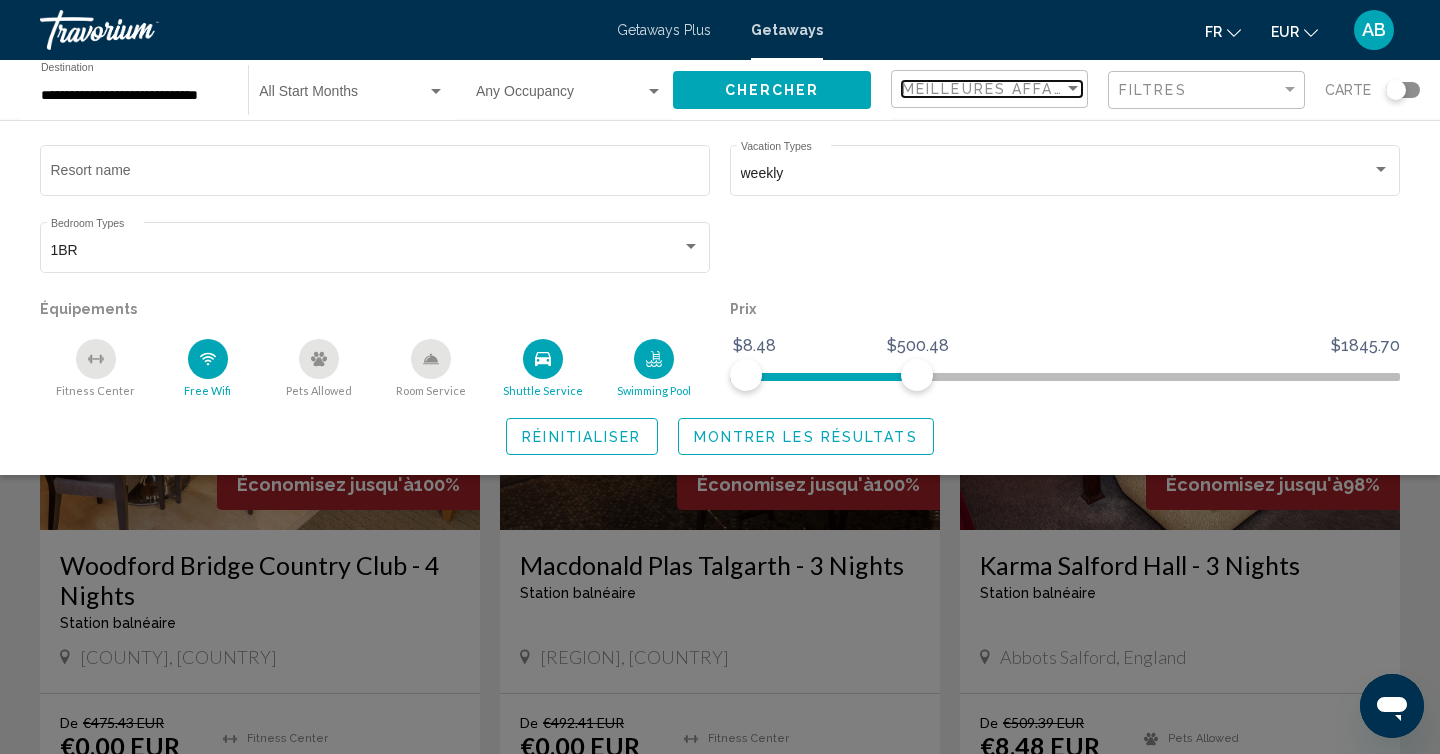 click on "Meilleures affaires" at bounding box center (996, 89) 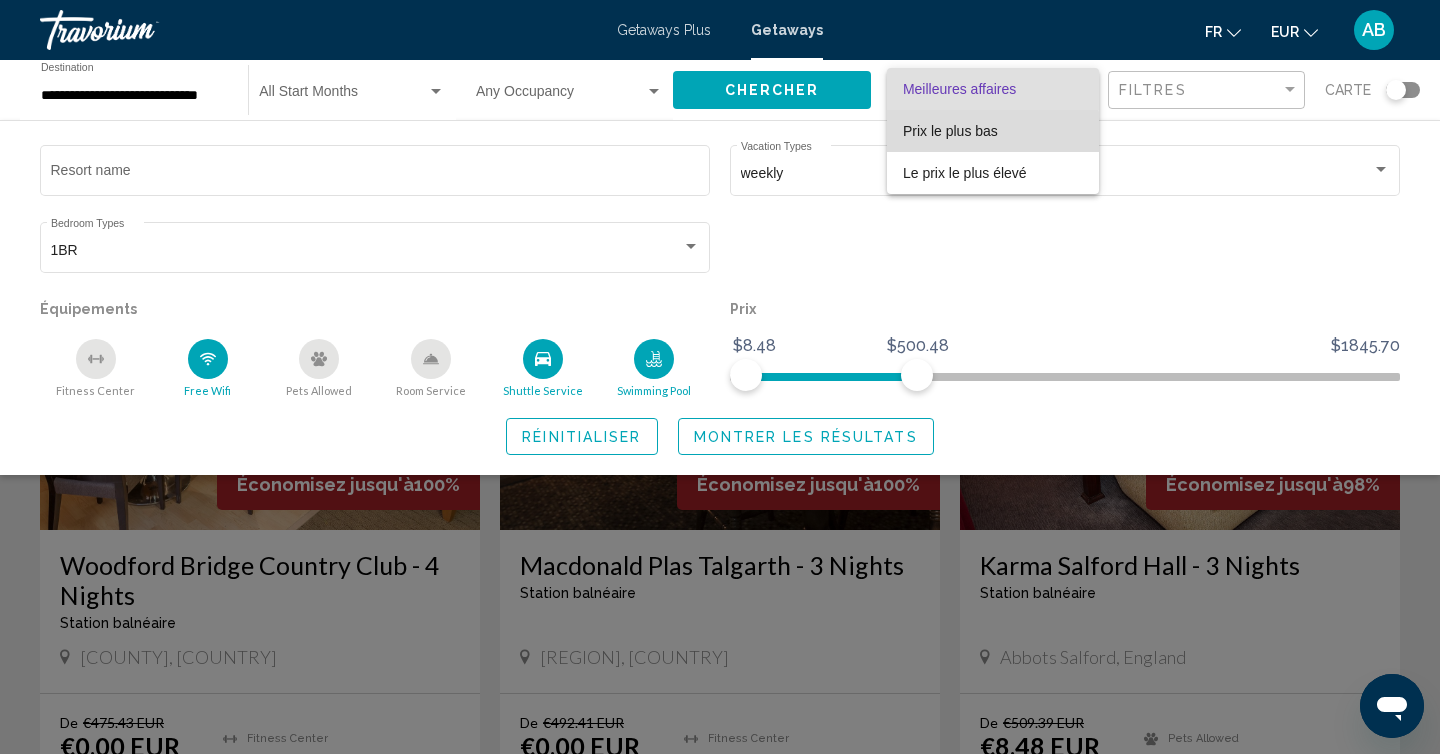 click on "Prix ​​le plus bas" at bounding box center [950, 131] 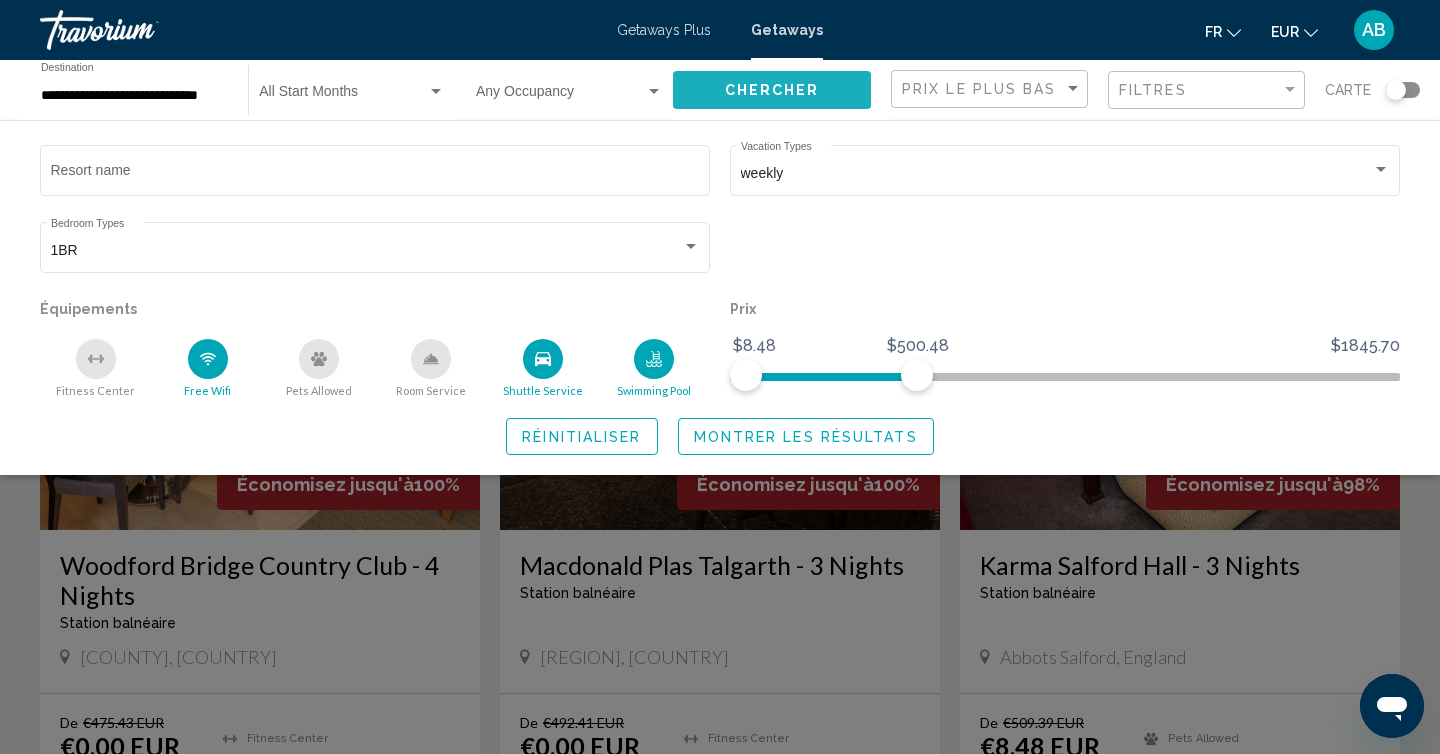 click on "Chercher" at bounding box center (772, 91) 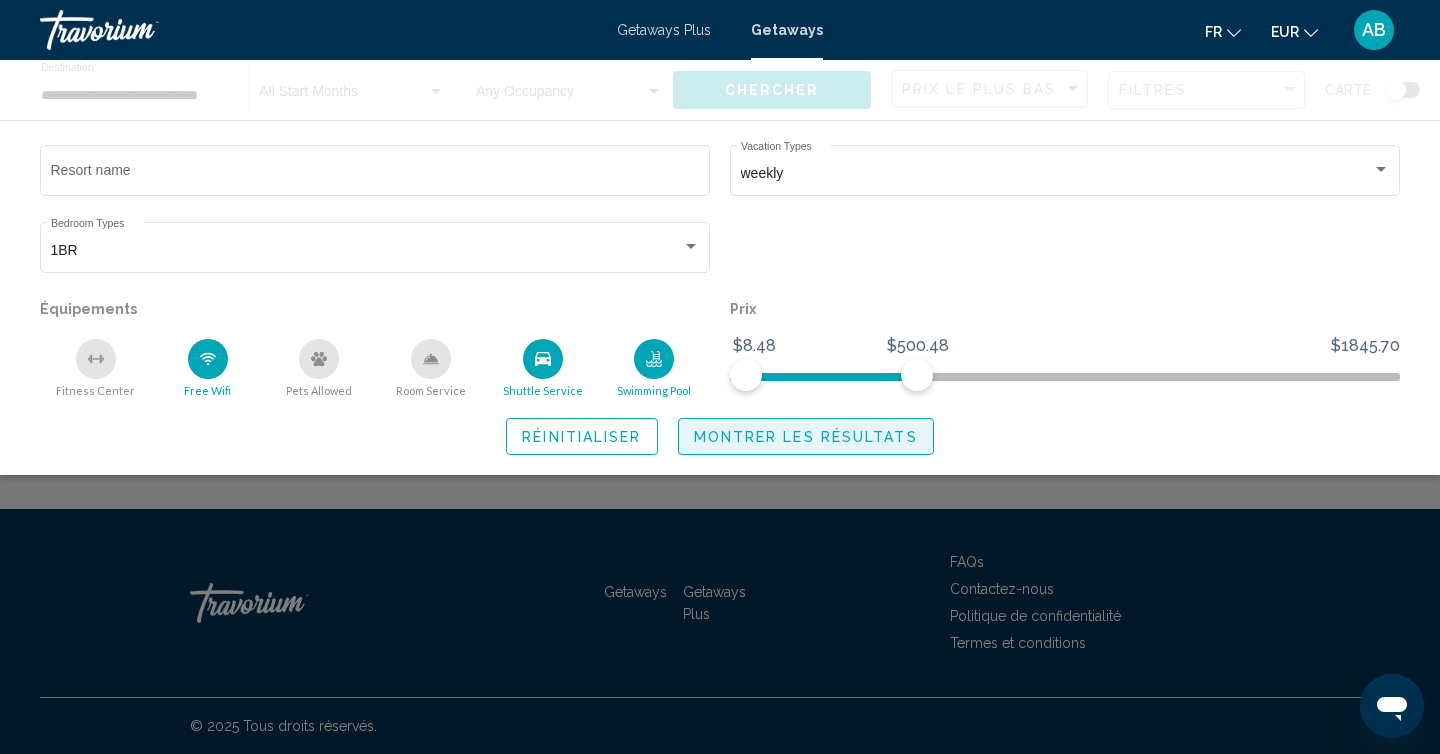 click on "Montrer les résultats" at bounding box center (806, 437) 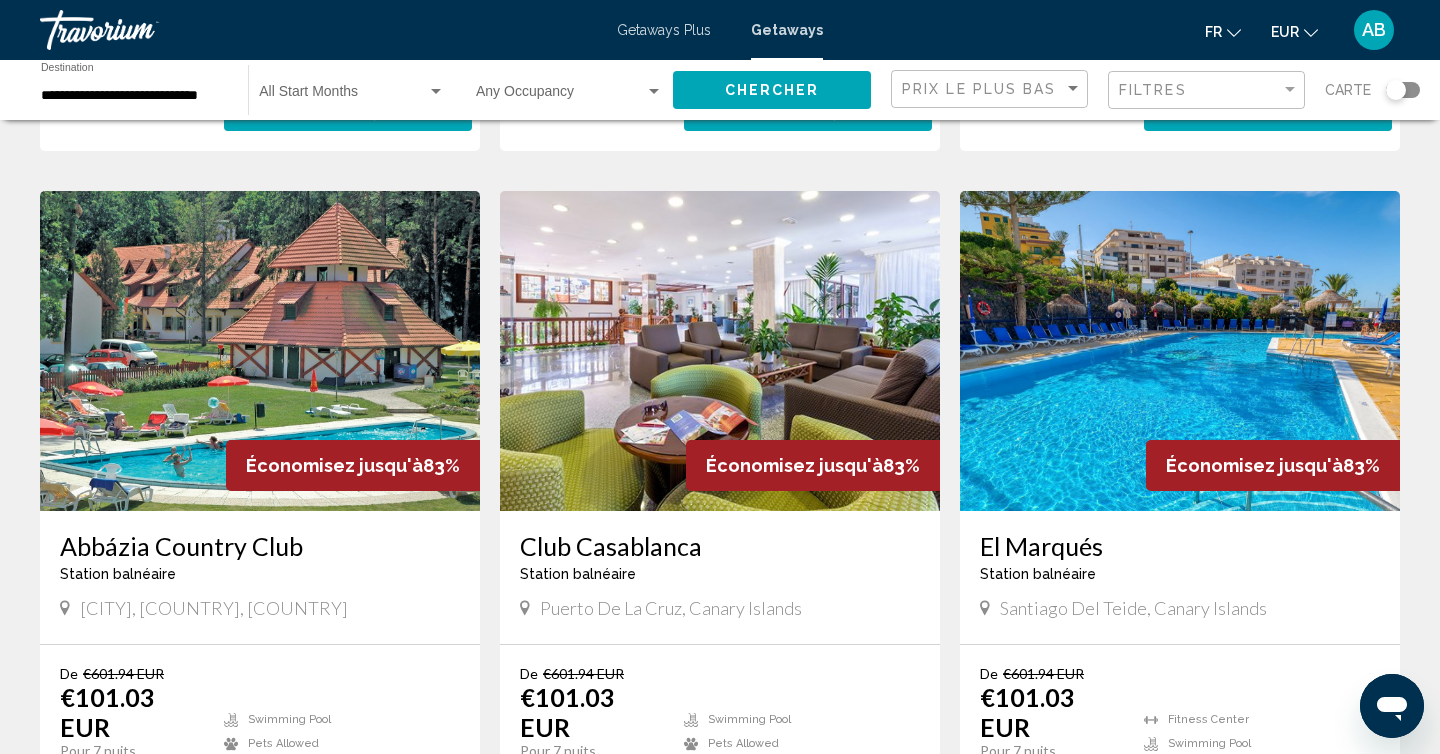 scroll, scrollTop: 1419, scrollLeft: 0, axis: vertical 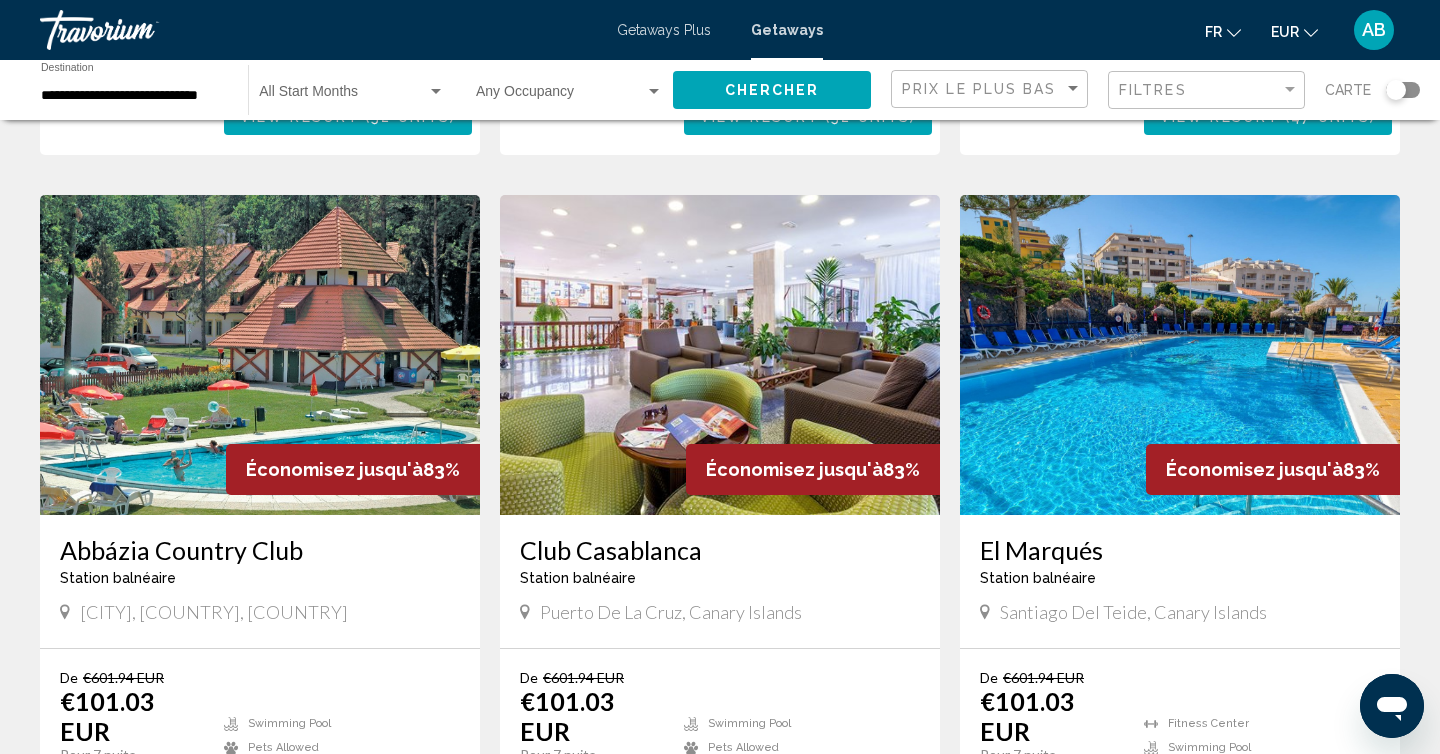 click at bounding box center [1180, 355] 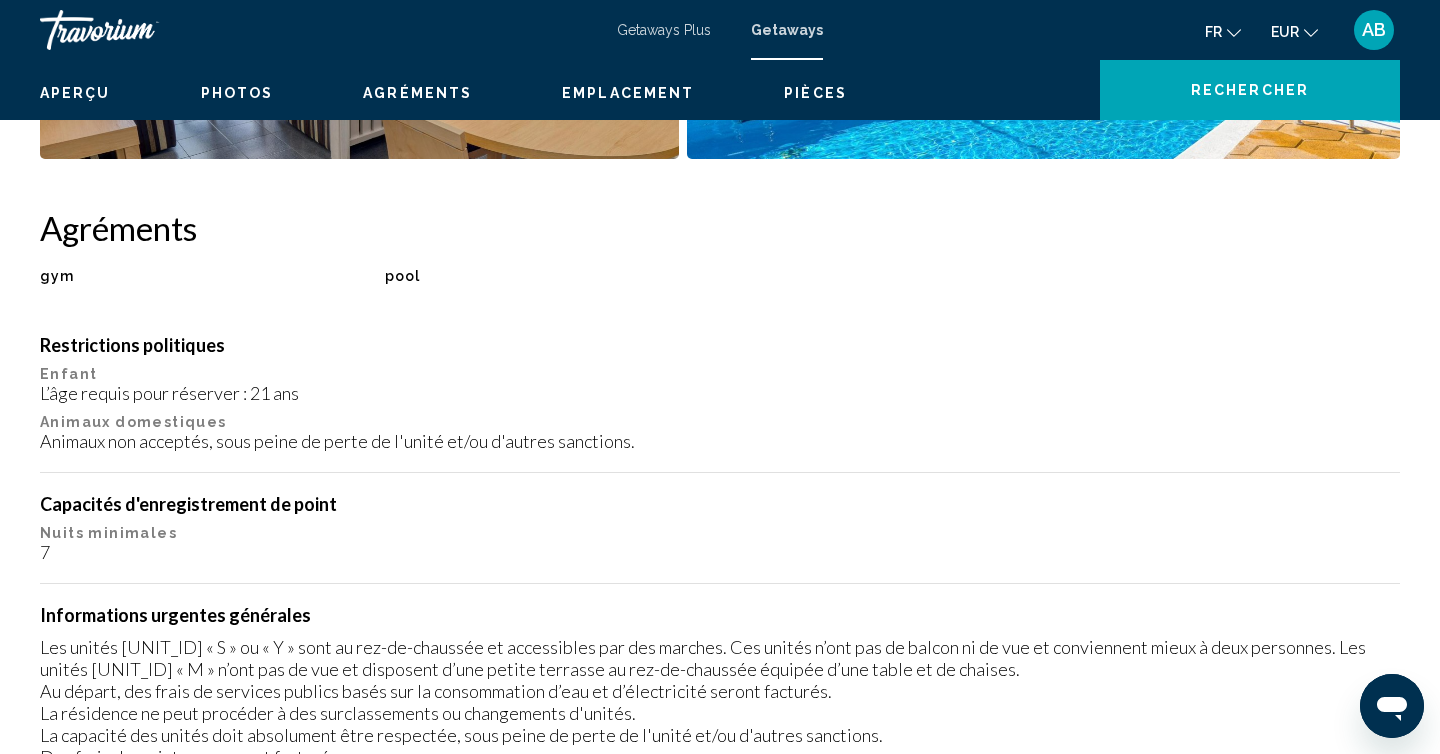 scroll, scrollTop: 0, scrollLeft: 0, axis: both 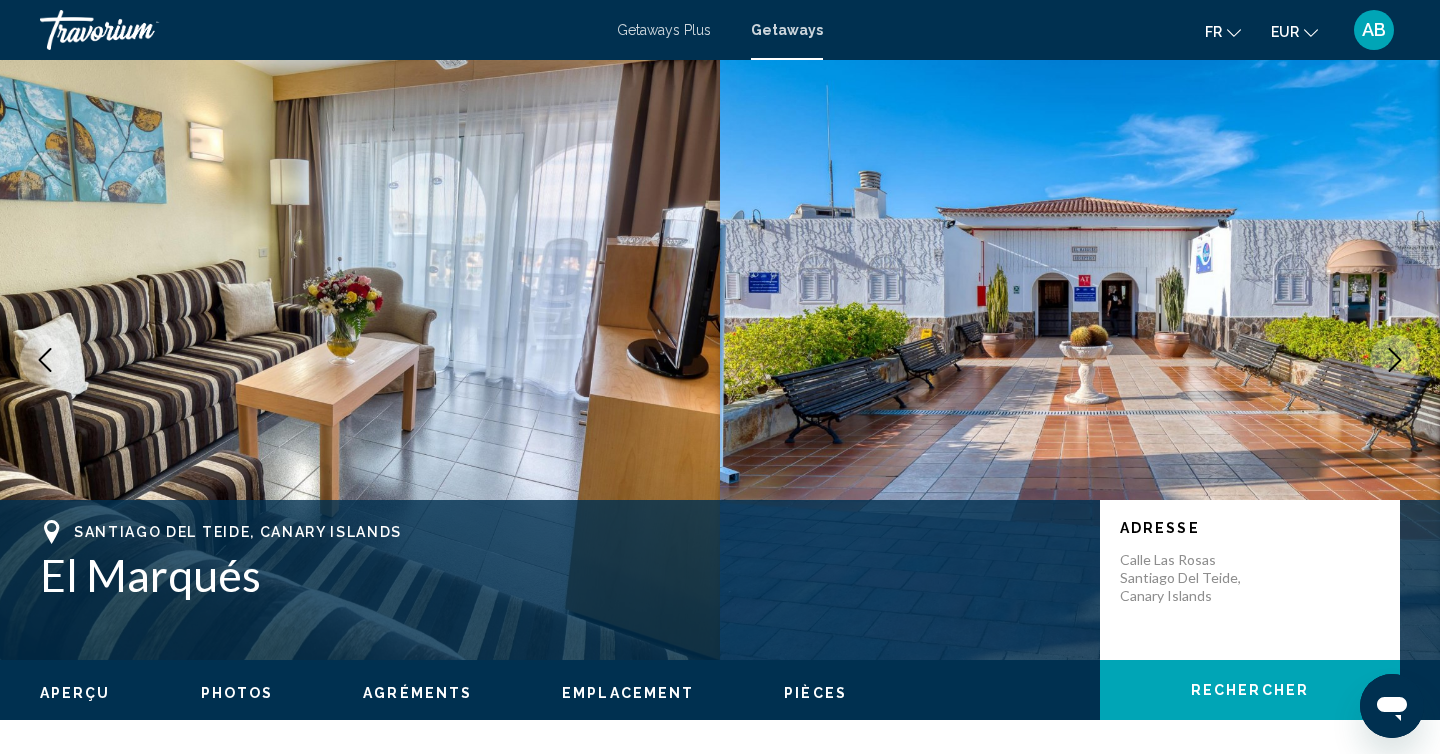 click at bounding box center (1395, 360) 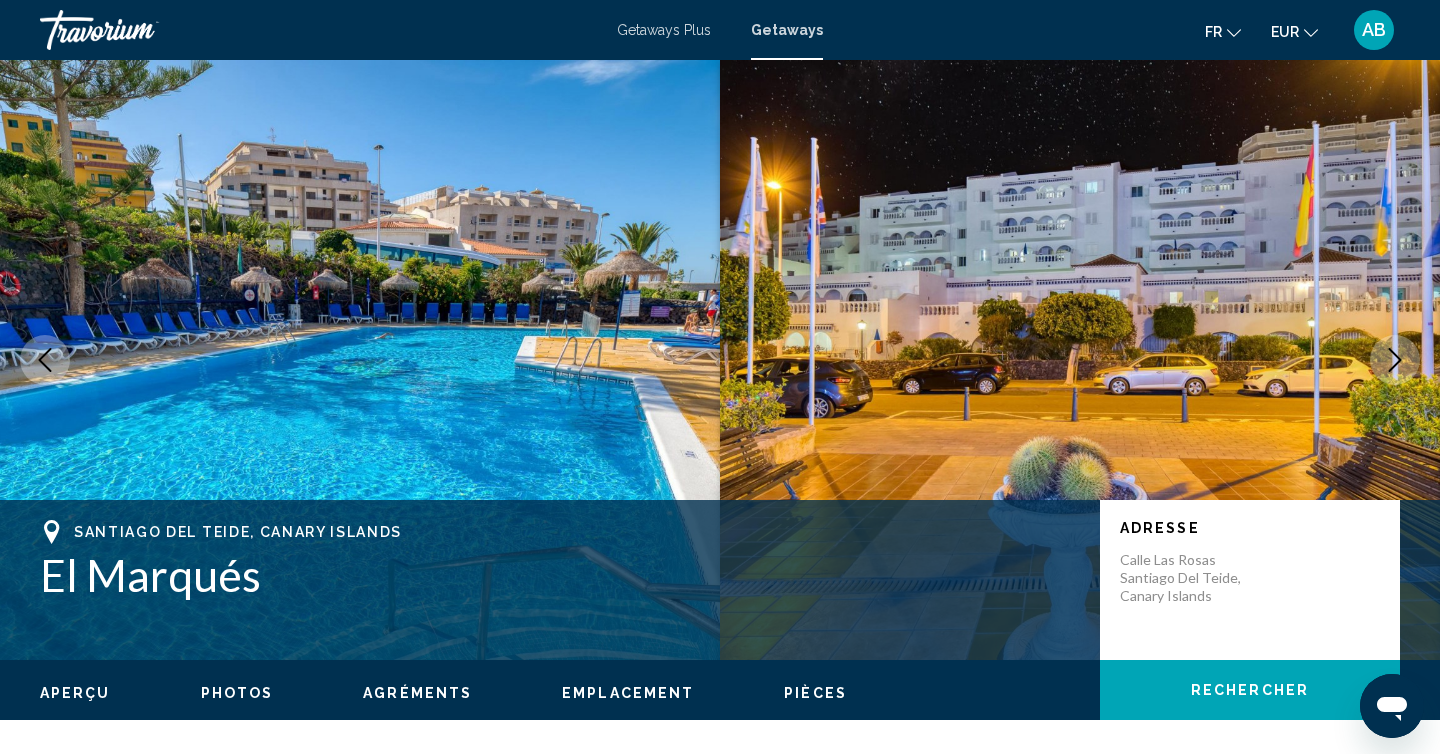 click at bounding box center [1395, 360] 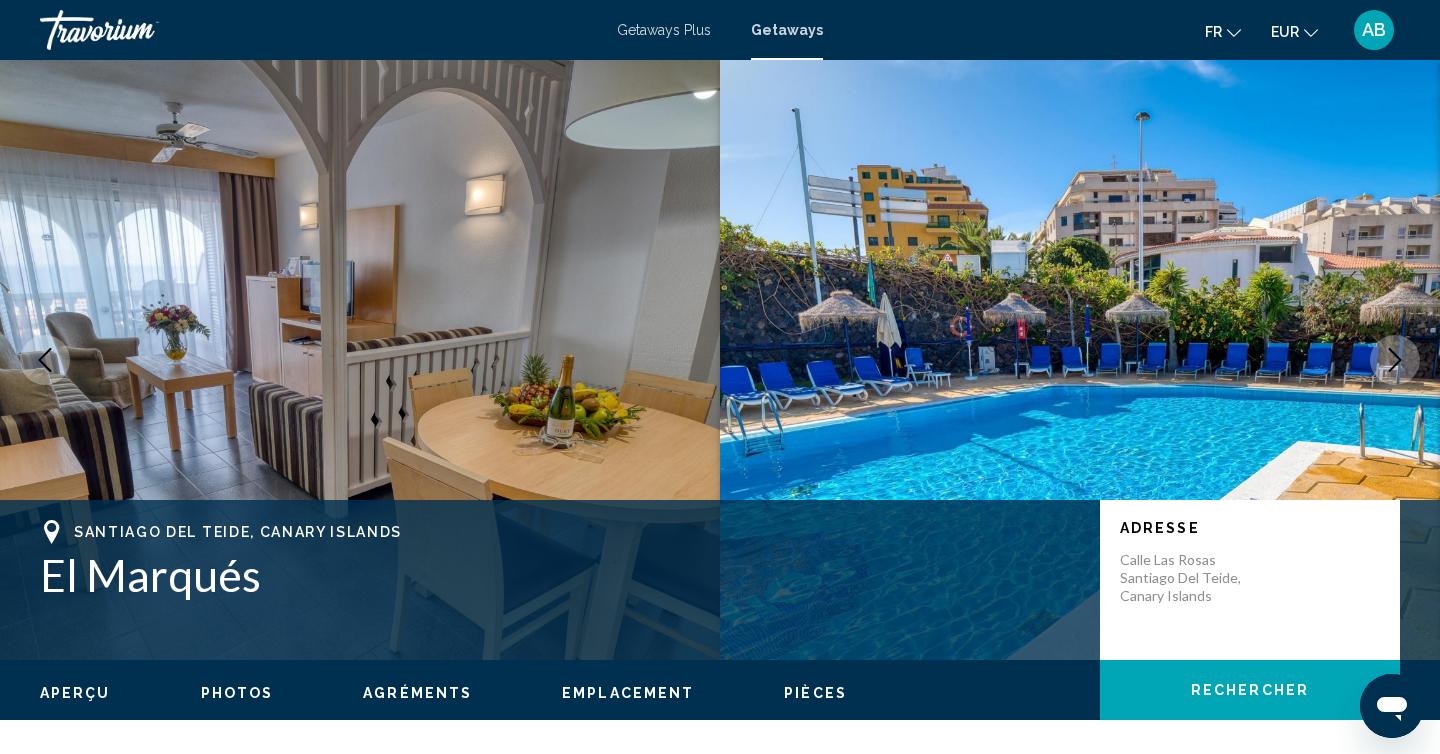 click at bounding box center [1395, 360] 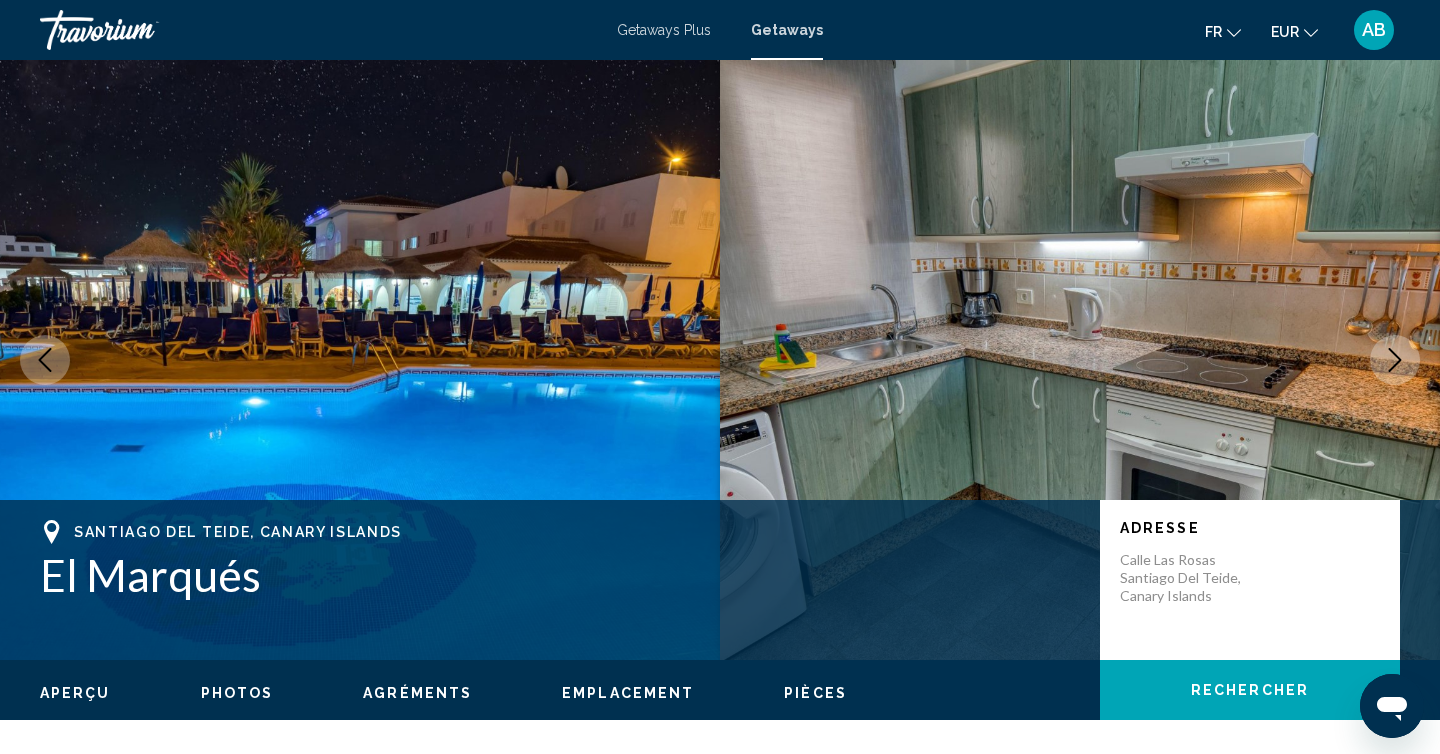 click at bounding box center [1395, 360] 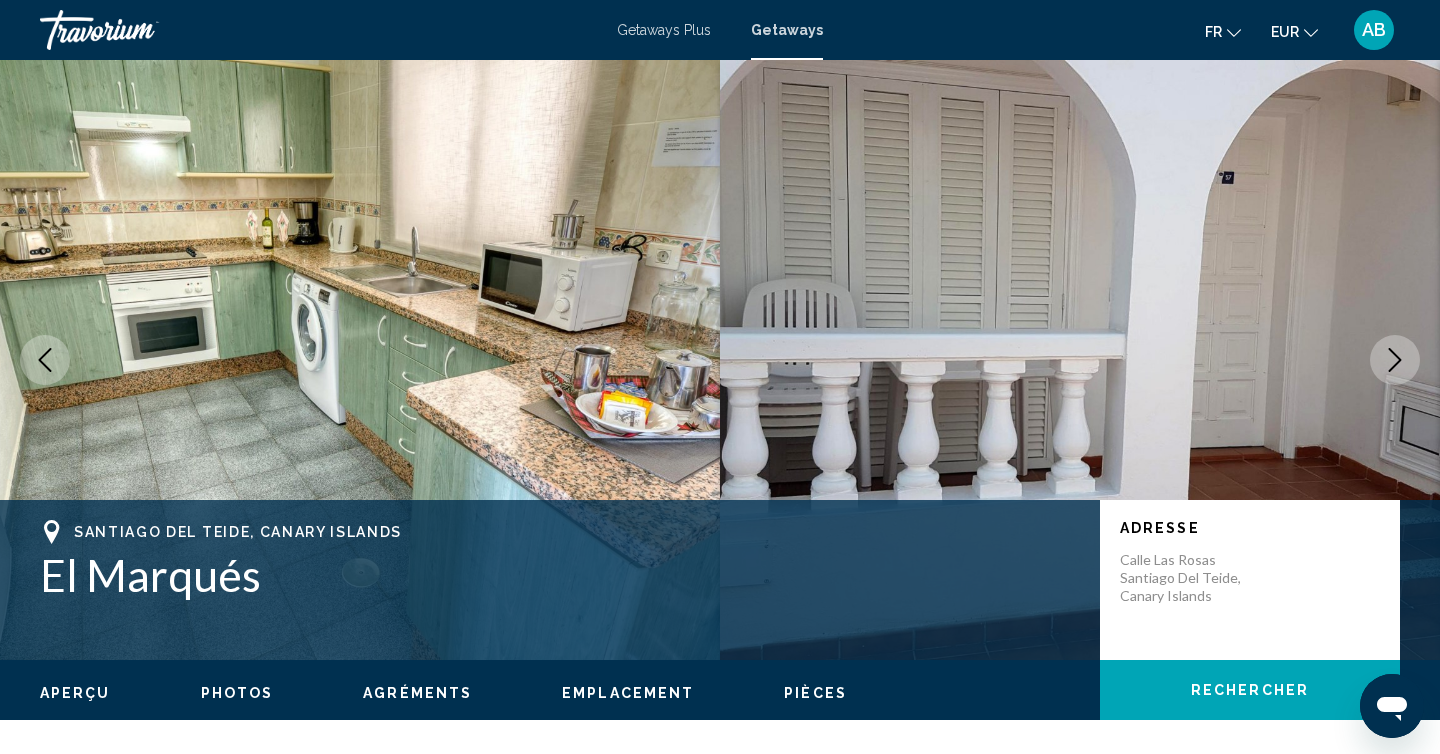 click at bounding box center [1395, 360] 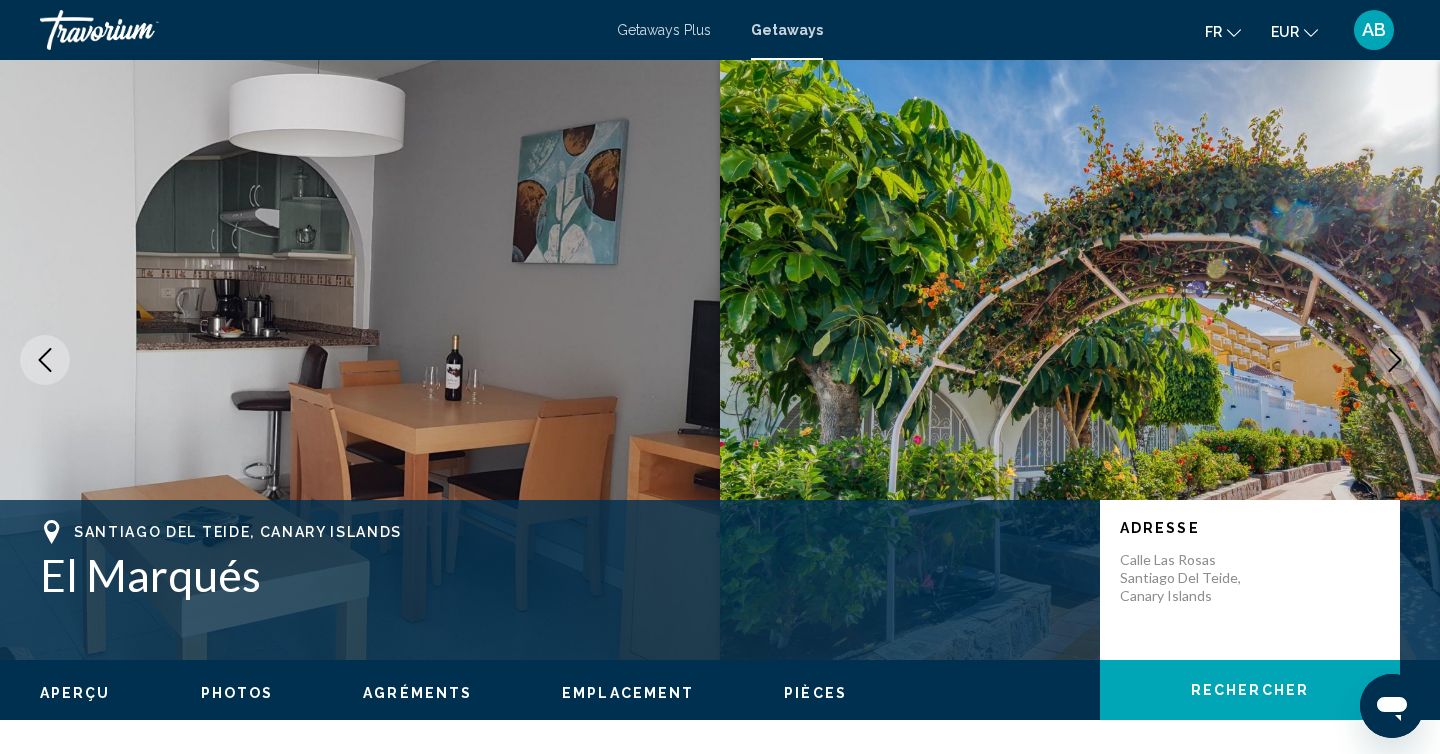 click at bounding box center [1395, 360] 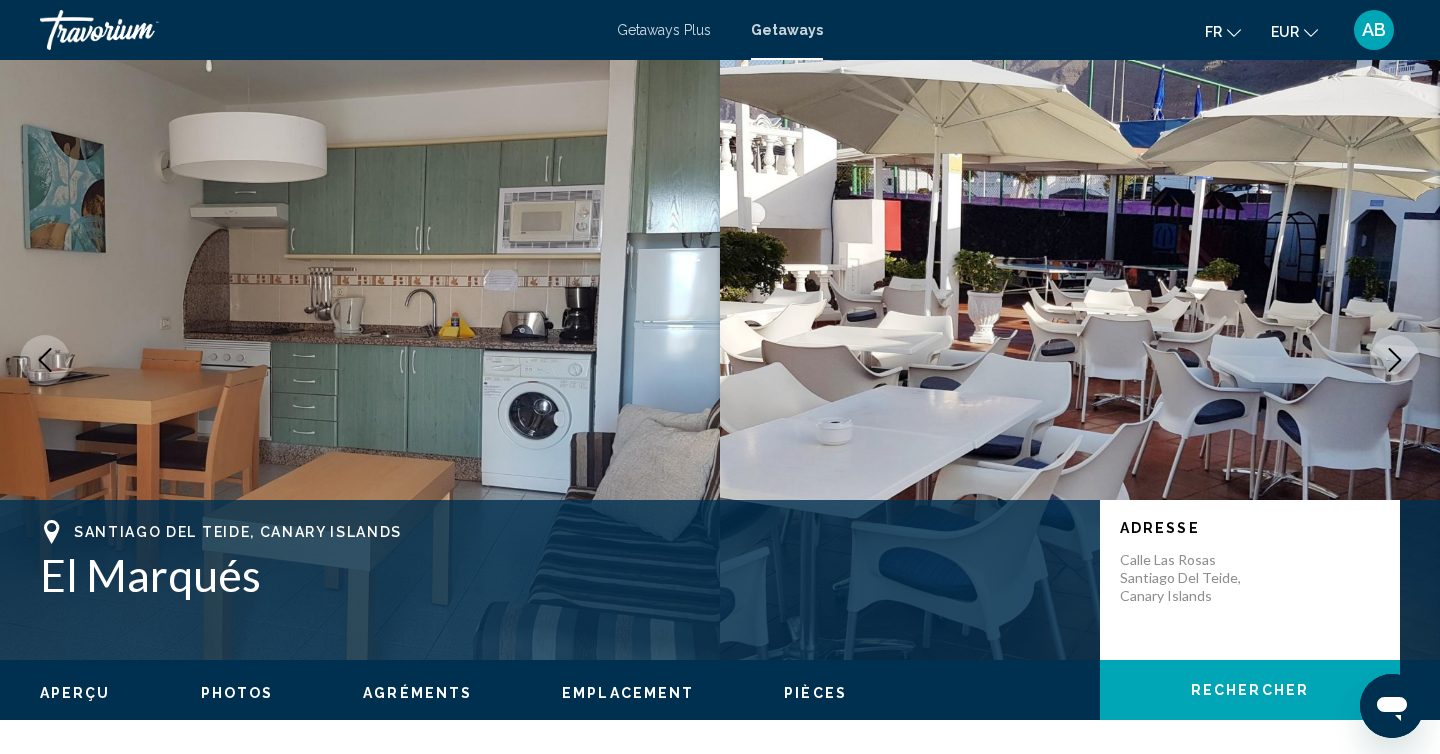 click at bounding box center (1395, 360) 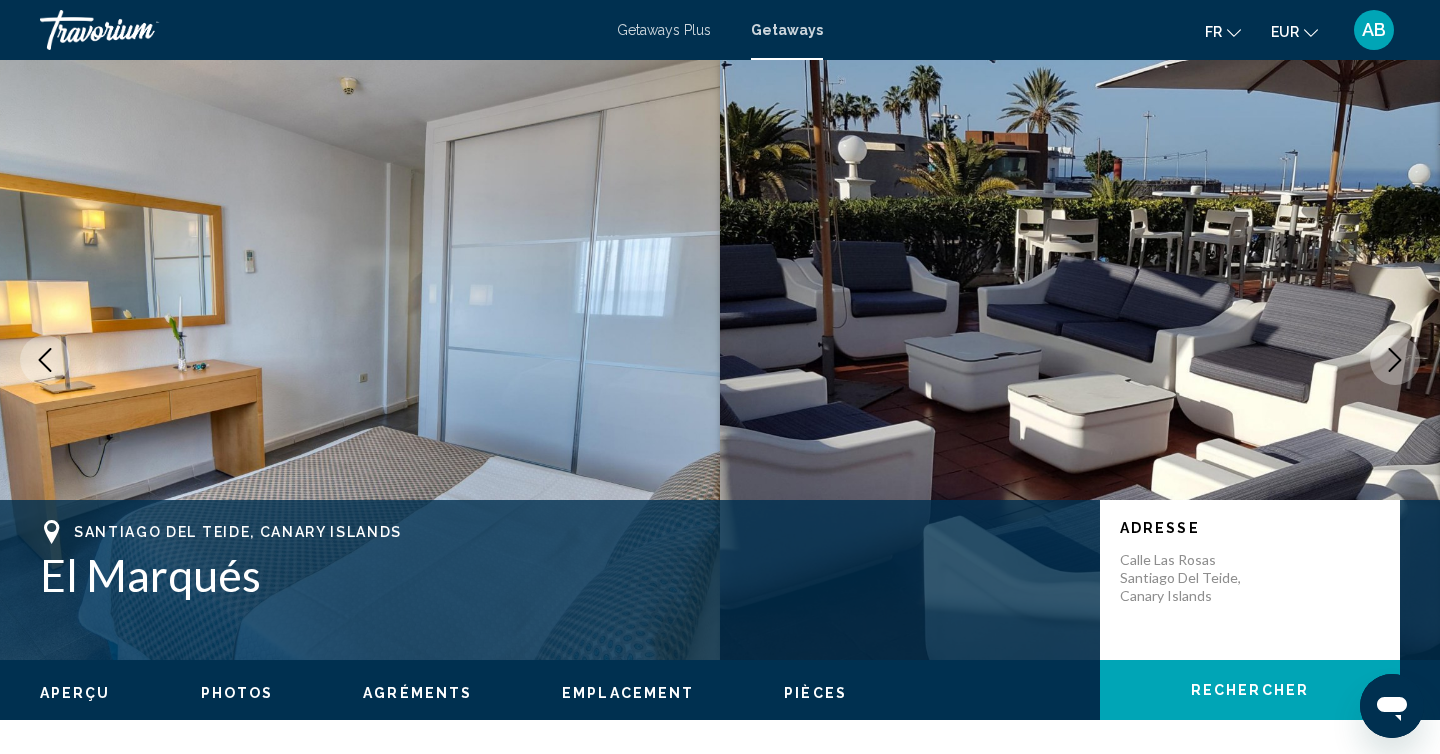 click at bounding box center (1395, 360) 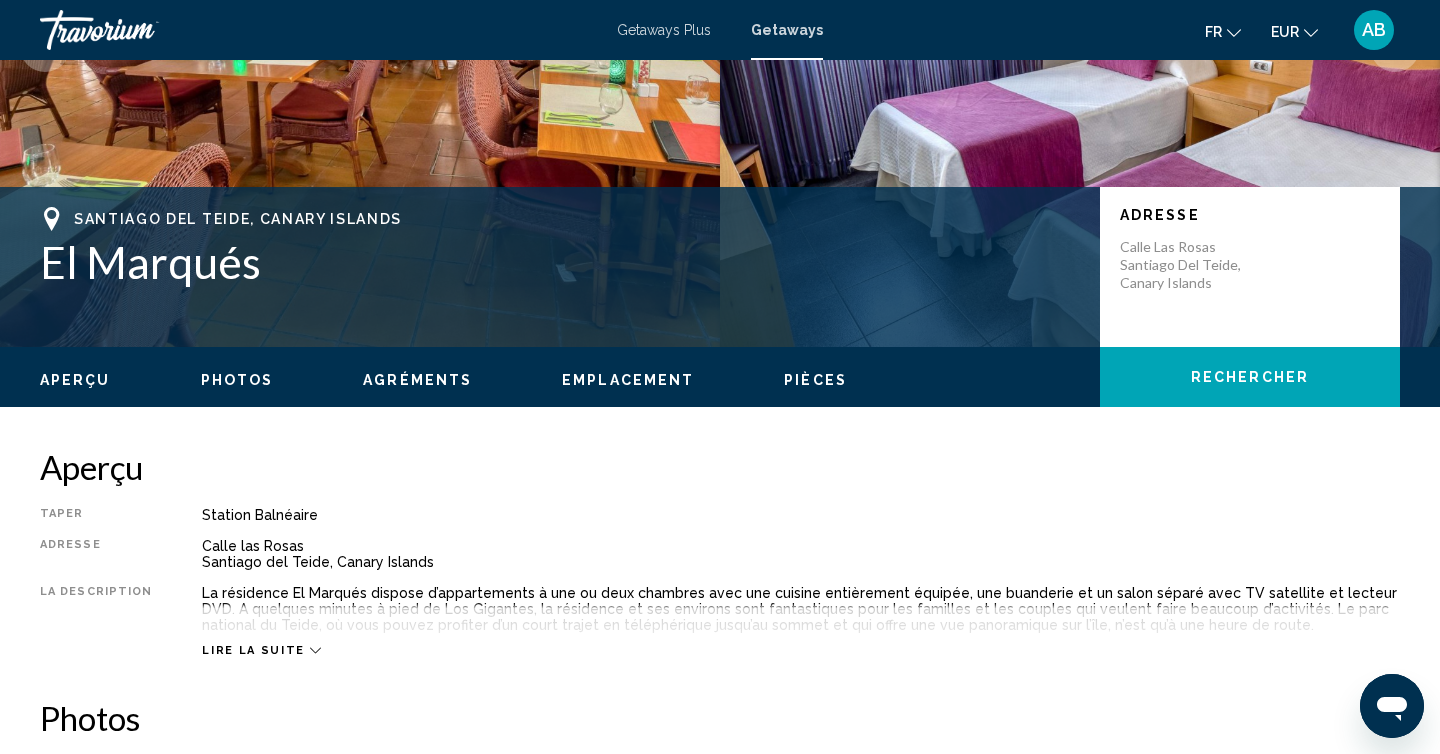 scroll, scrollTop: 0, scrollLeft: 0, axis: both 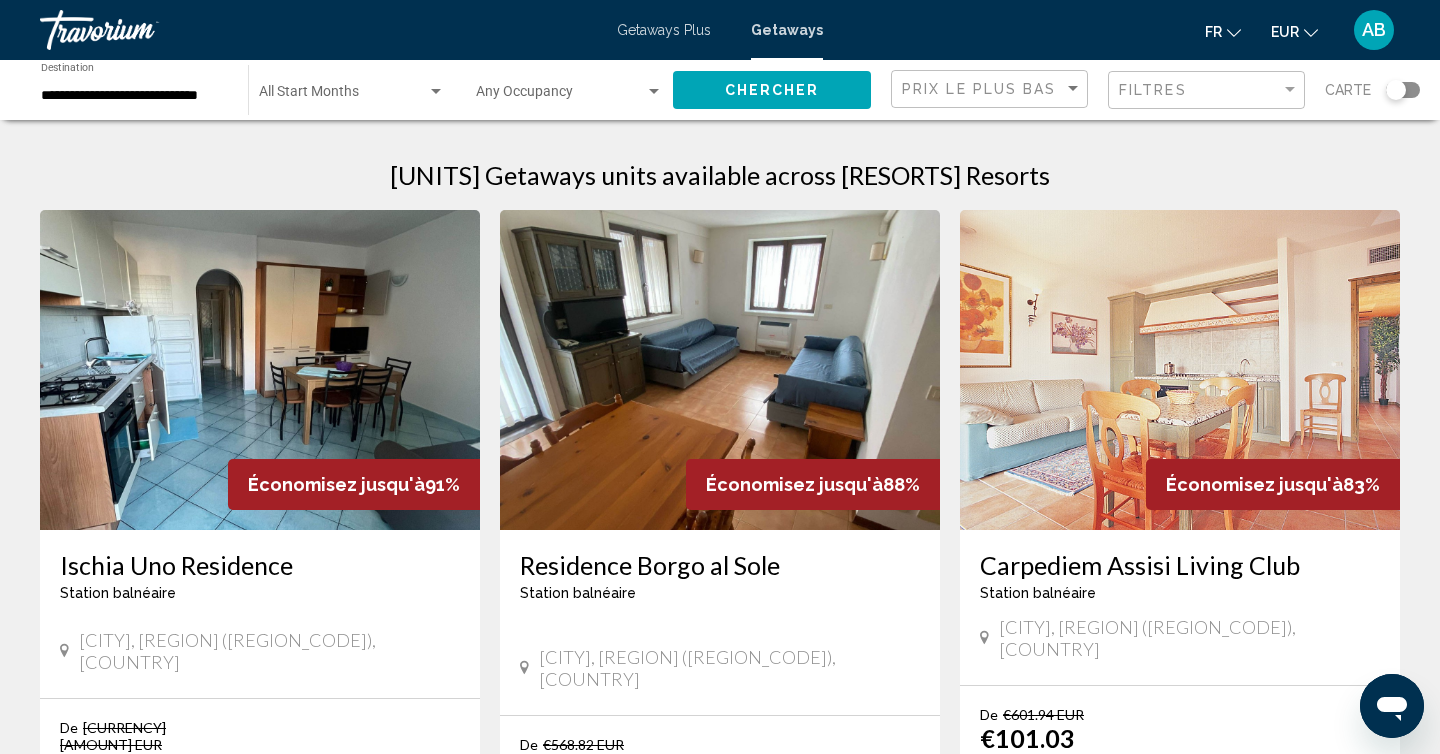 click on "Start Month All Start Months" at bounding box center [352, 90] 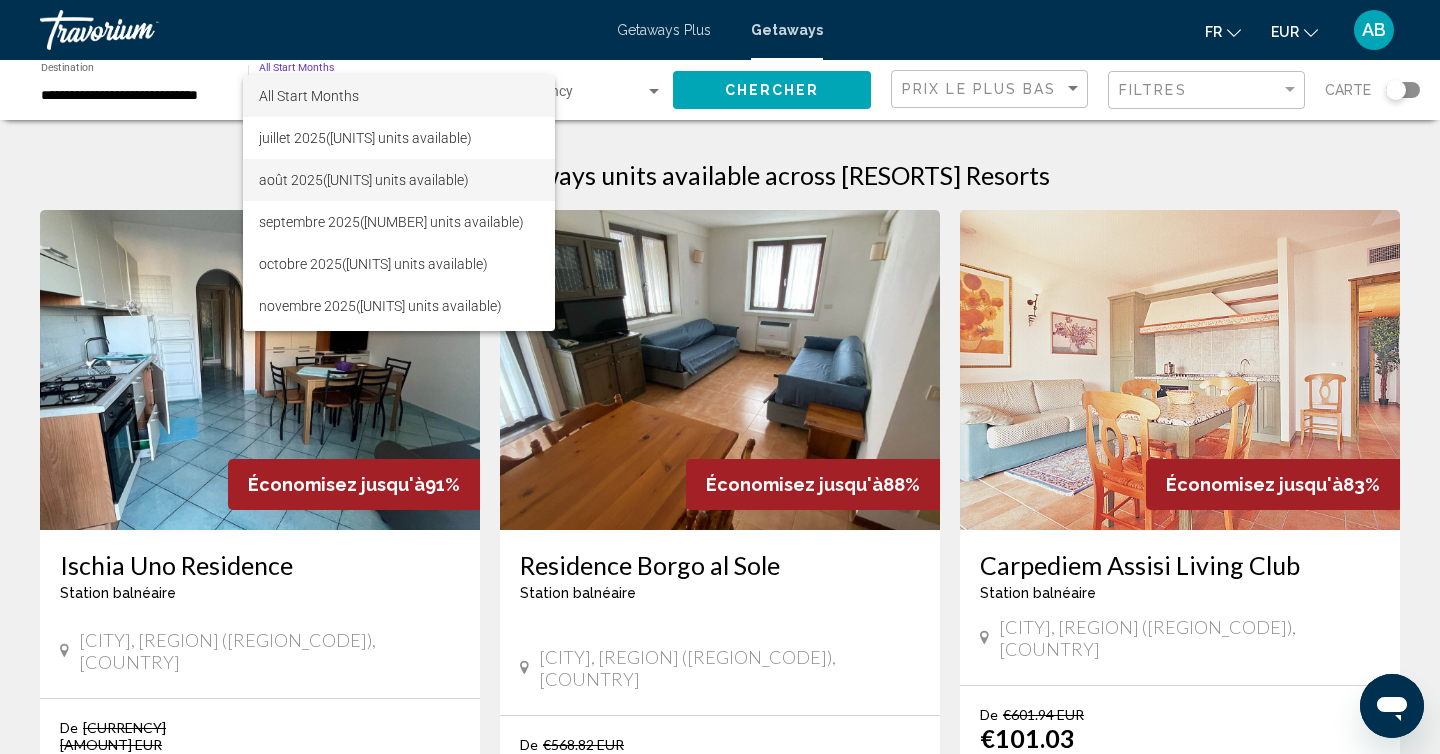 click on "[MONTH] [YEAR] ([NUMBER] units available)" at bounding box center [399, 180] 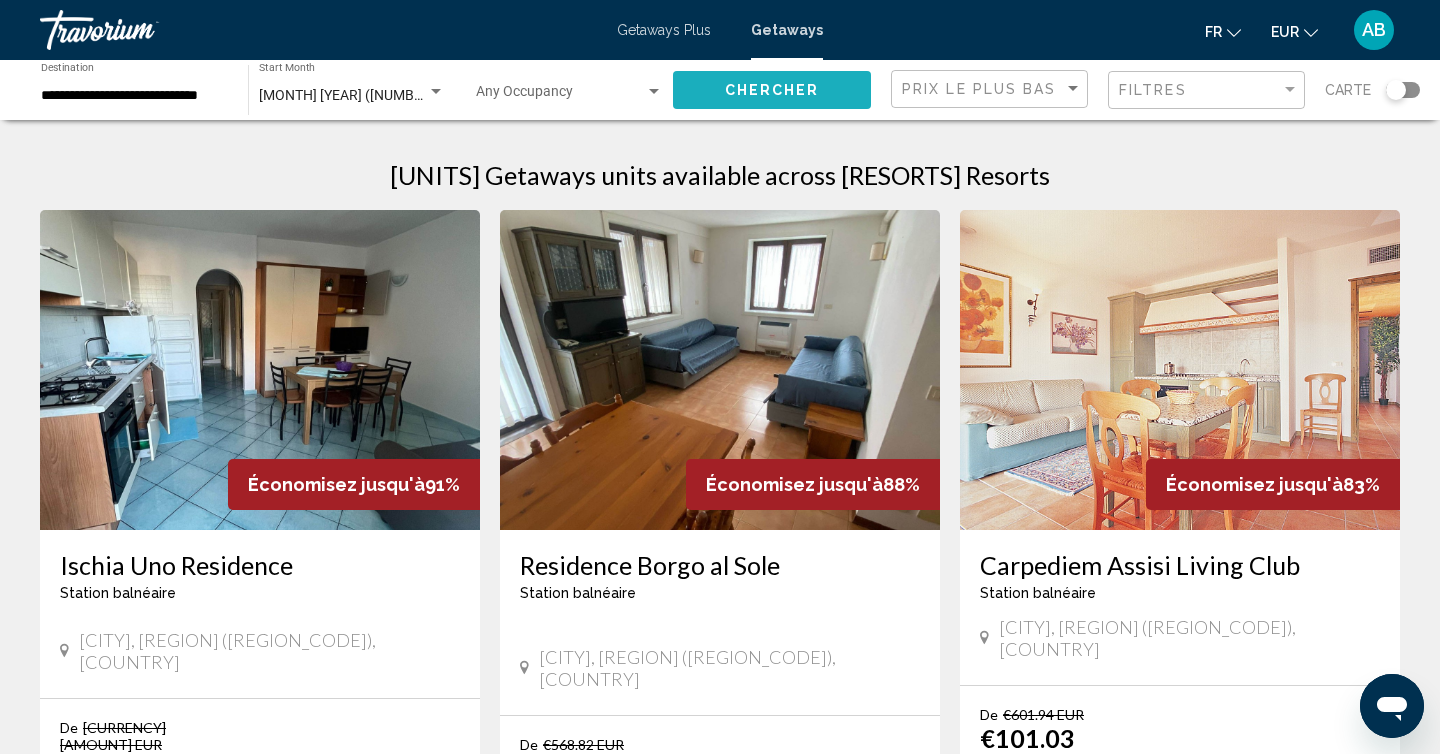 click on "Chercher" at bounding box center (772, 89) 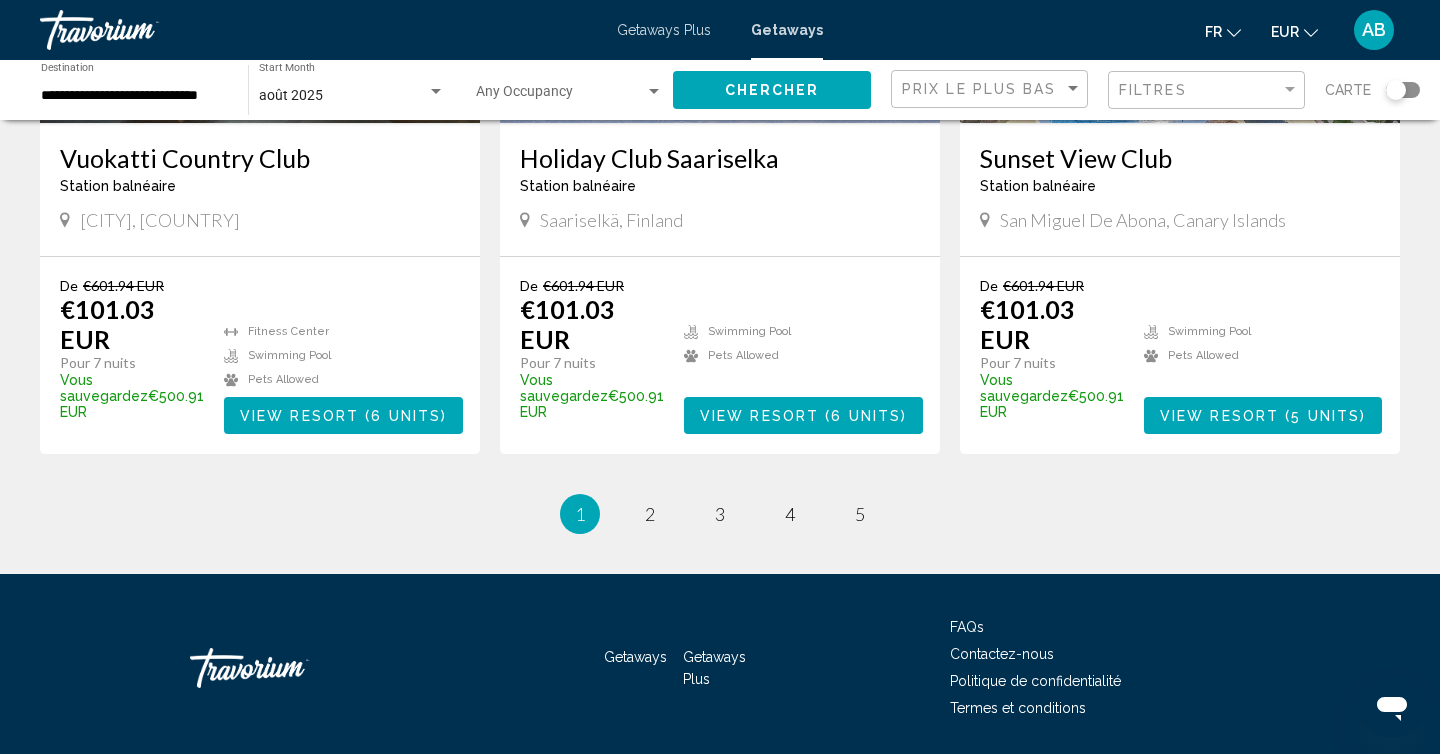 scroll, scrollTop: 2481, scrollLeft: 0, axis: vertical 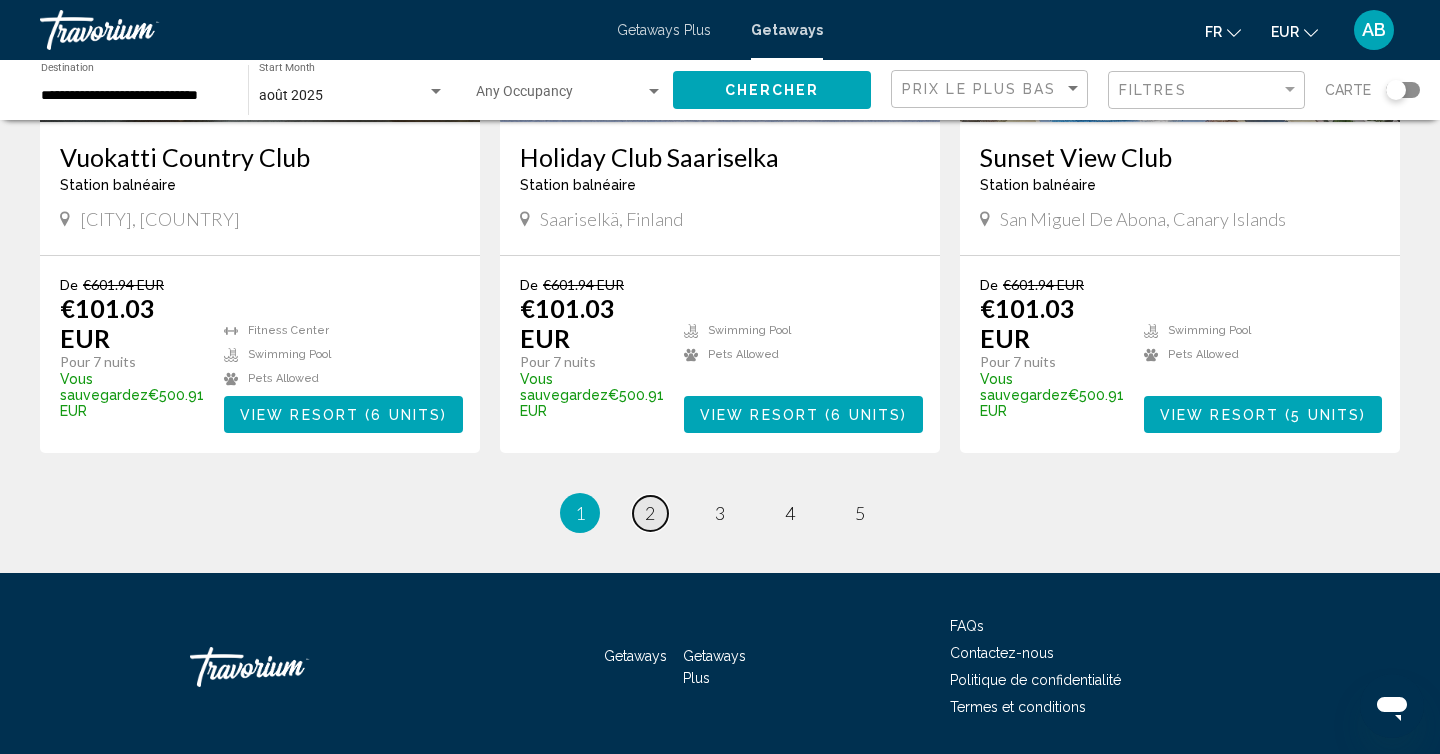 click on "2" at bounding box center (650, 513) 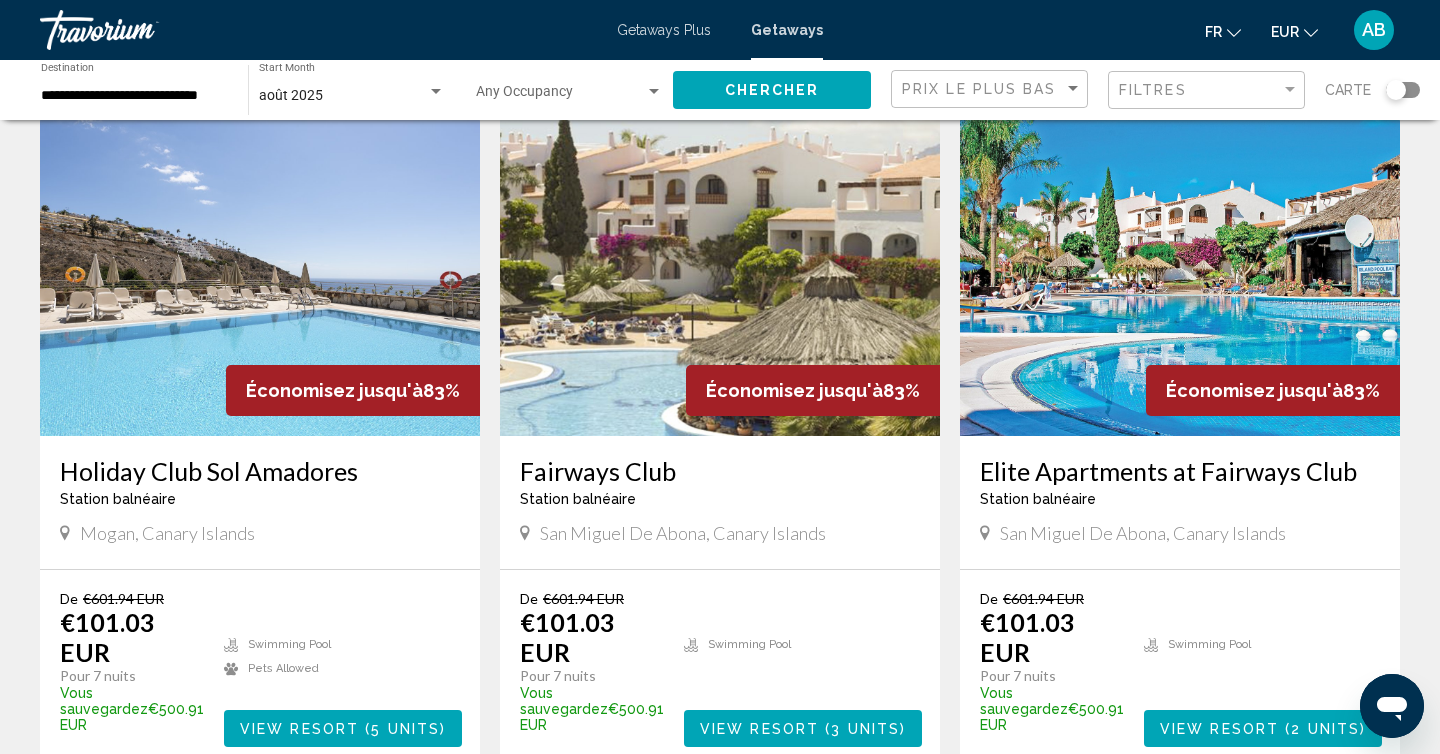 scroll, scrollTop: 108, scrollLeft: 0, axis: vertical 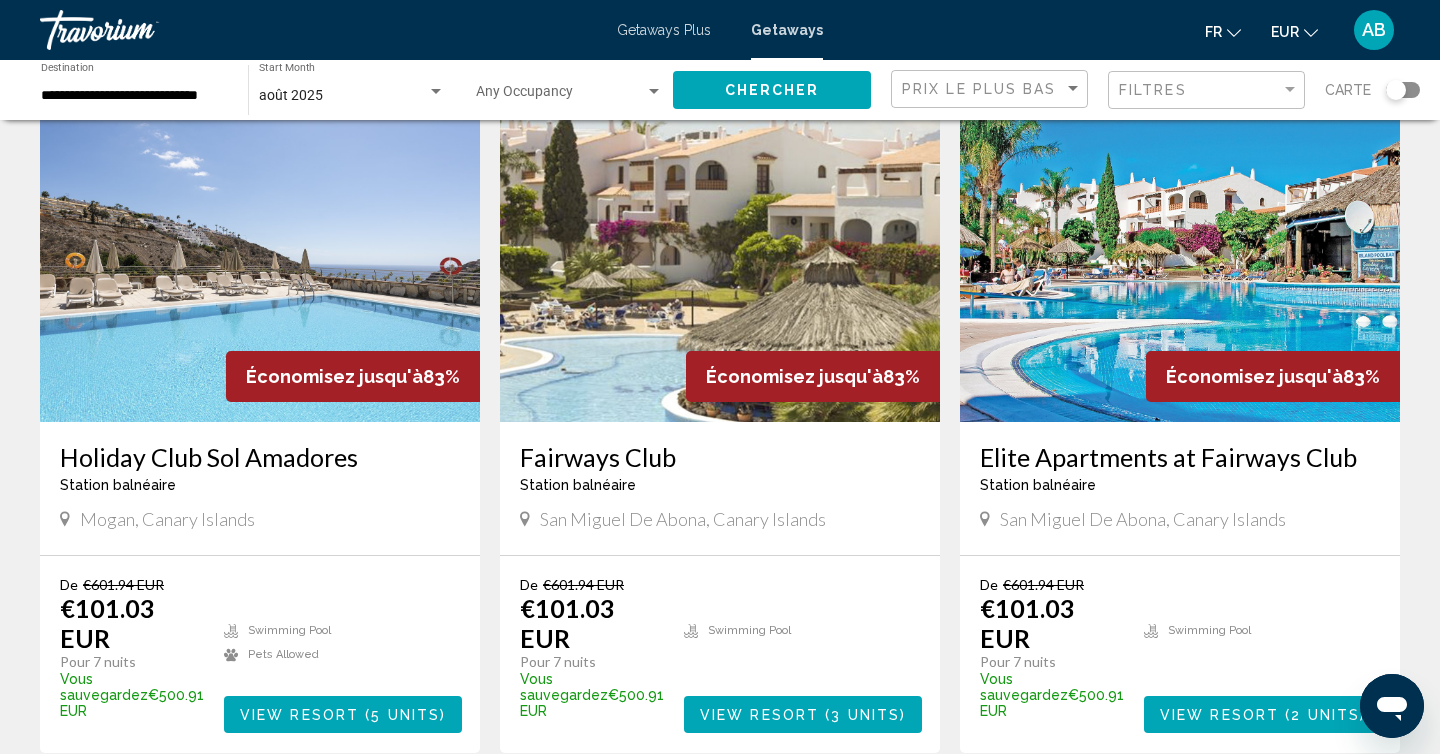 click at bounding box center [1180, 262] 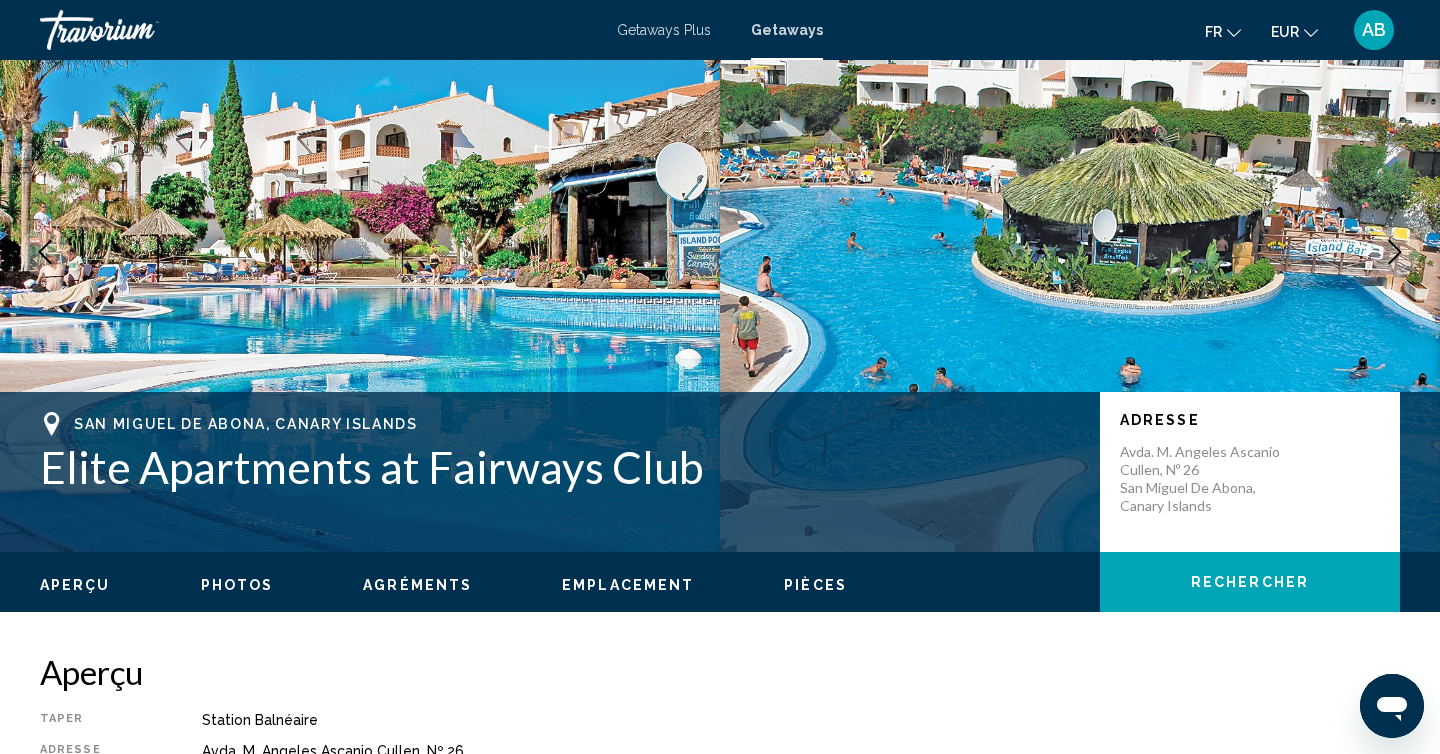 scroll, scrollTop: 0, scrollLeft: 0, axis: both 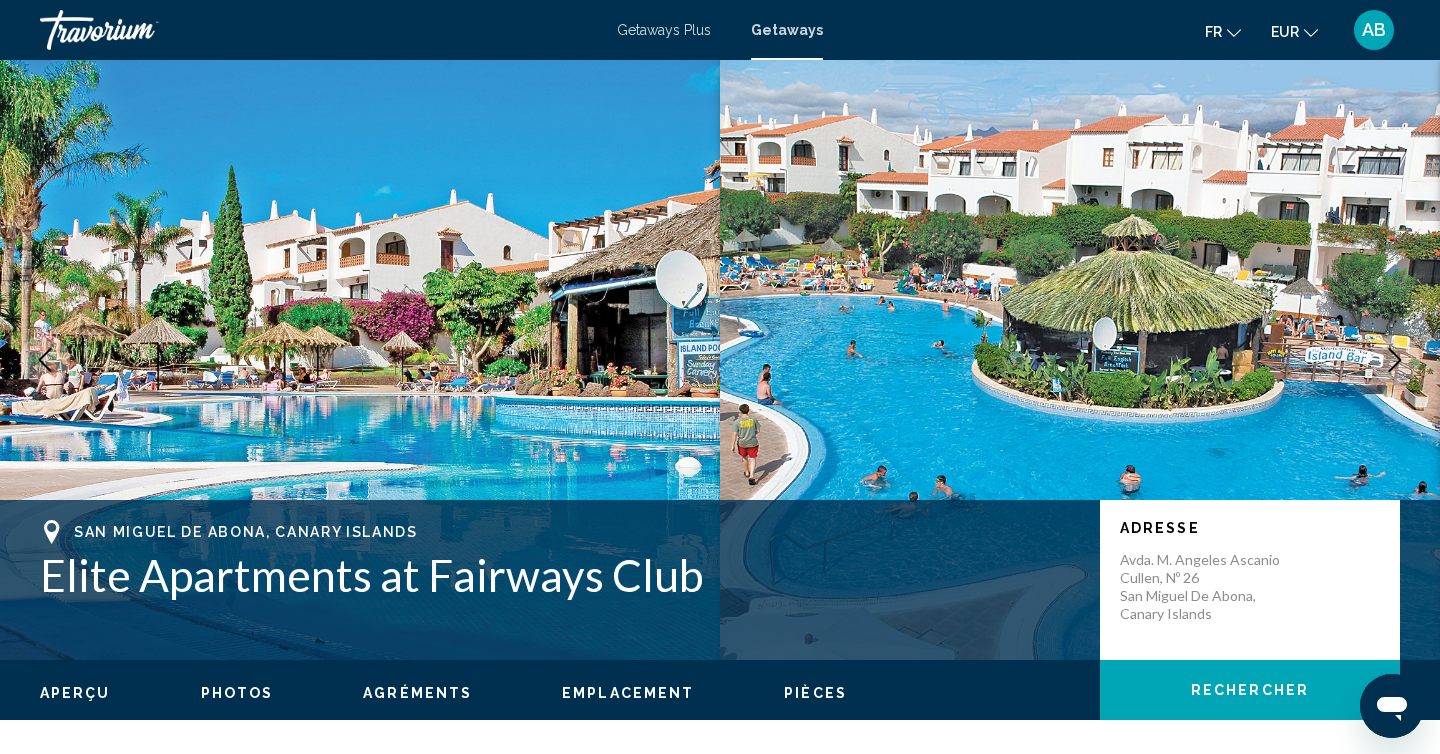 click at bounding box center (1395, 360) 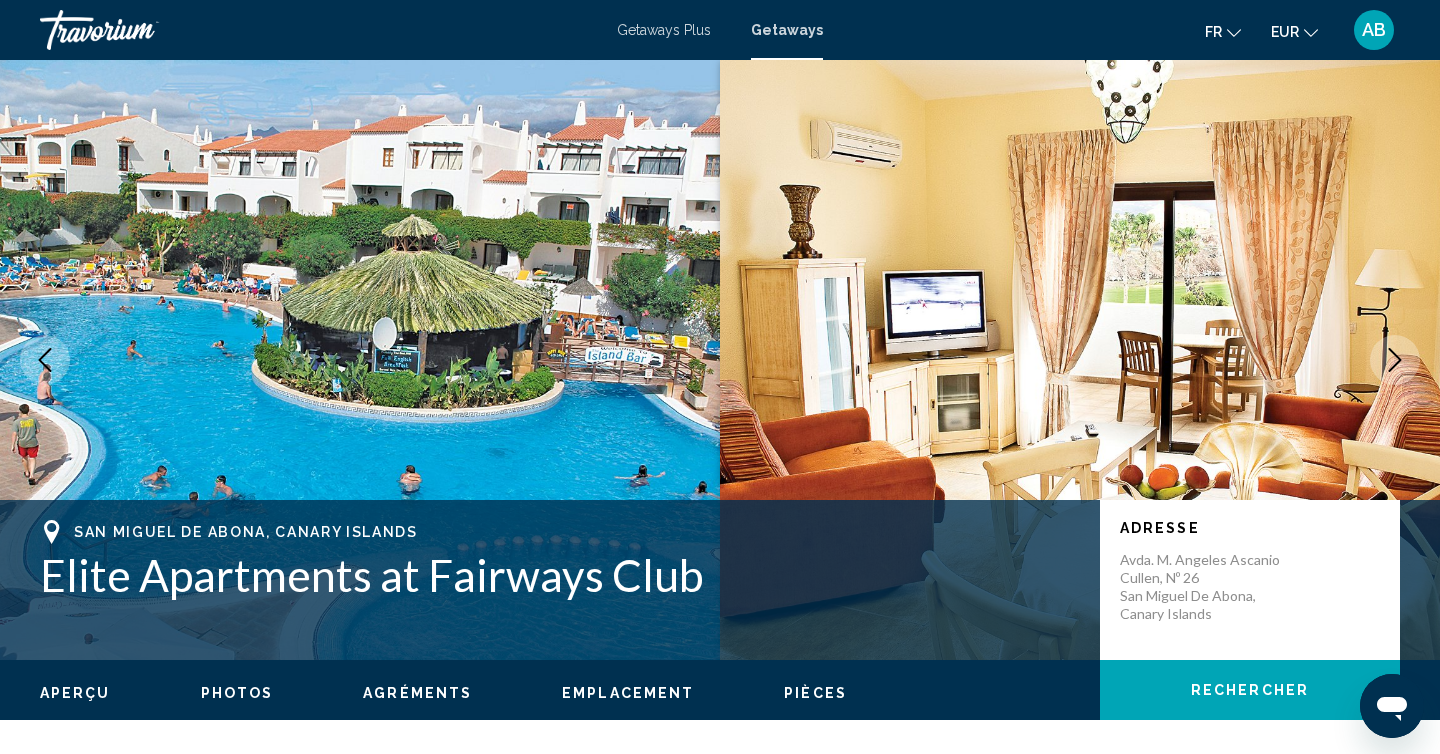 click at bounding box center [1395, 360] 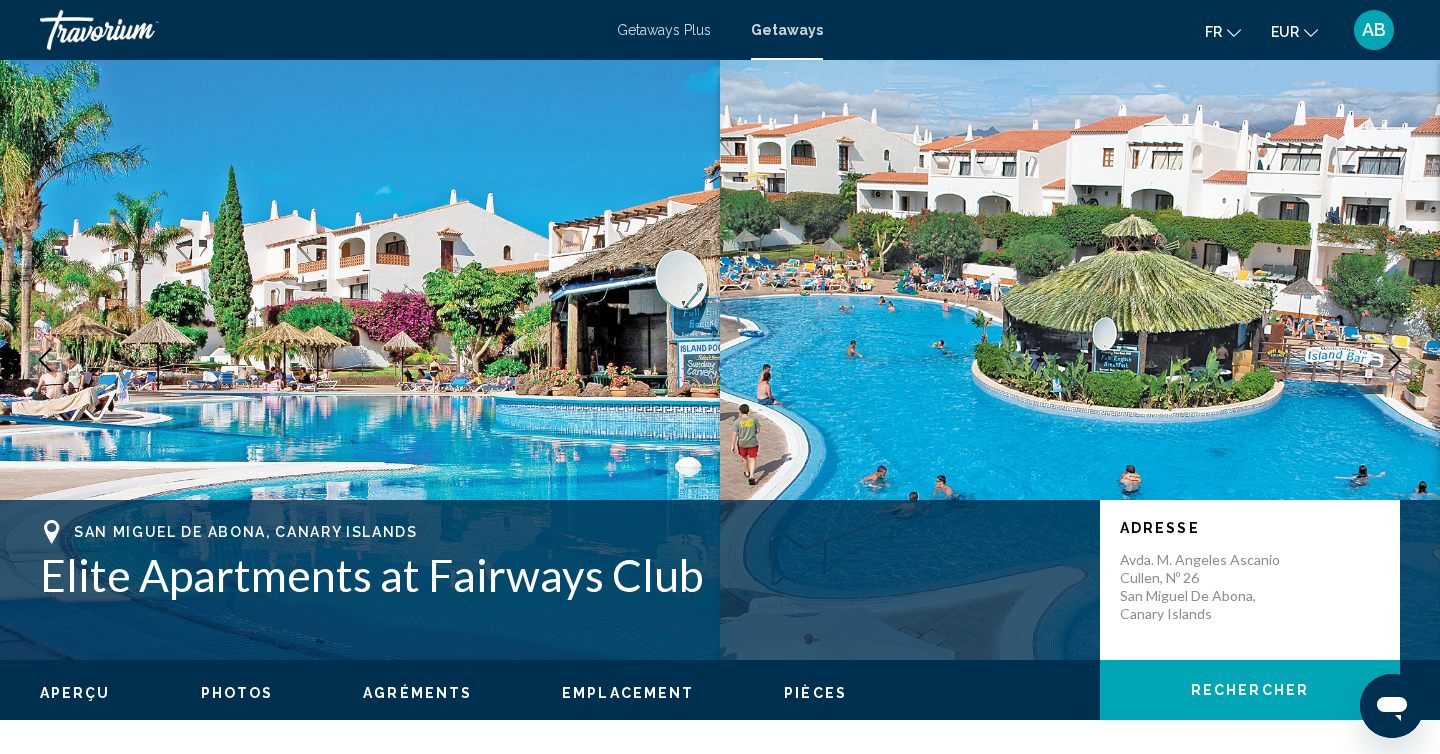 click at bounding box center (1395, 360) 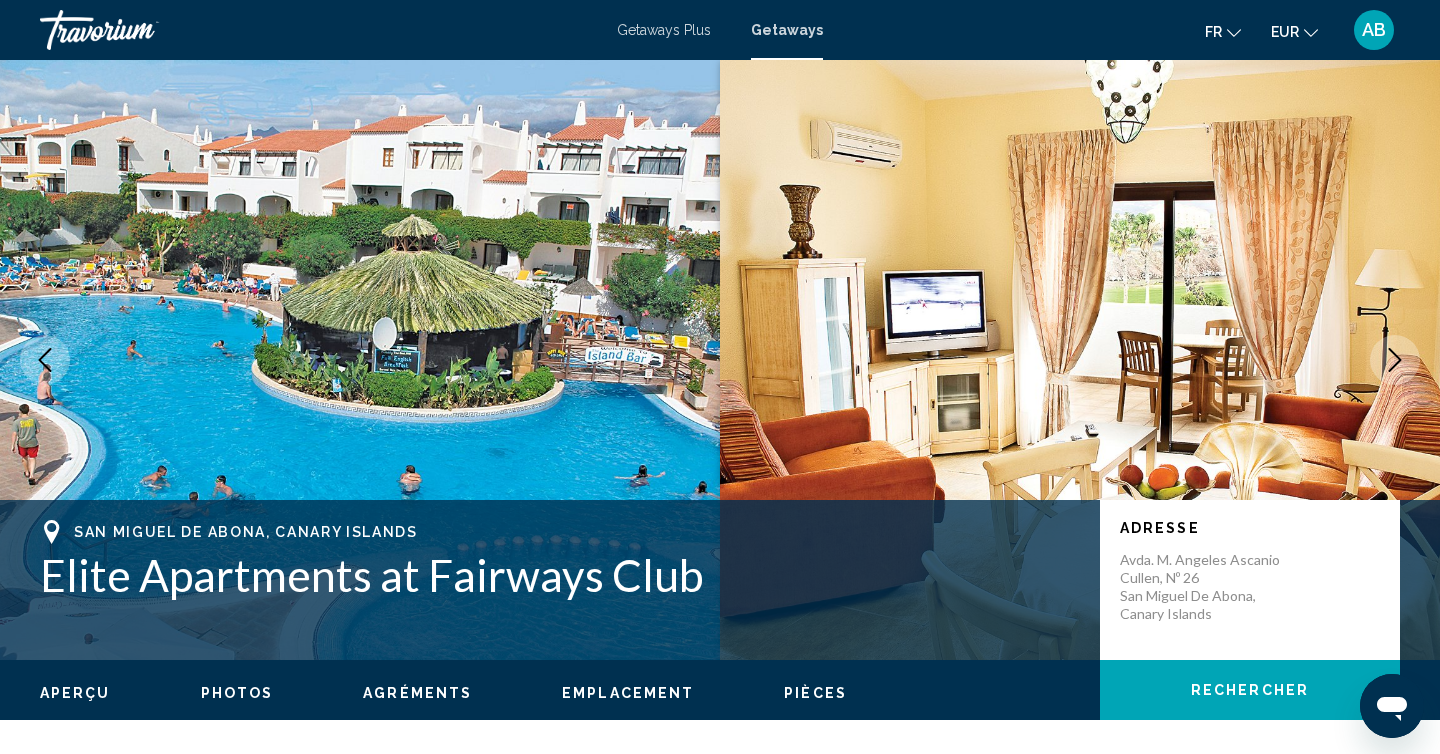click at bounding box center [1395, 360] 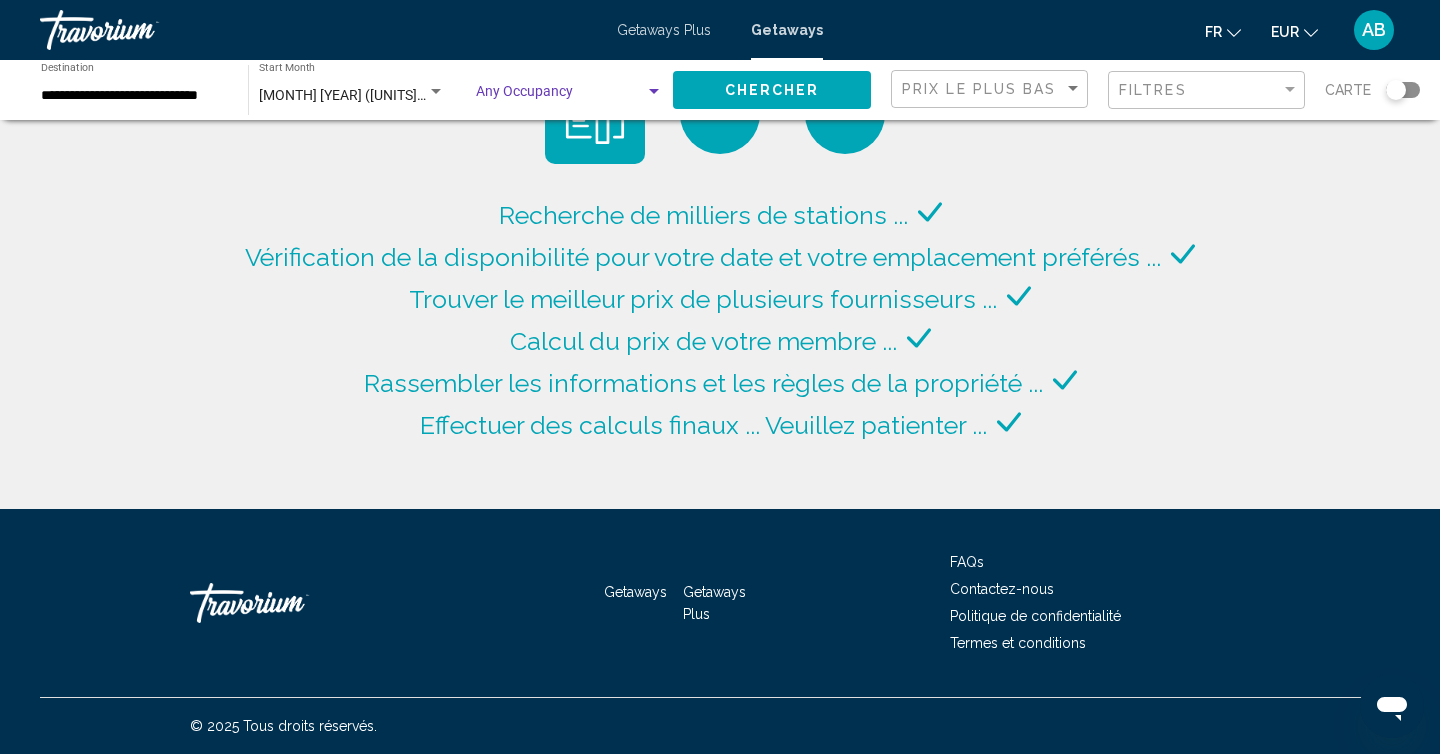 click at bounding box center [560, 96] 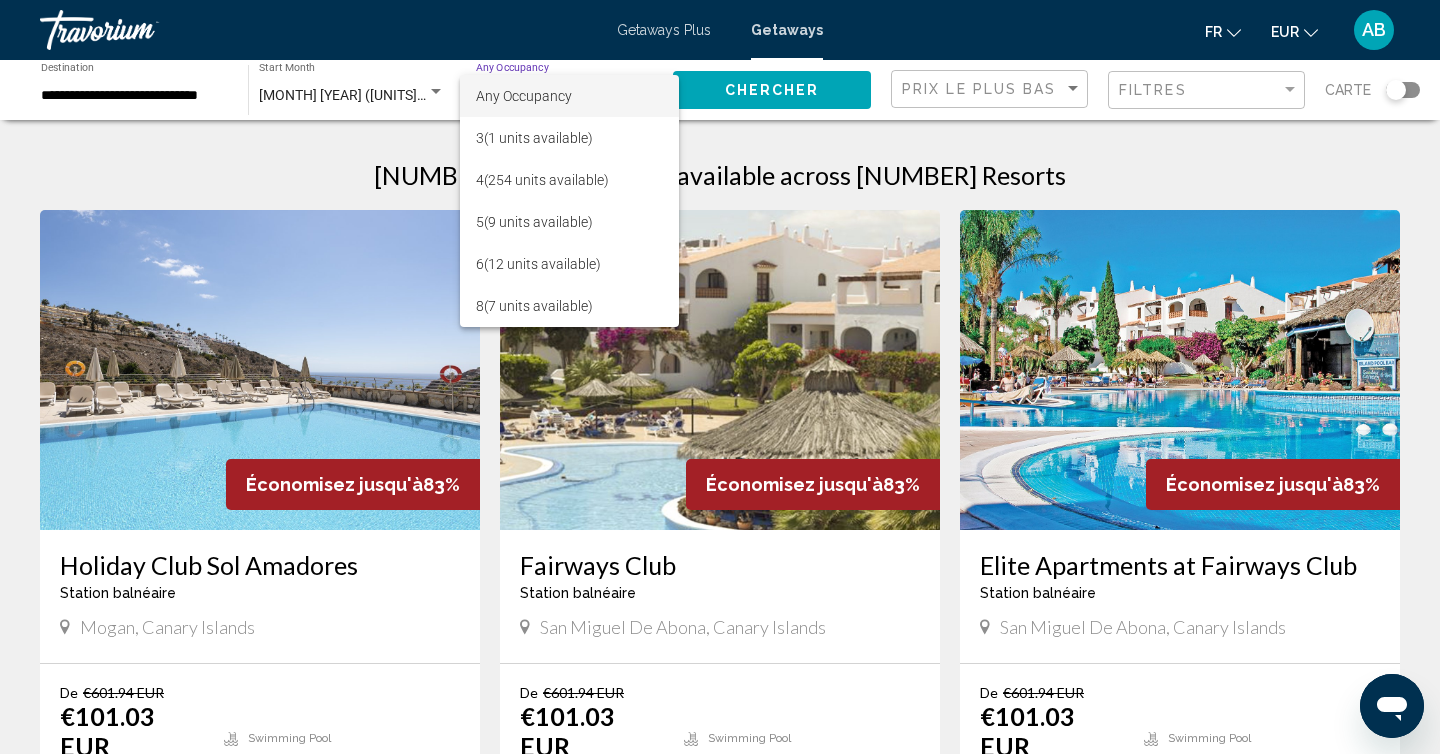 click at bounding box center [720, 377] 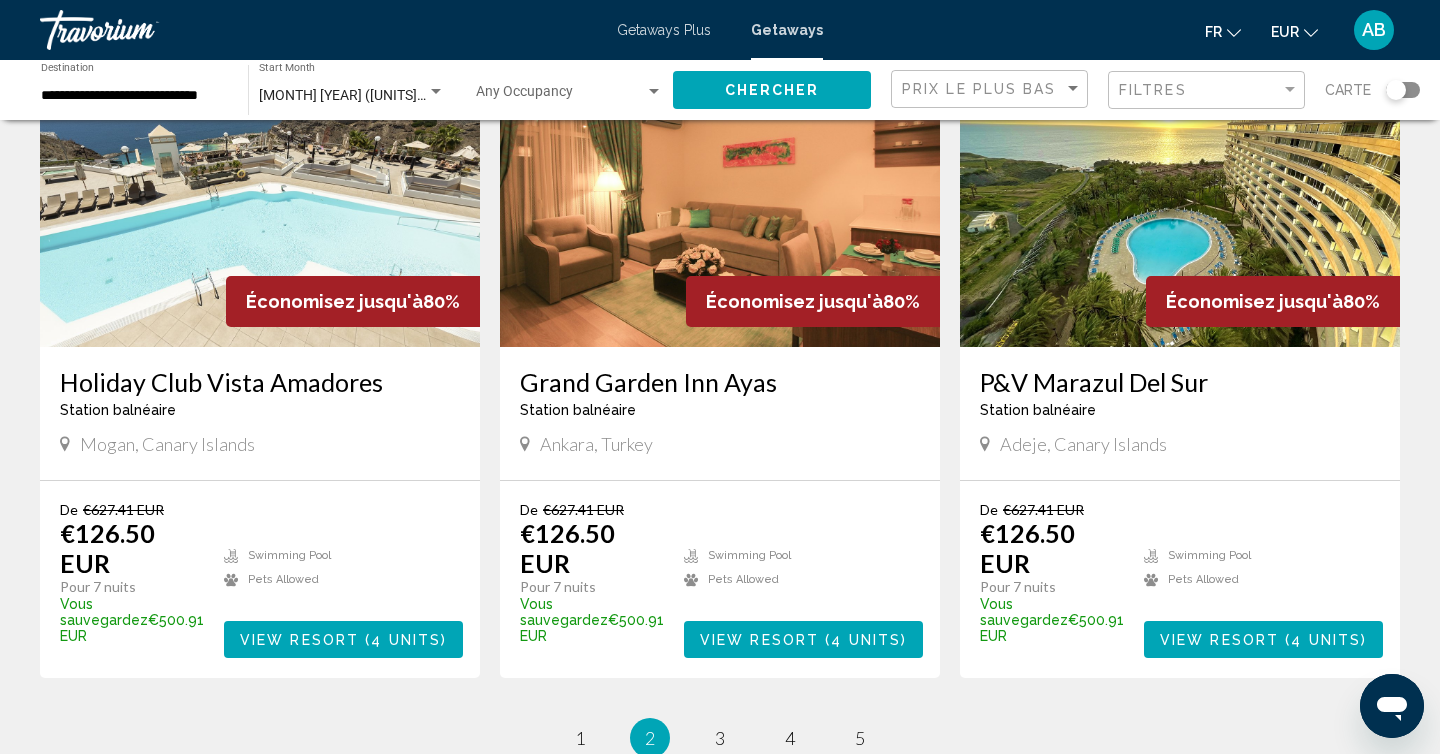 scroll, scrollTop: 2345, scrollLeft: 0, axis: vertical 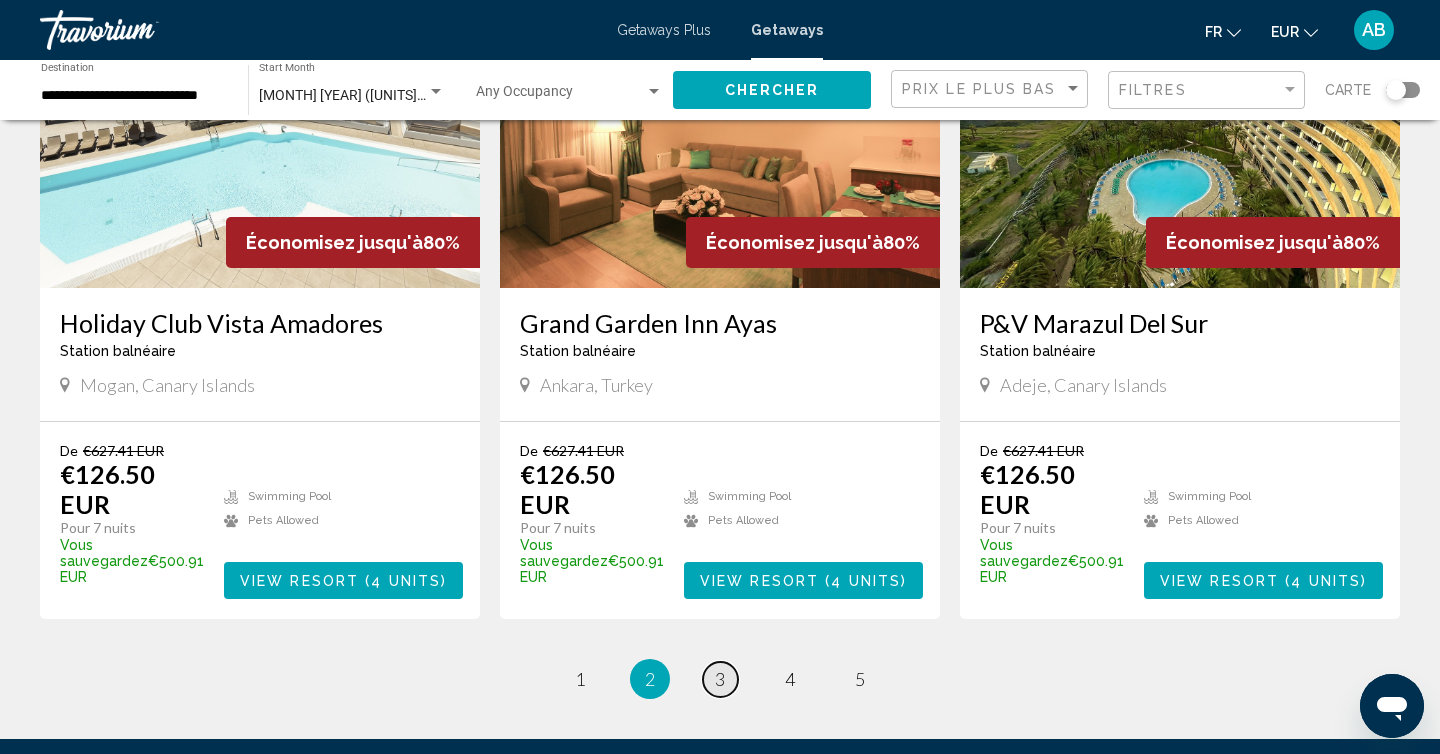 click on "page  3" at bounding box center (580, 679) 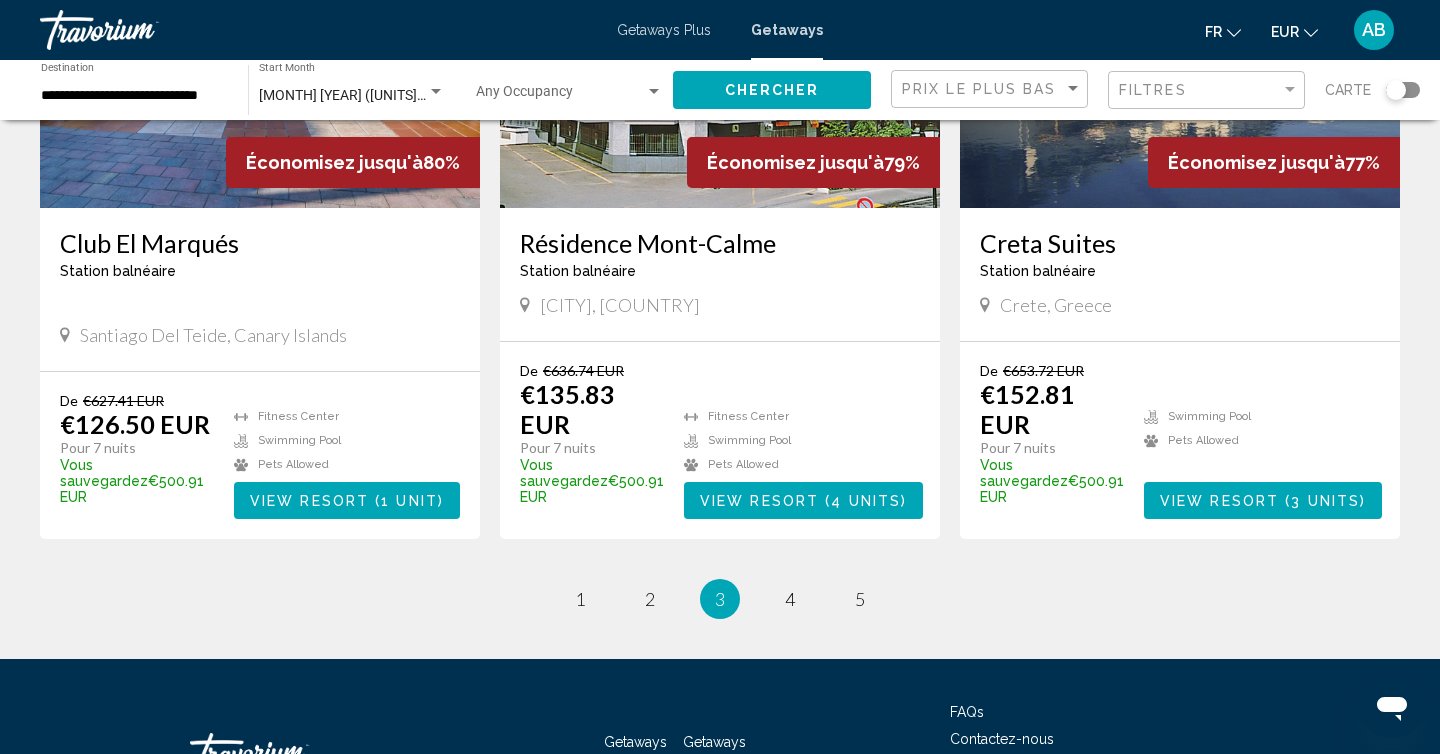 scroll, scrollTop: 2421, scrollLeft: 0, axis: vertical 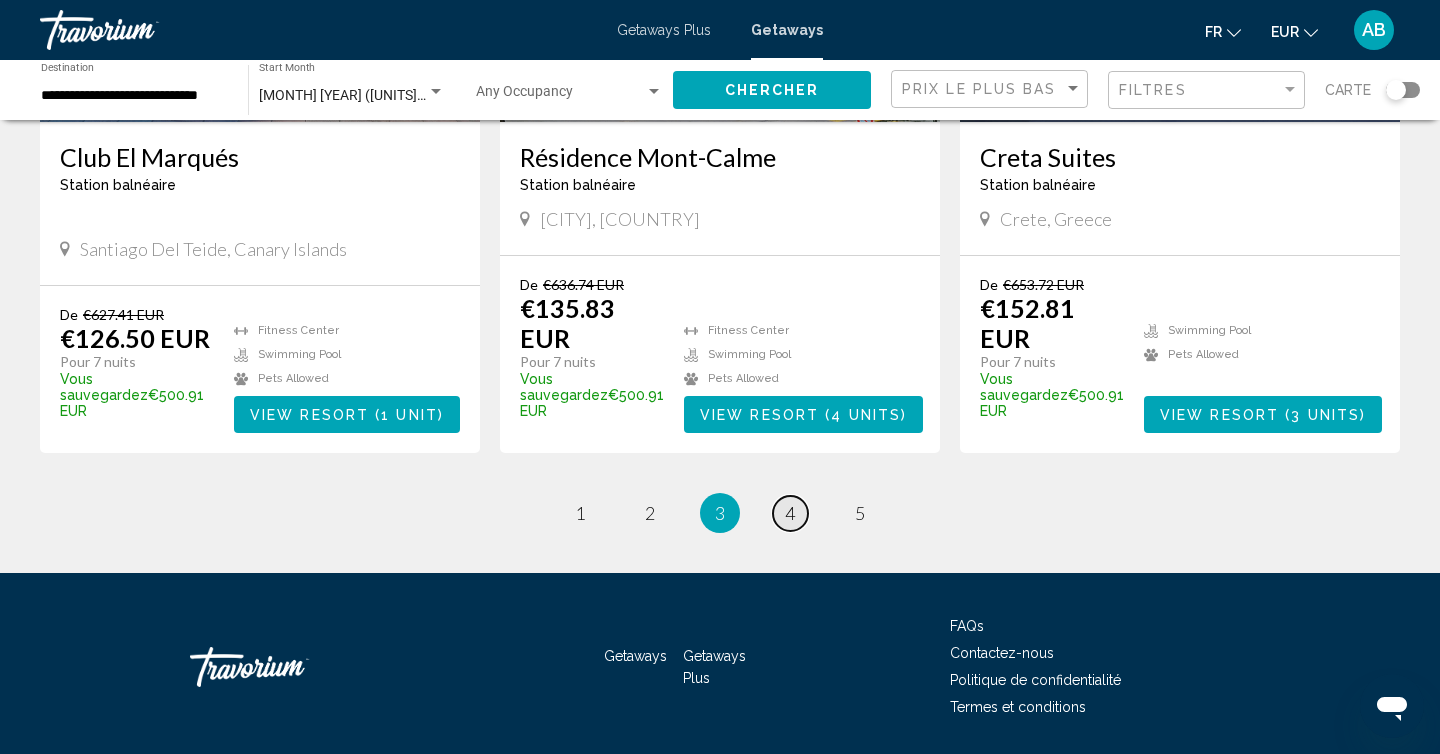 click on "4" at bounding box center (580, 513) 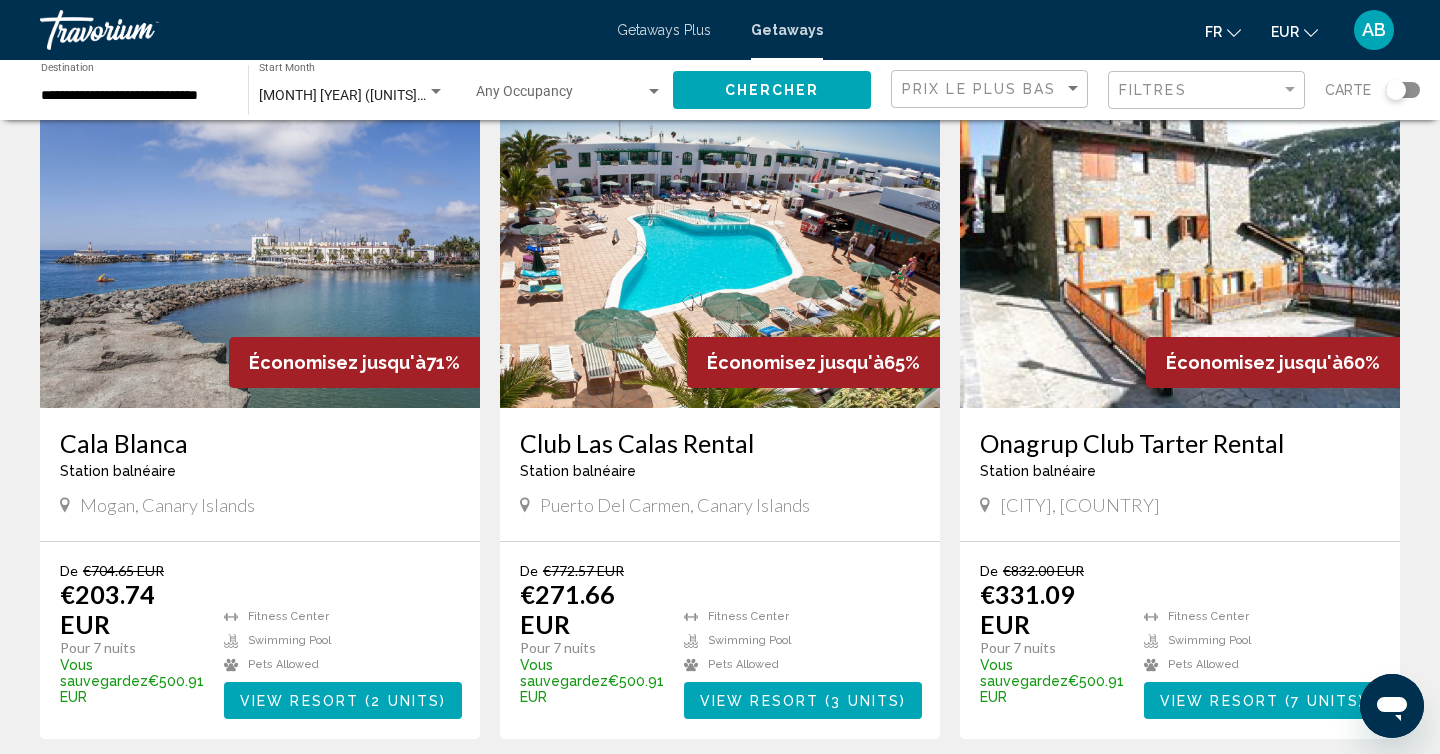 scroll, scrollTop: 127, scrollLeft: 0, axis: vertical 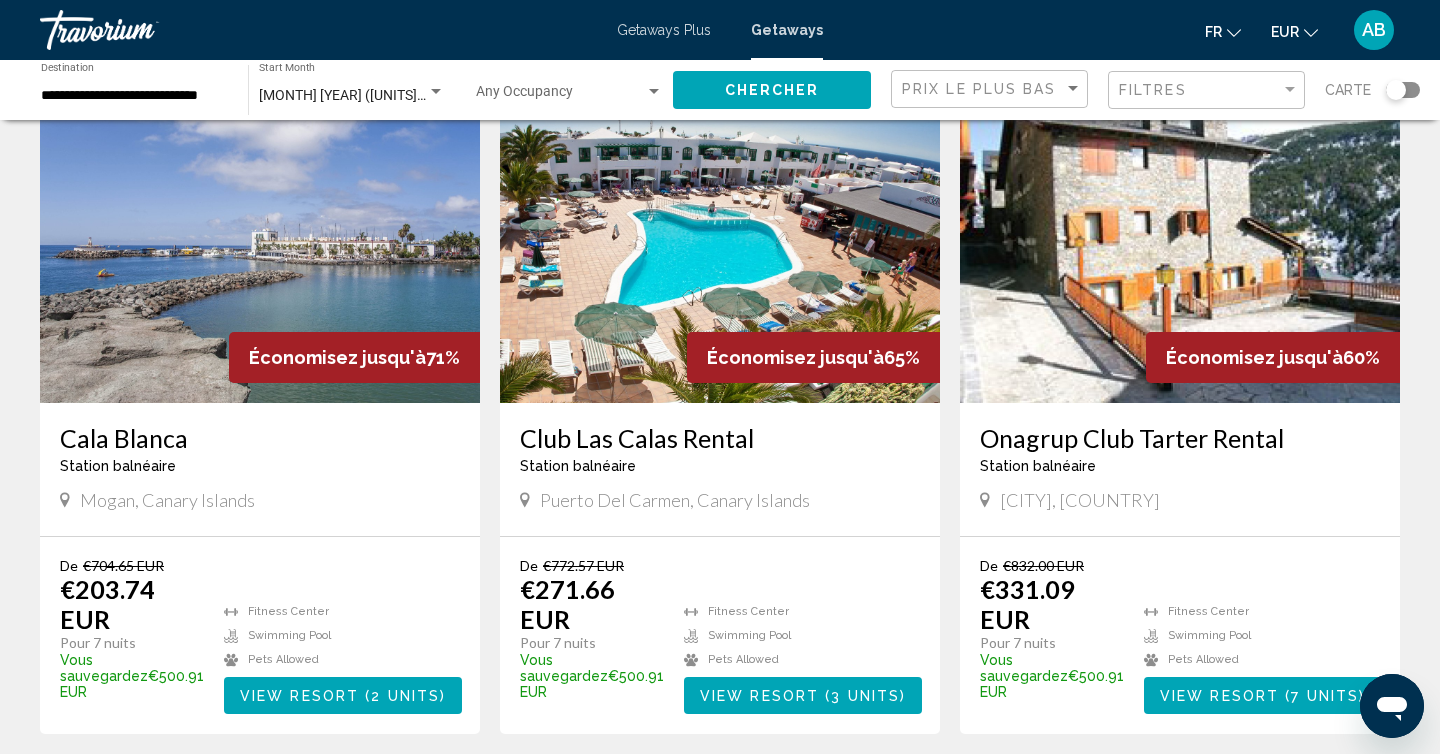 click at bounding box center [720, 243] 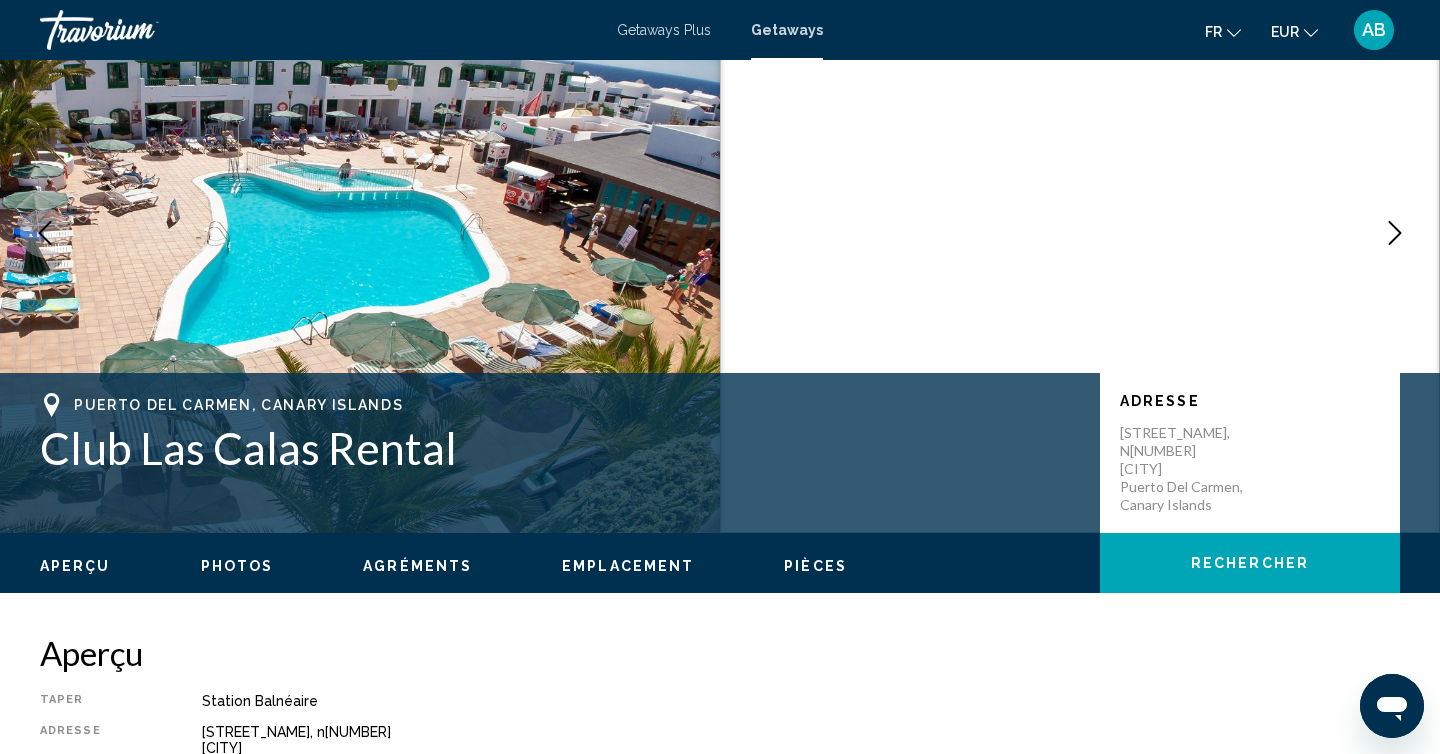scroll, scrollTop: 0, scrollLeft: 0, axis: both 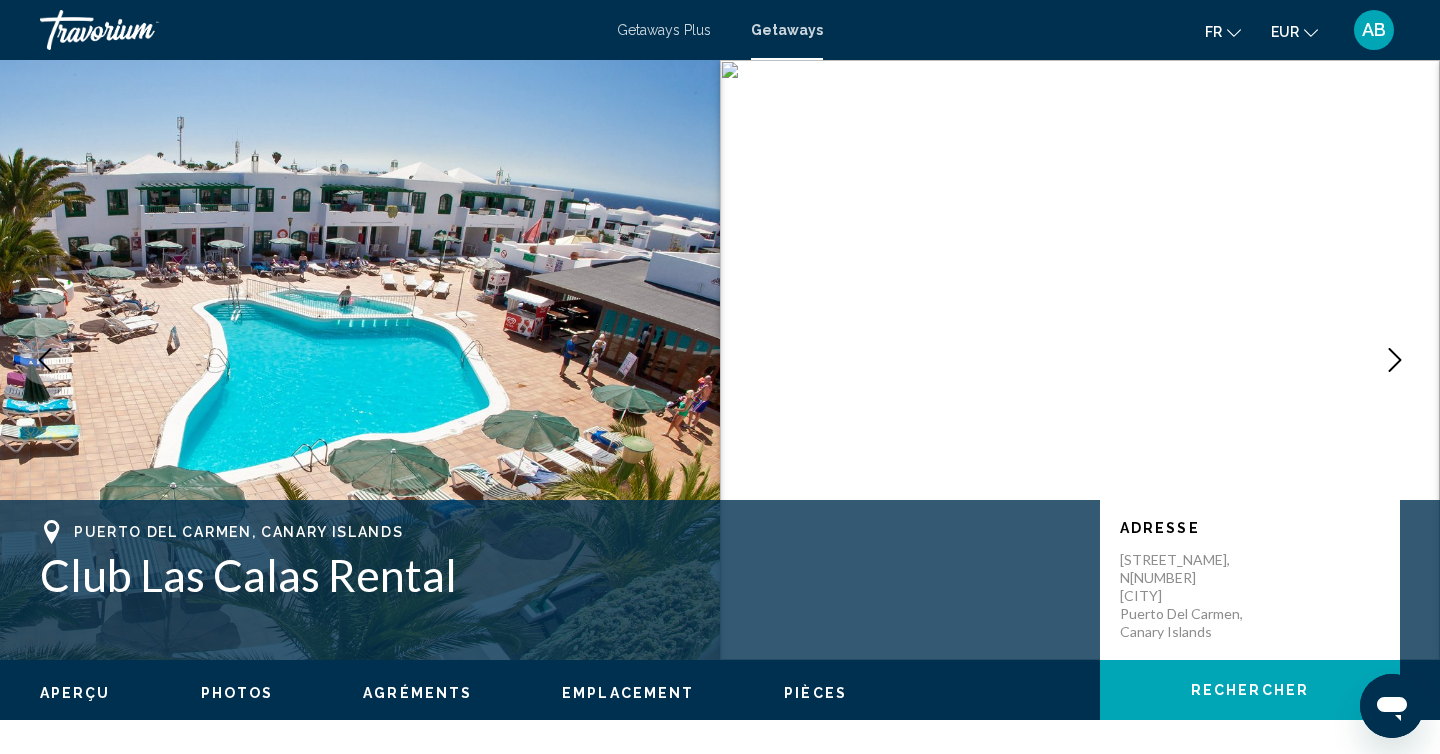 click at bounding box center [1395, 360] 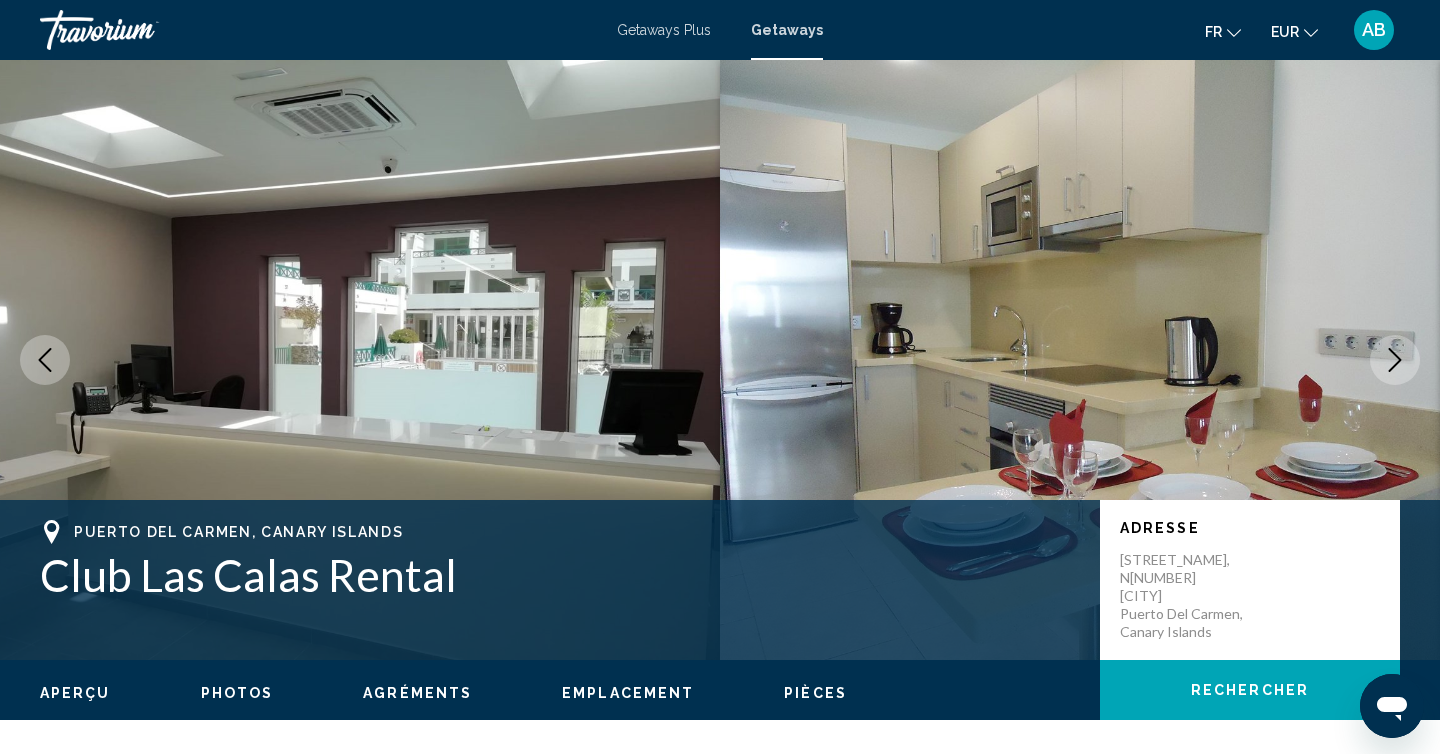 click at bounding box center (1395, 360) 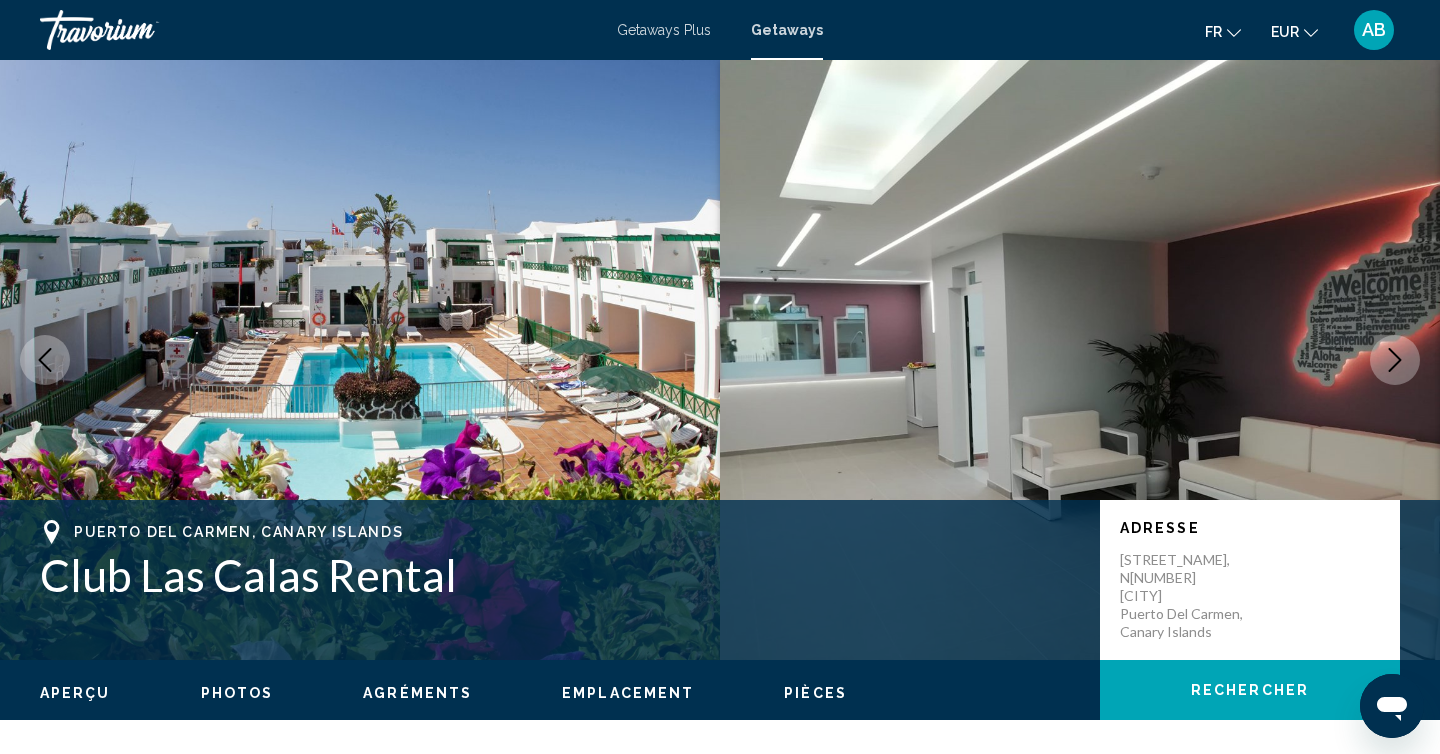 click at bounding box center (1395, 360) 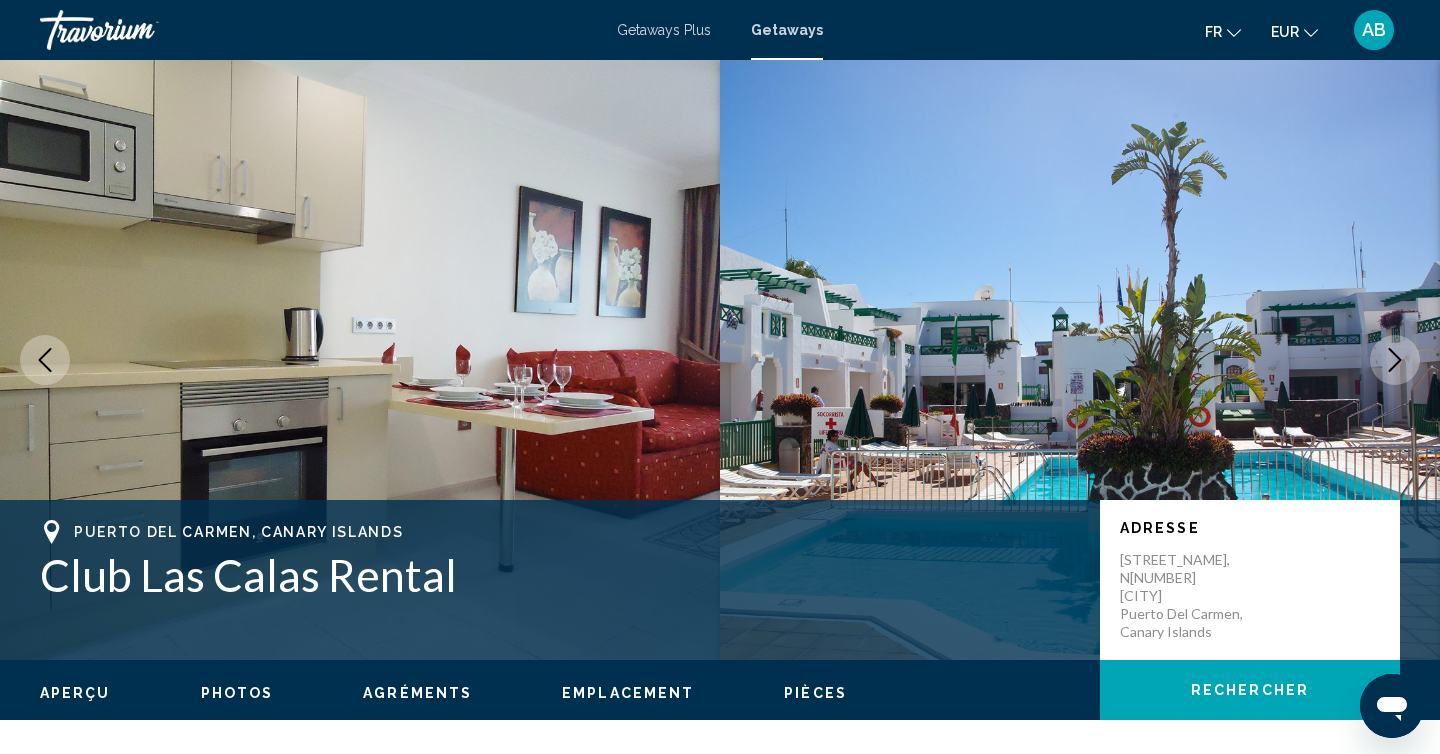 click at bounding box center (1395, 360) 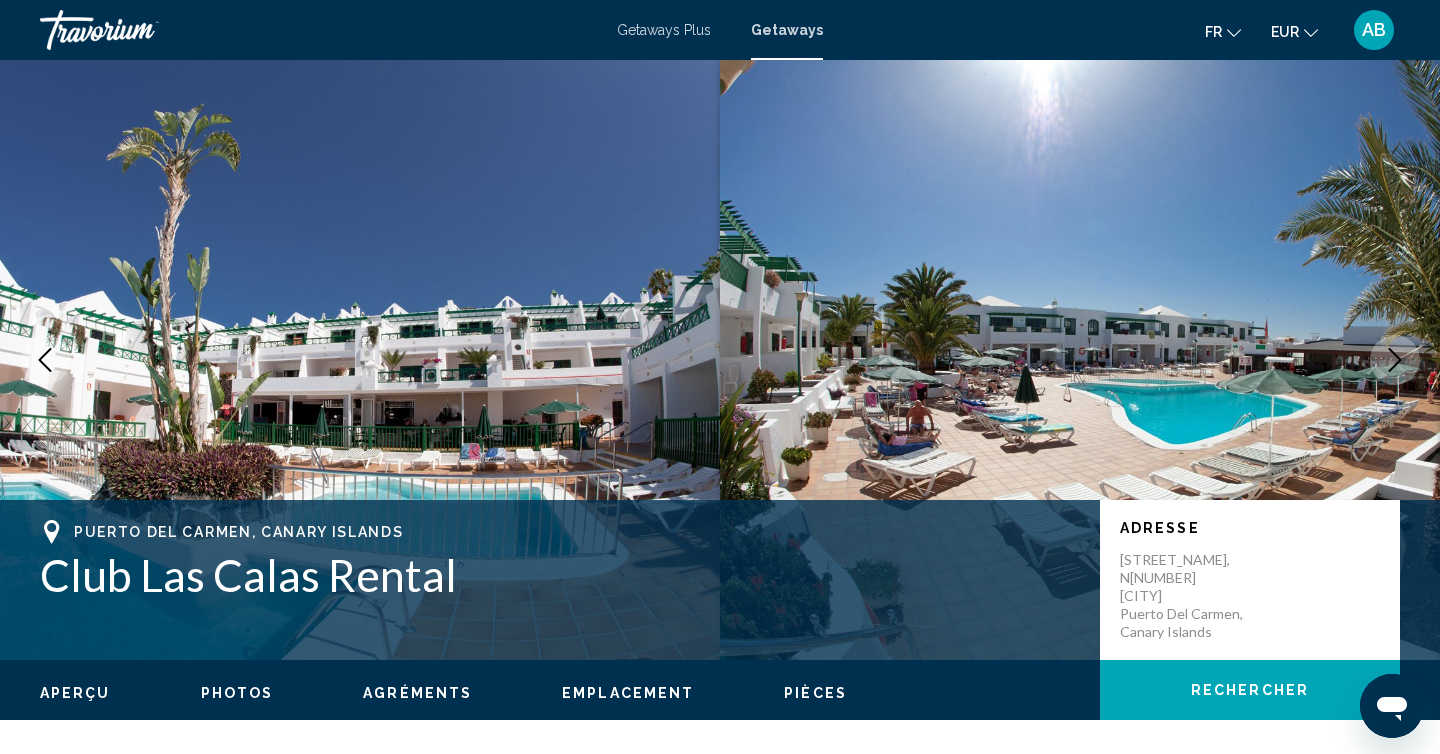 click at bounding box center (1395, 360) 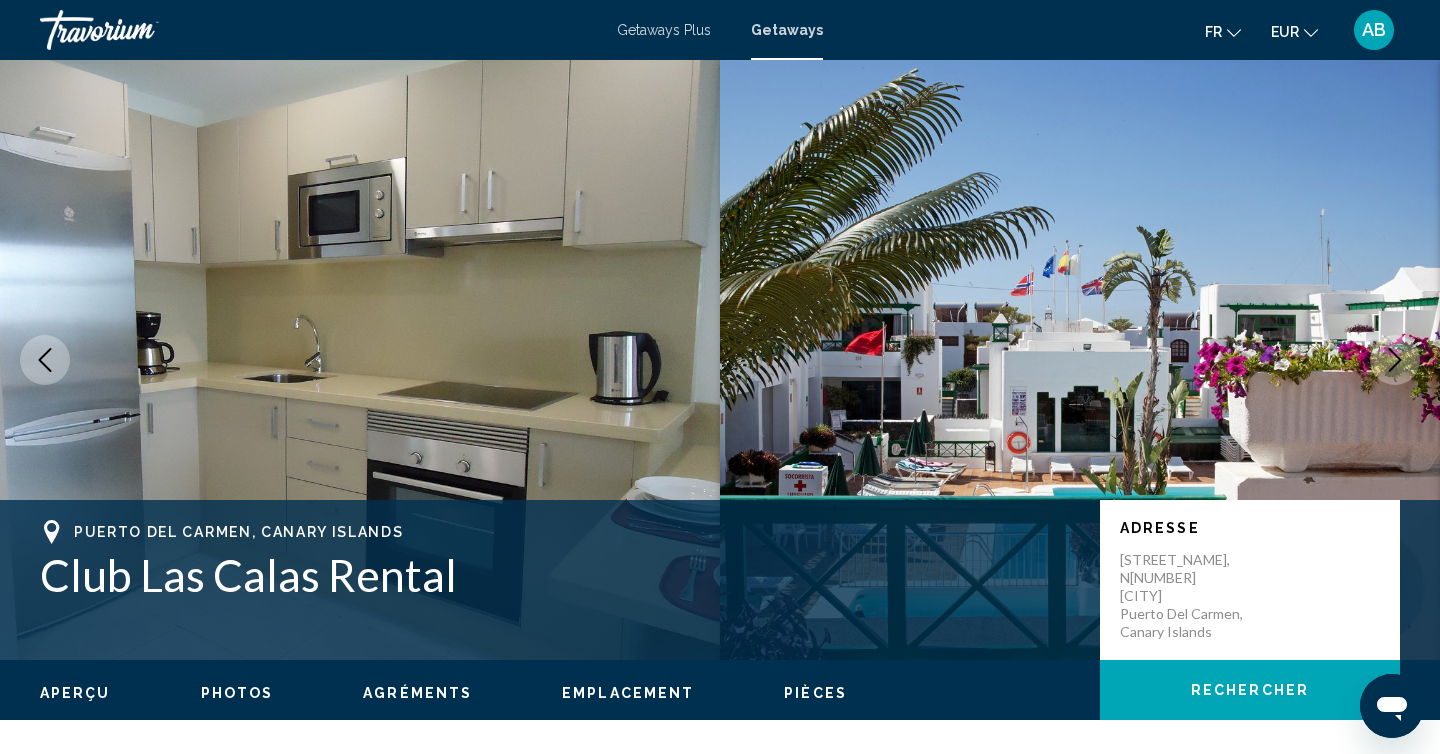 click at bounding box center [1395, 360] 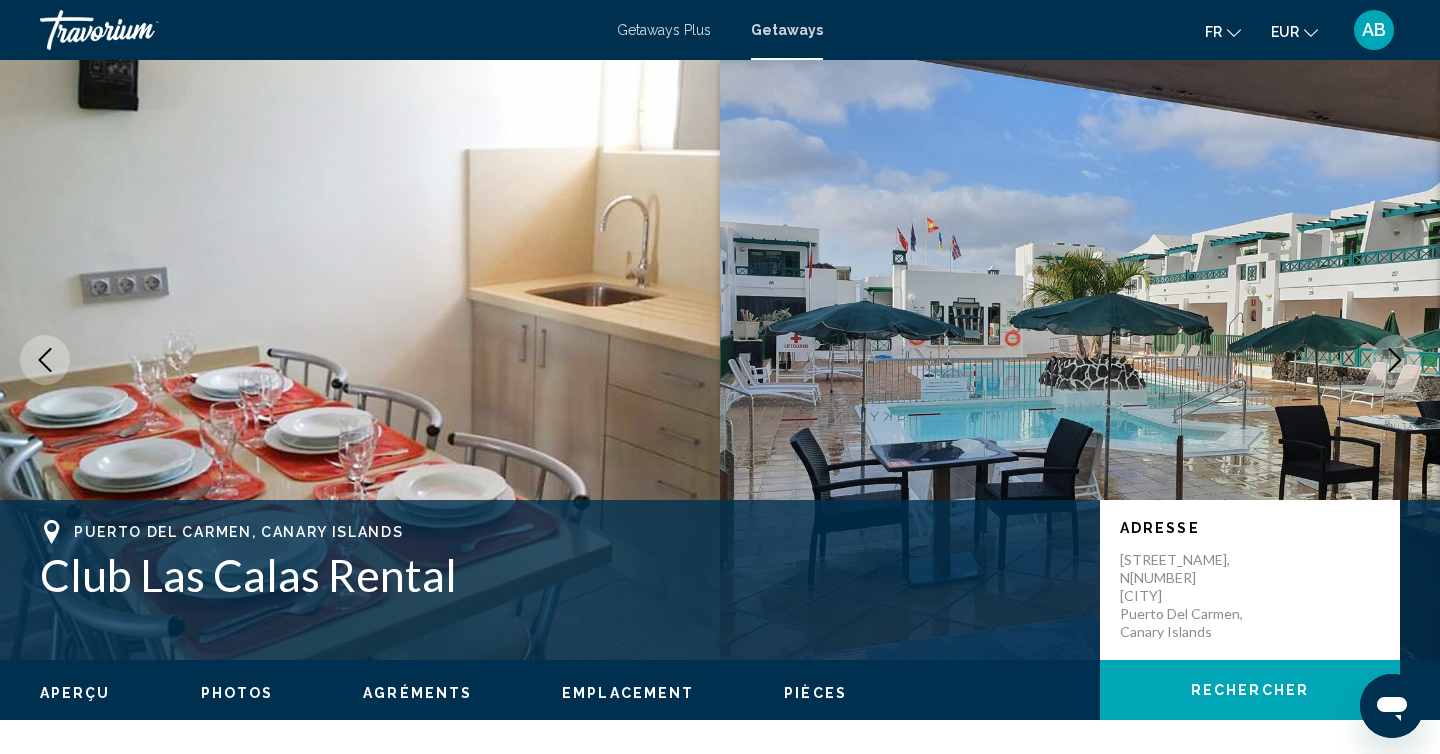 click at bounding box center [1395, 360] 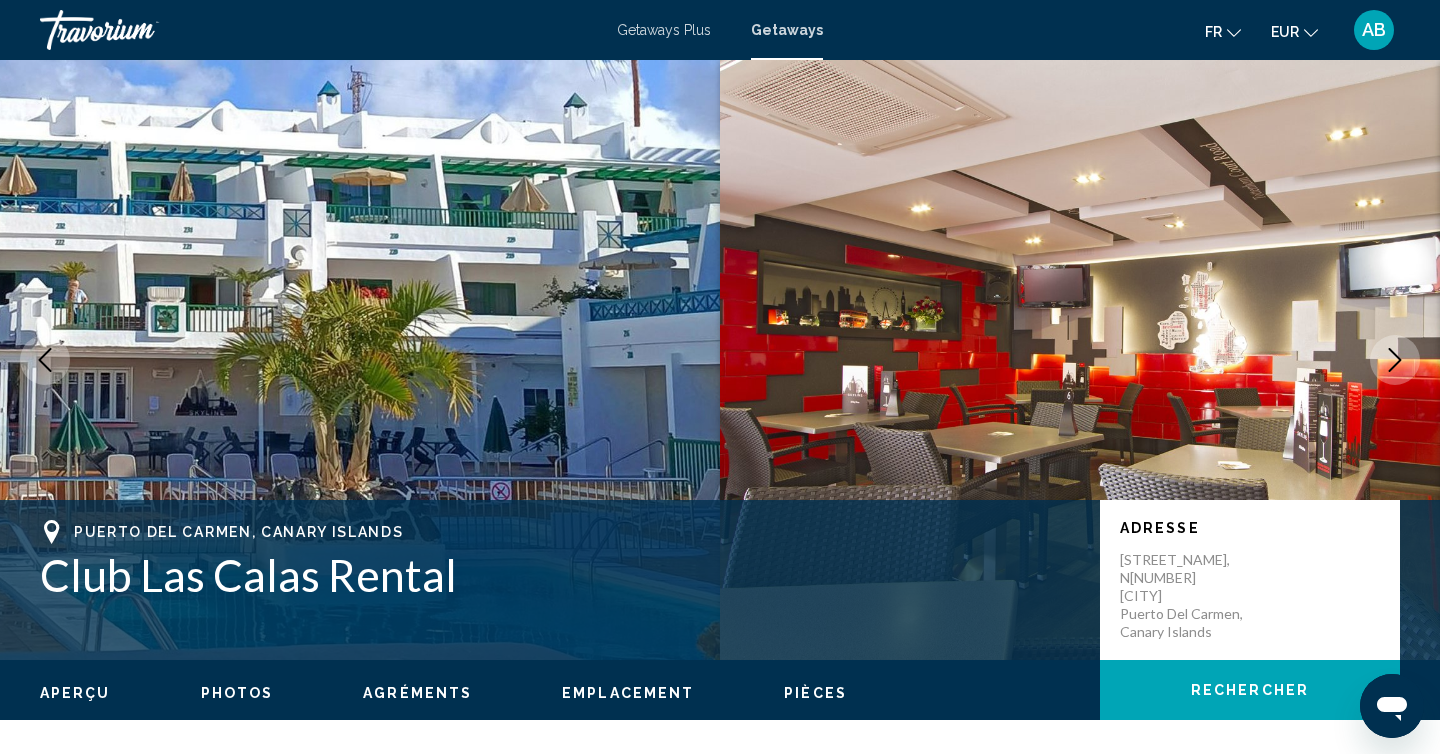 click at bounding box center [1395, 360] 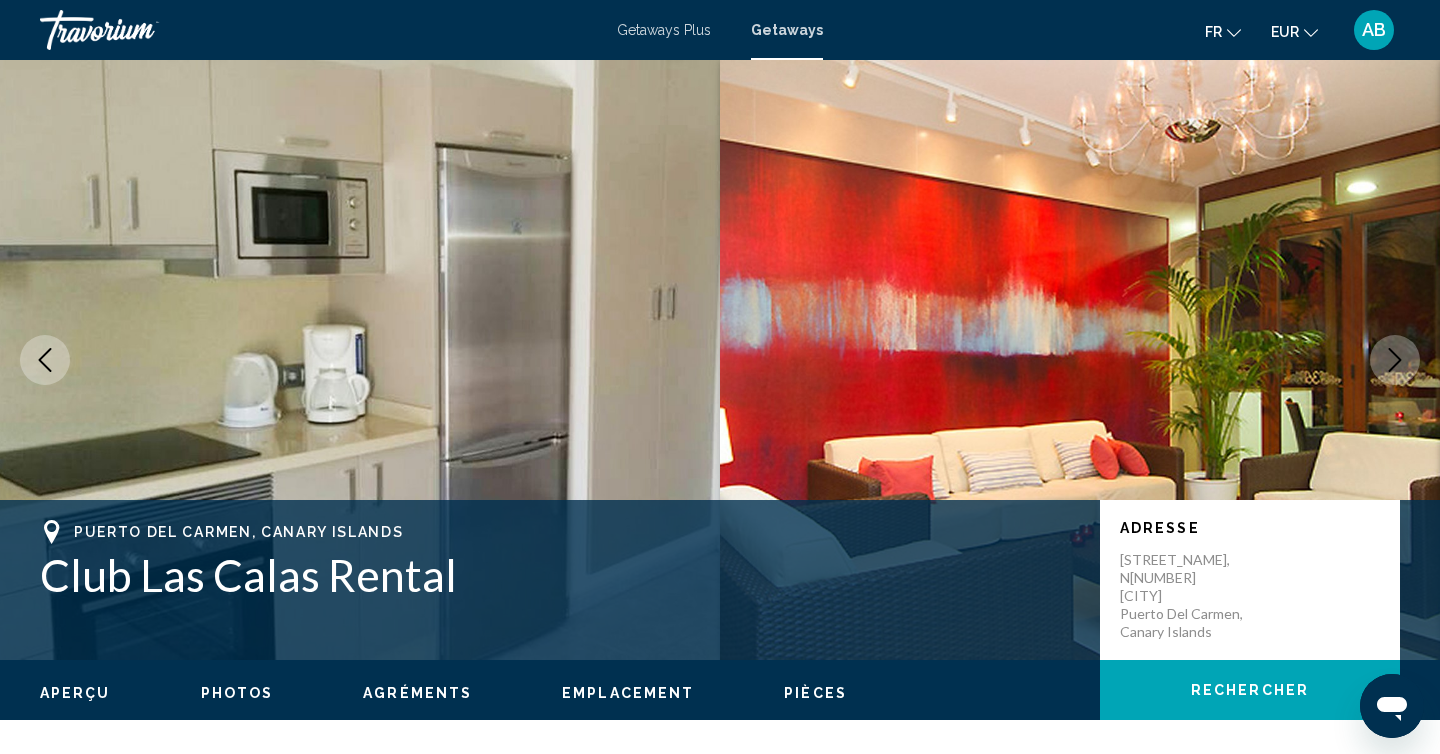 click at bounding box center [1395, 360] 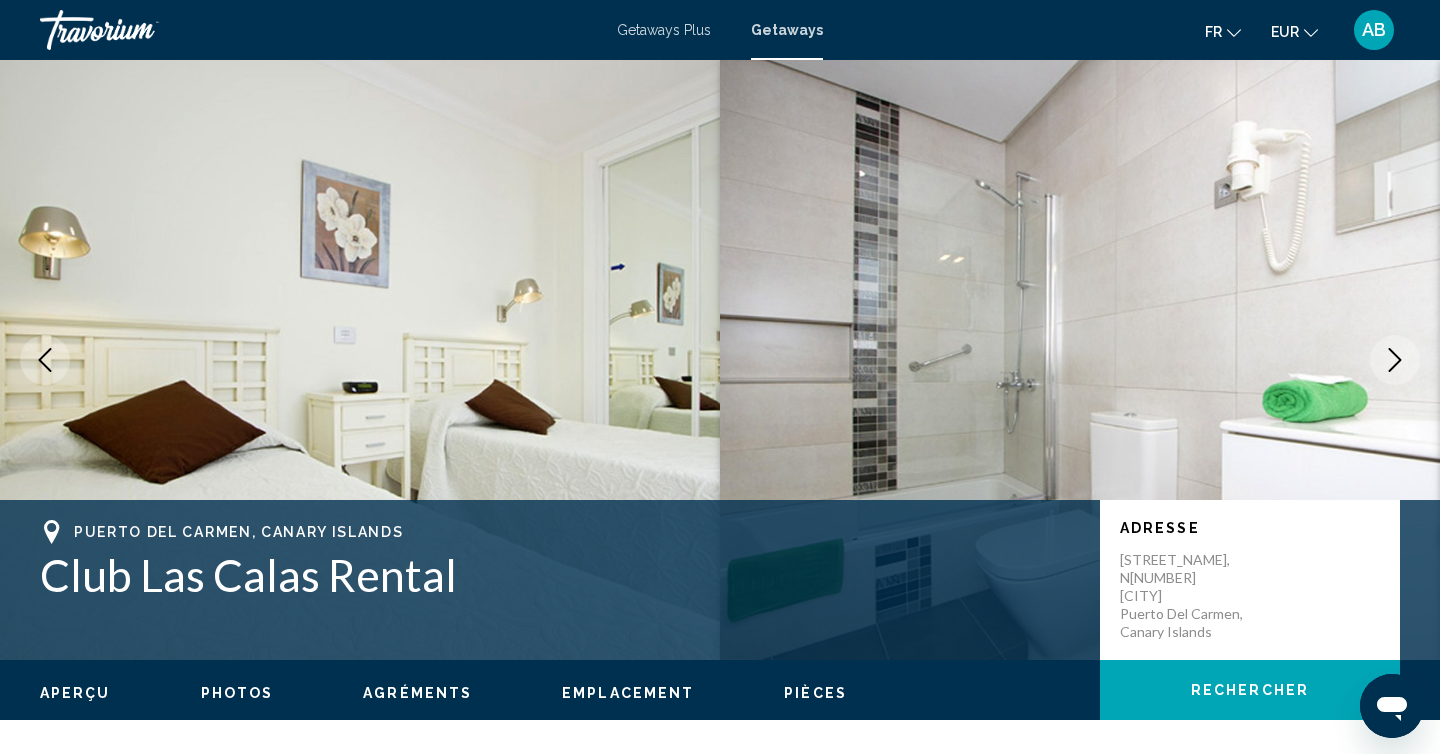 click at bounding box center (1395, 360) 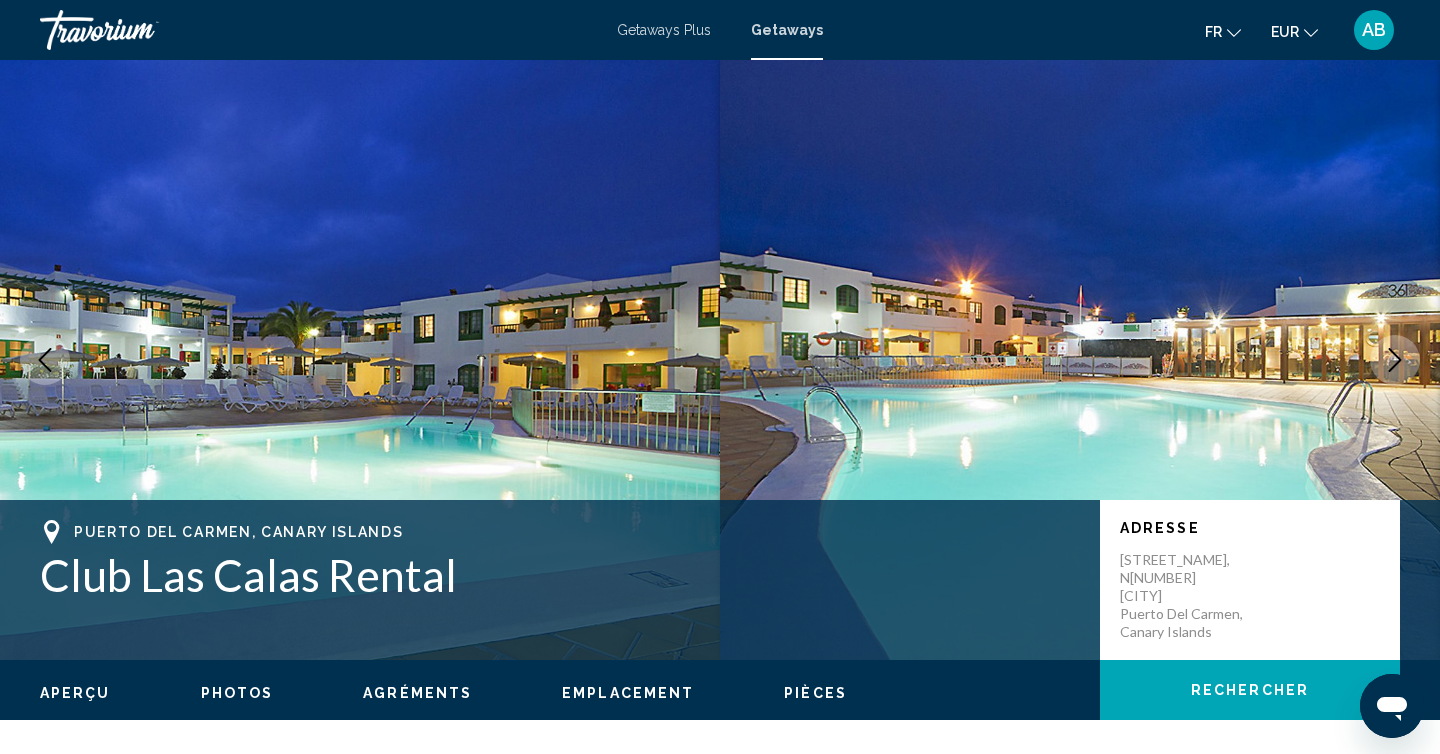 click at bounding box center [1395, 360] 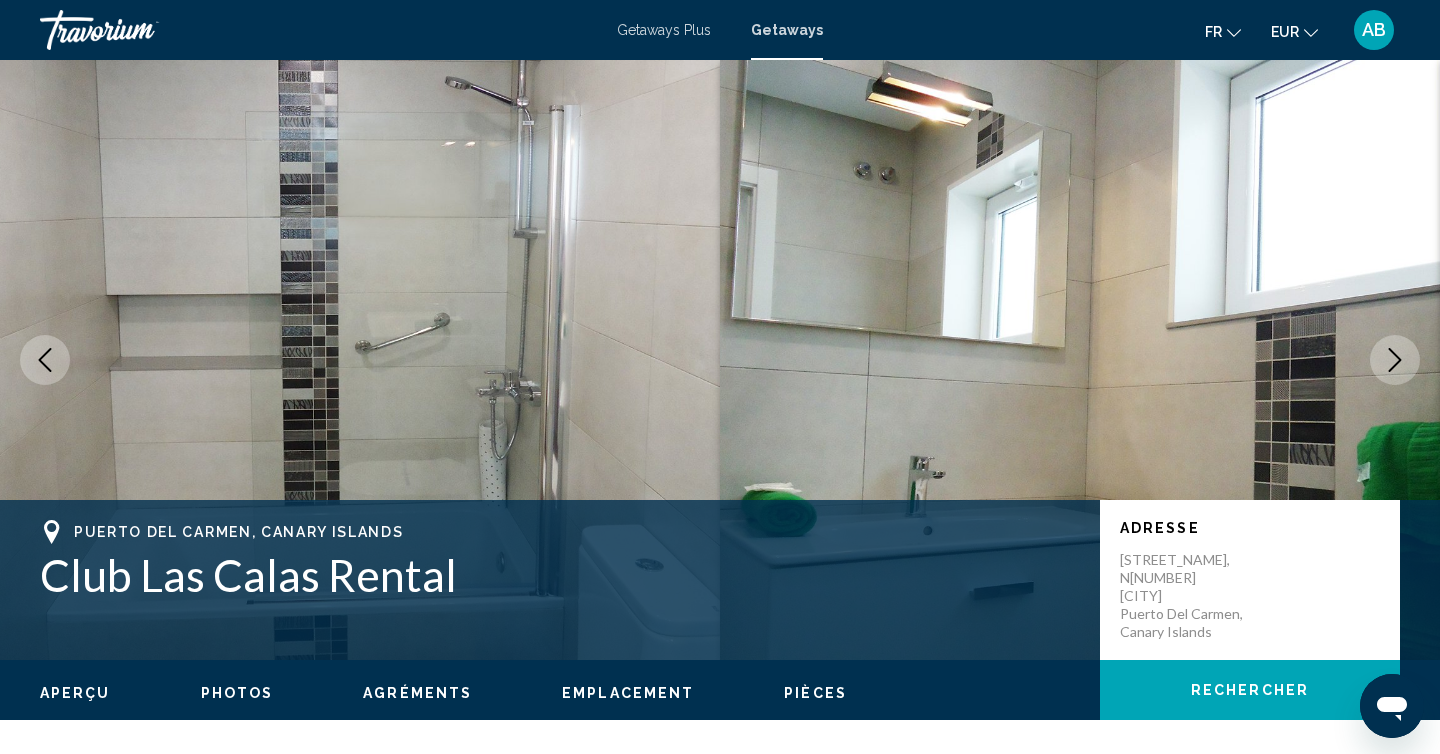 click at bounding box center [1395, 360] 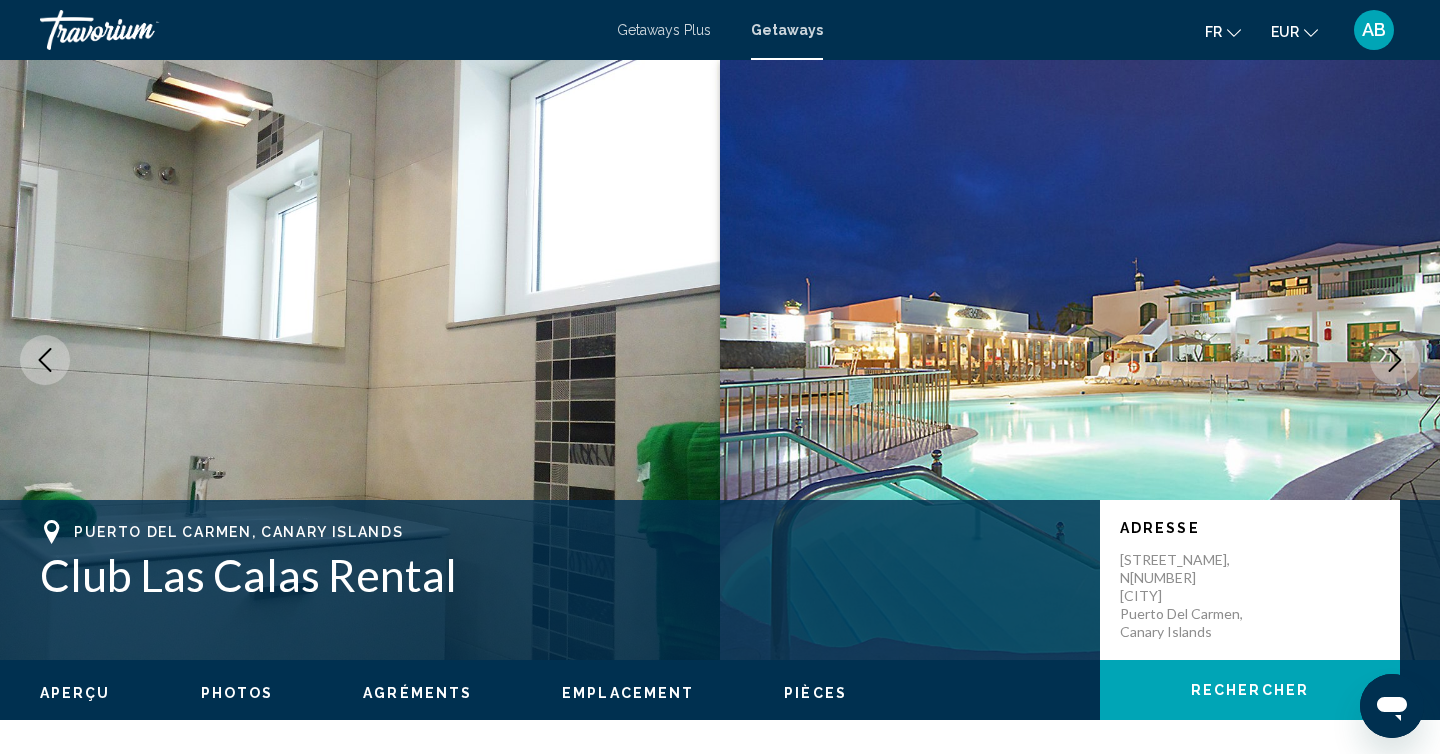 click at bounding box center (1395, 360) 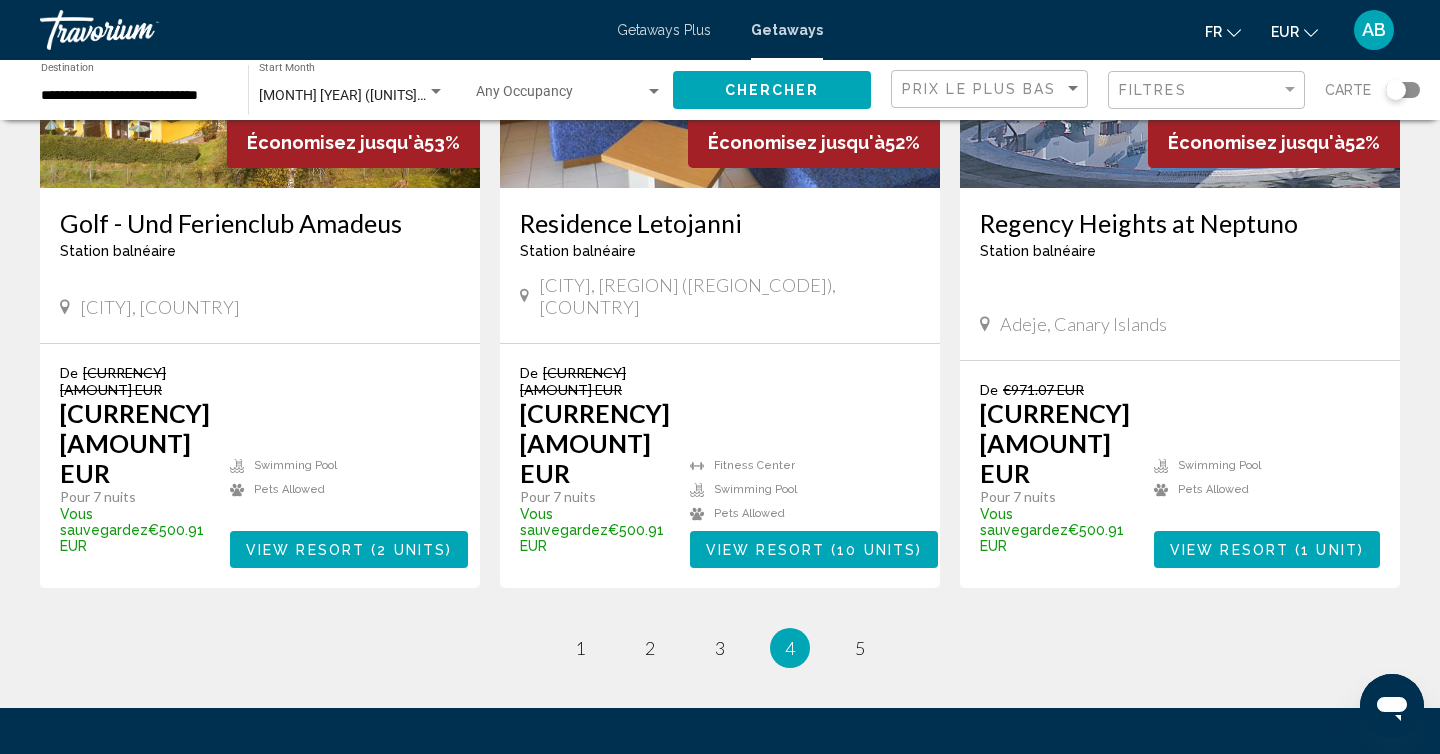 scroll, scrollTop: 2481, scrollLeft: 0, axis: vertical 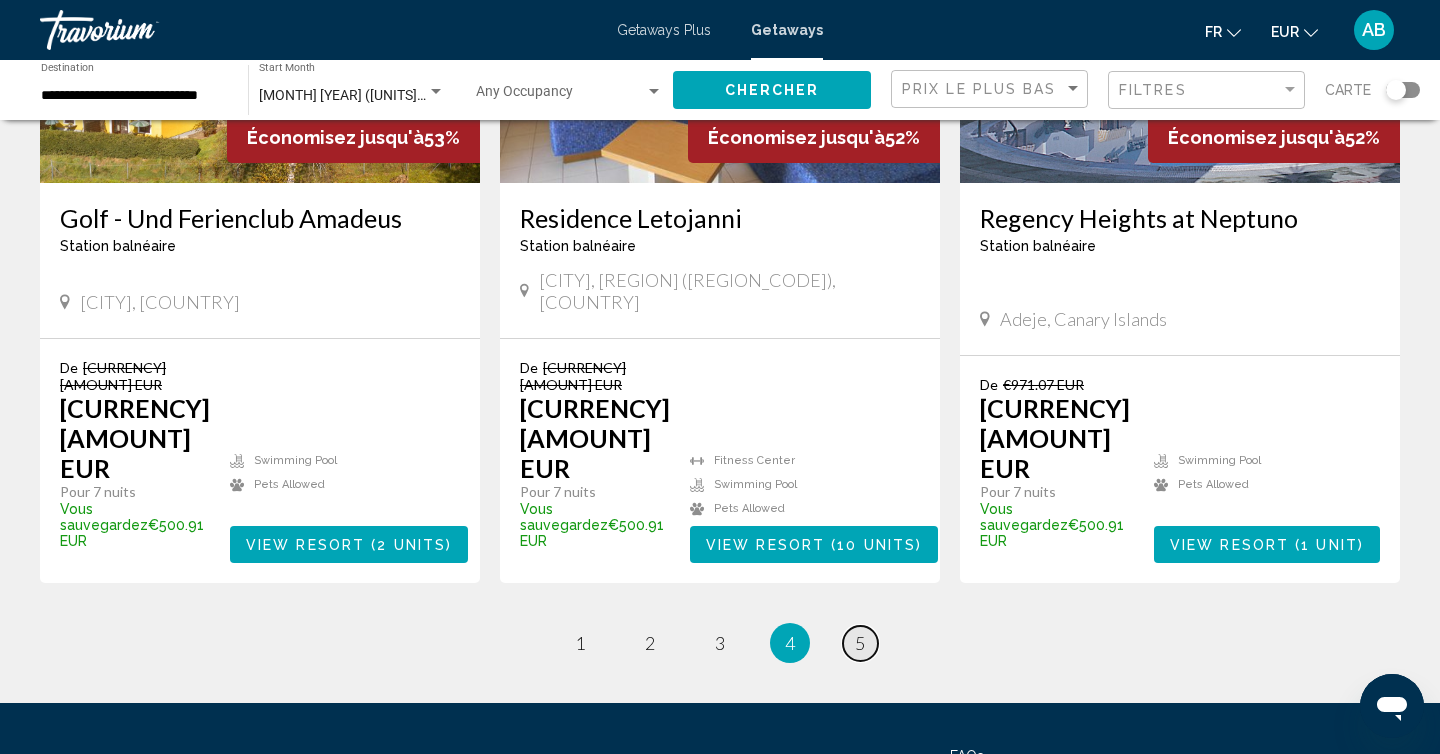 click on "5" at bounding box center (580, 643) 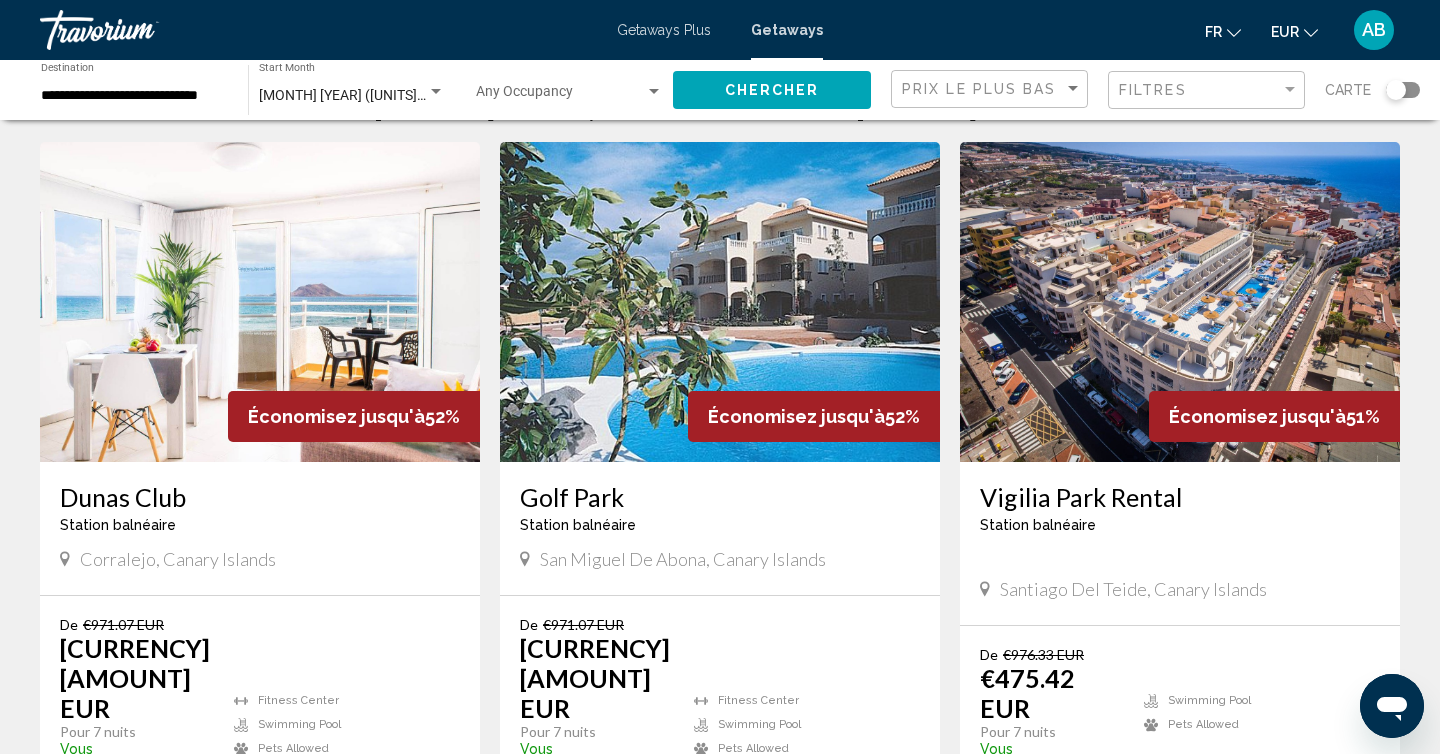 scroll, scrollTop: 75, scrollLeft: 0, axis: vertical 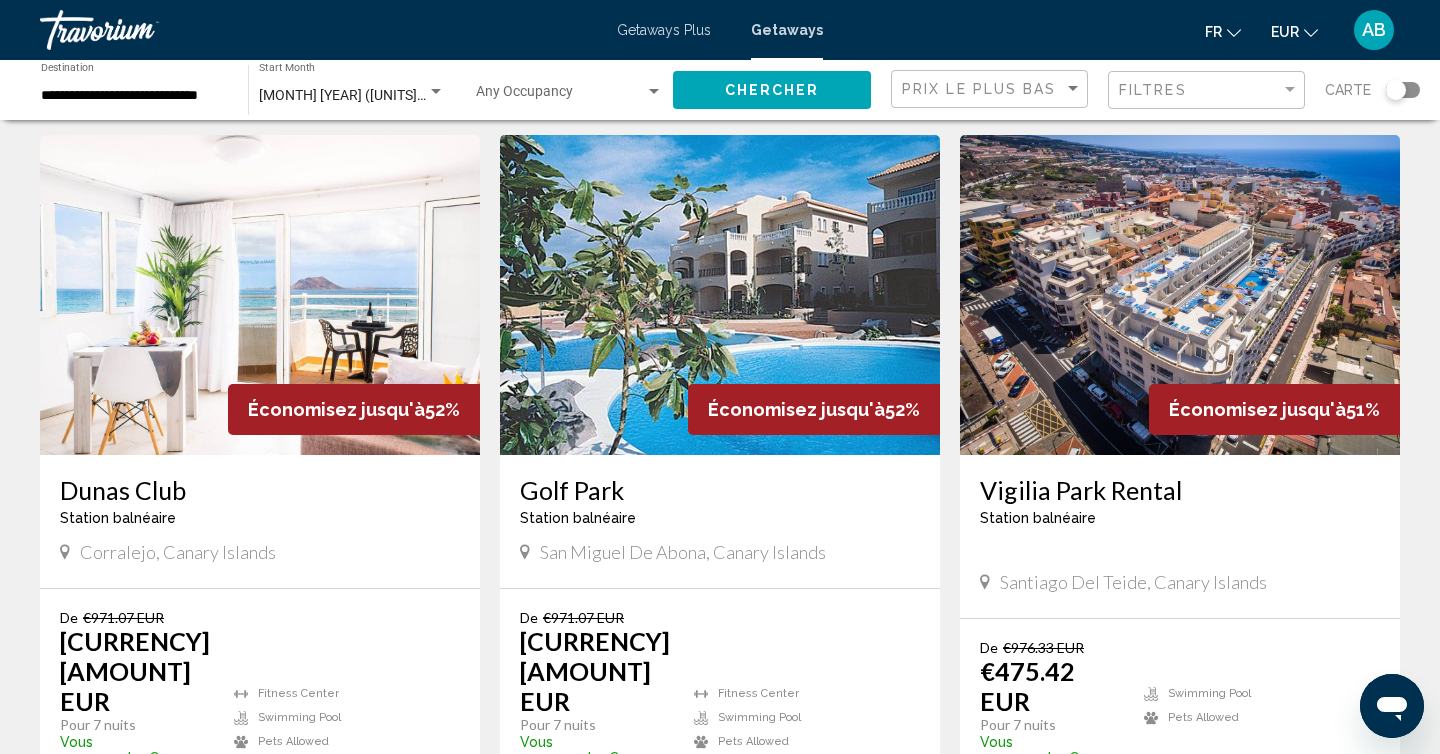 click at bounding box center [1180, 295] 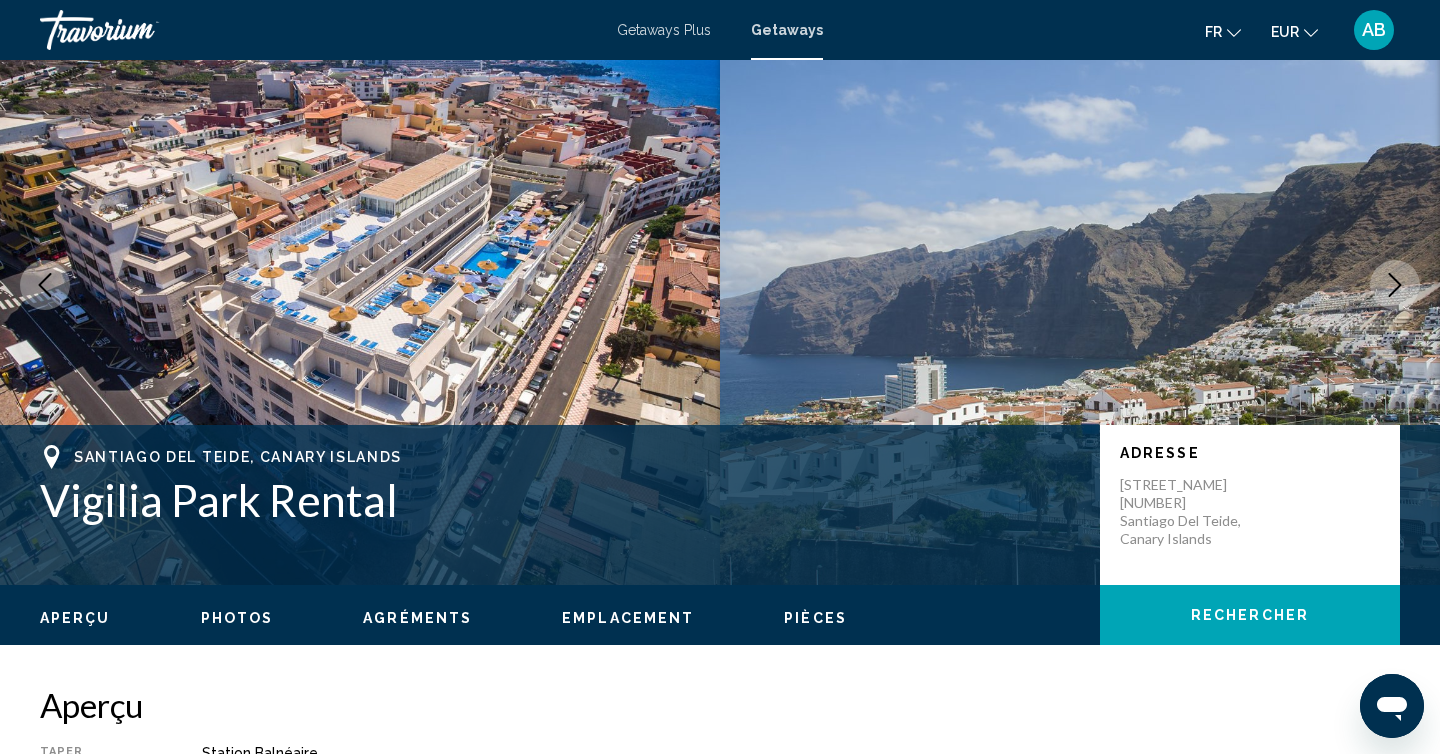 scroll, scrollTop: 0, scrollLeft: 0, axis: both 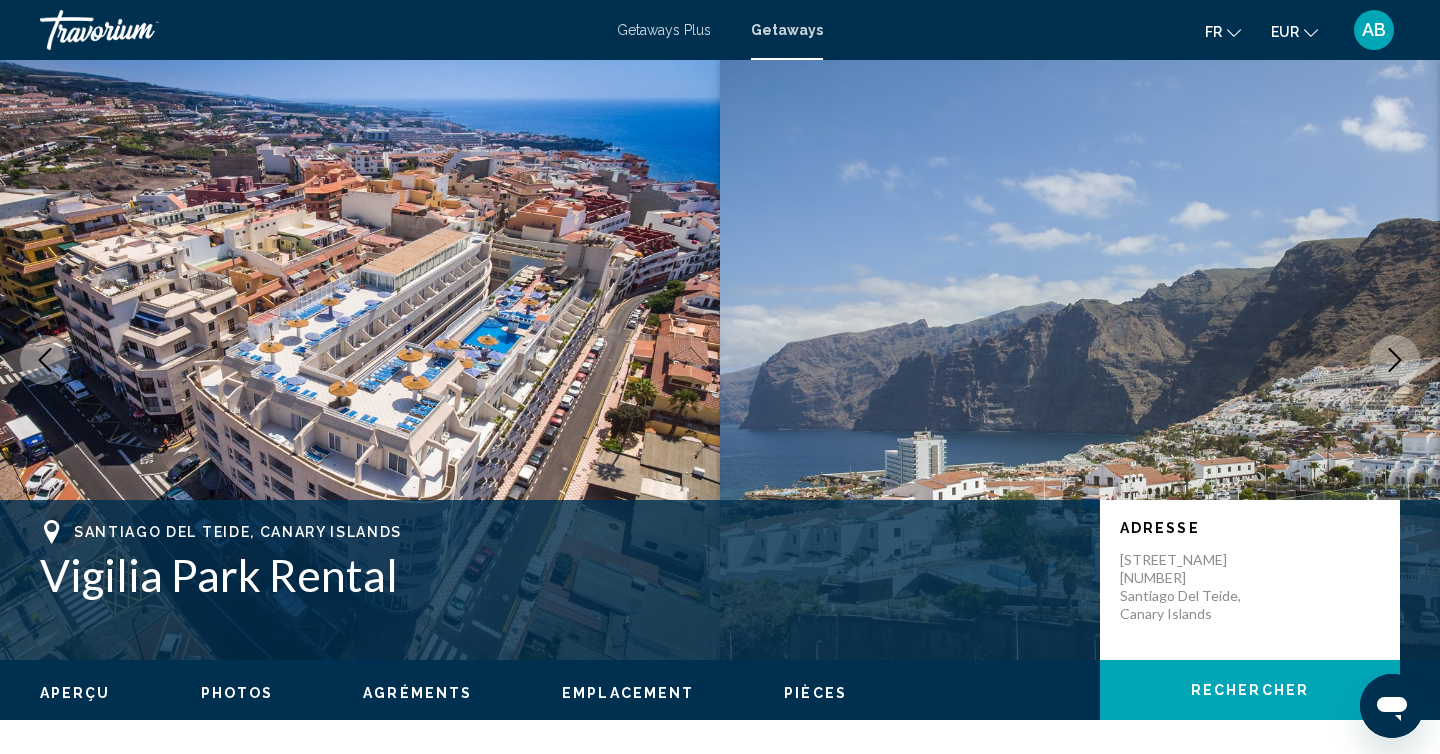 click at bounding box center [1395, 360] 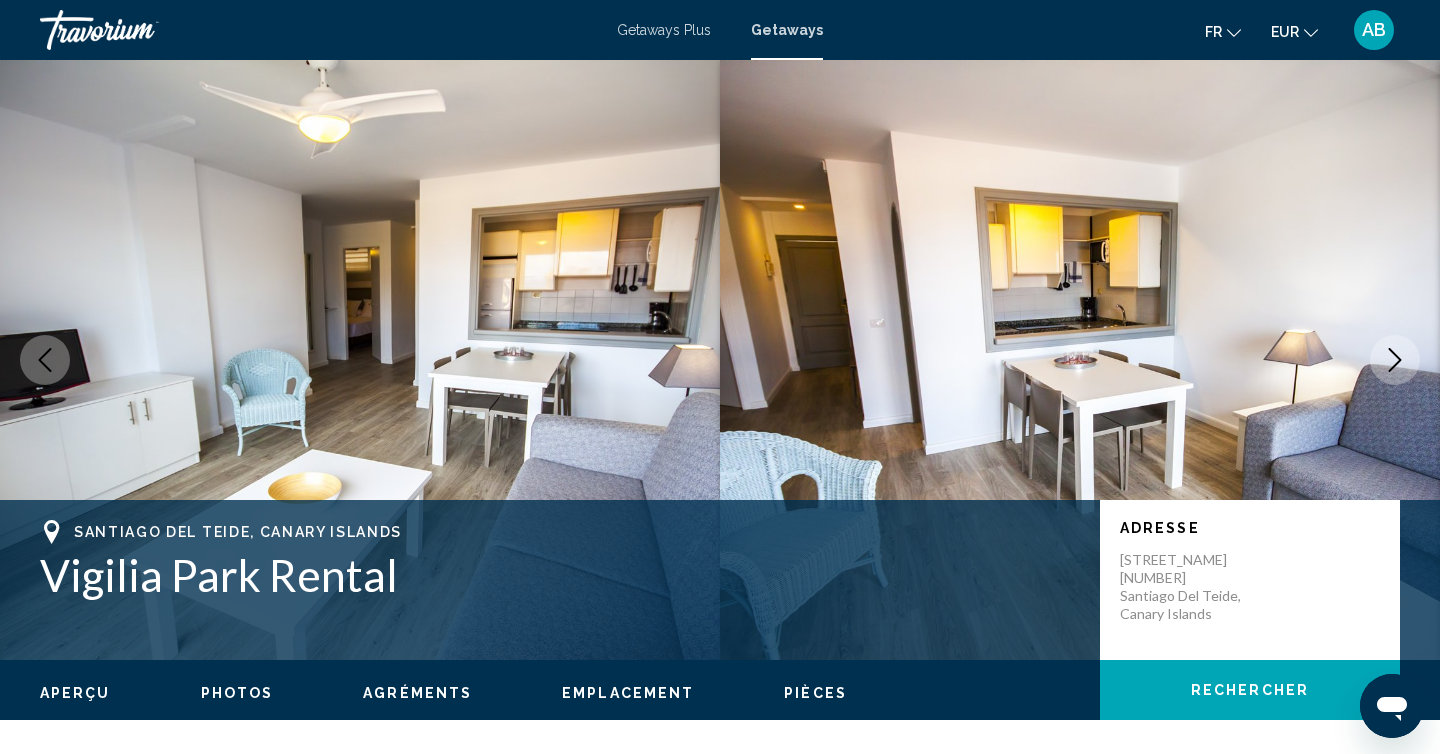 click at bounding box center (1395, 360) 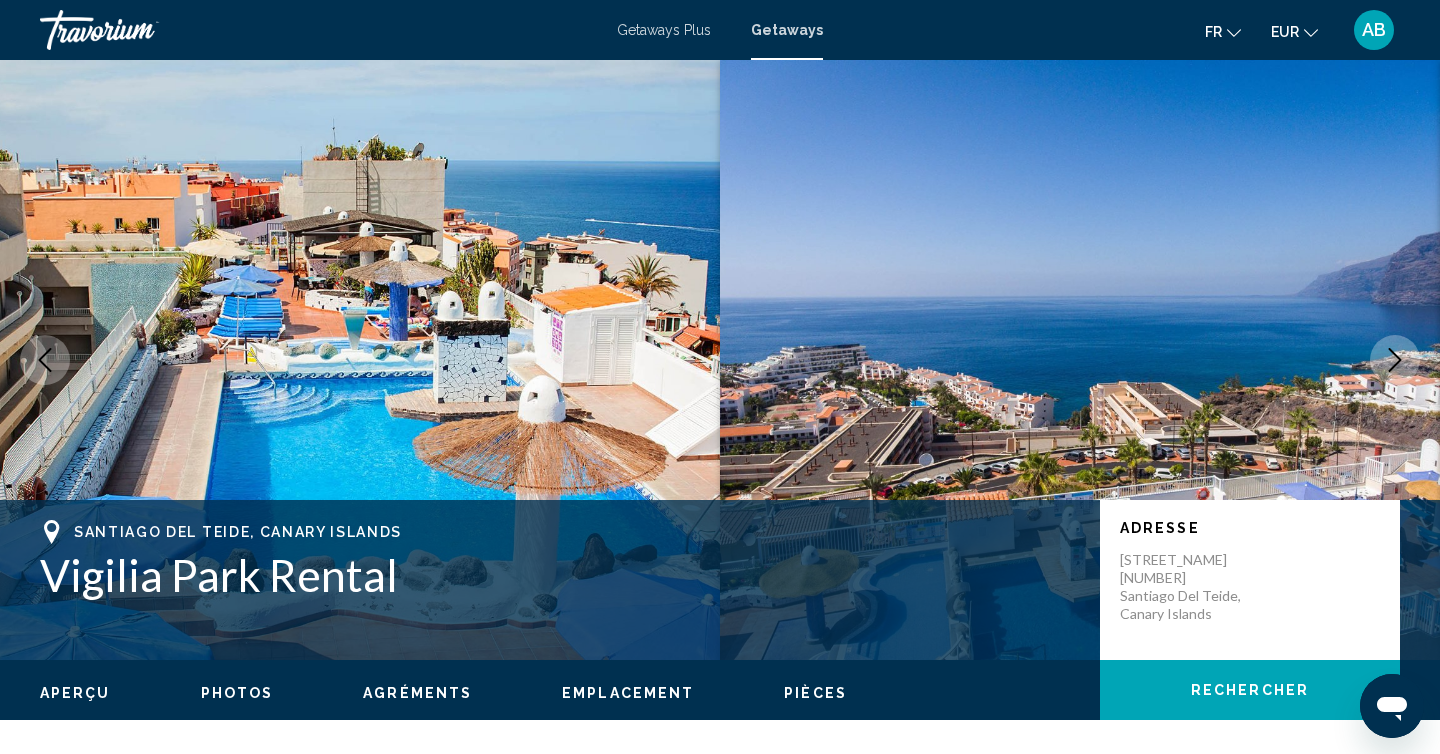 click at bounding box center (1395, 360) 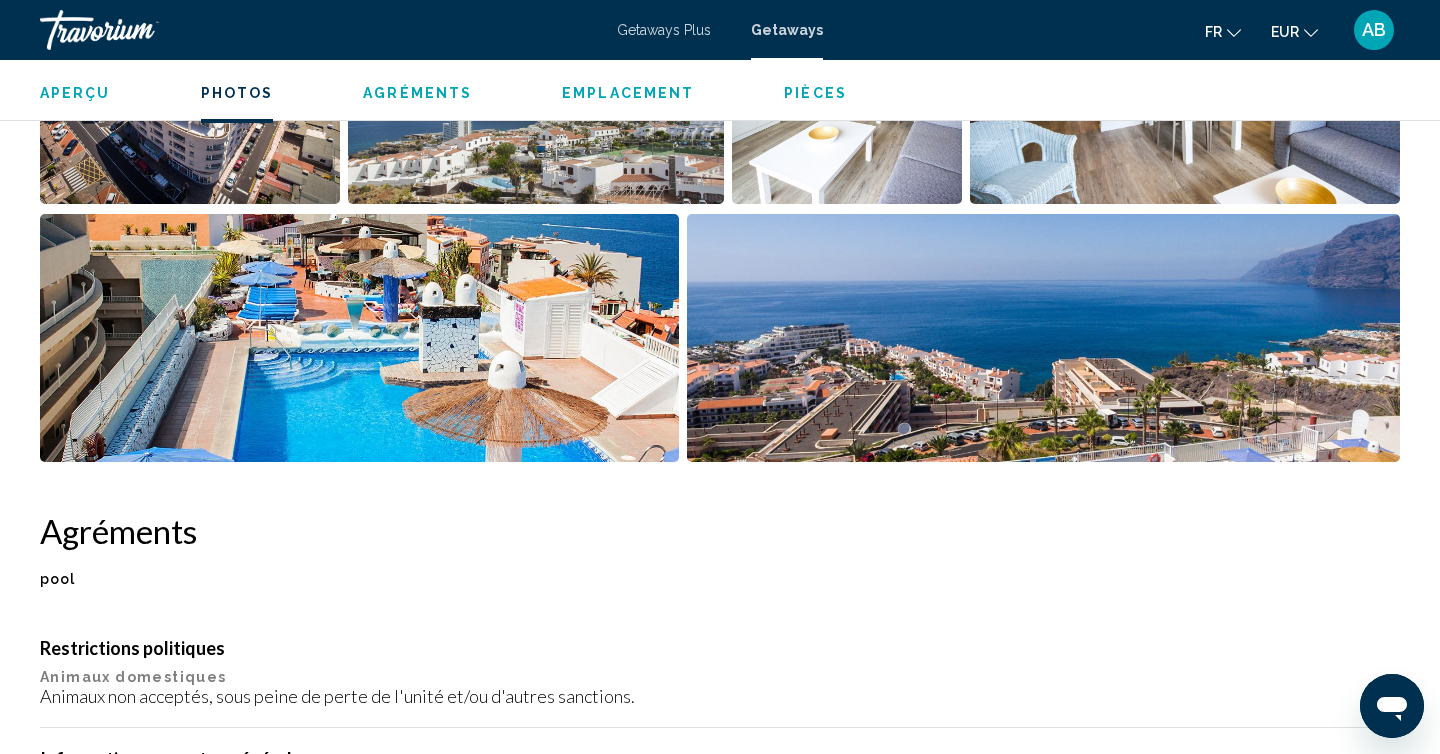 scroll, scrollTop: 1119, scrollLeft: 0, axis: vertical 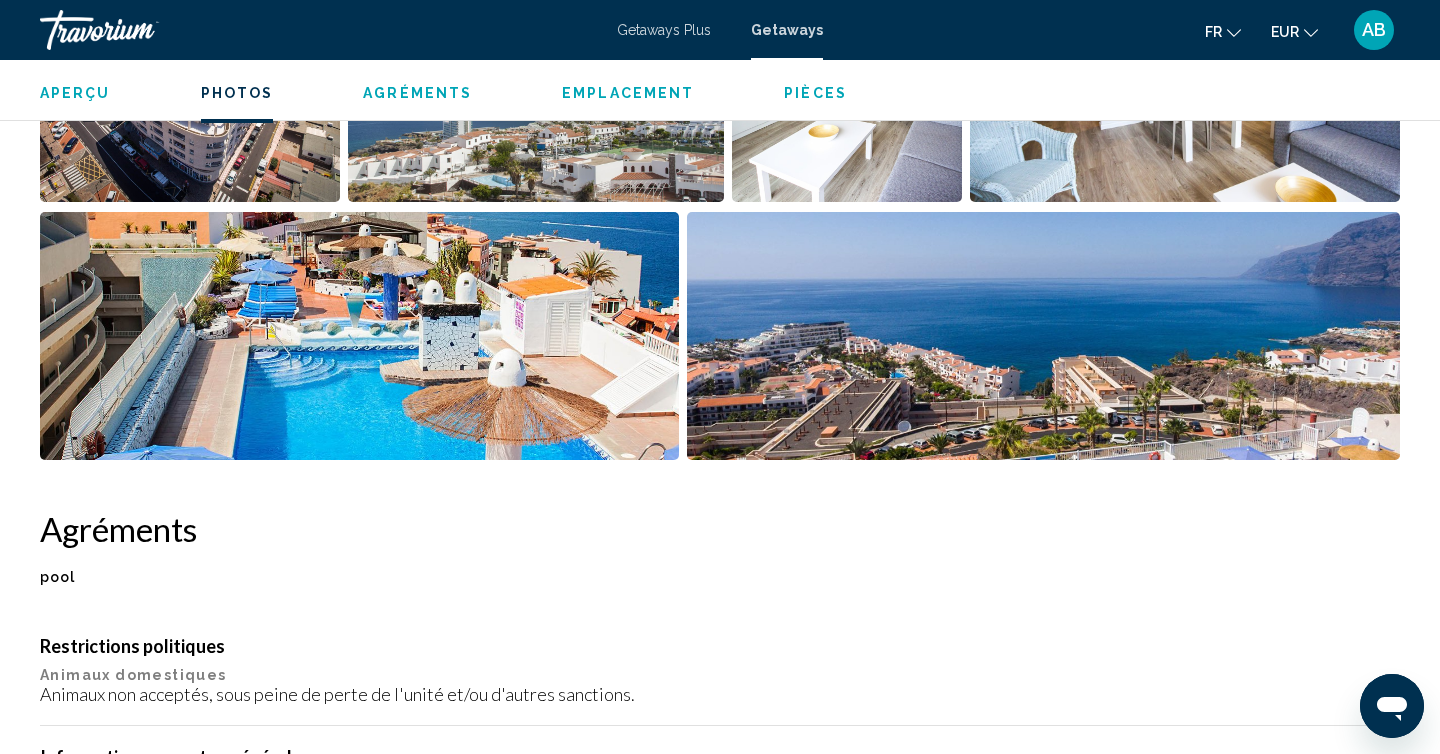 click at bounding box center [359, 336] 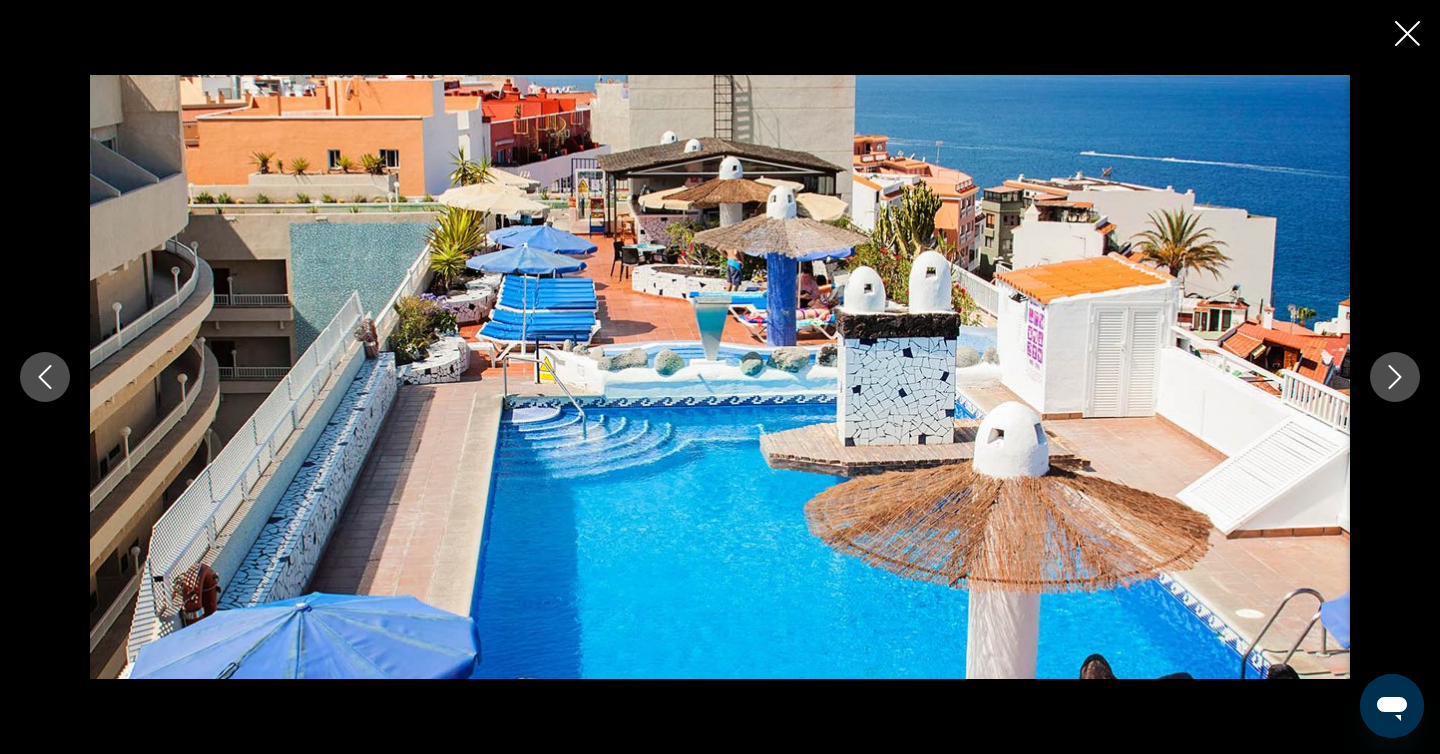 click at bounding box center (1395, 377) 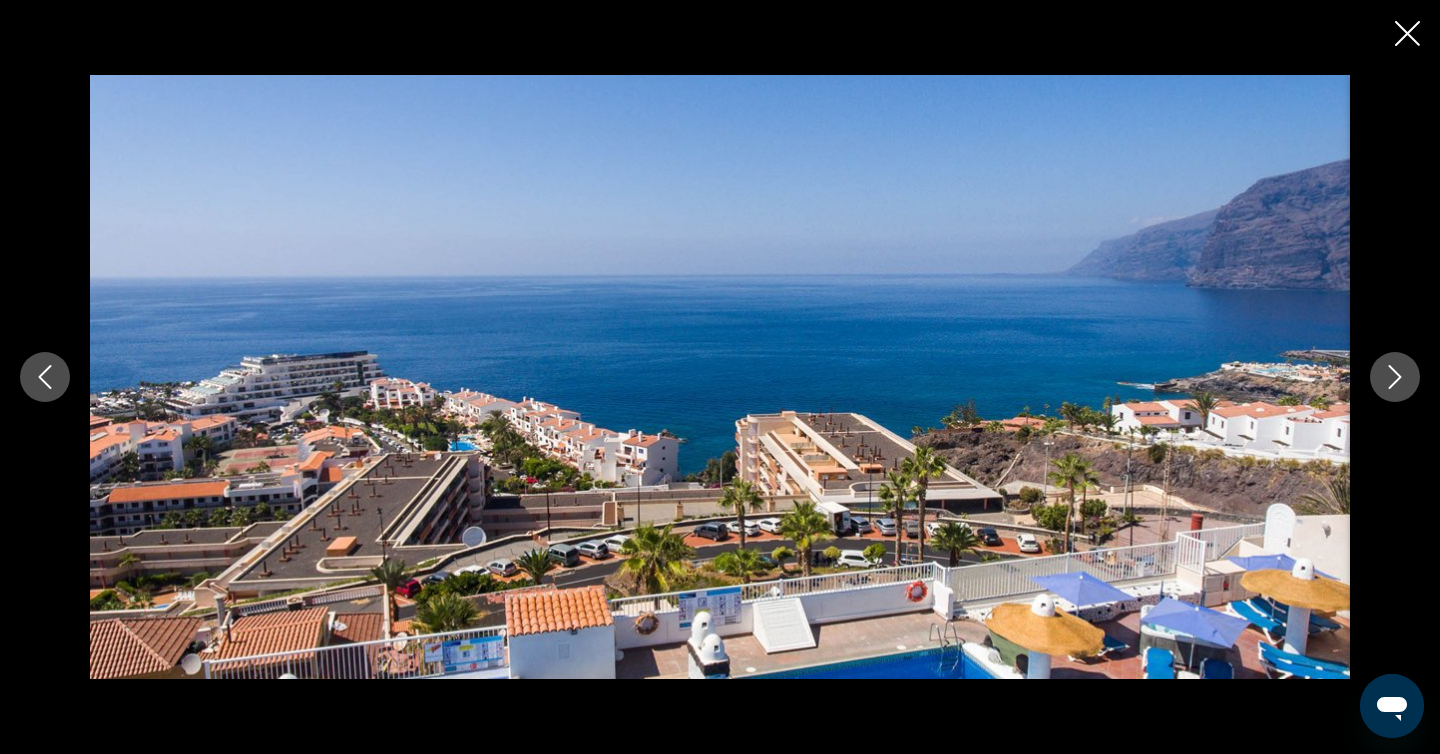 click at bounding box center [1395, 377] 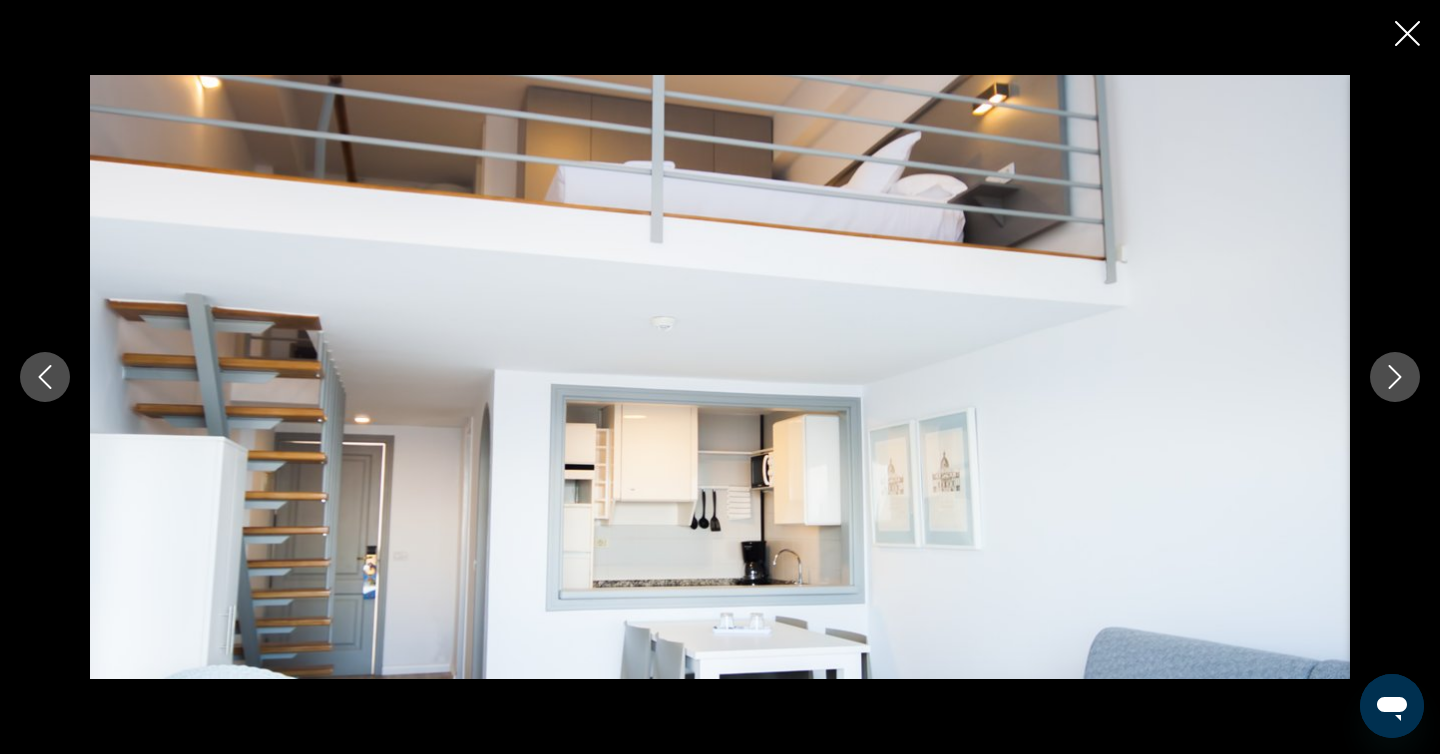 click at bounding box center [1395, 377] 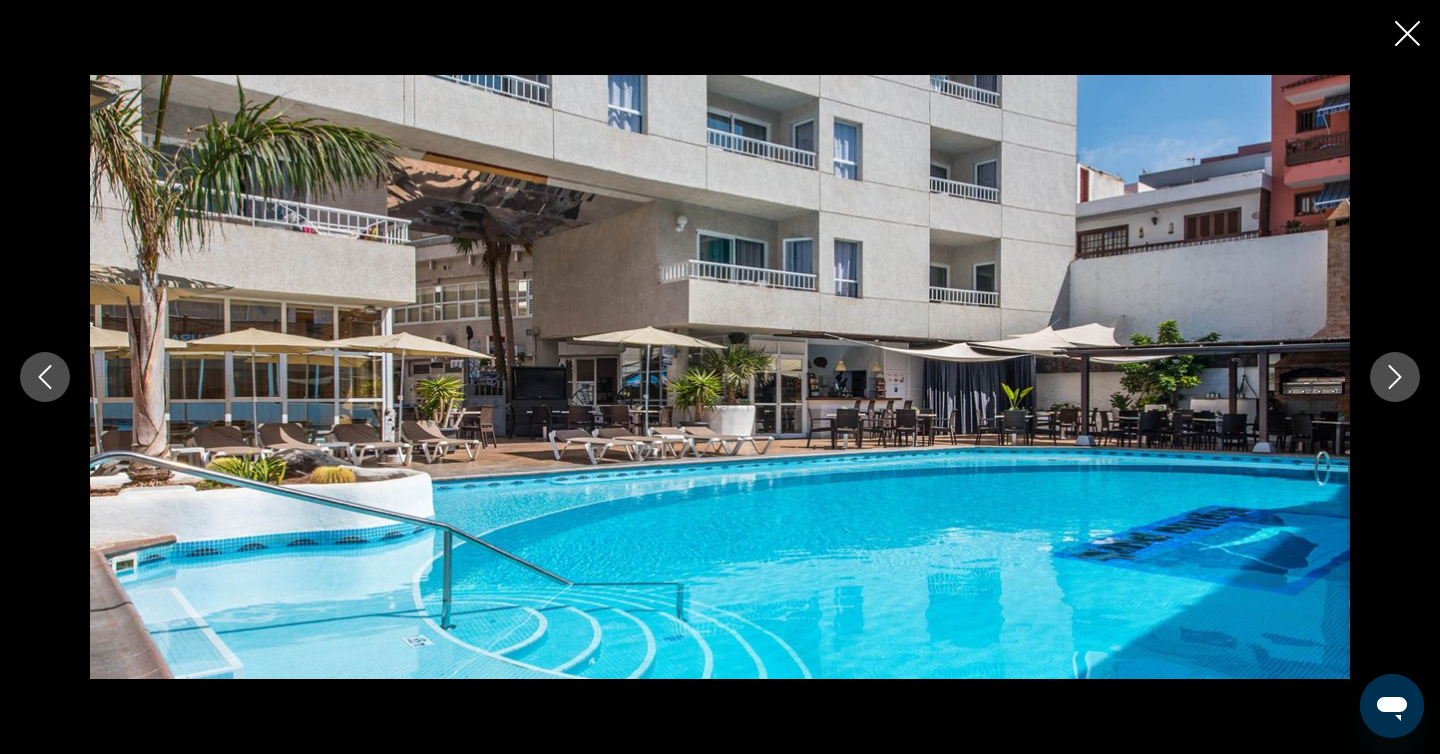 click at bounding box center (1395, 377) 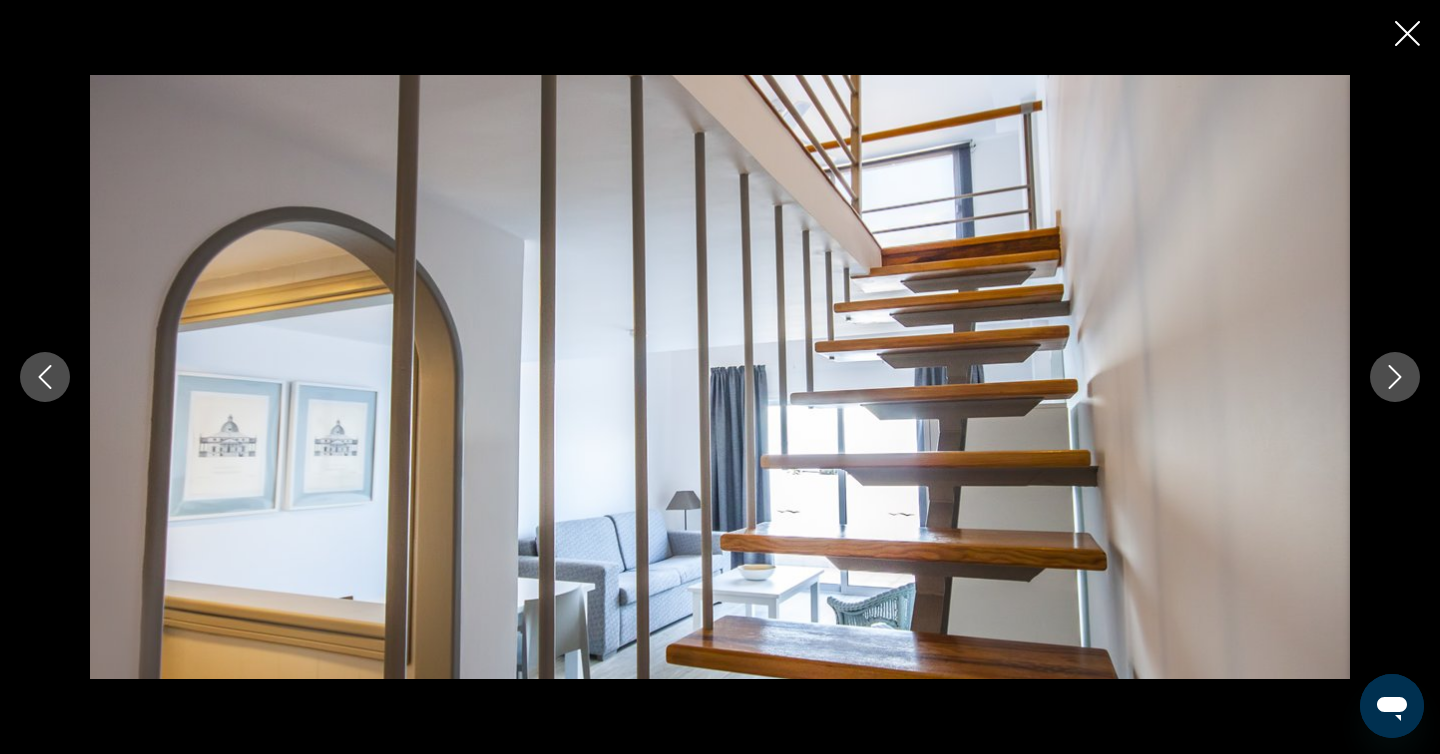 click at bounding box center (1395, 377) 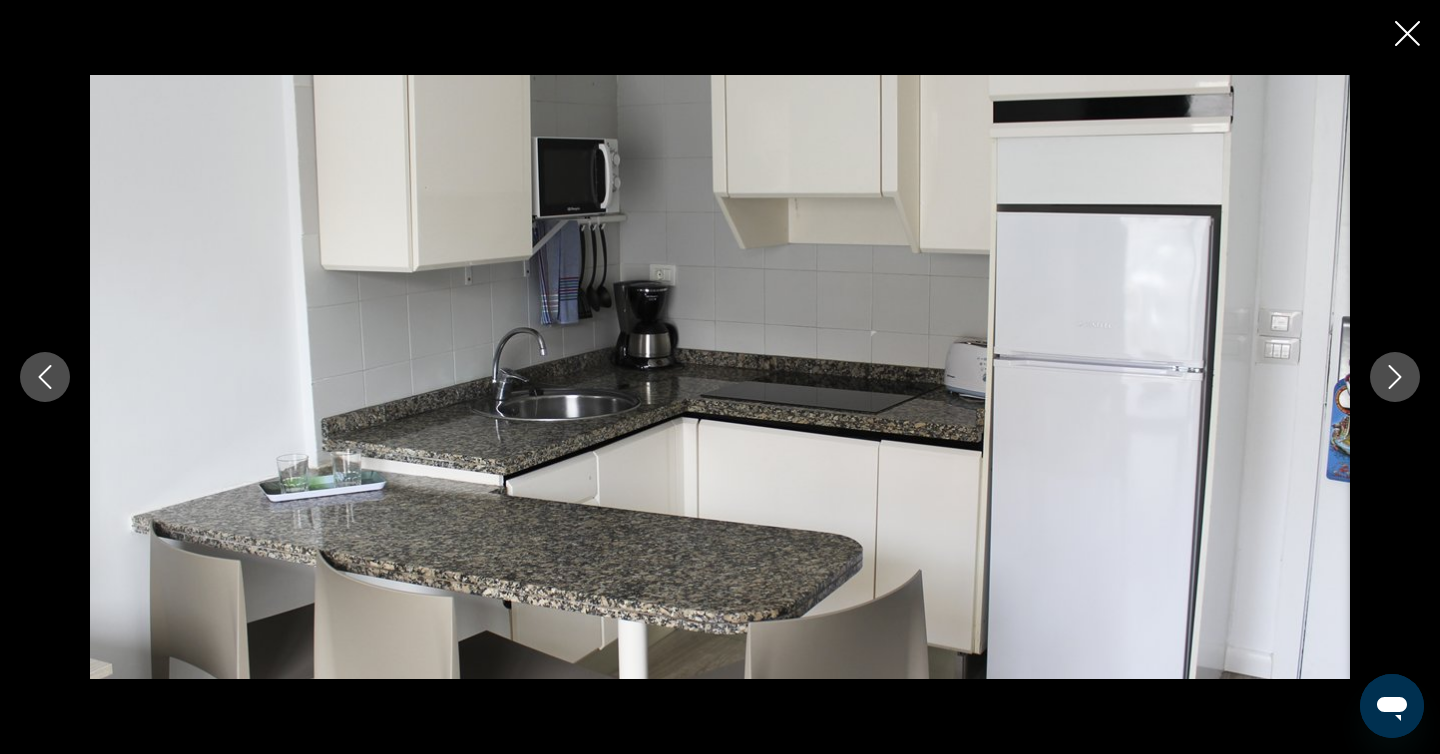 click at bounding box center [1395, 377] 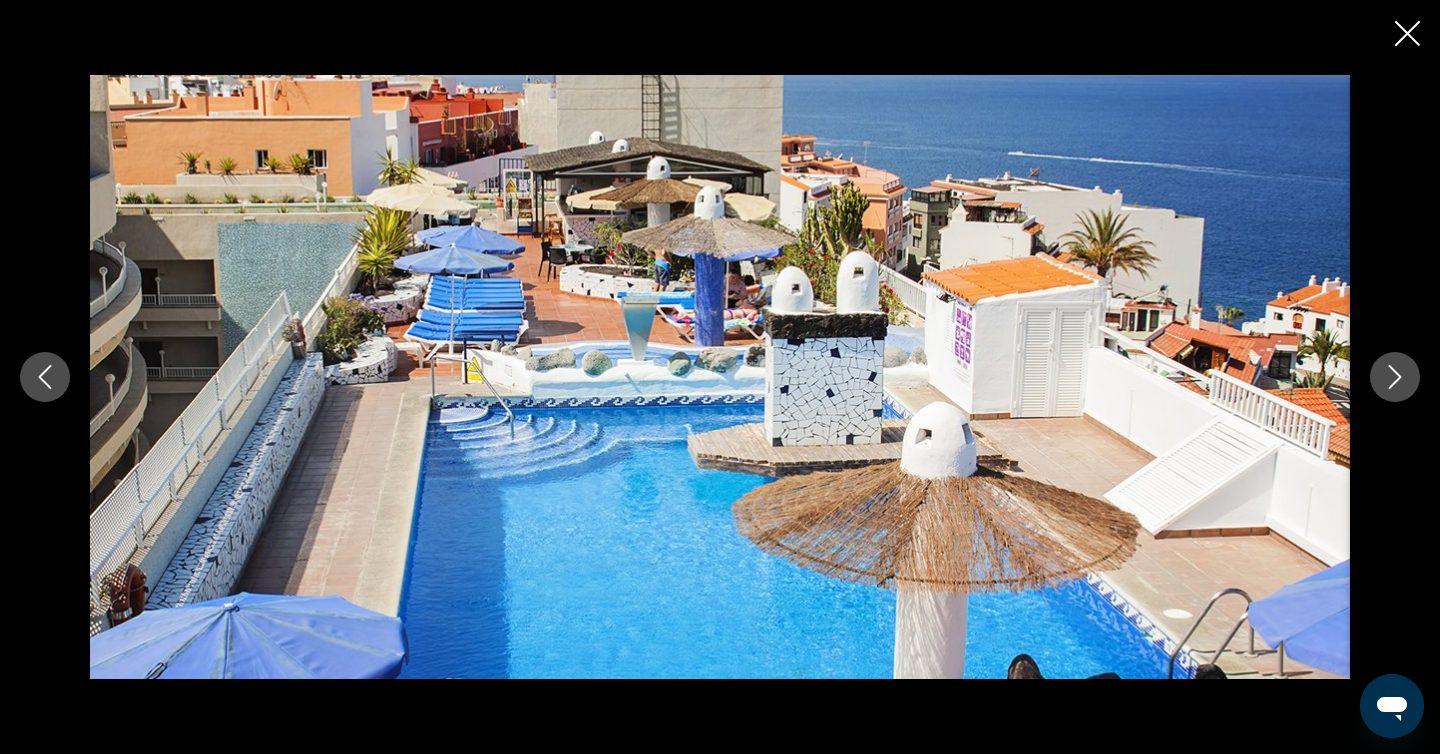 click at bounding box center [1395, 377] 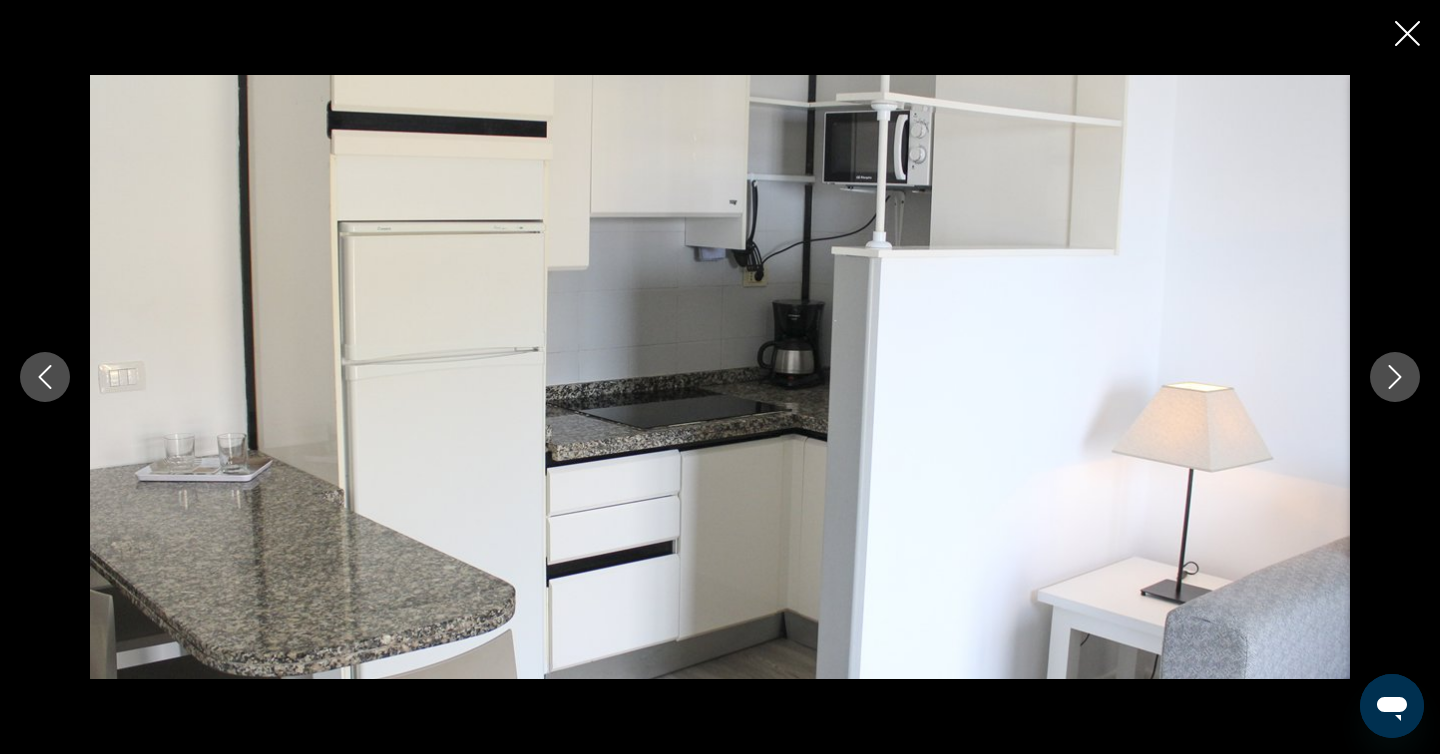 click at bounding box center (1395, 377) 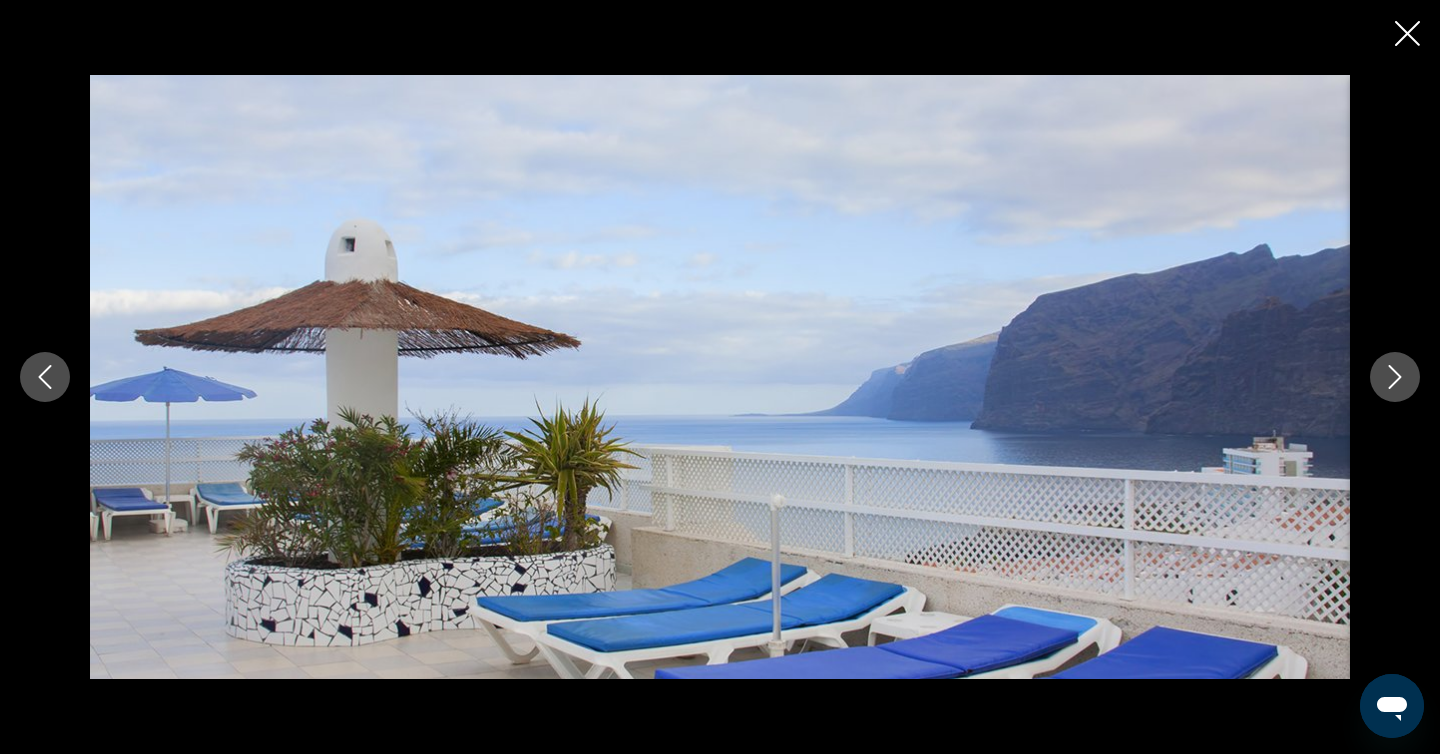 click at bounding box center (1395, 377) 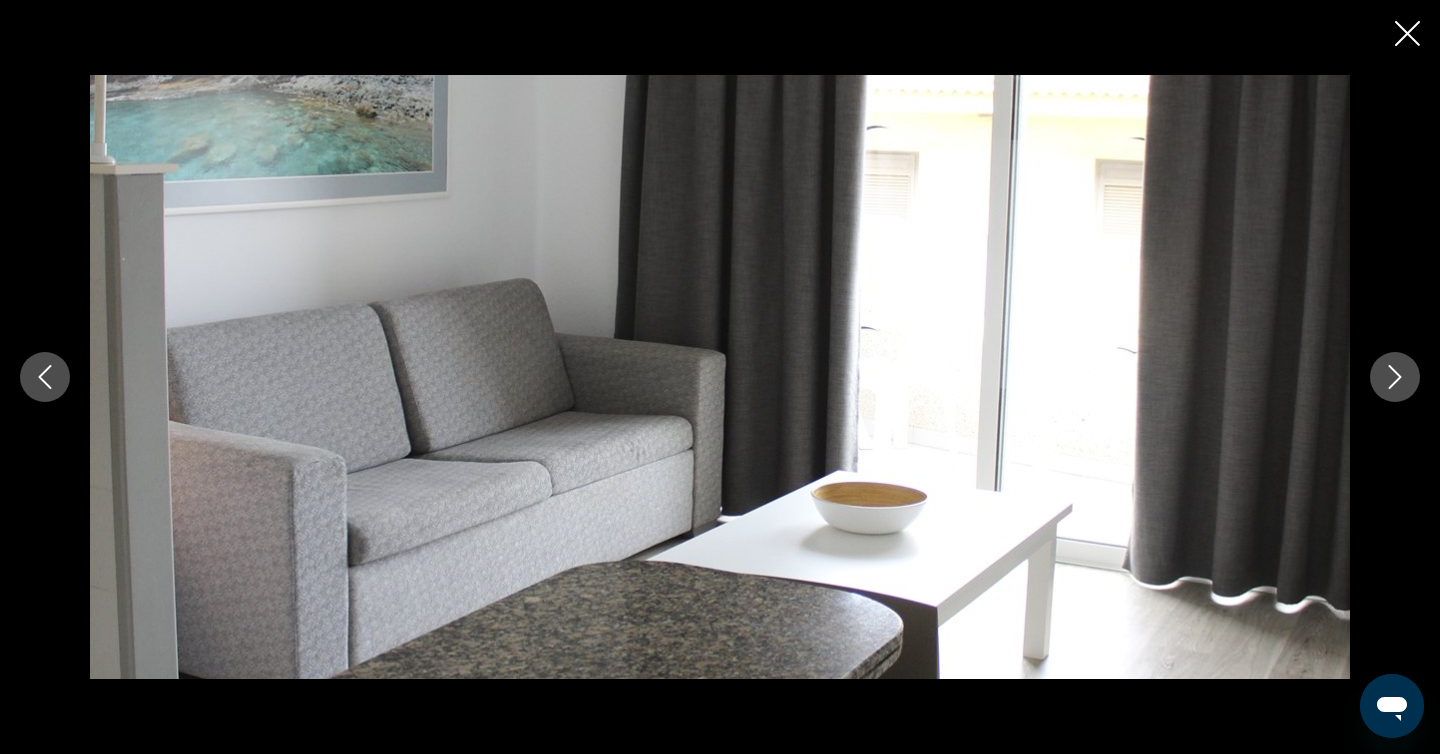 click at bounding box center (1395, 377) 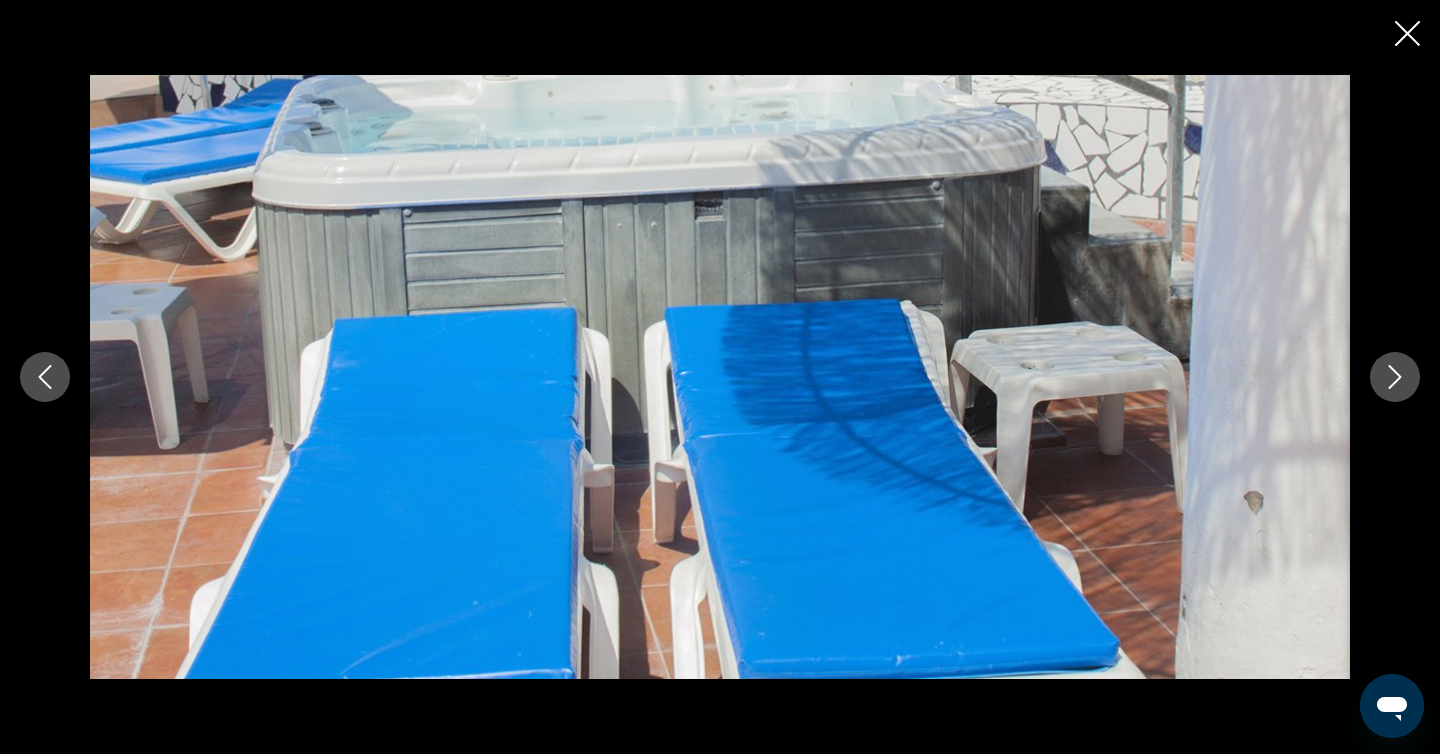 click at bounding box center [1395, 377] 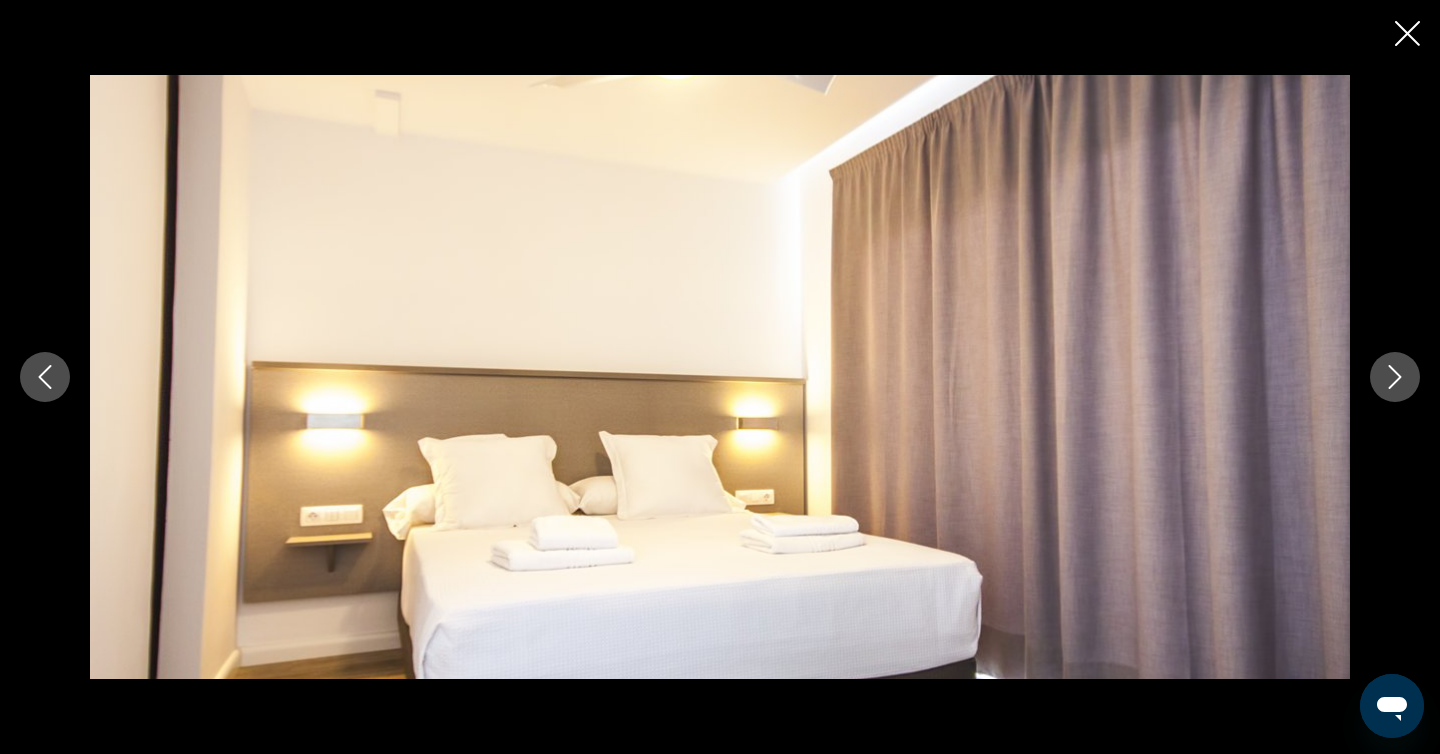 click at bounding box center [1395, 377] 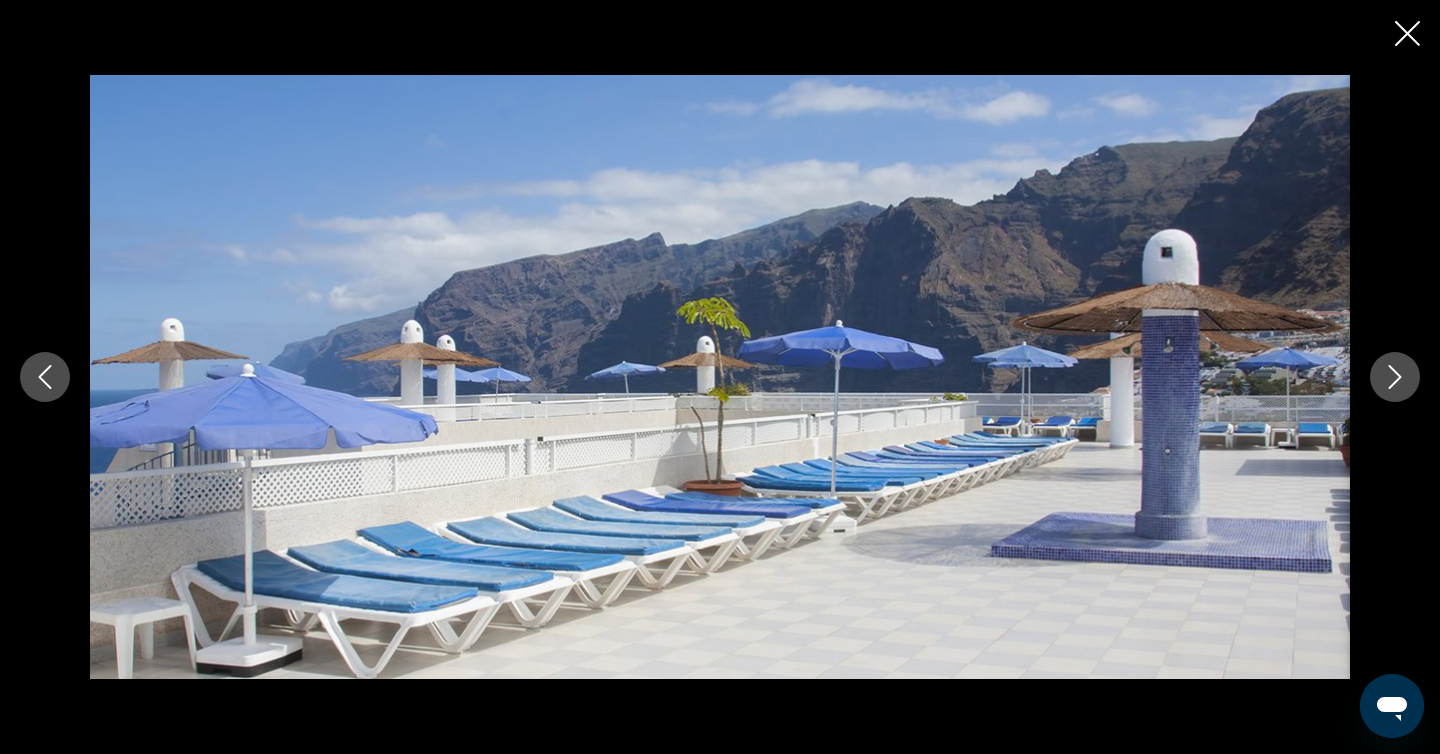 click at bounding box center [1395, 377] 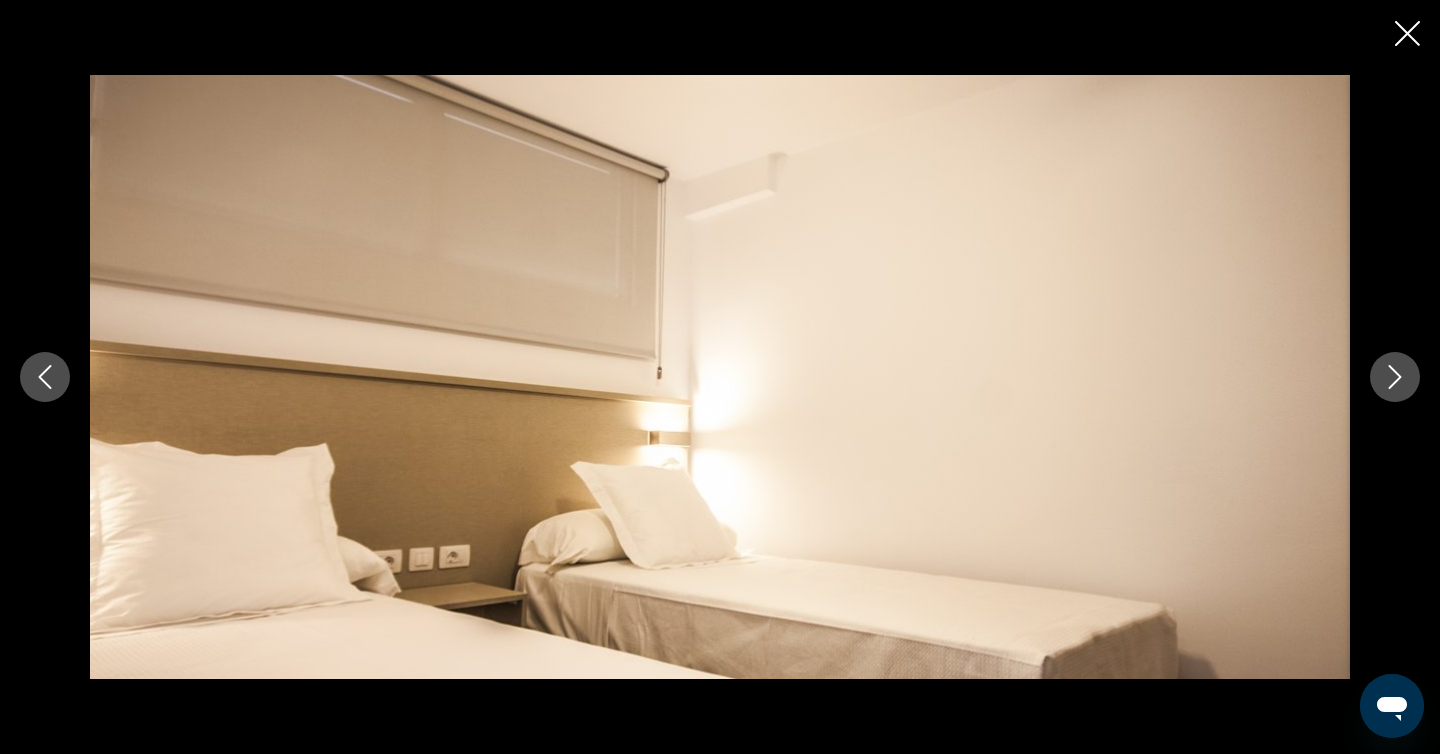 click at bounding box center (1395, 377) 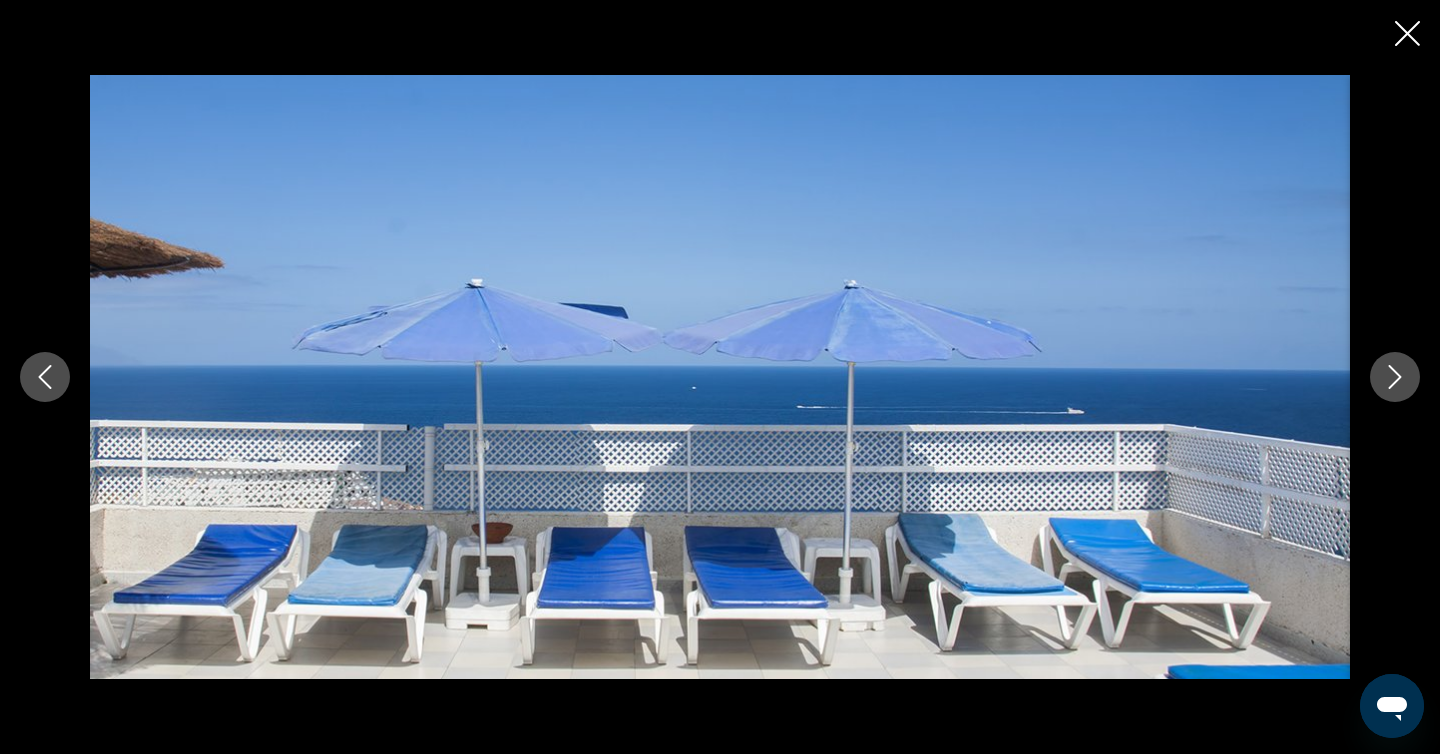 click at bounding box center (1395, 377) 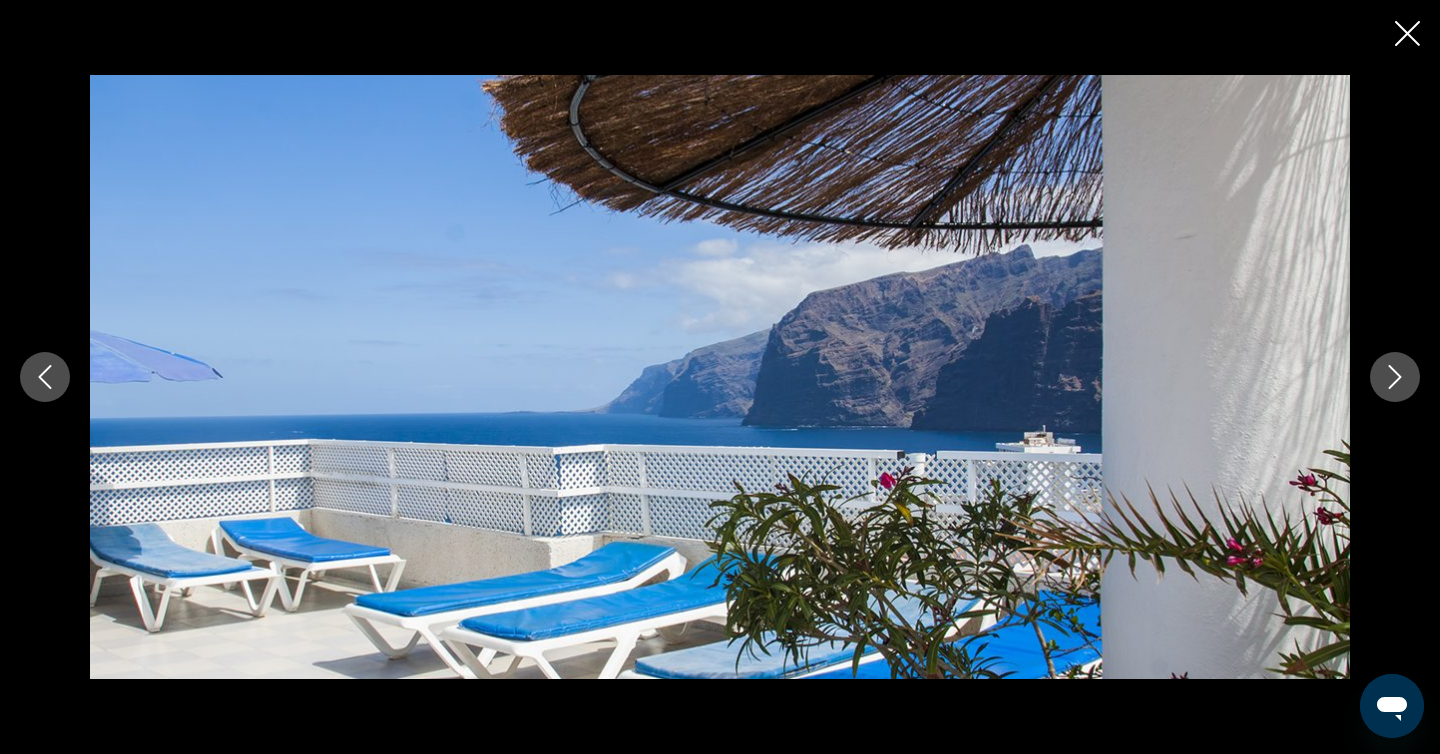 click at bounding box center (1395, 377) 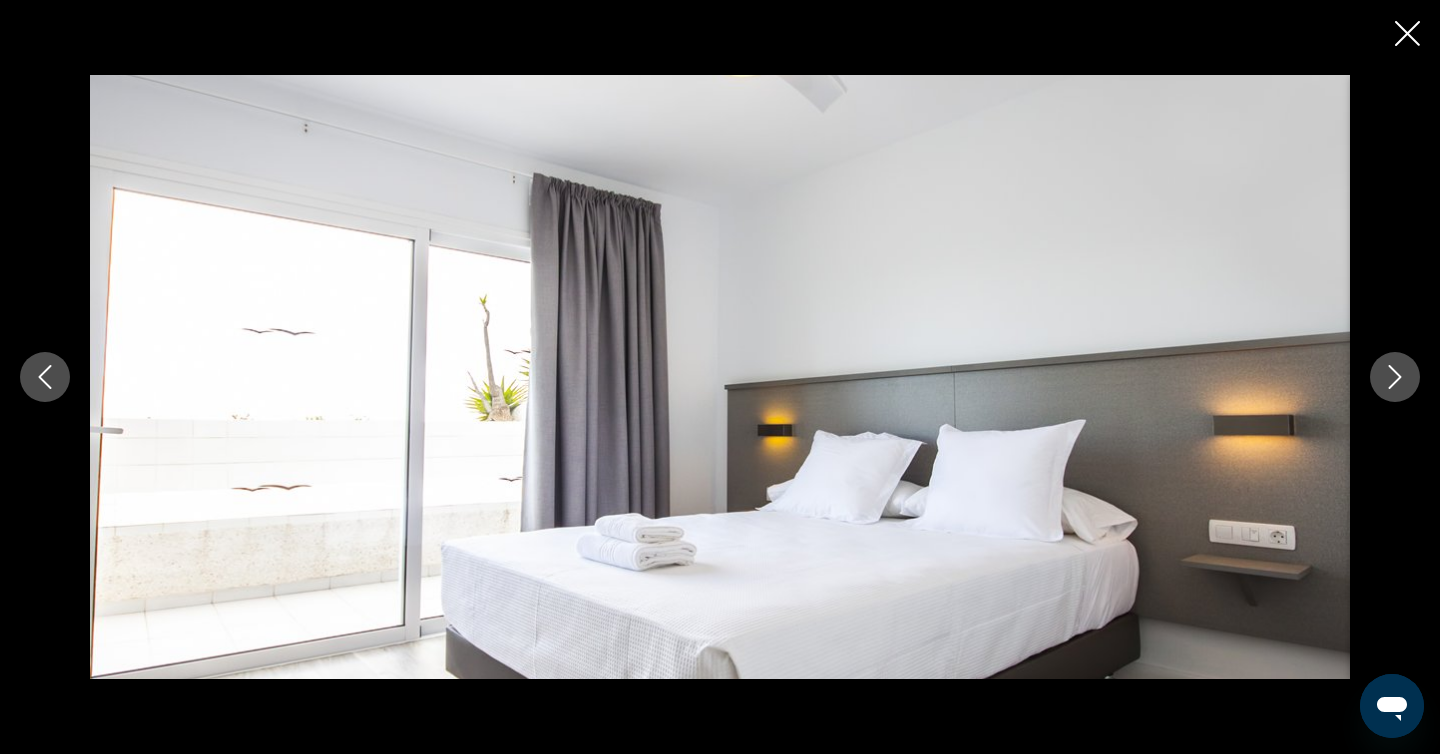 click at bounding box center [1395, 377] 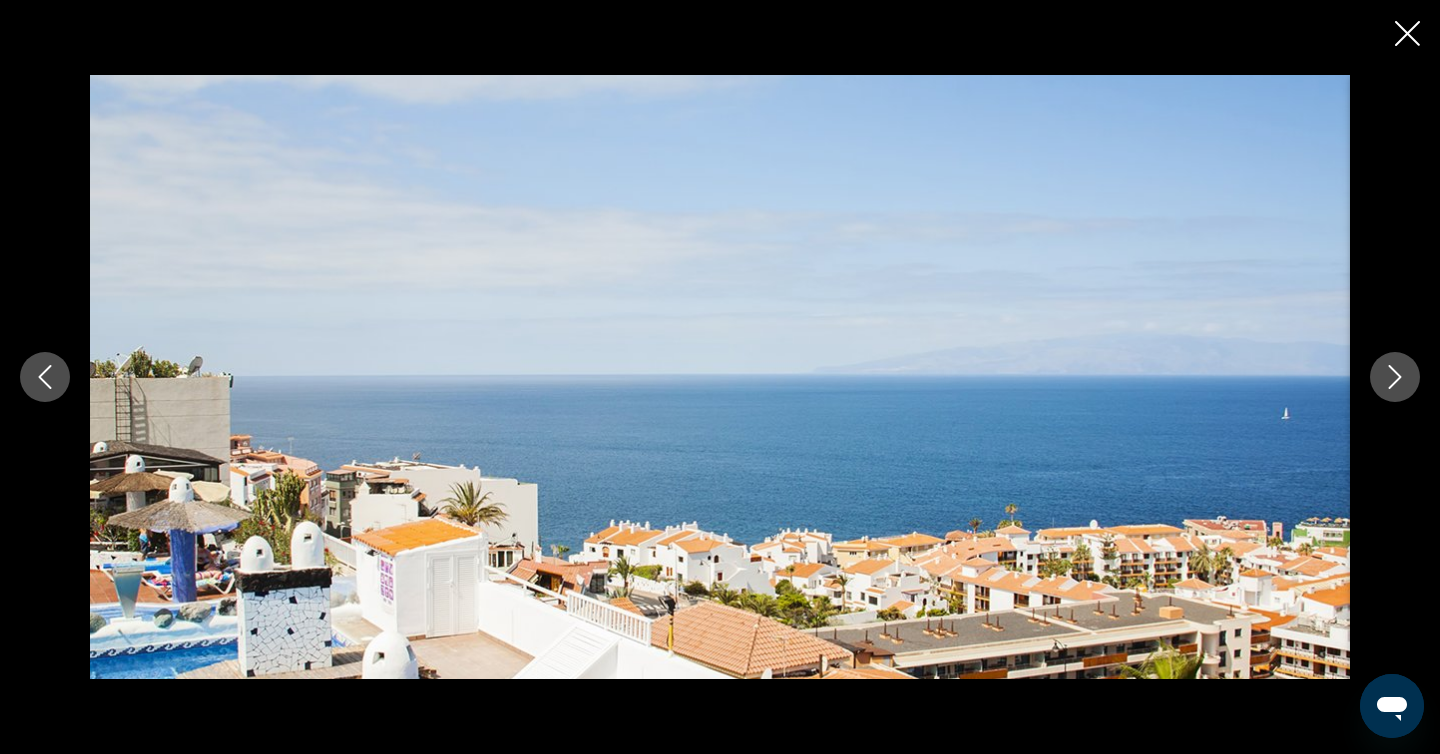 click at bounding box center [1395, 377] 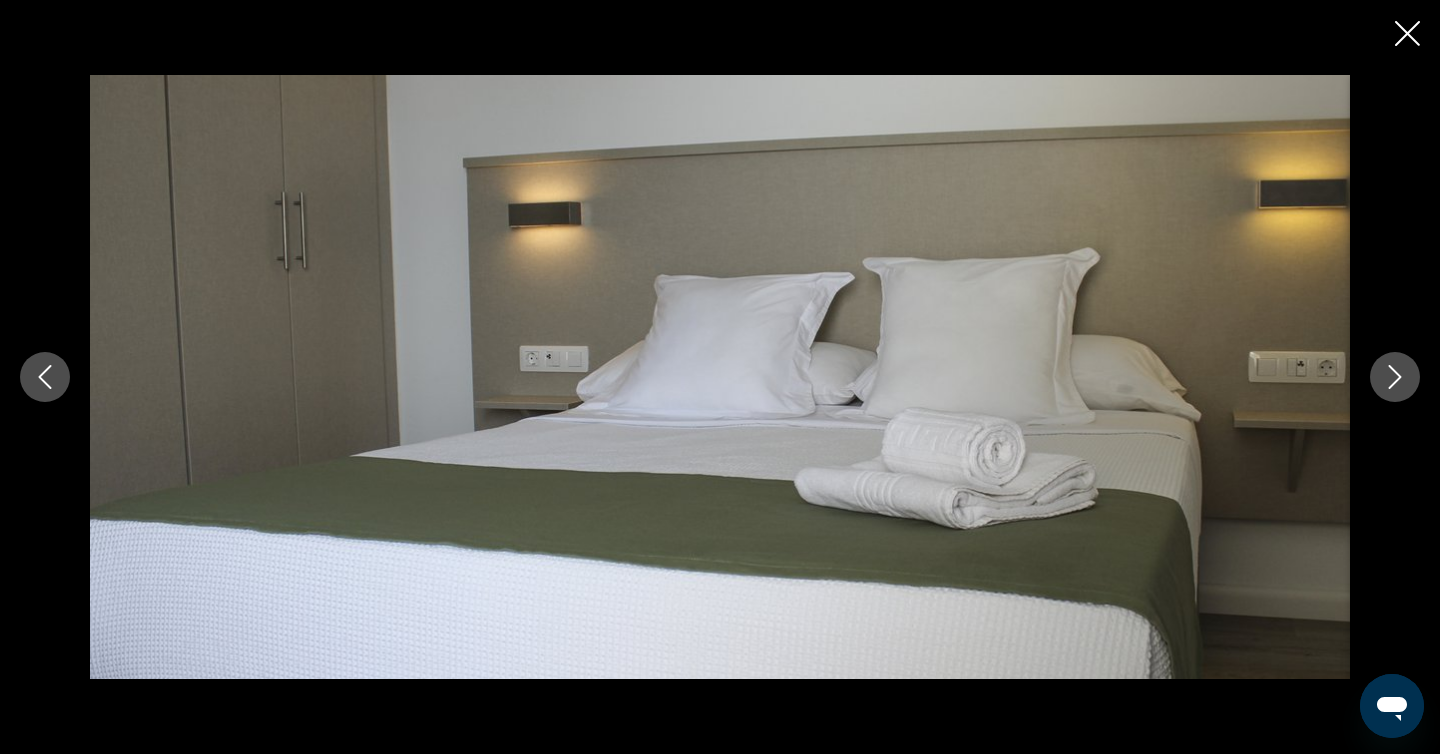click at bounding box center [1395, 377] 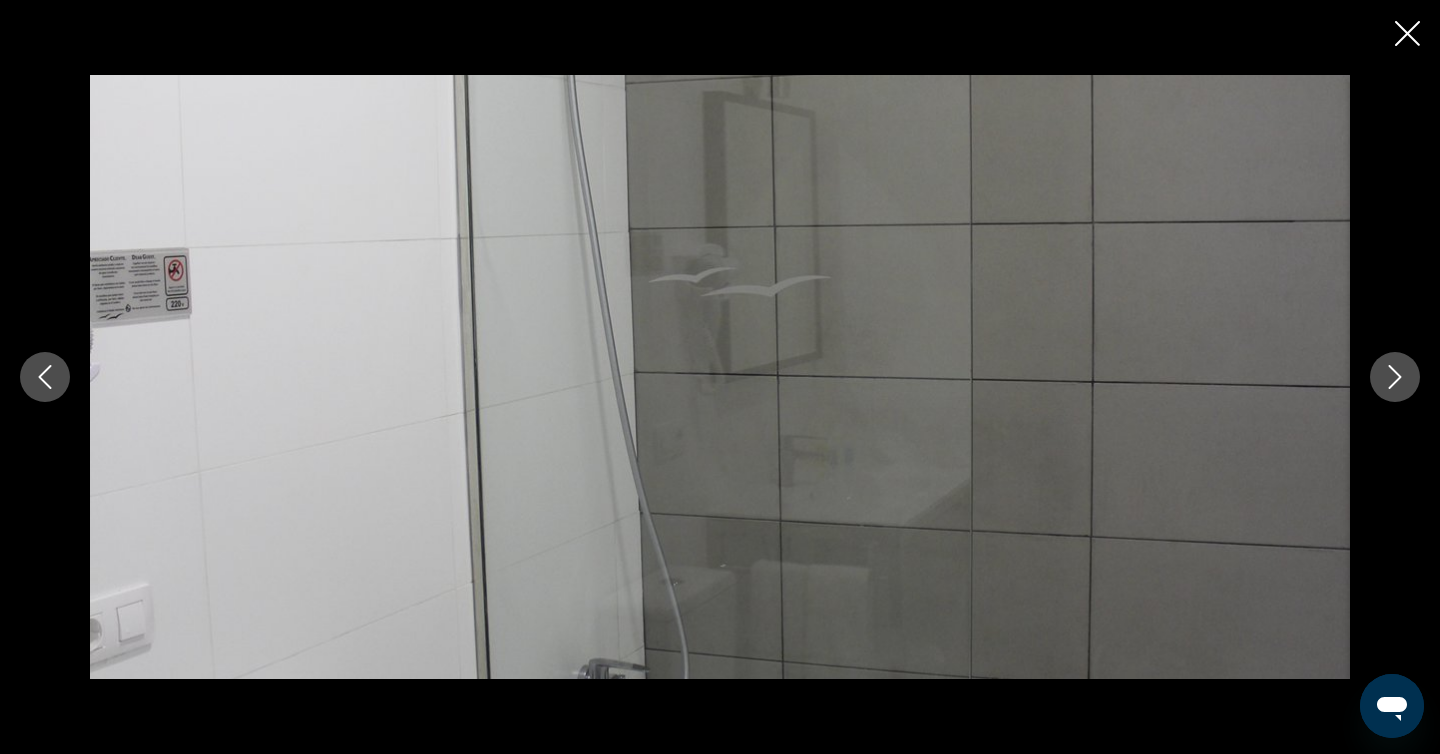 click at bounding box center (1395, 377) 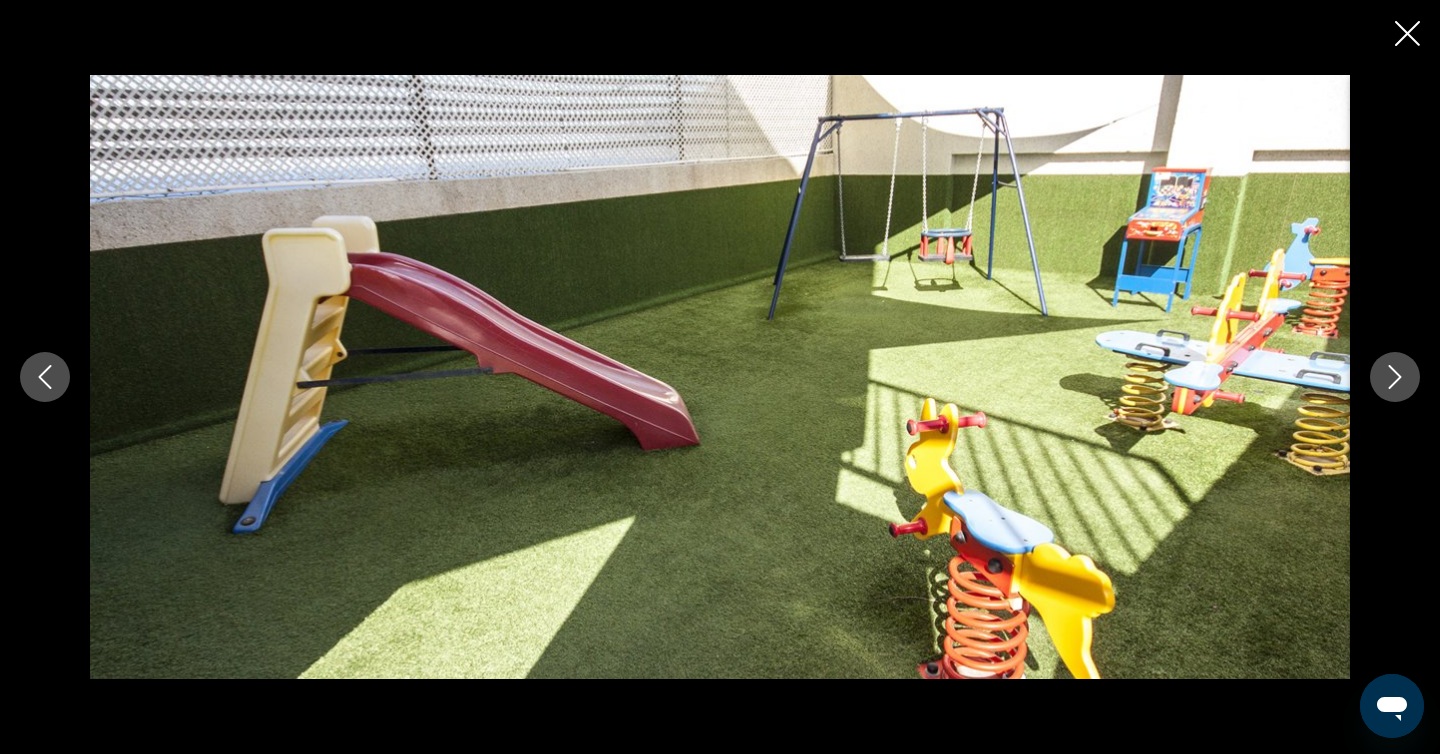 click at bounding box center [1395, 377] 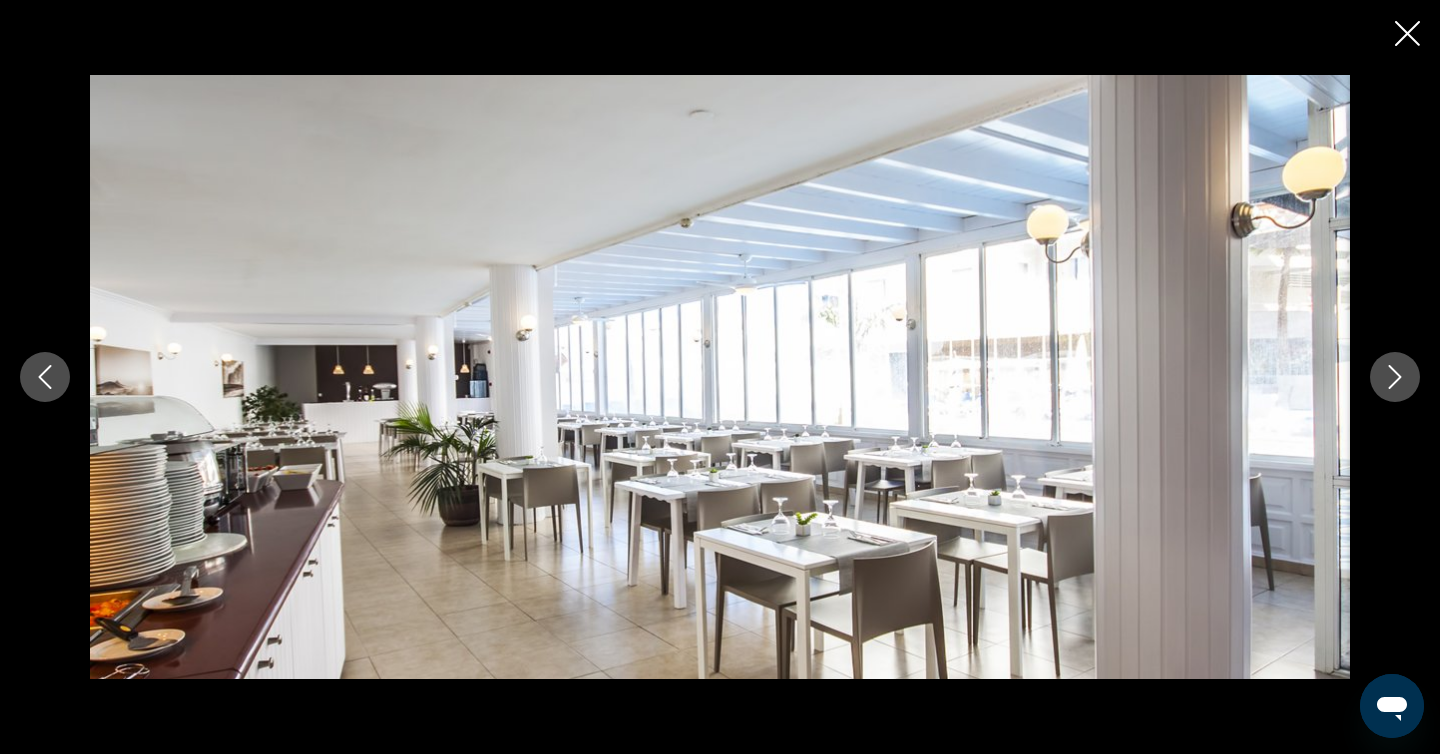 click at bounding box center (1395, 377) 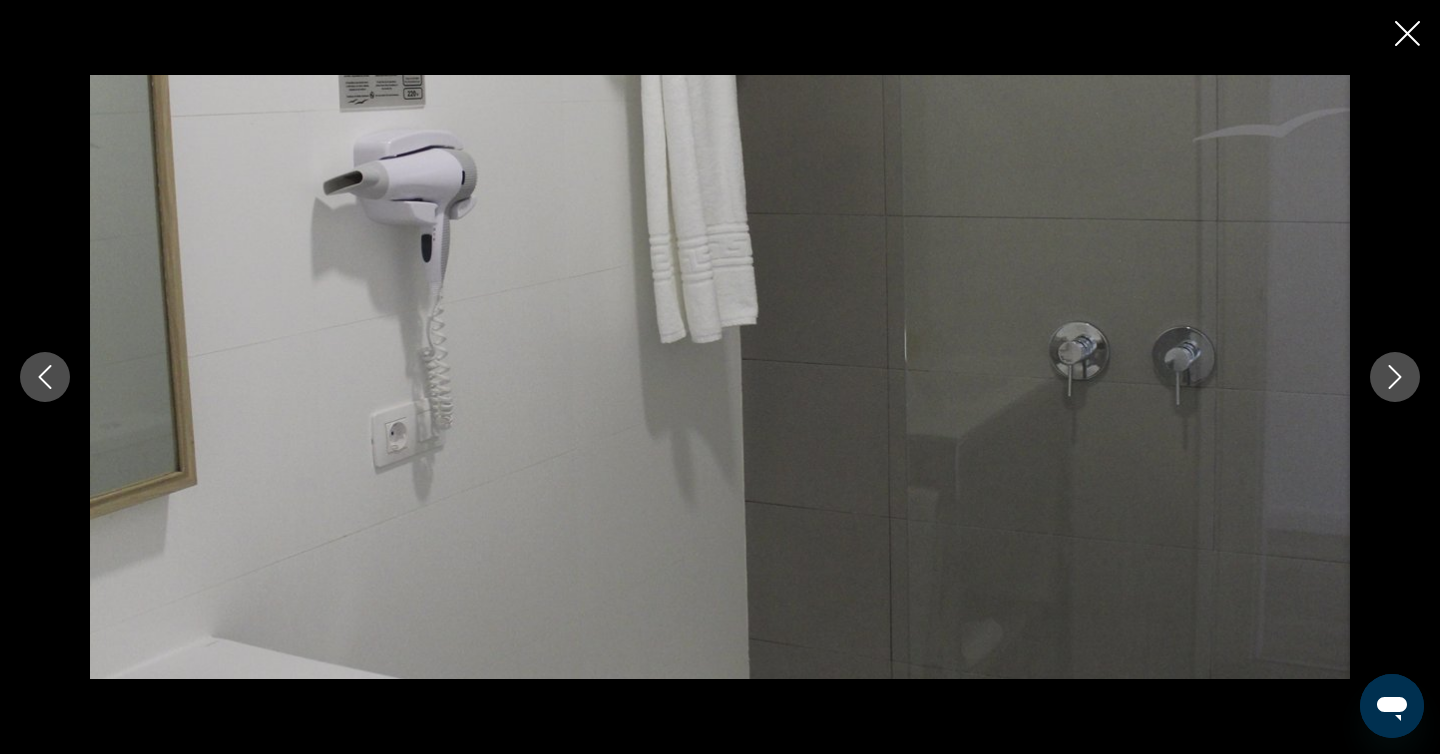 click at bounding box center [1395, 377] 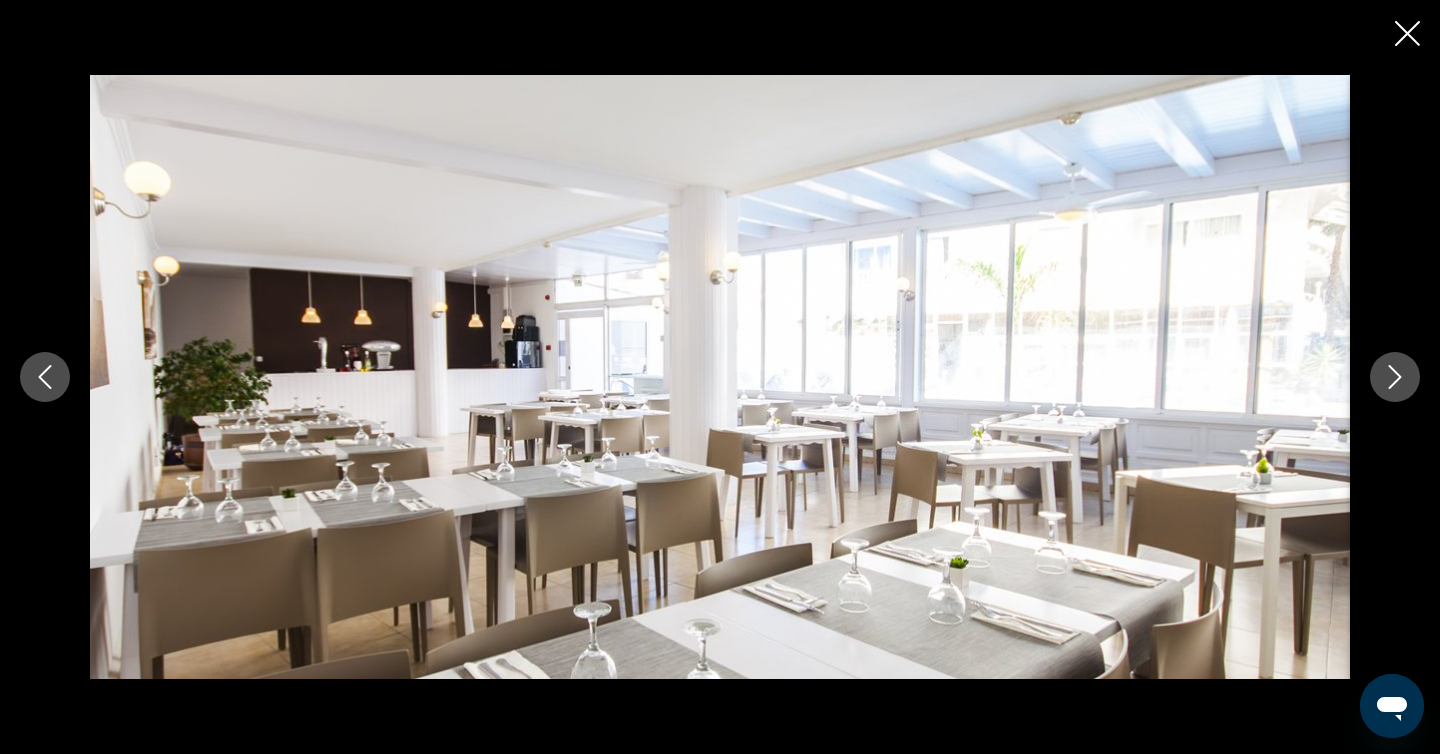 click at bounding box center [1395, 377] 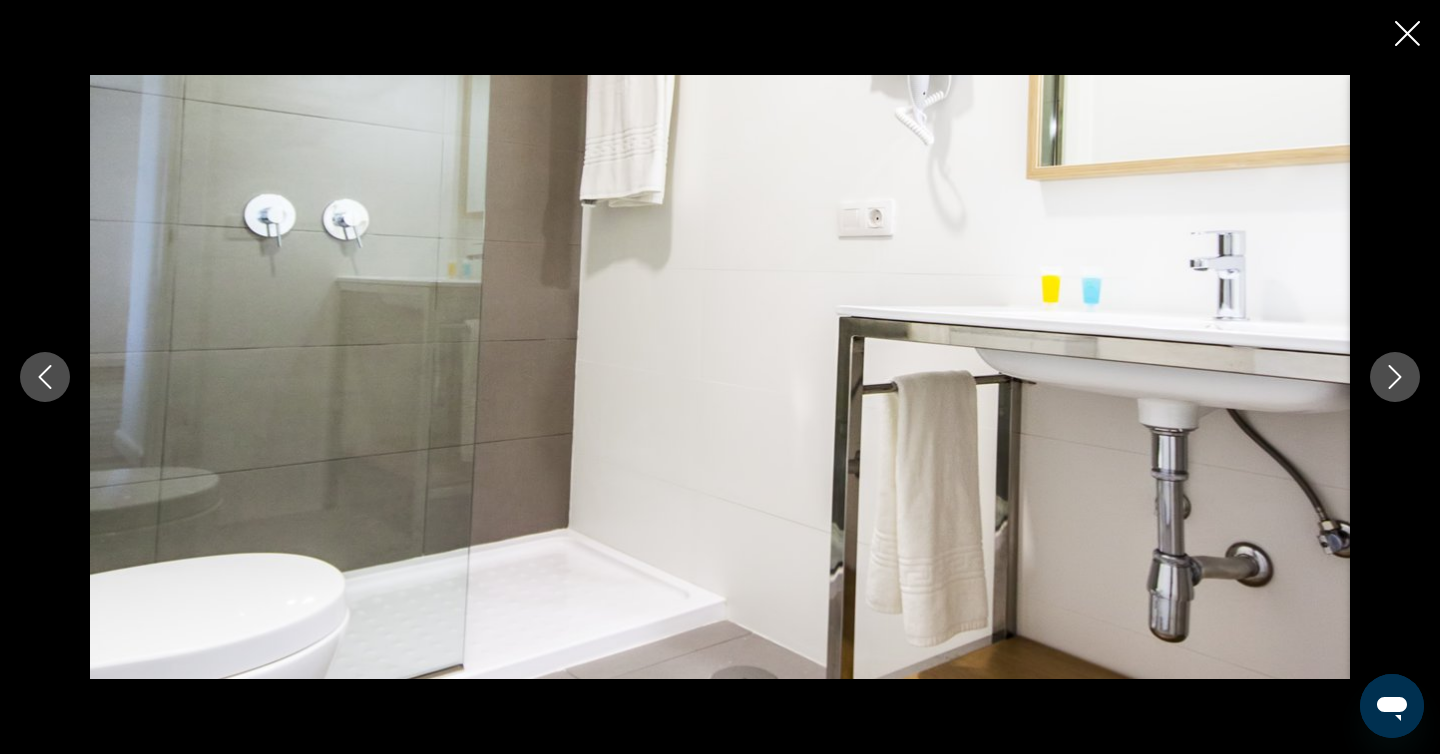 click at bounding box center (1395, 377) 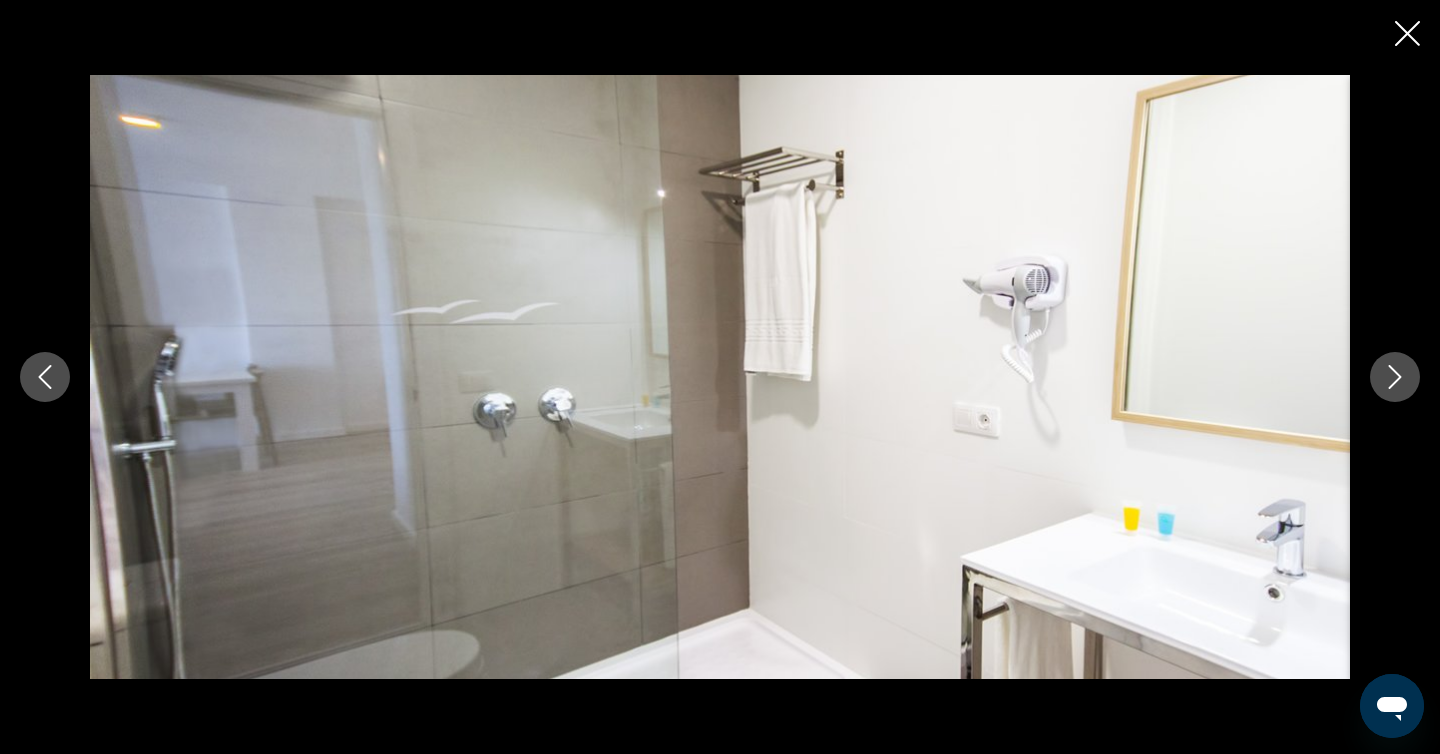click at bounding box center [1395, 377] 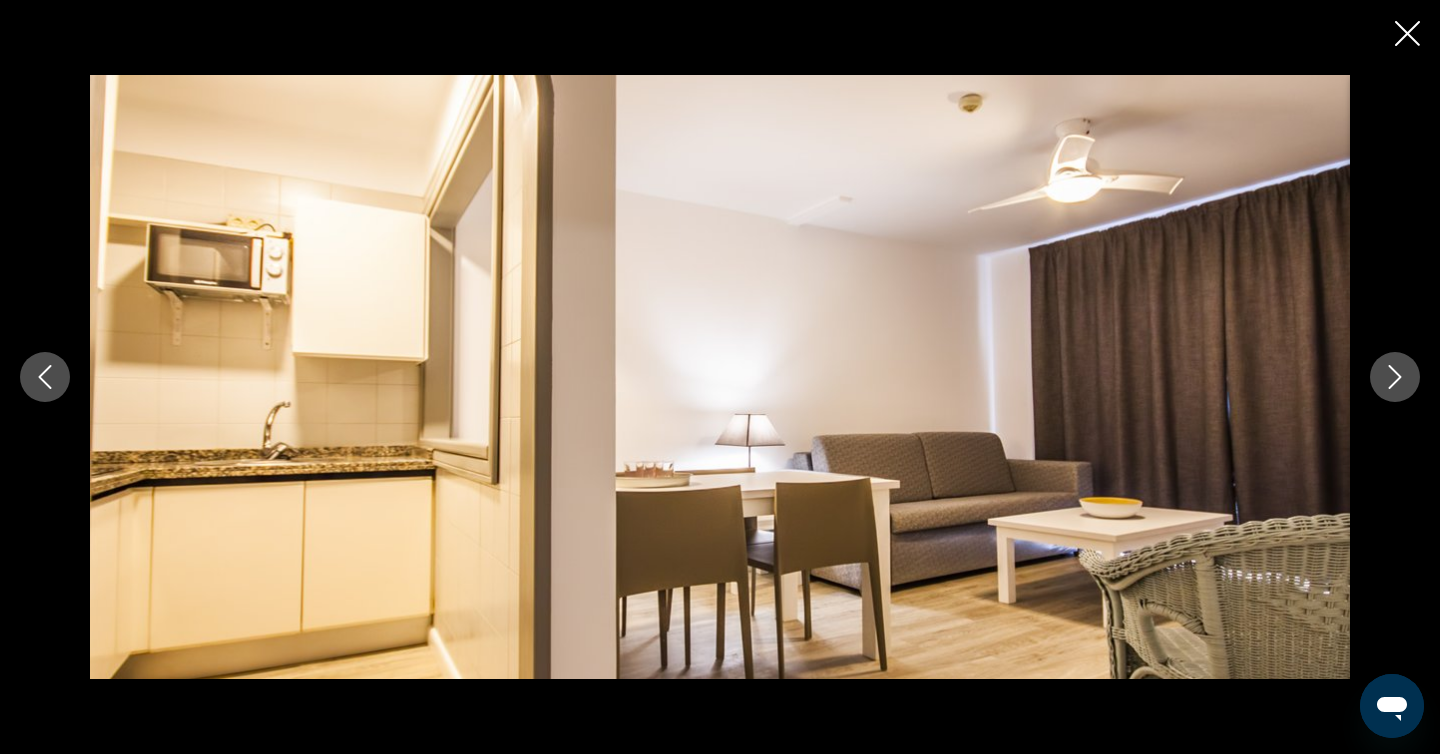 click at bounding box center (1395, 377) 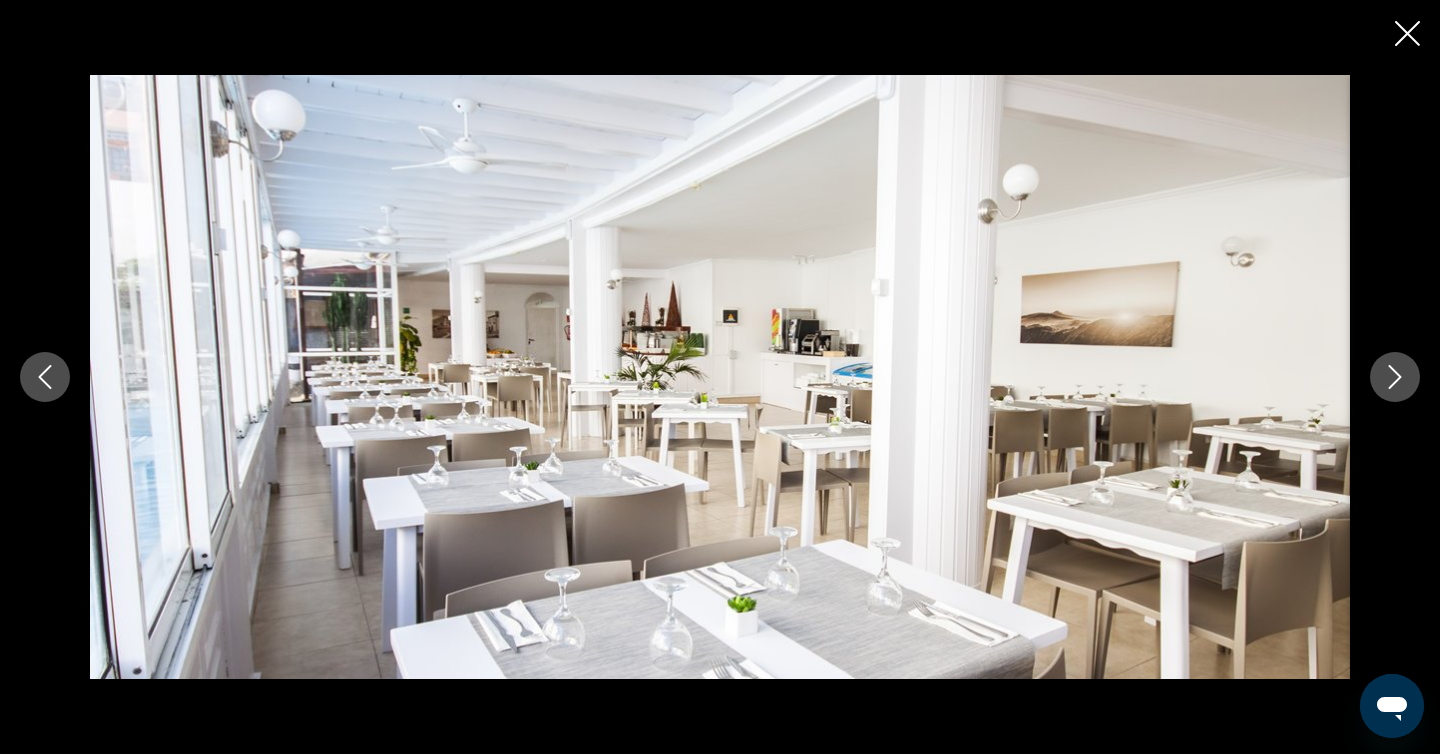 click at bounding box center [1407, 33] 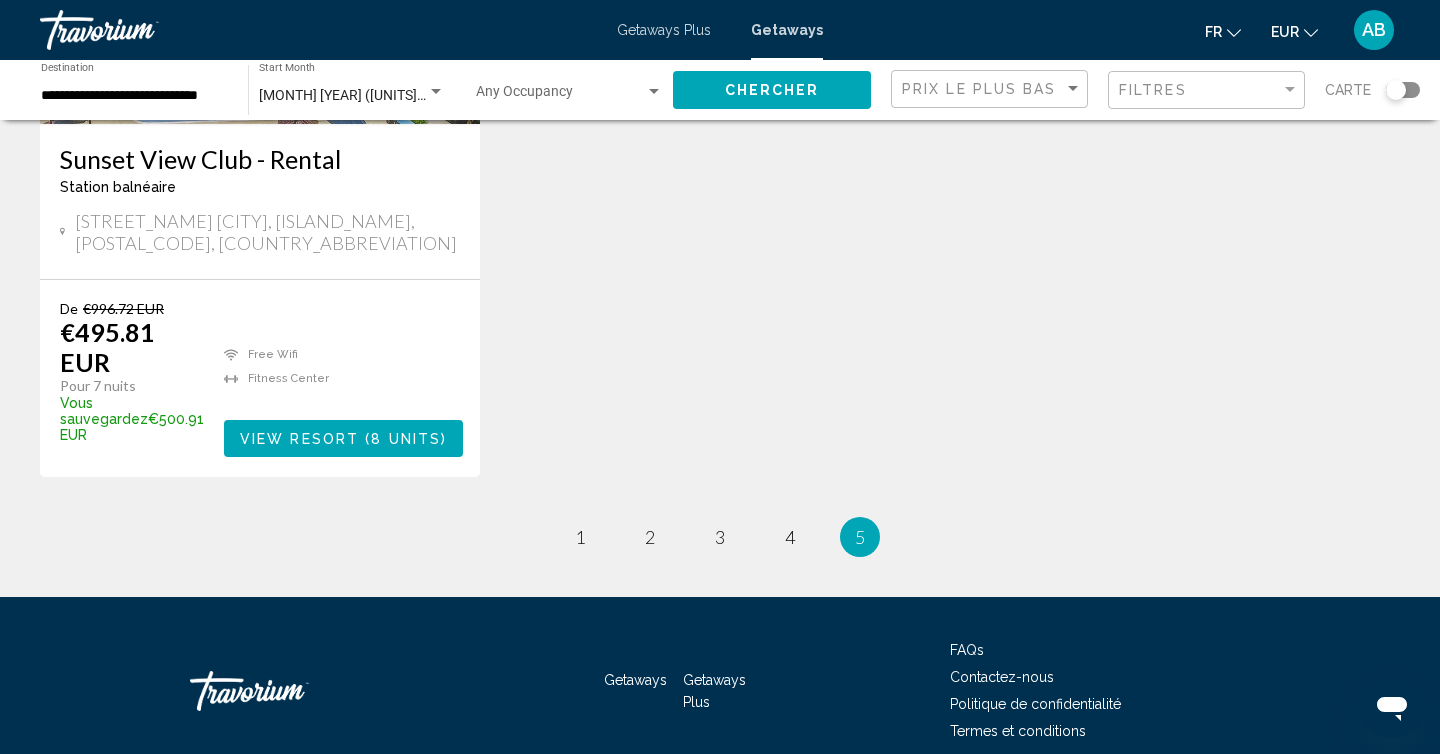 scroll, scrollTop: 1131, scrollLeft: 0, axis: vertical 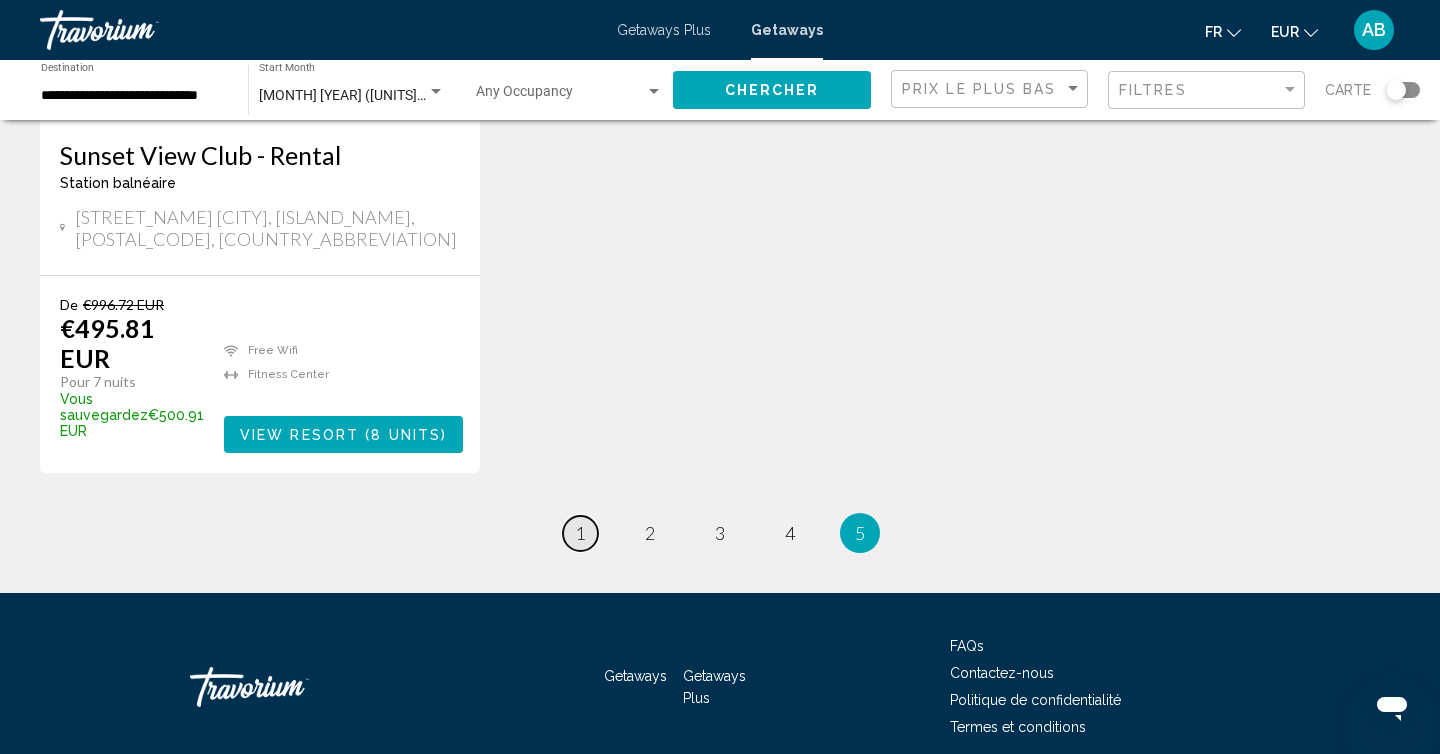 click on "page  1" at bounding box center [580, 533] 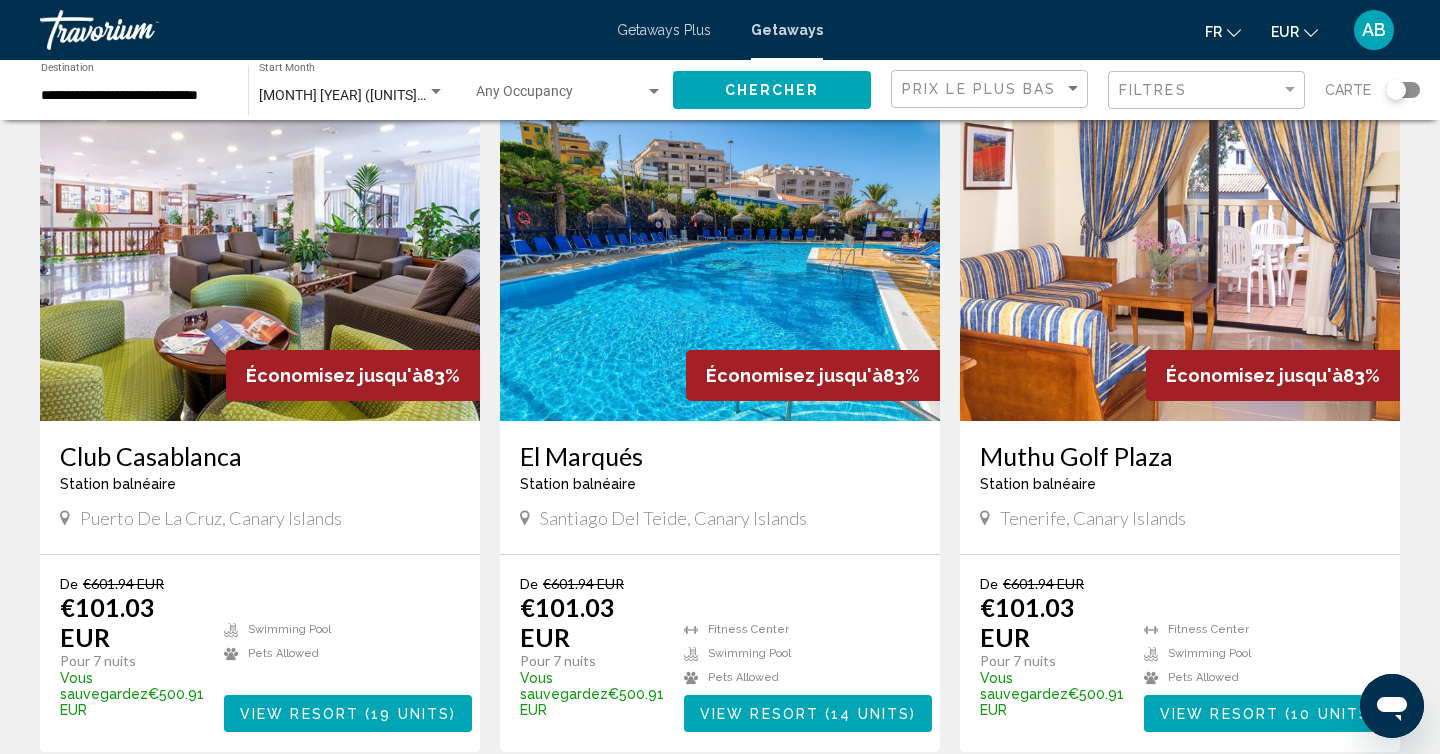 scroll, scrollTop: 101, scrollLeft: 0, axis: vertical 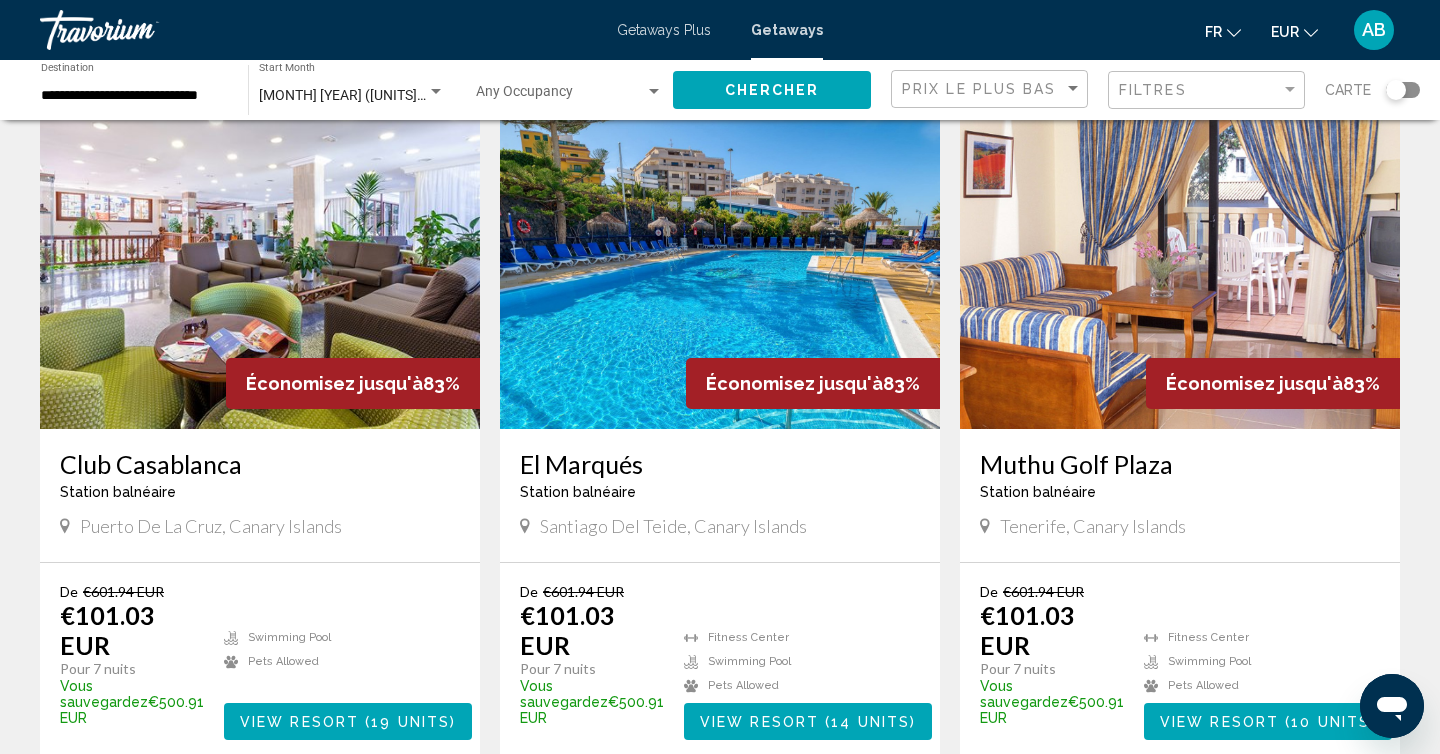 click at bounding box center (720, 269) 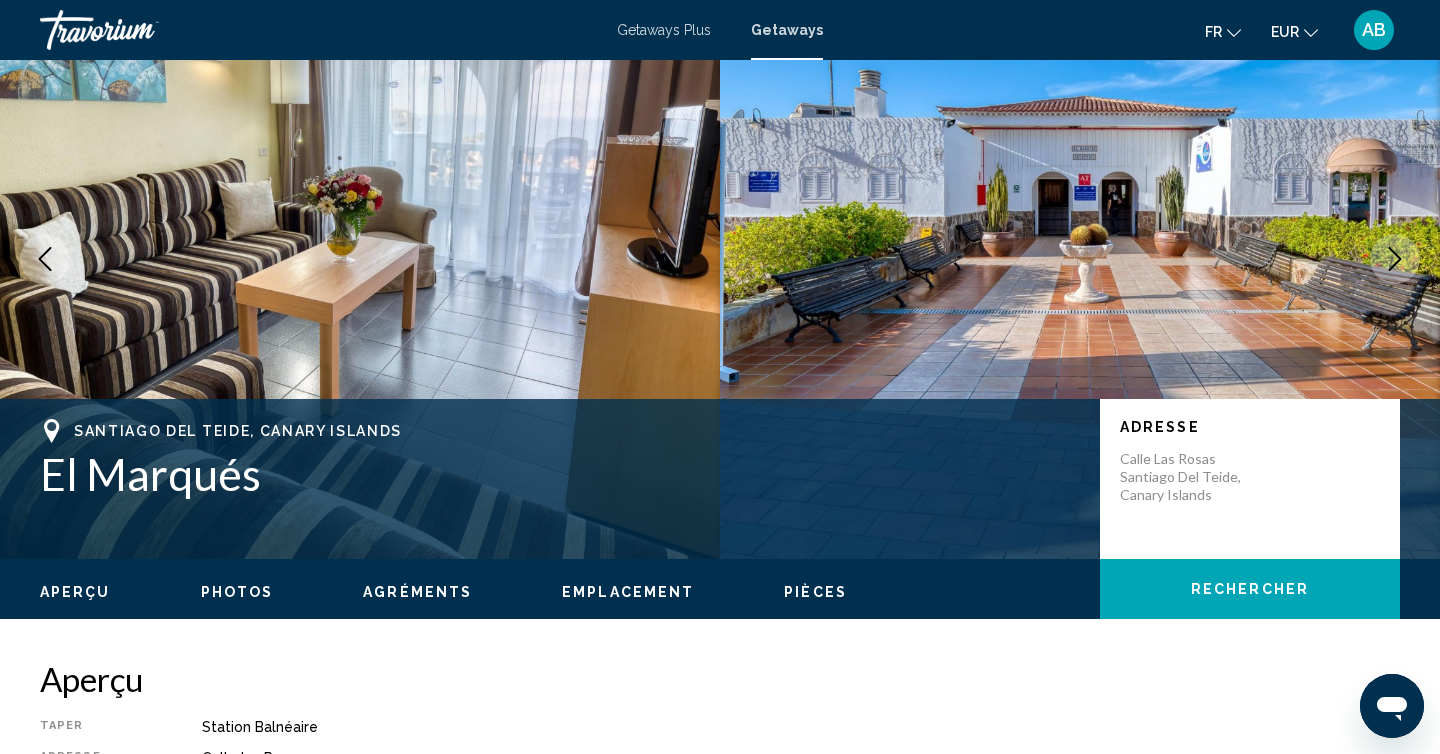 scroll, scrollTop: 0, scrollLeft: 0, axis: both 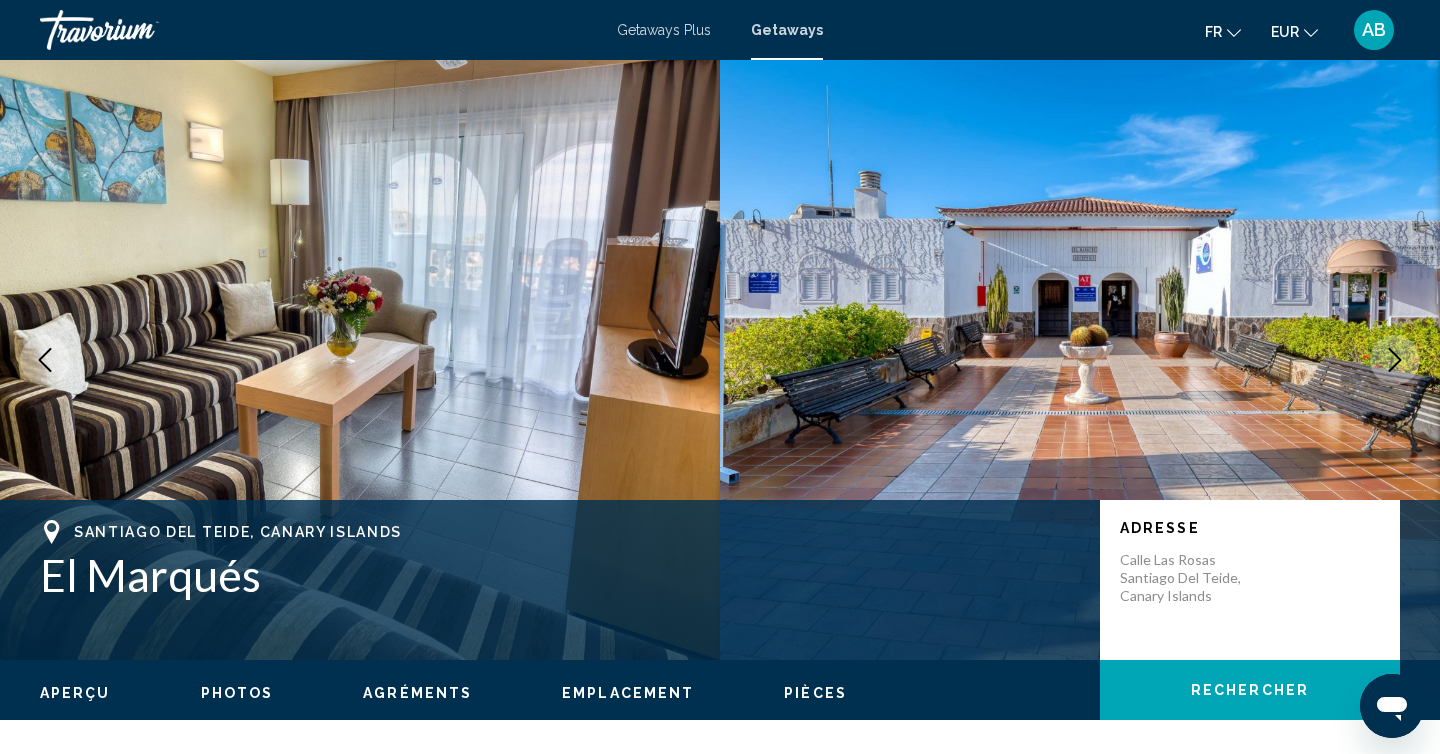 click at bounding box center (1395, 360) 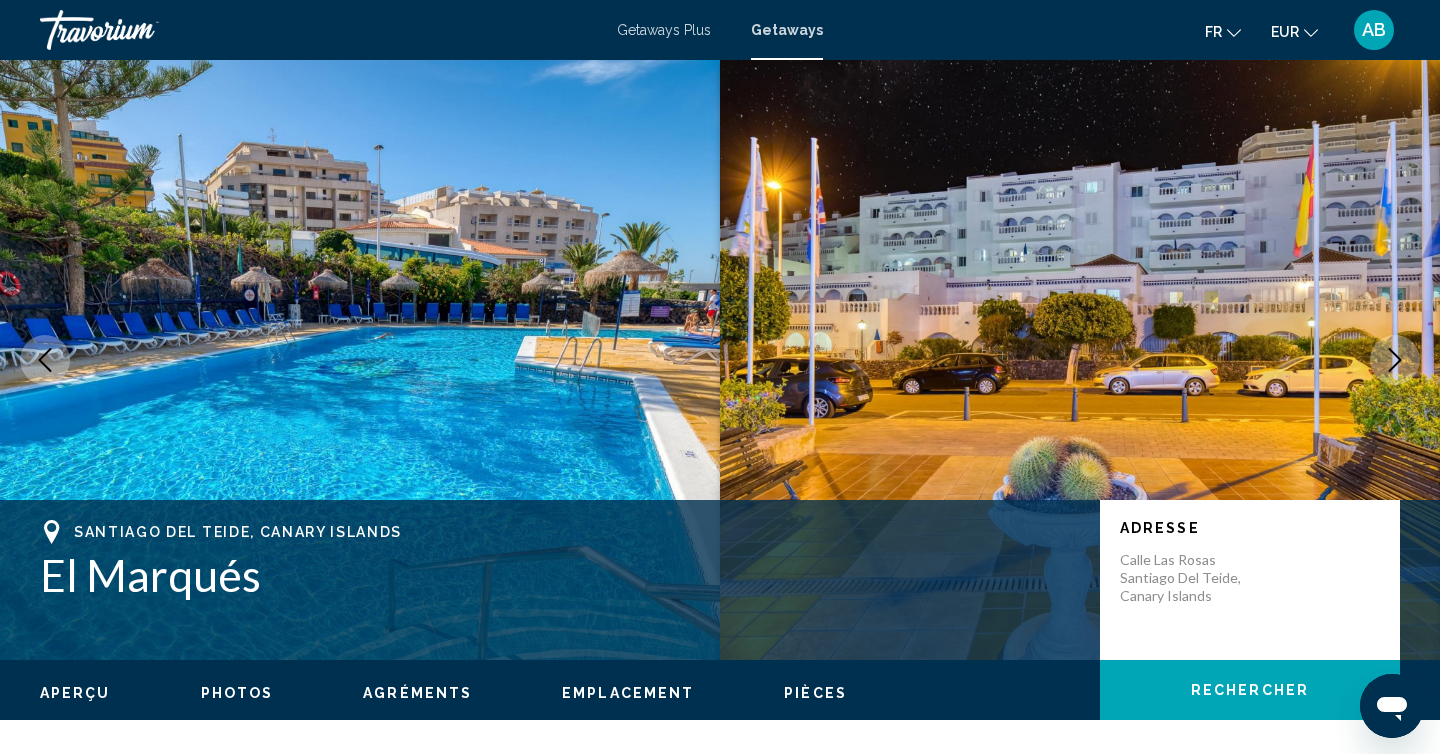 click at bounding box center [1395, 360] 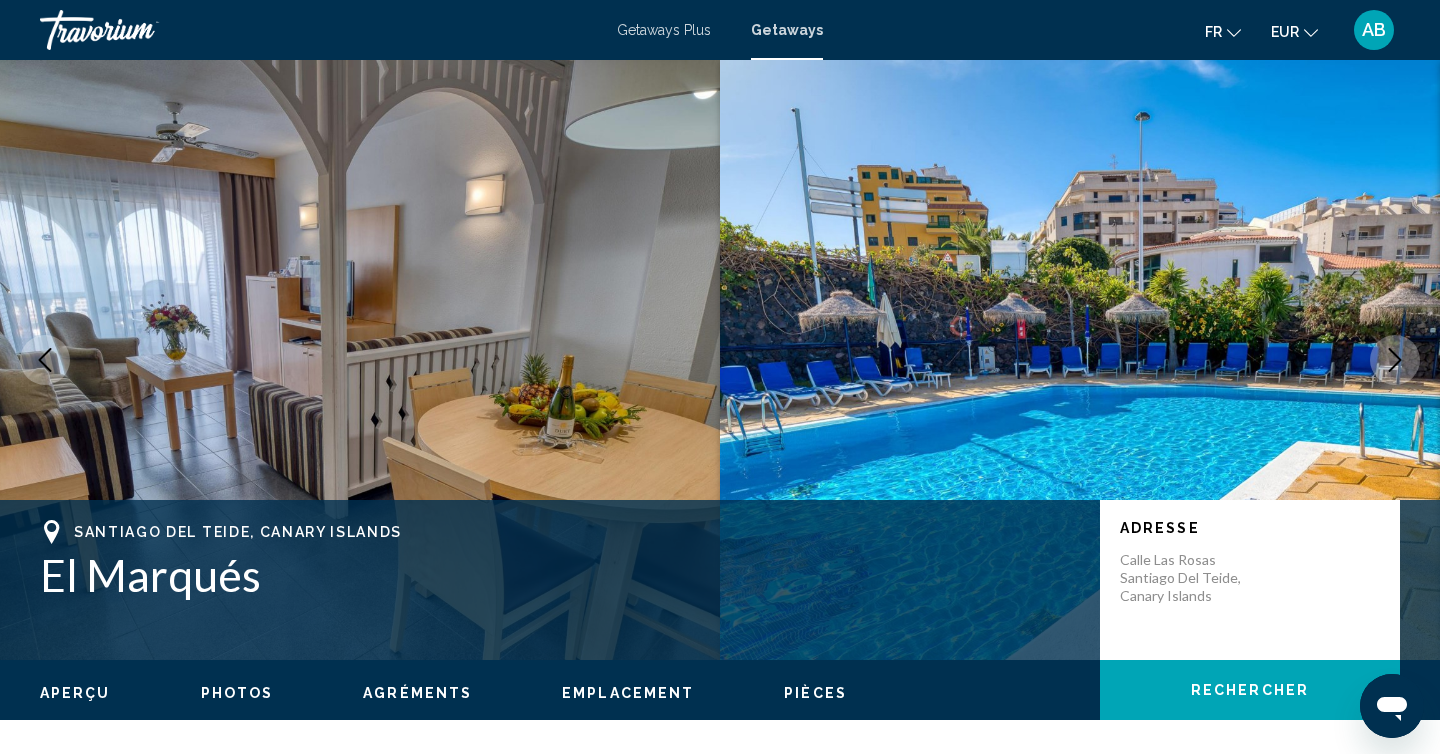 click at bounding box center [1395, 360] 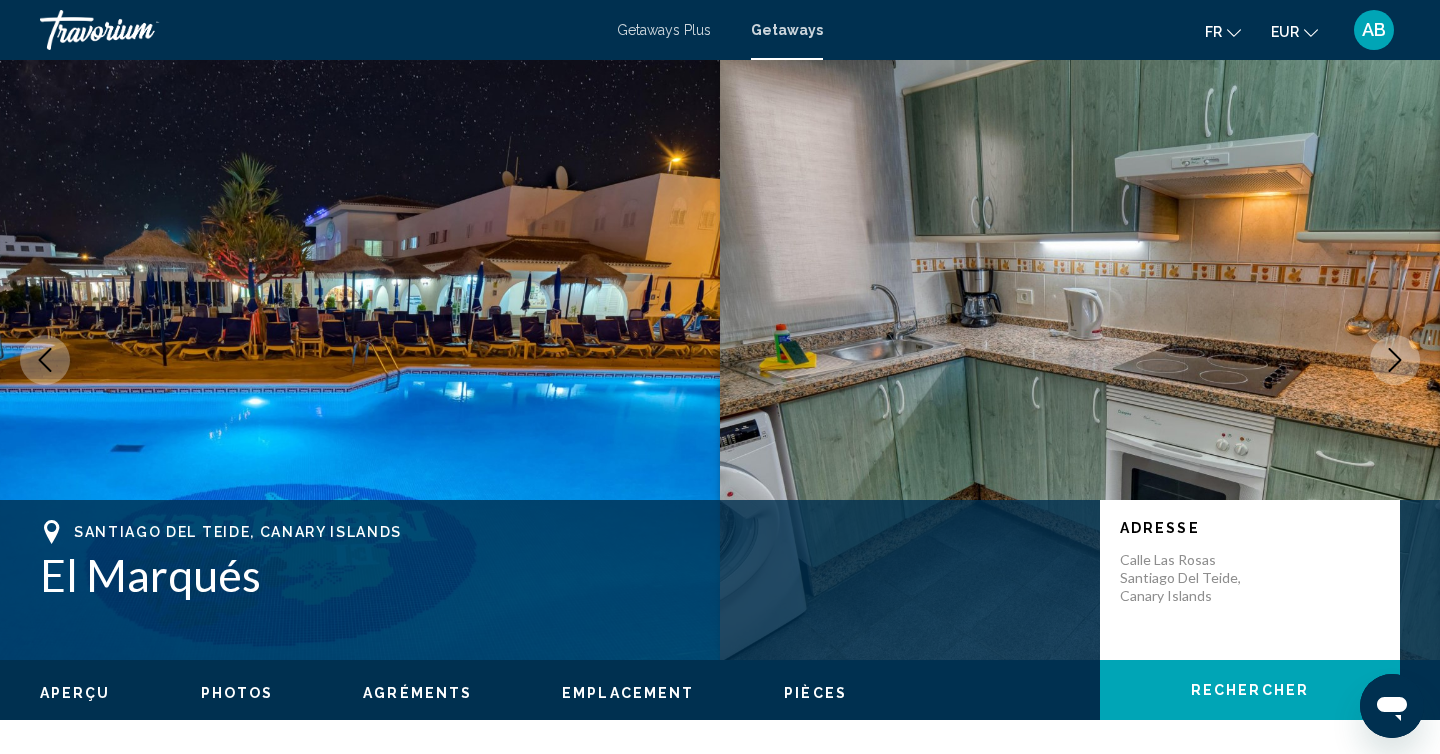click at bounding box center (1395, 360) 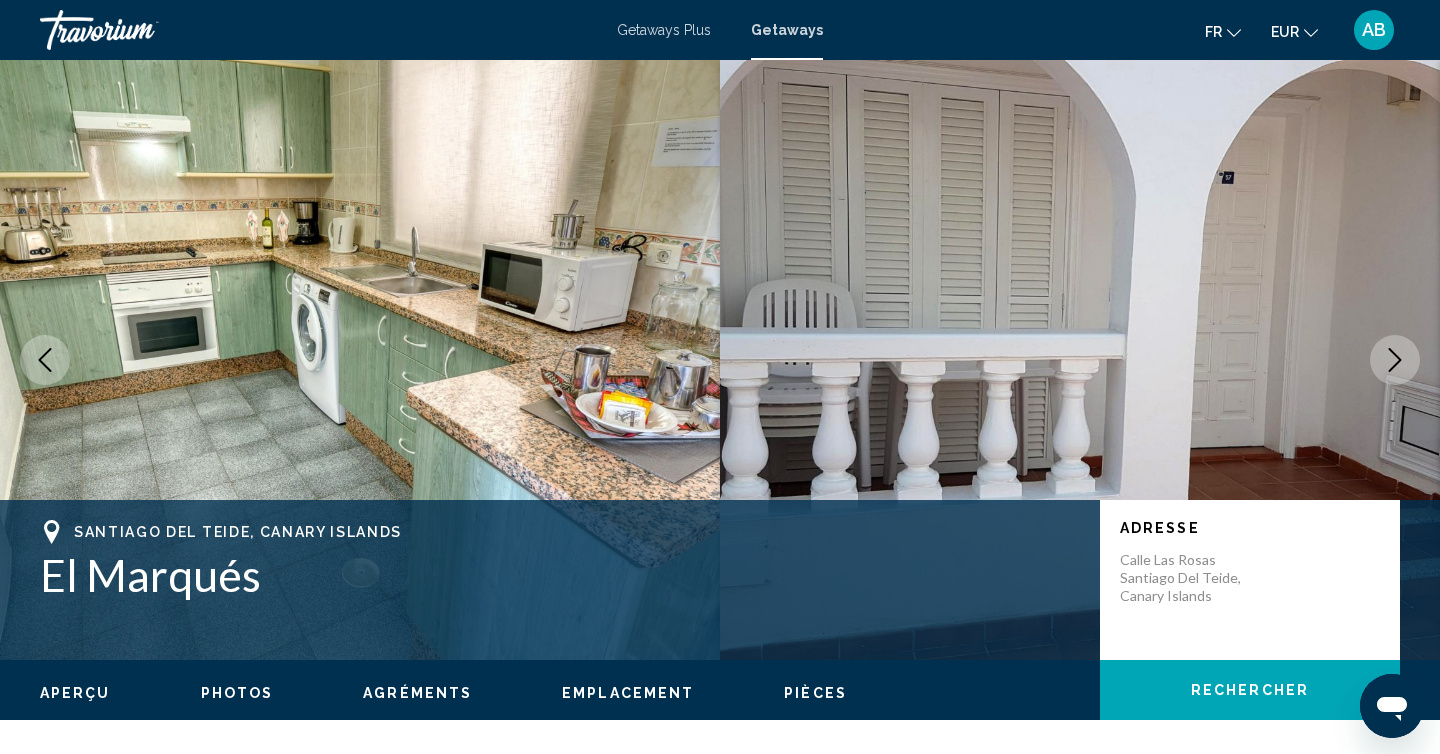 click at bounding box center [1395, 360] 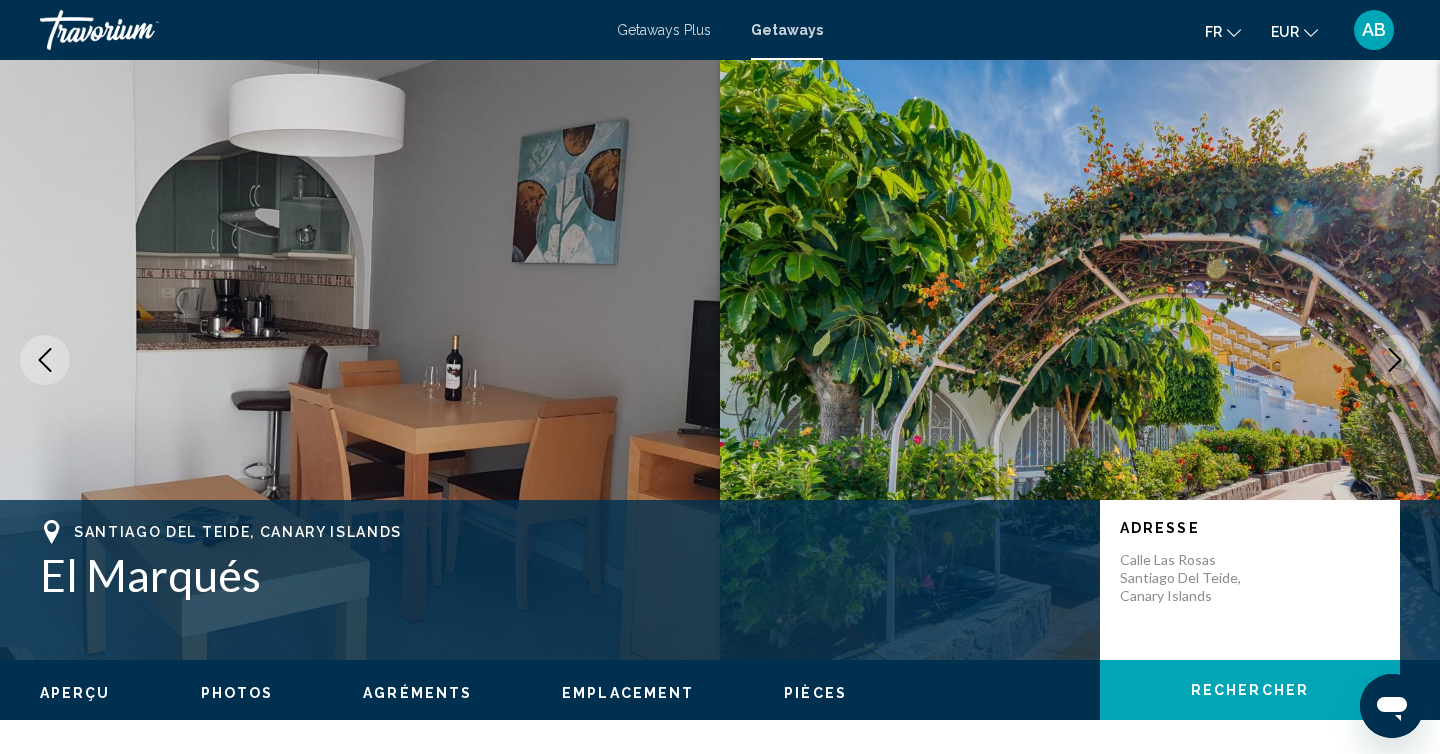 click at bounding box center (1395, 360) 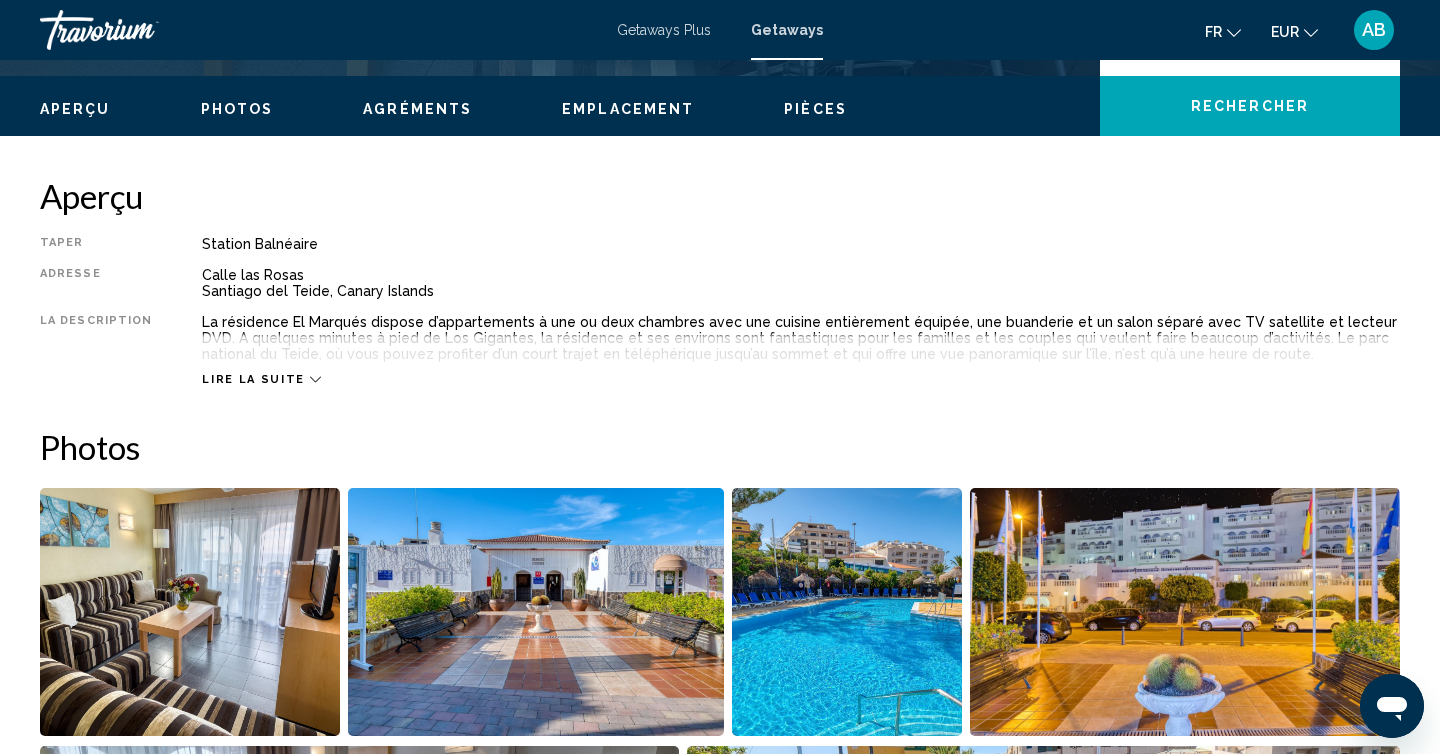 scroll, scrollTop: 594, scrollLeft: 0, axis: vertical 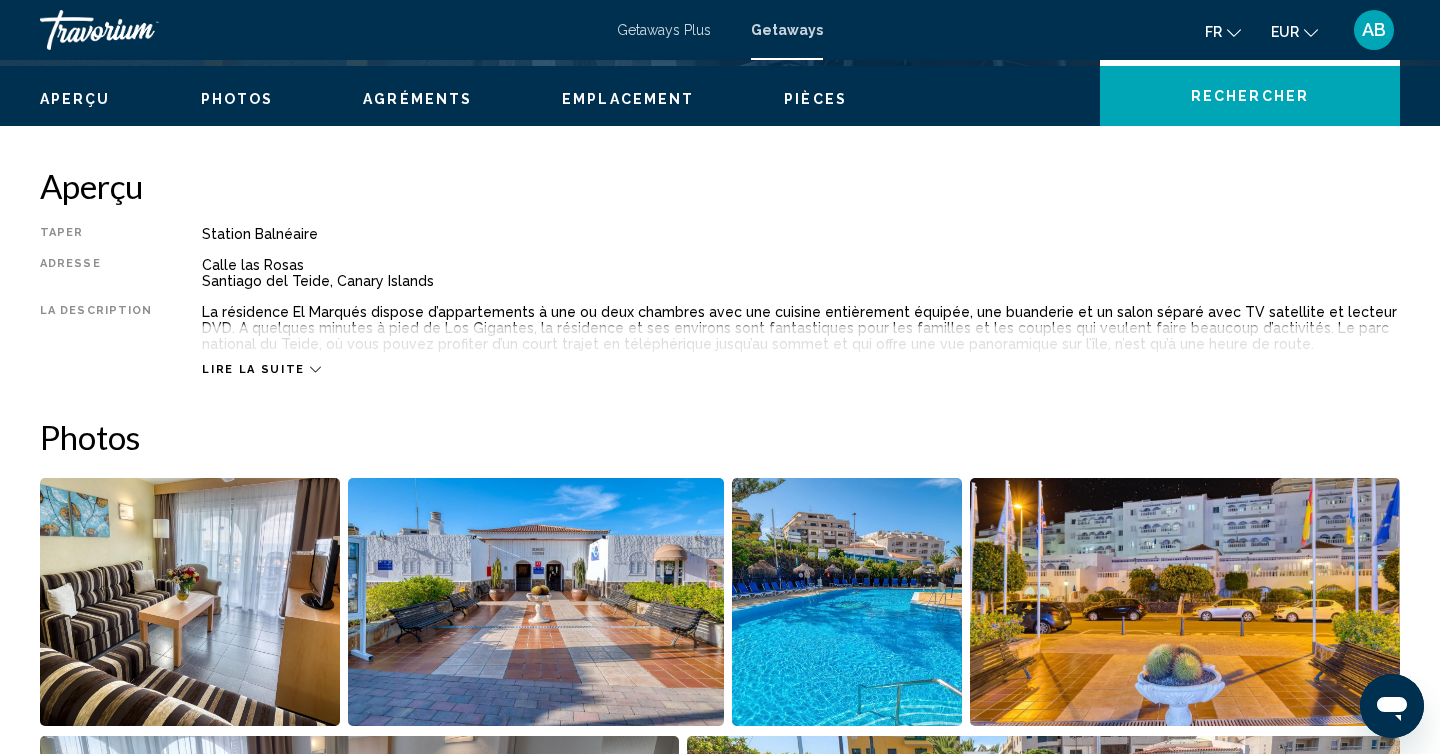click on "Lire la suite" at bounding box center (253, 369) 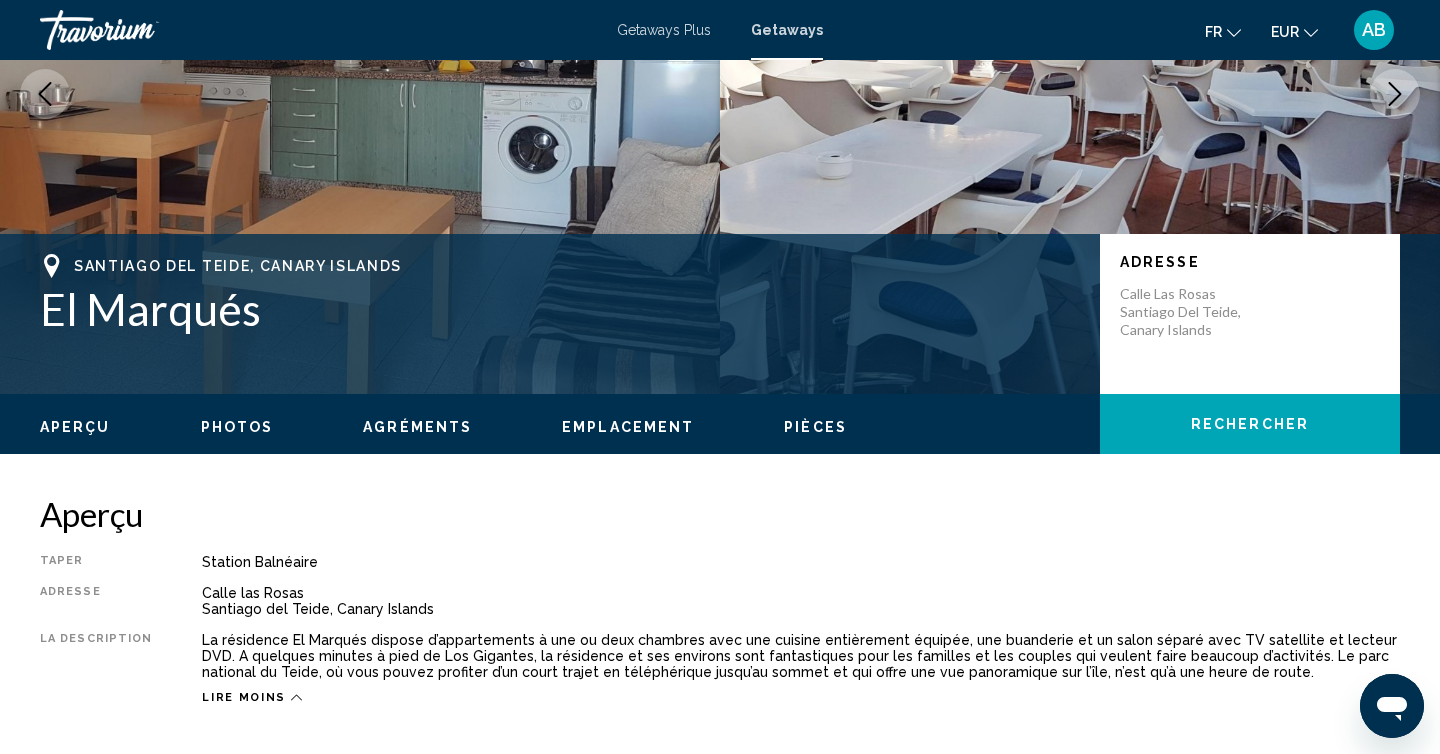 scroll, scrollTop: 0, scrollLeft: 0, axis: both 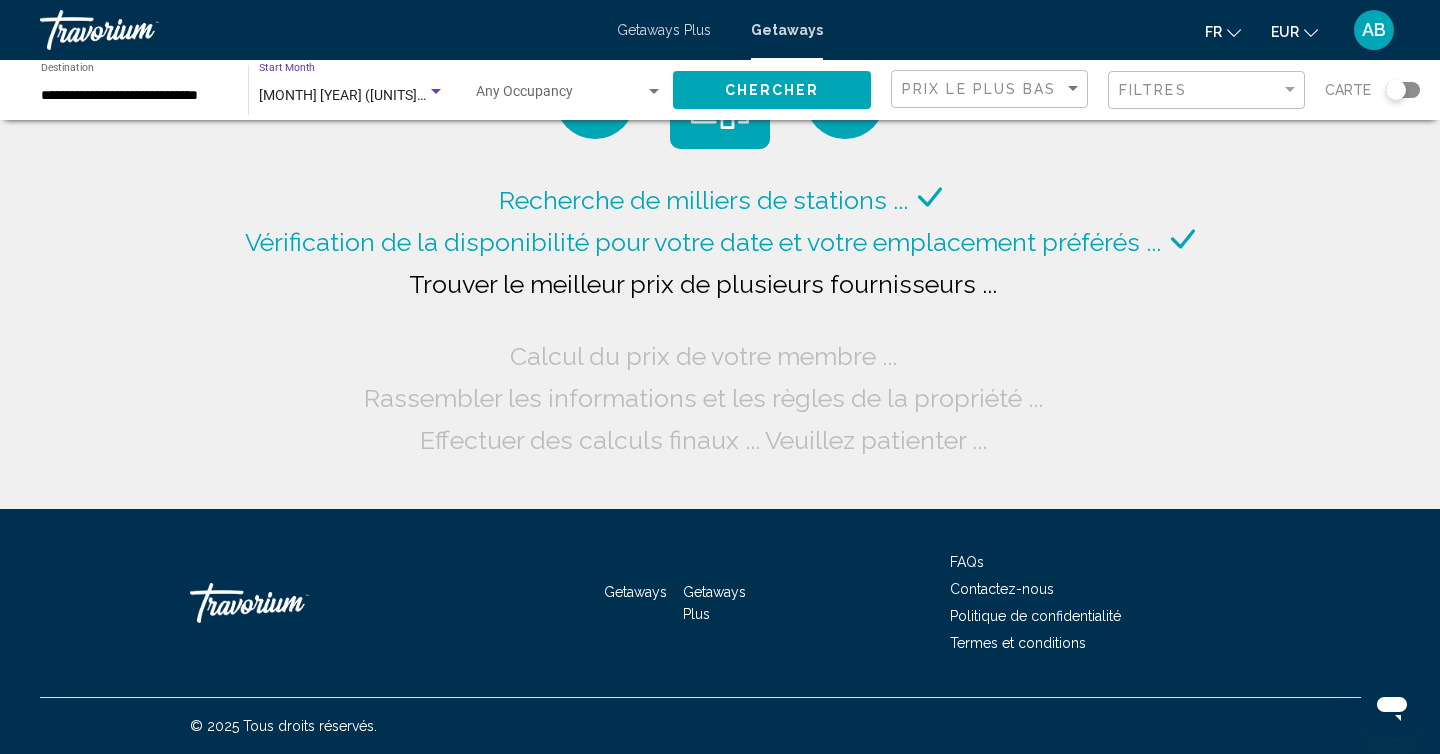 click on "[MONTH] [YEAR] ([UNITS] units available)" at bounding box center [386, 95] 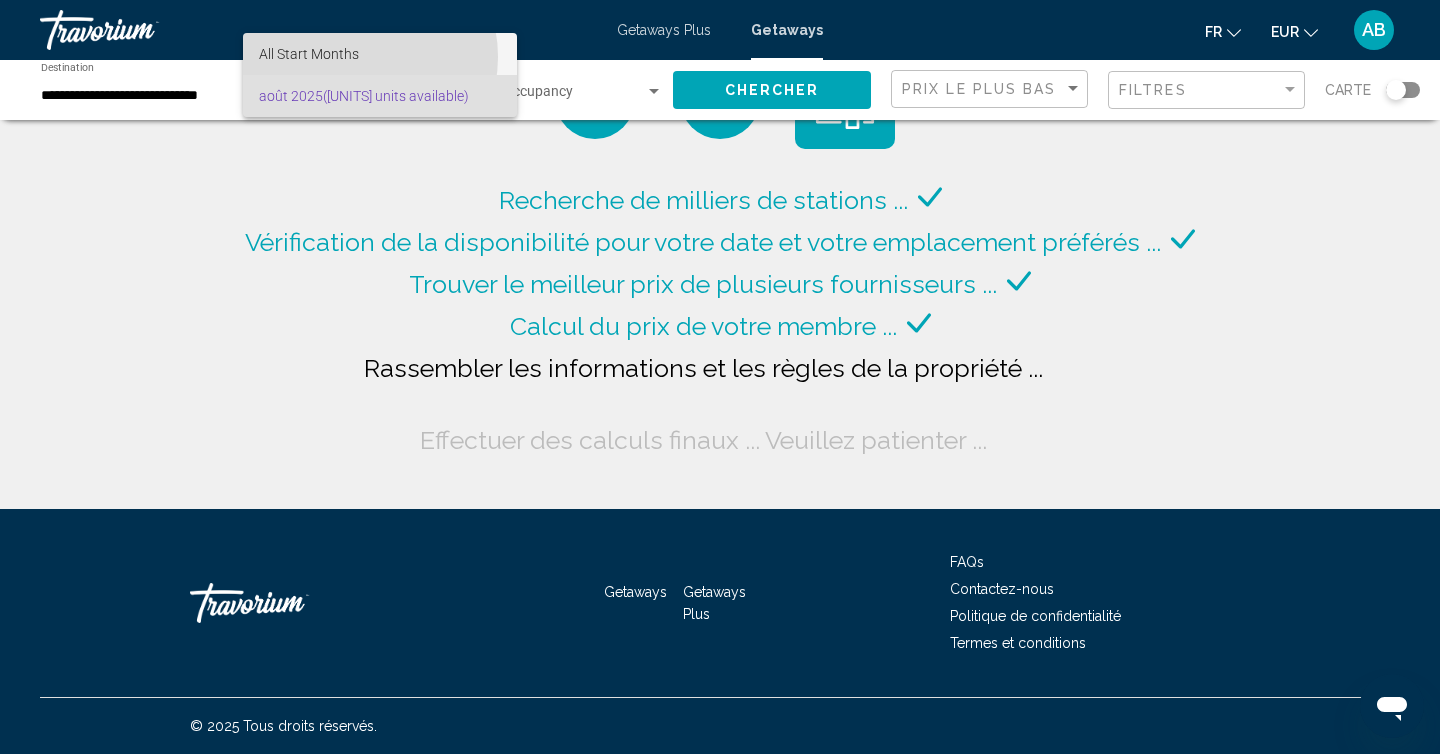 click on "All Start Months" at bounding box center [309, 54] 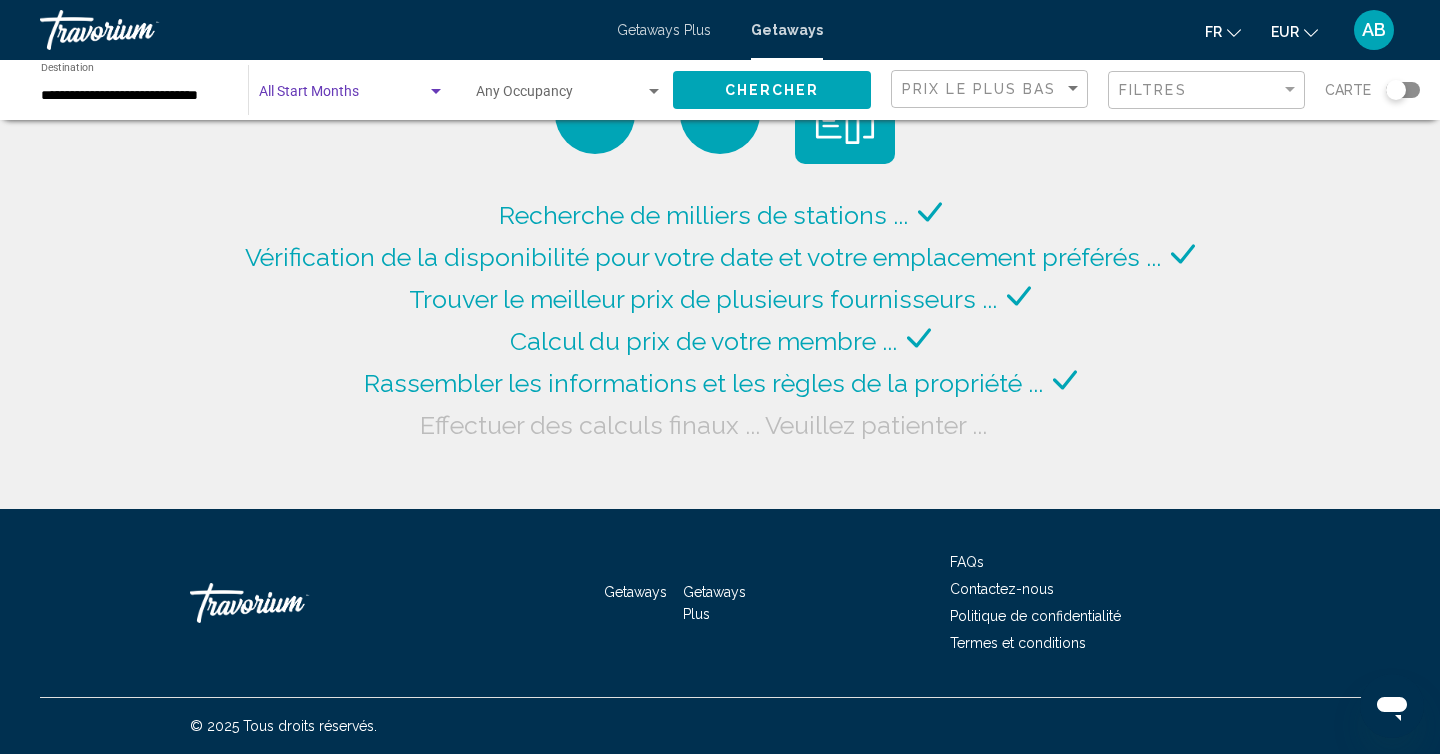click on "Chercher" at bounding box center [772, 89] 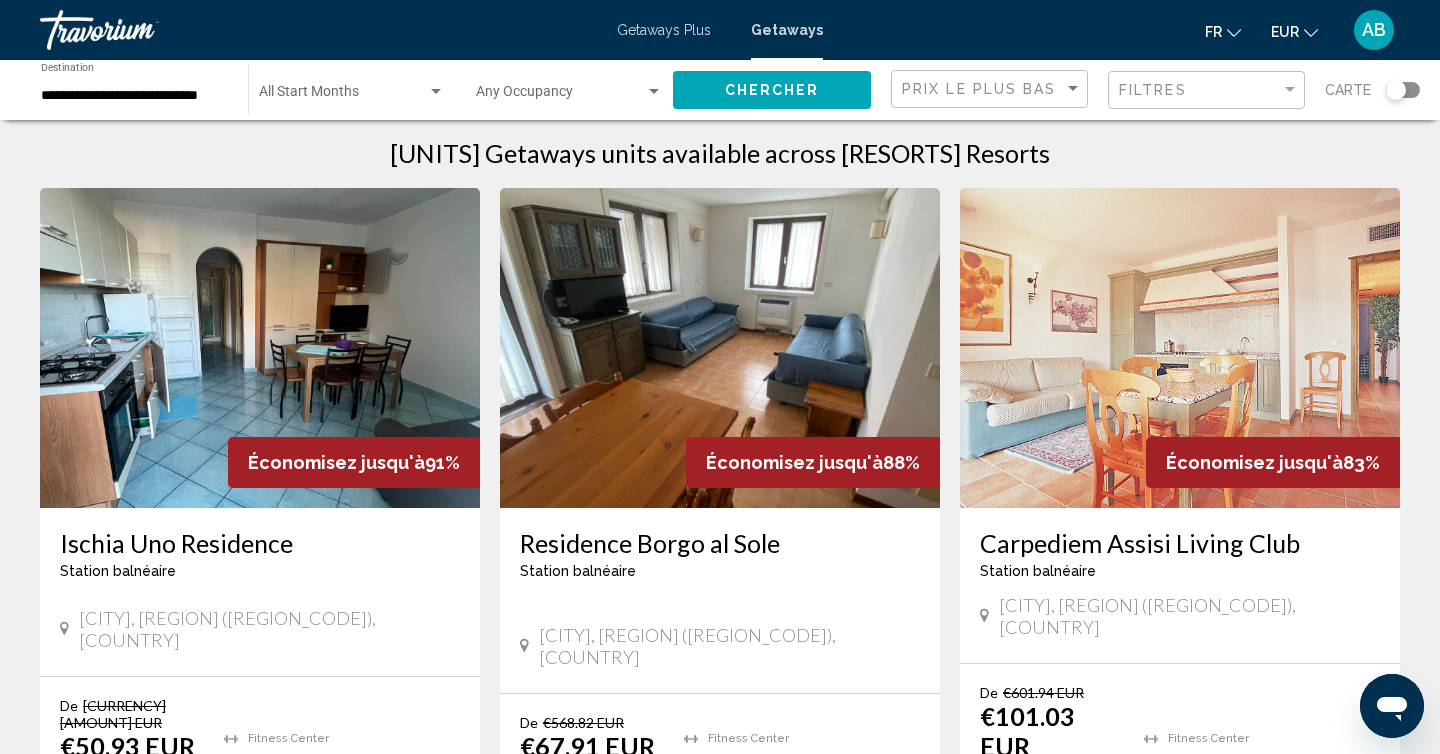 scroll, scrollTop: 0, scrollLeft: 0, axis: both 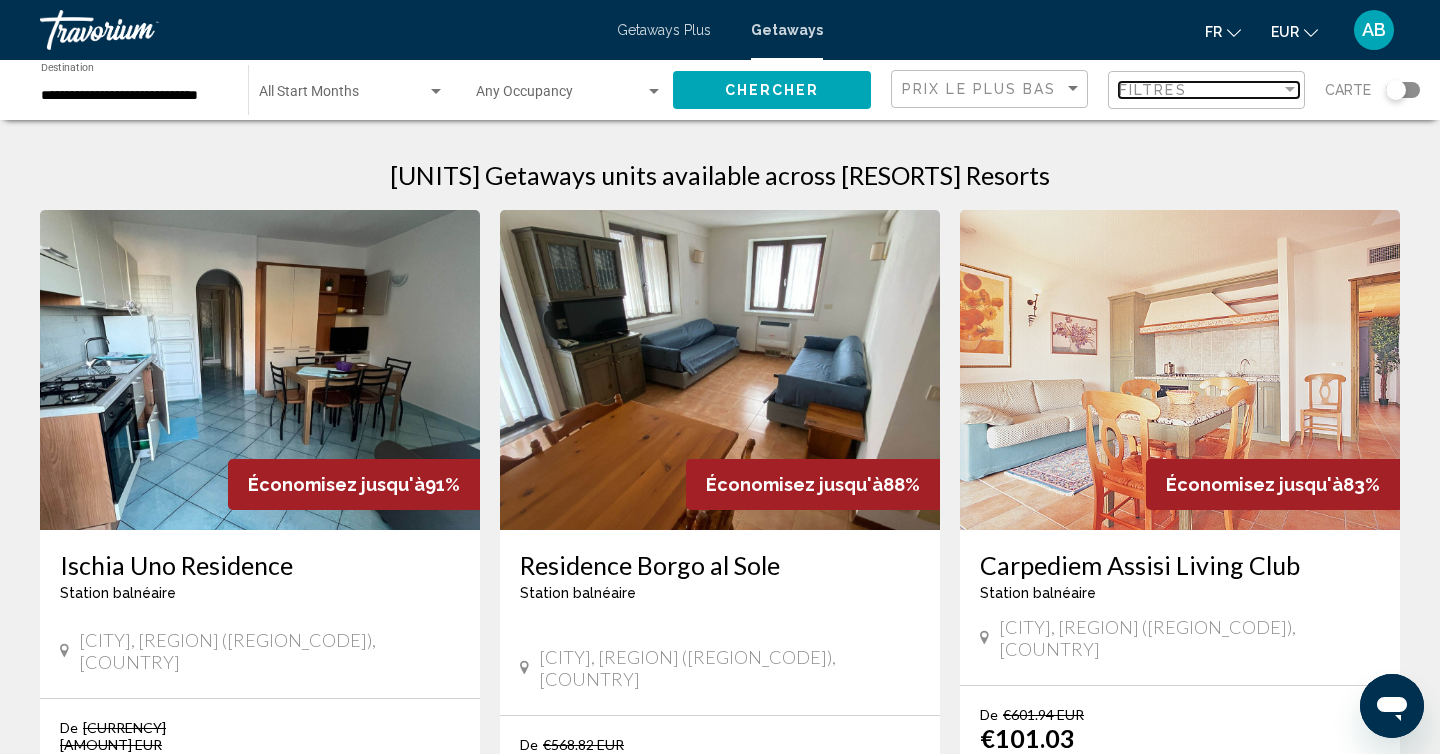click on "Filtres" at bounding box center [1200, 90] 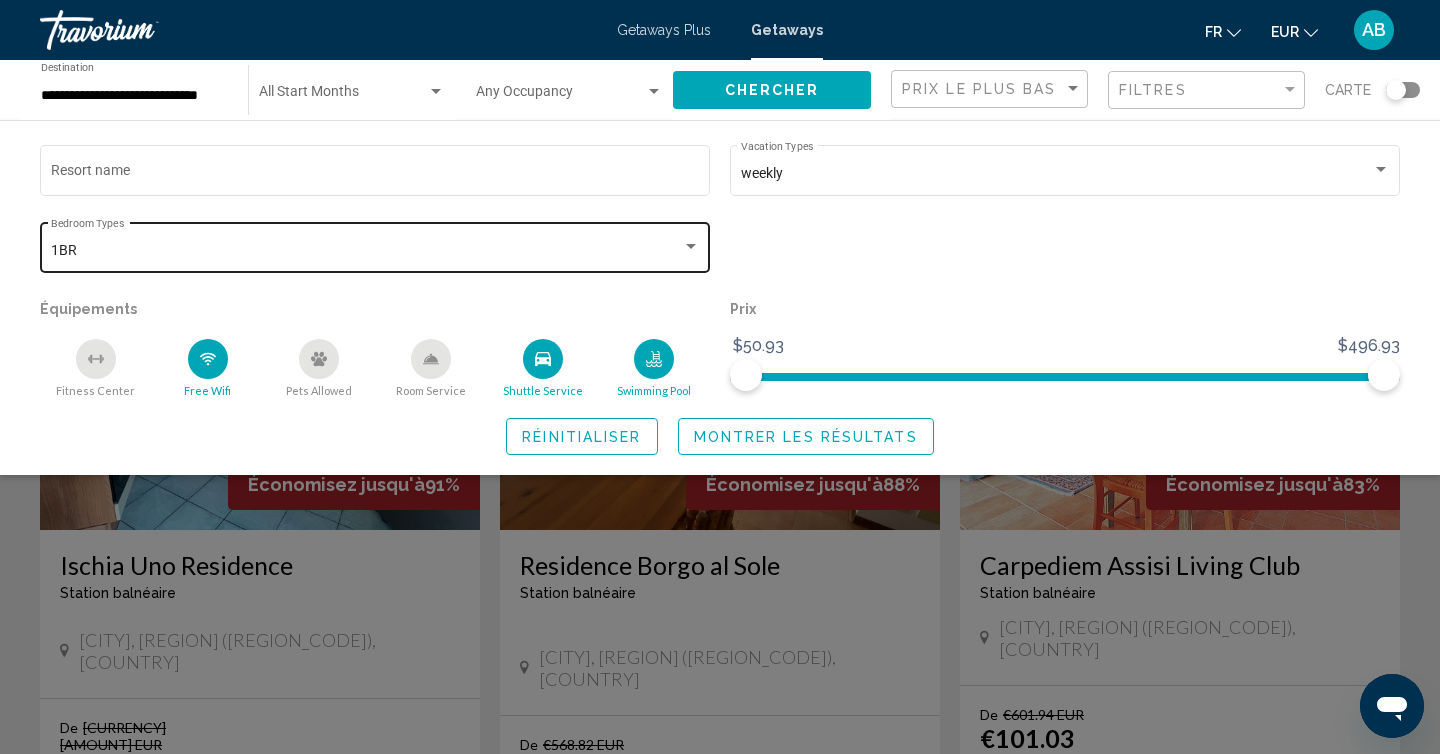 click on "1BR" at bounding box center (366, 251) 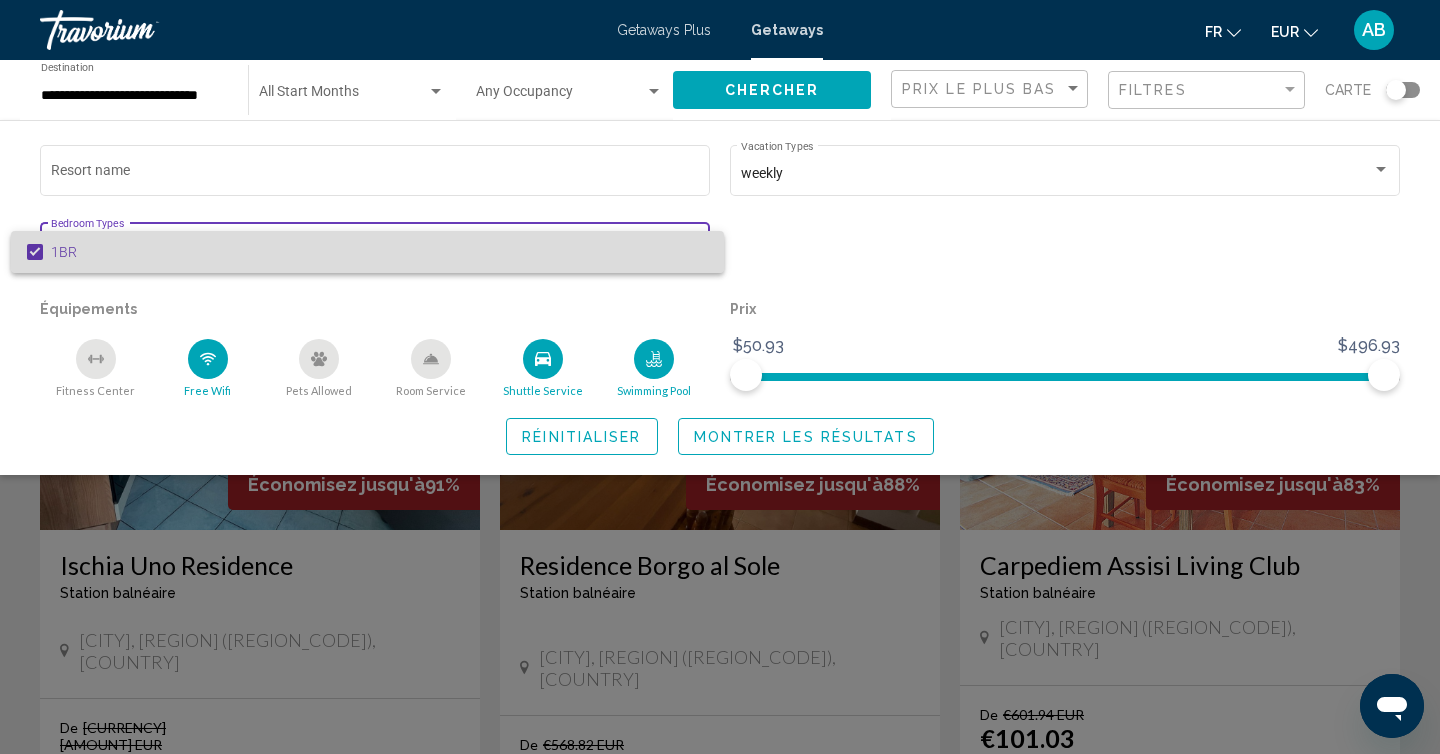 click on "1BR" at bounding box center (379, 252) 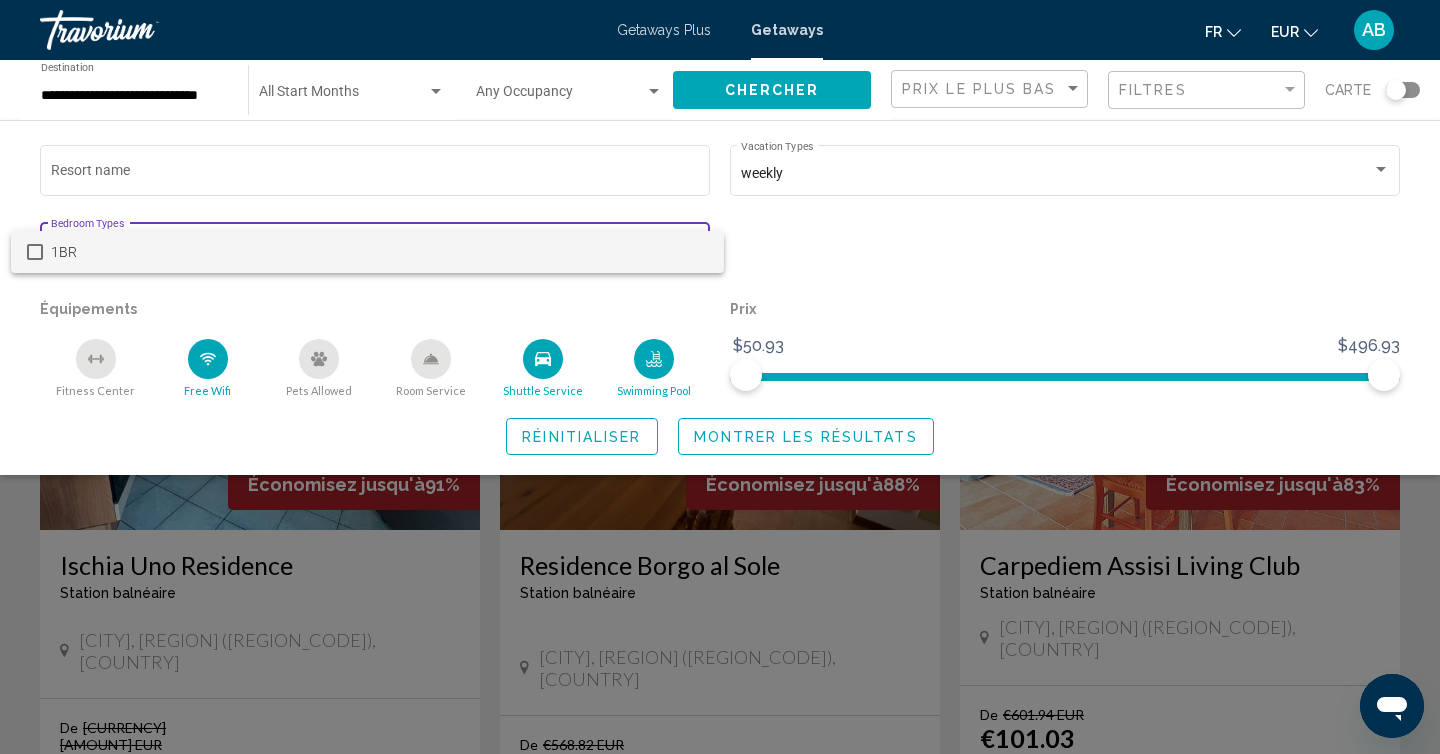 click at bounding box center (720, 377) 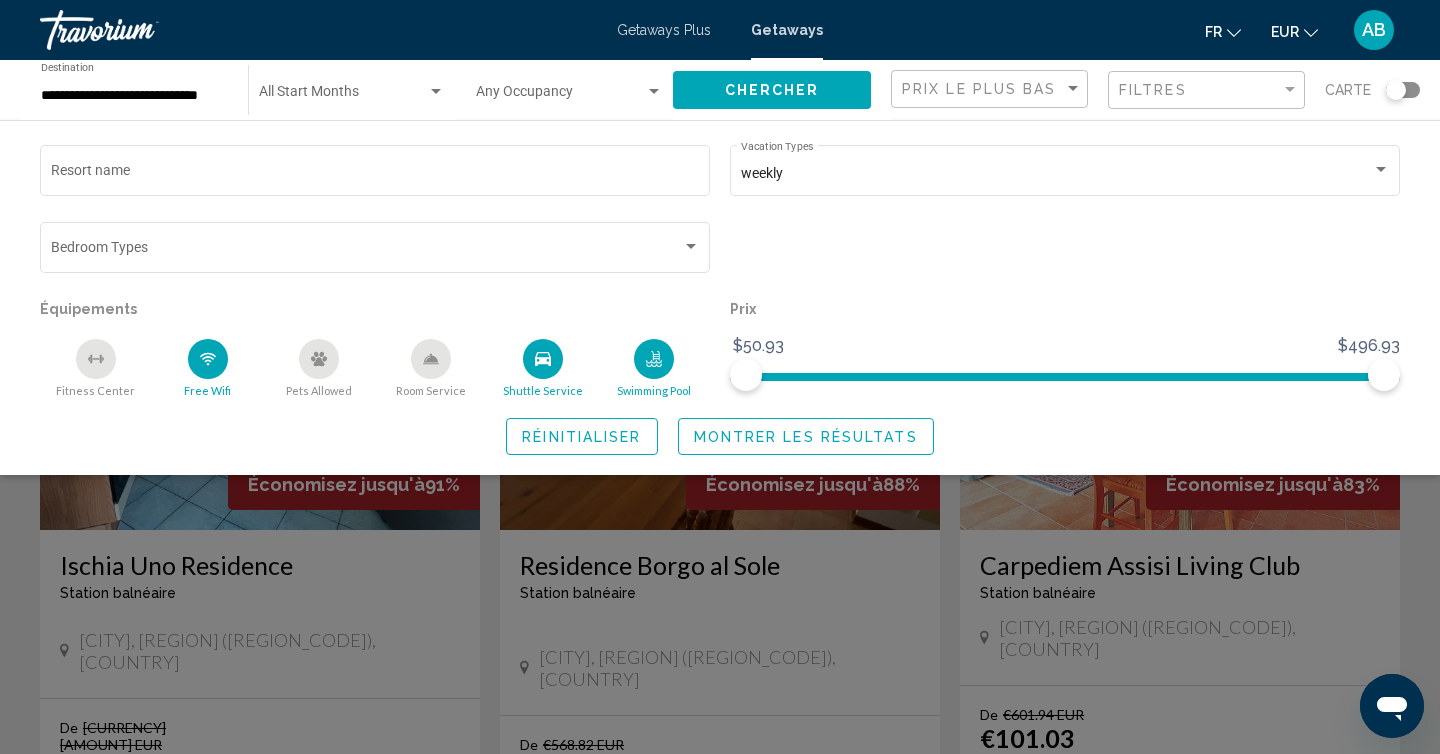 click on "Resort name" at bounding box center [375, 180] 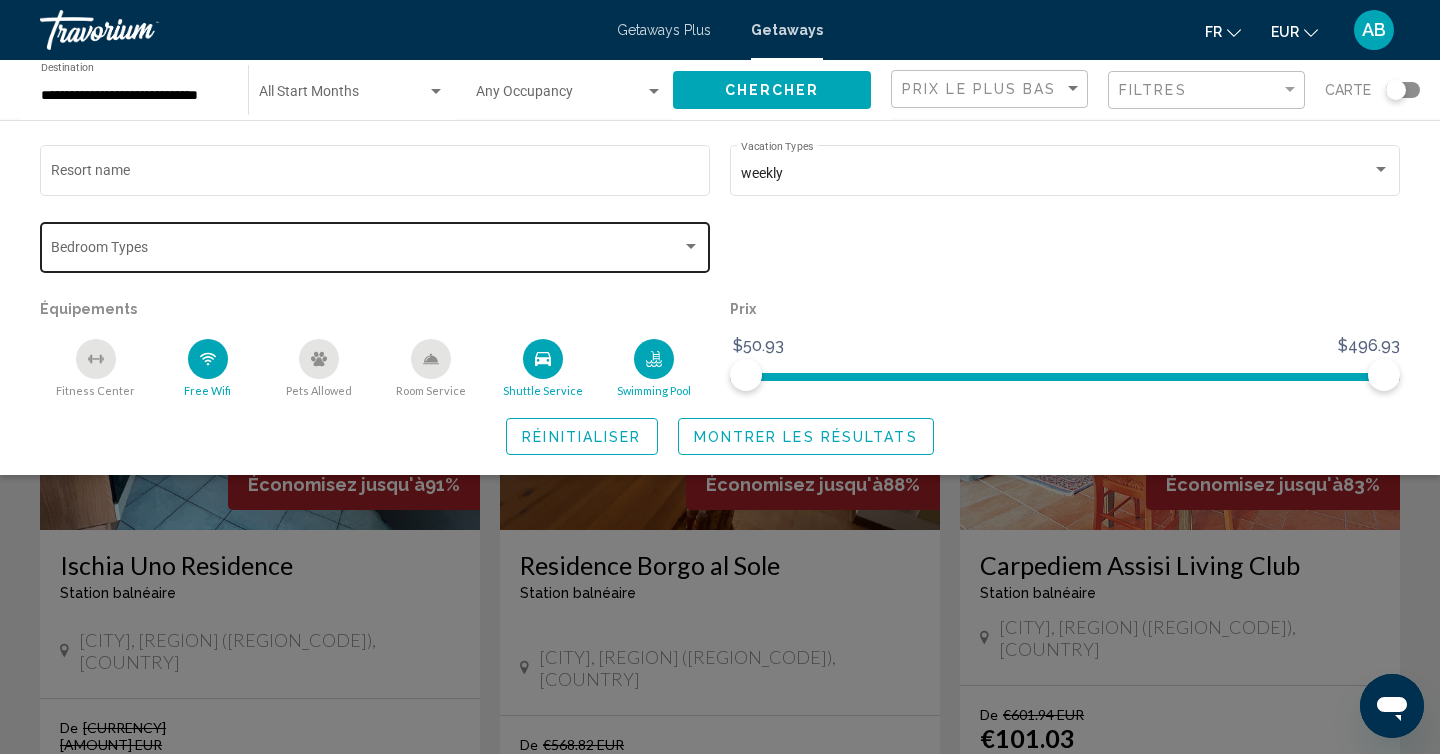 click on "Bedroom Types All Bedroom Types" at bounding box center (375, 245) 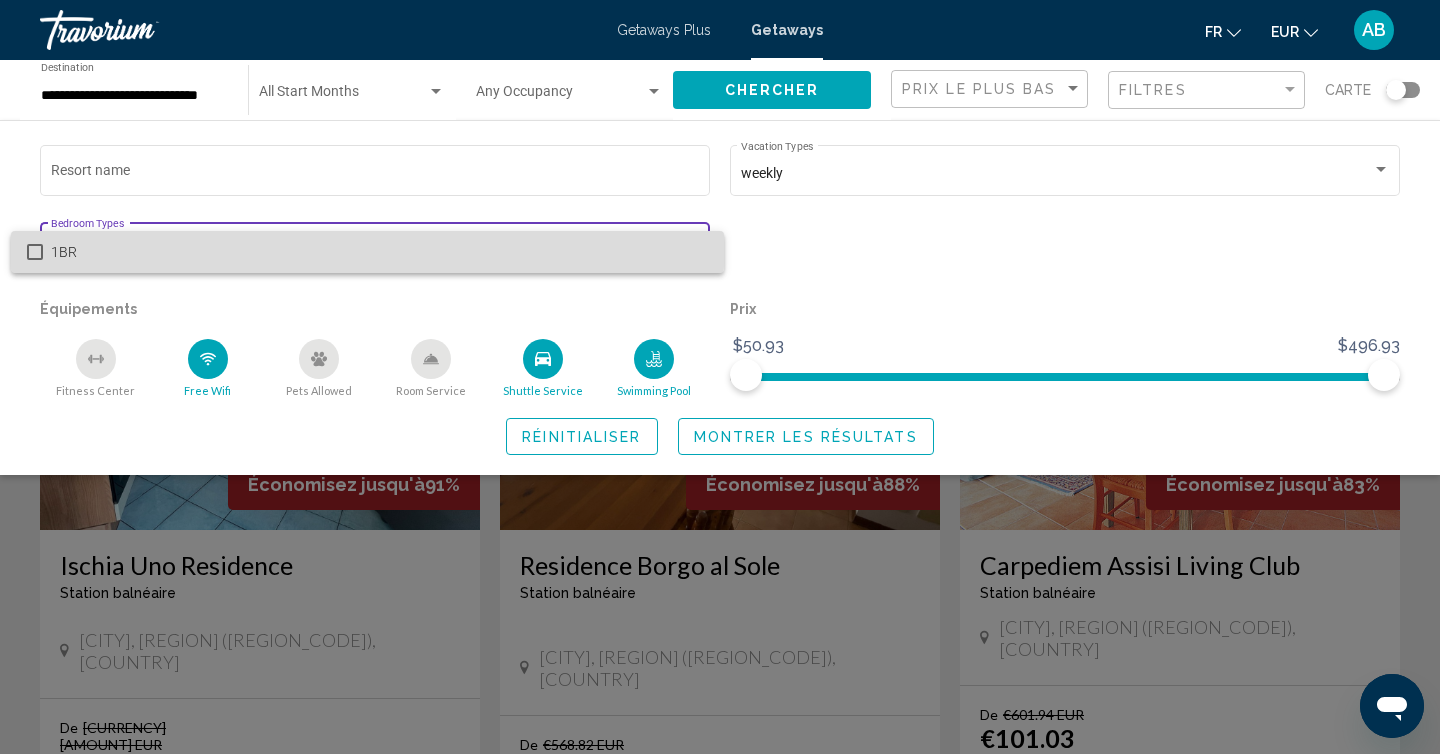 click on "1BR" at bounding box center (379, 252) 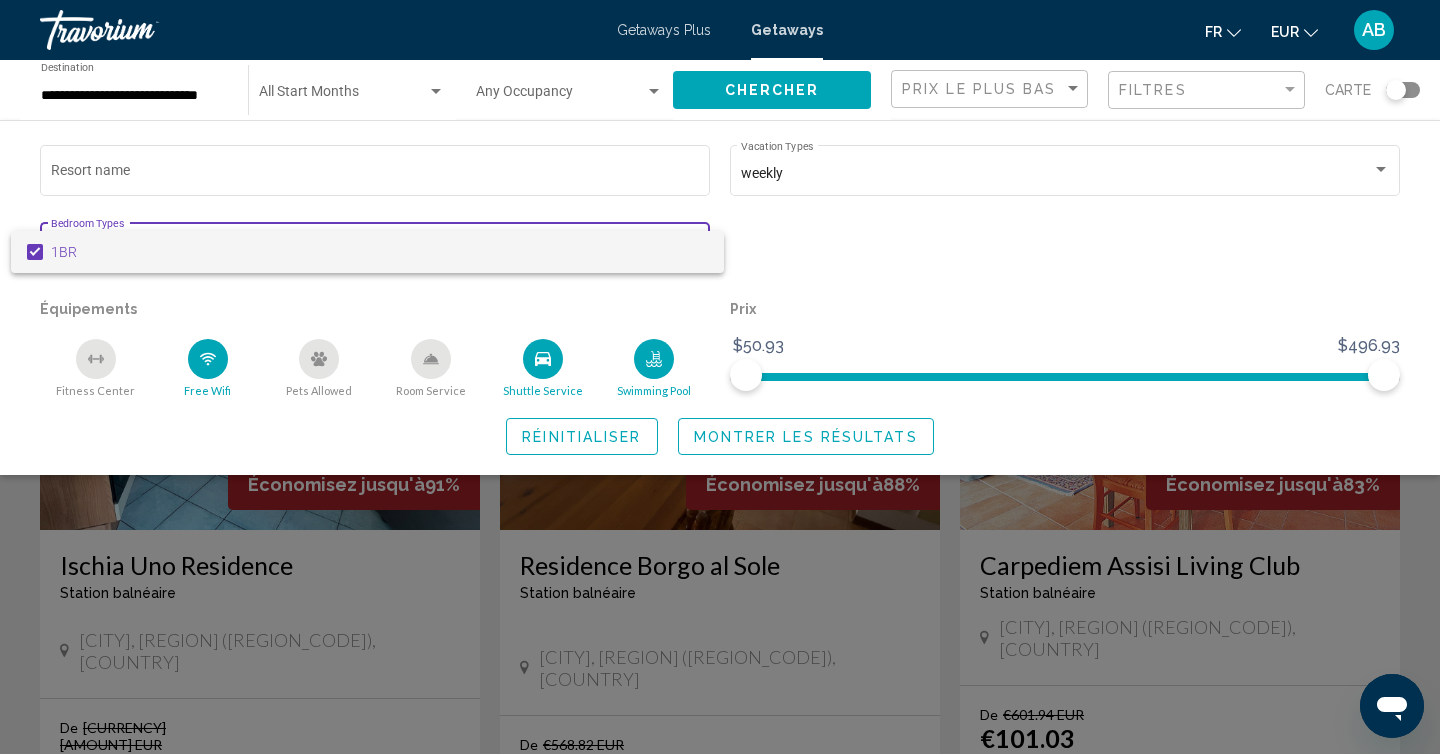 click on "1BR" at bounding box center [379, 252] 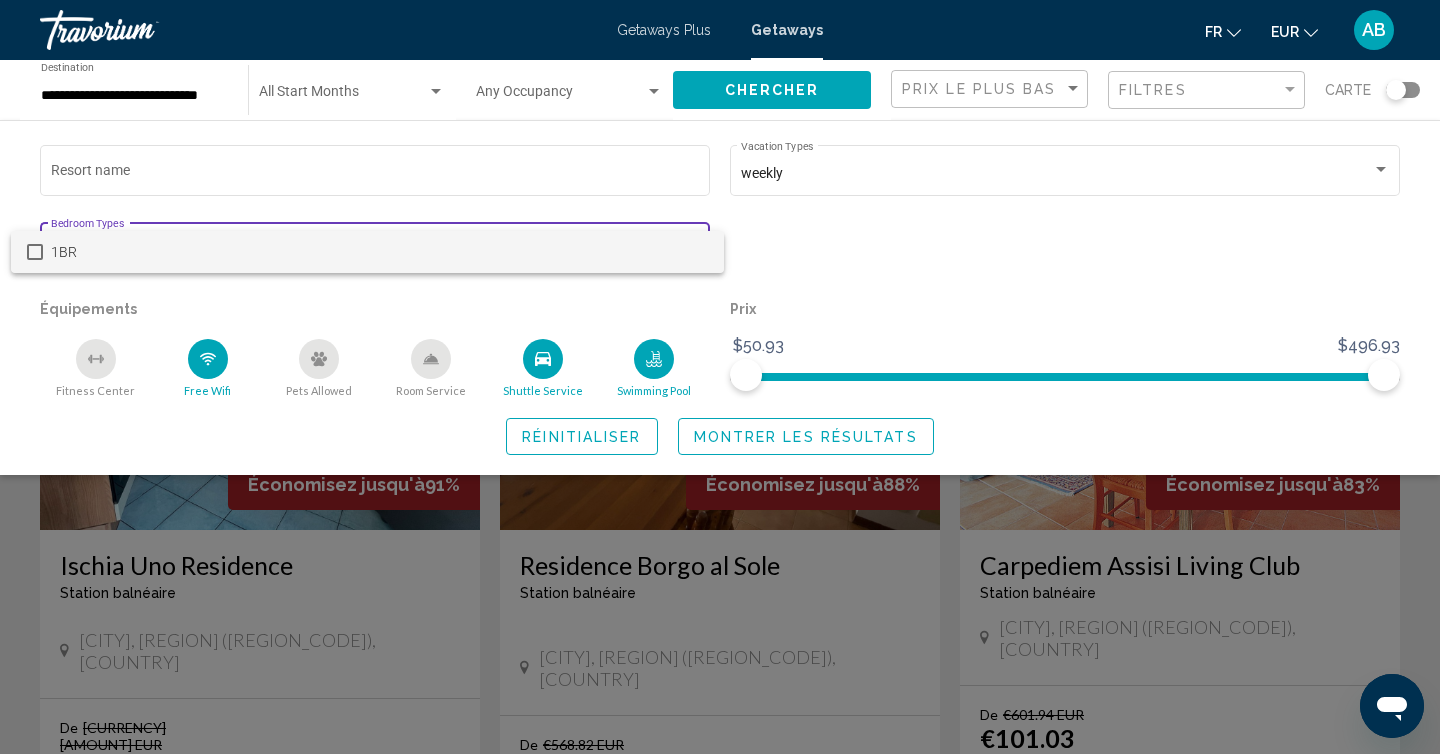click at bounding box center [720, 377] 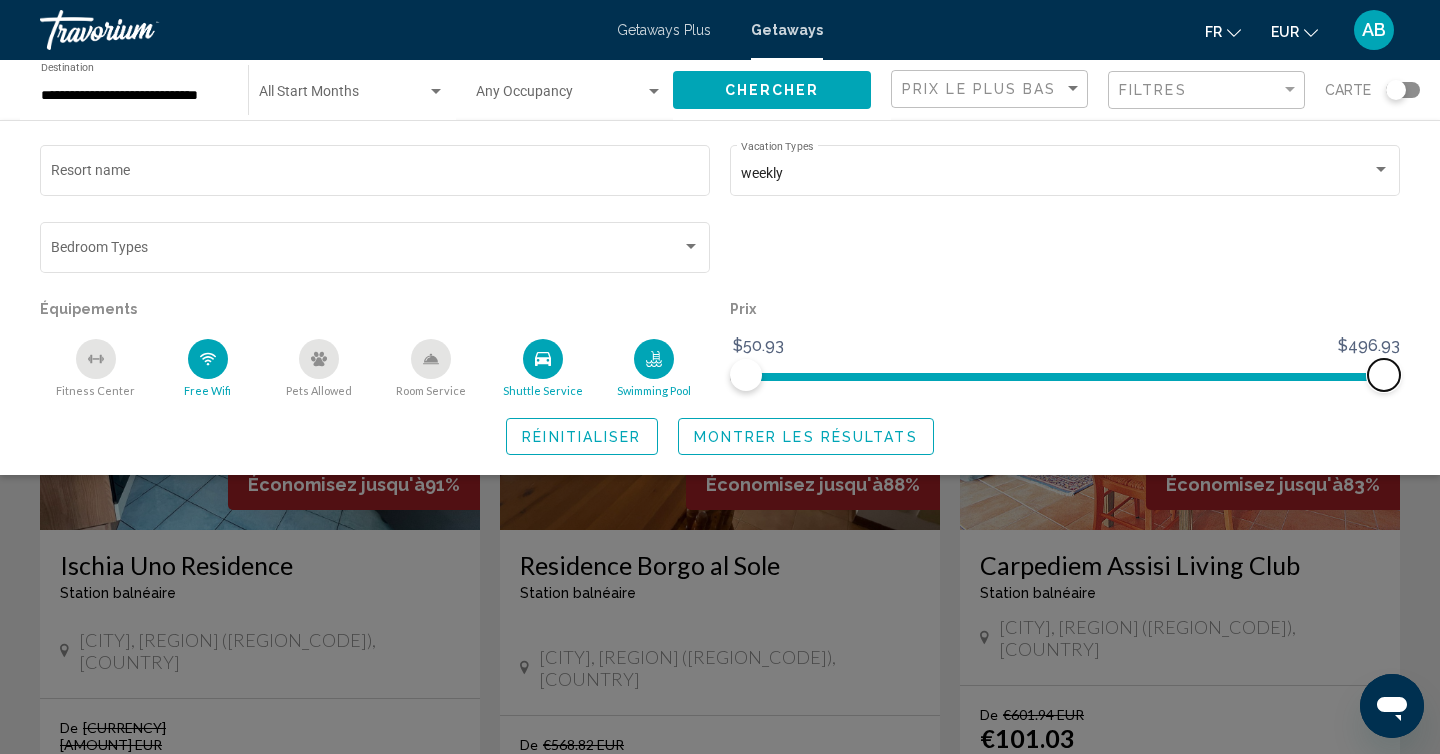click at bounding box center [1384, 375] 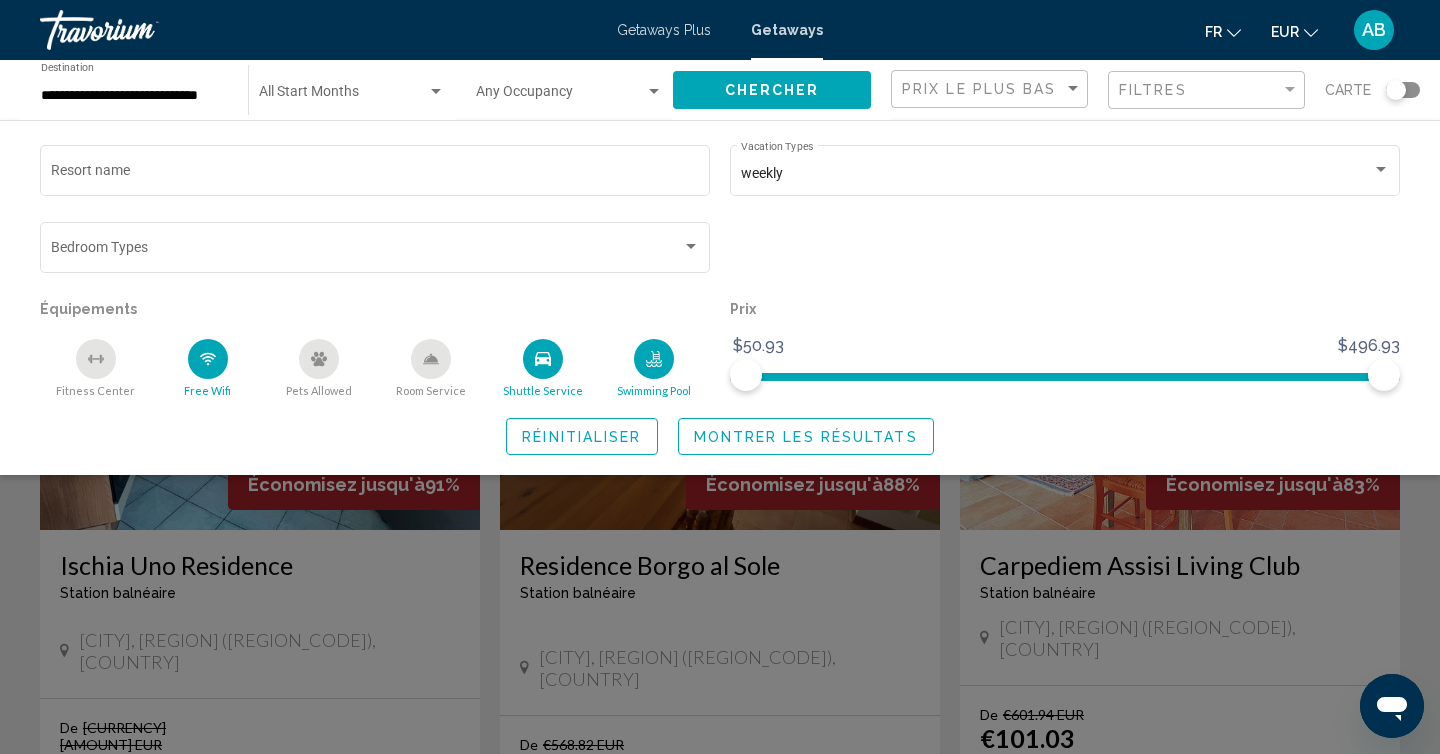 click on "Réinitialiser" at bounding box center [581, 436] 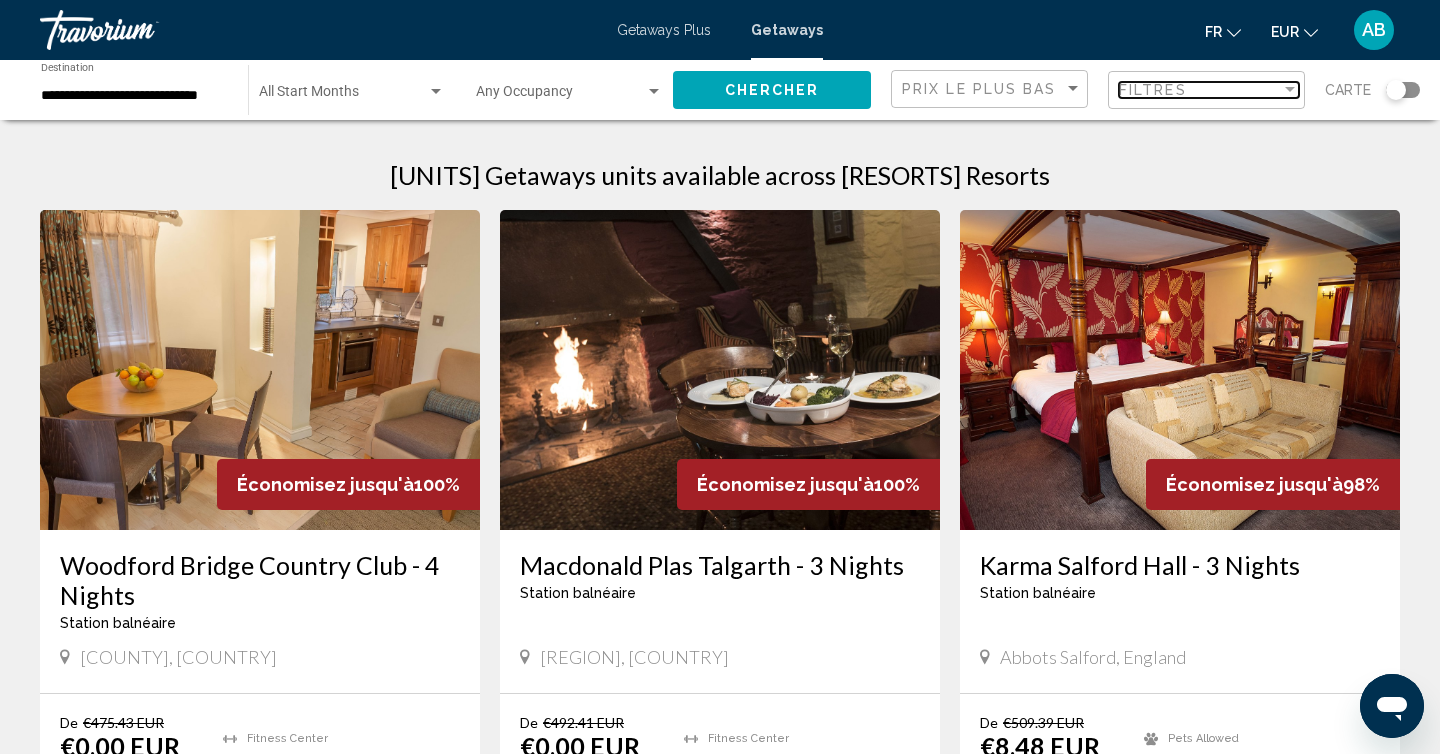click on "Filtres" at bounding box center (1153, 90) 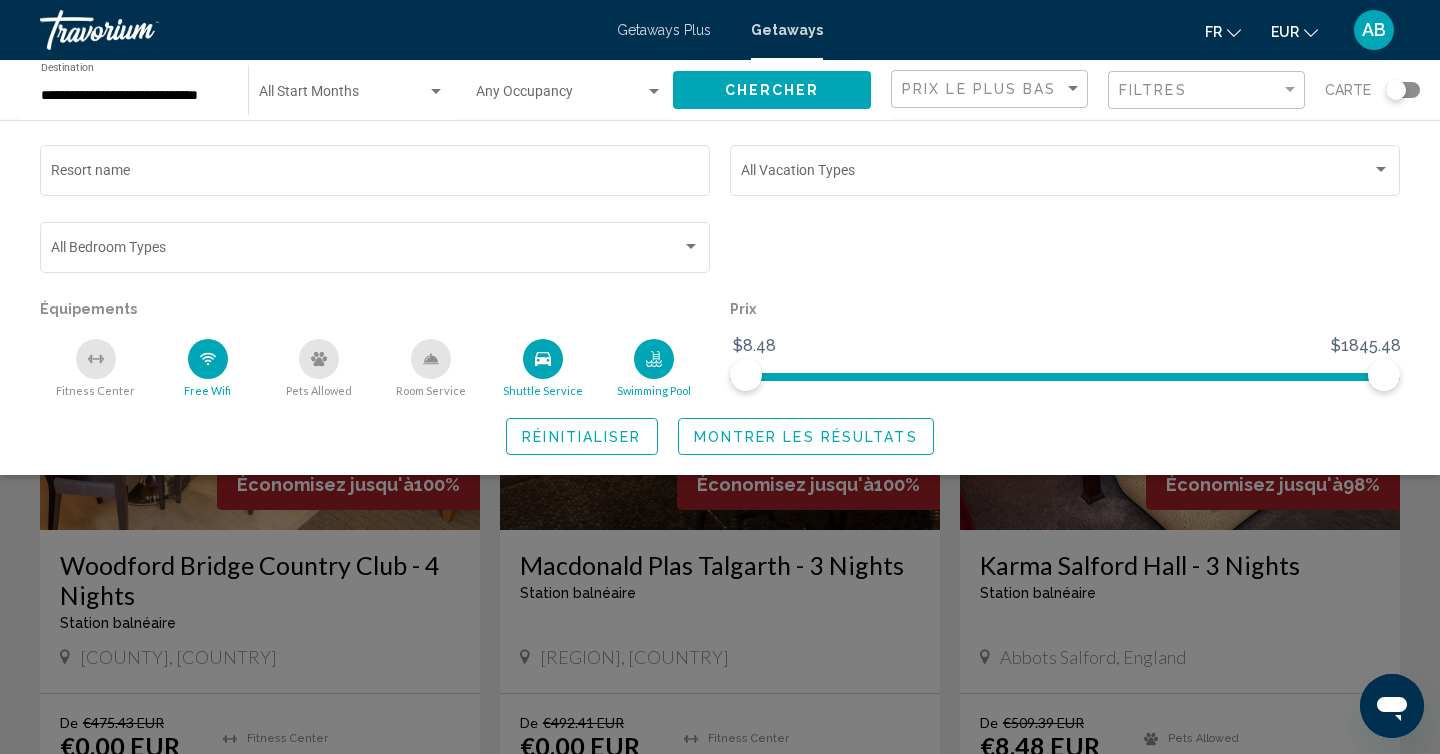 click on "Prix [PRICE] [PRICE] [PRICE] [PRICE]" at bounding box center (1065, 346) 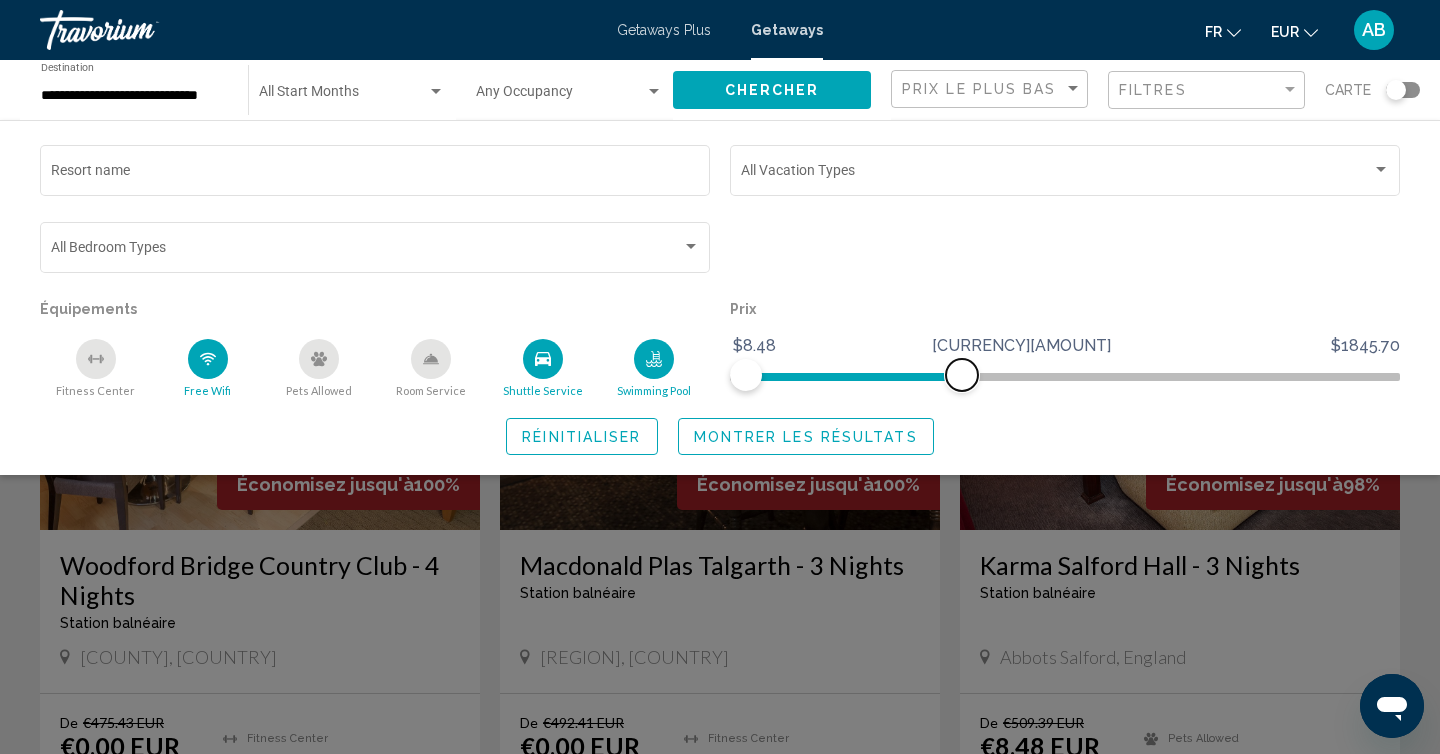 drag, startPoint x: 1380, startPoint y: 379, endPoint x: 955, endPoint y: 349, distance: 426.0575 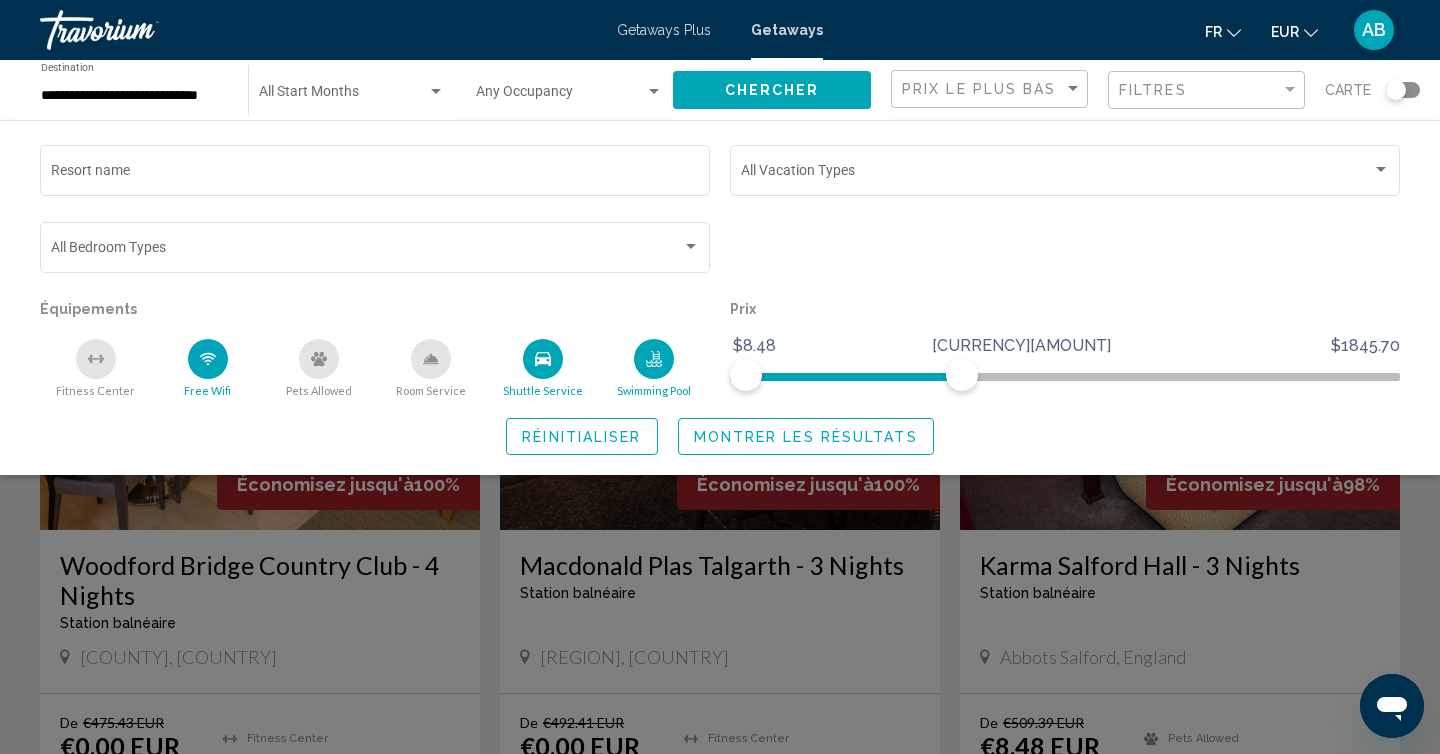 click at bounding box center (208, 355) 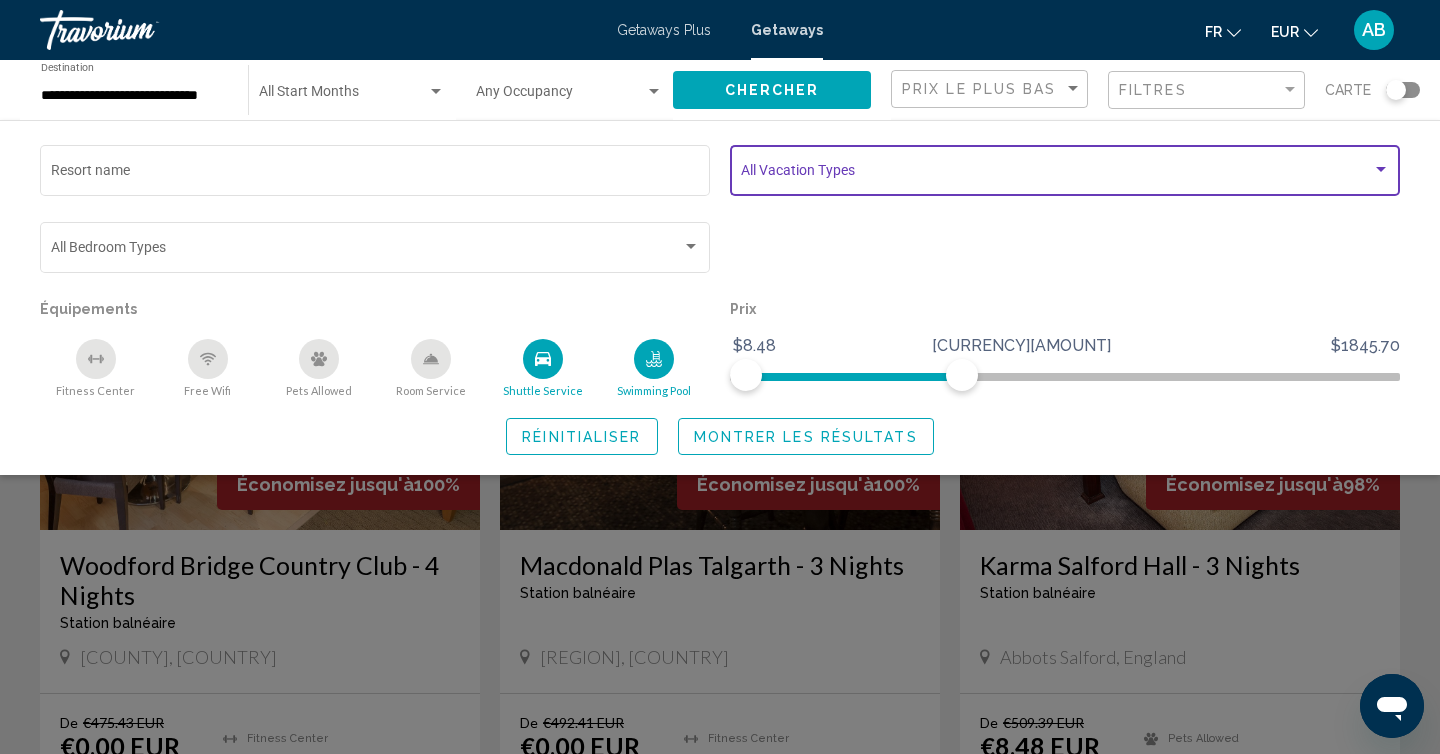 click at bounding box center [1056, 174] 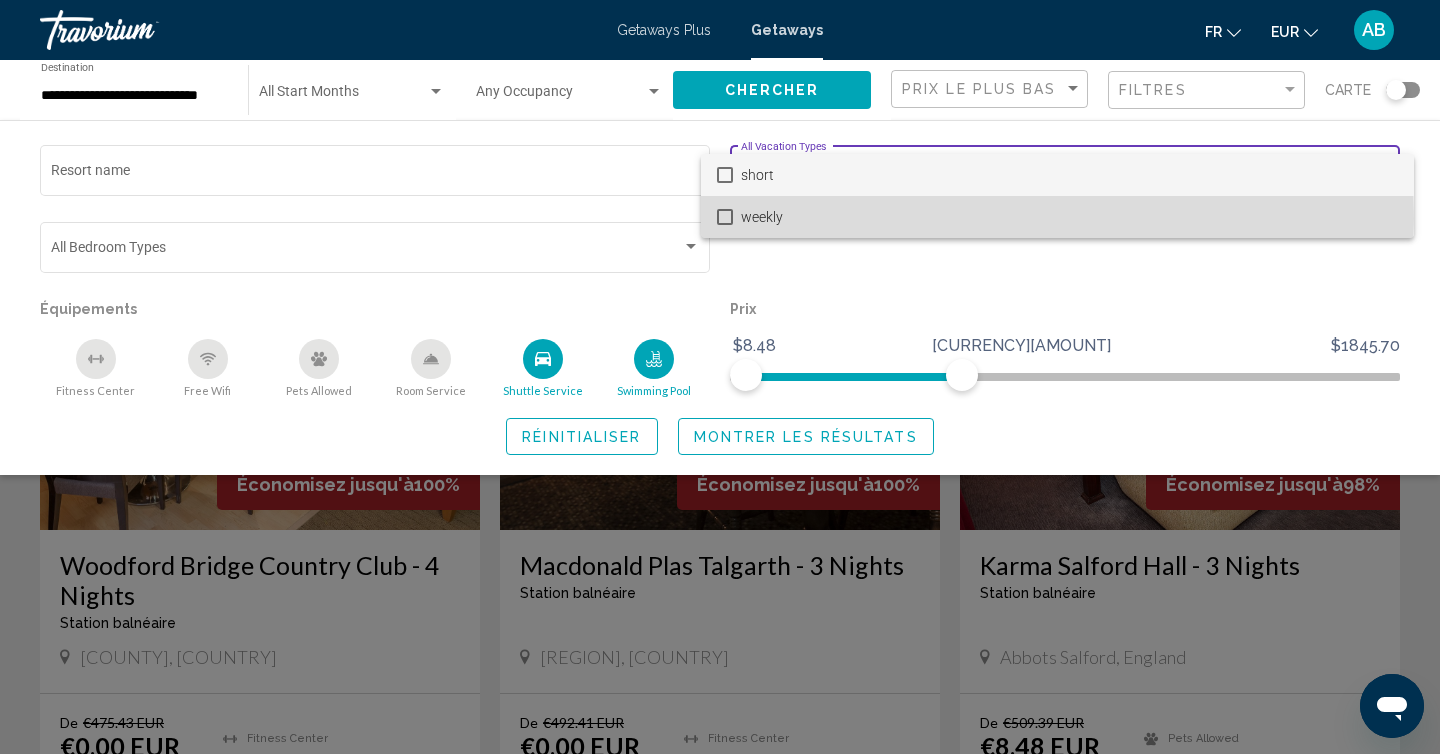 click on "weekly" at bounding box center (1069, 217) 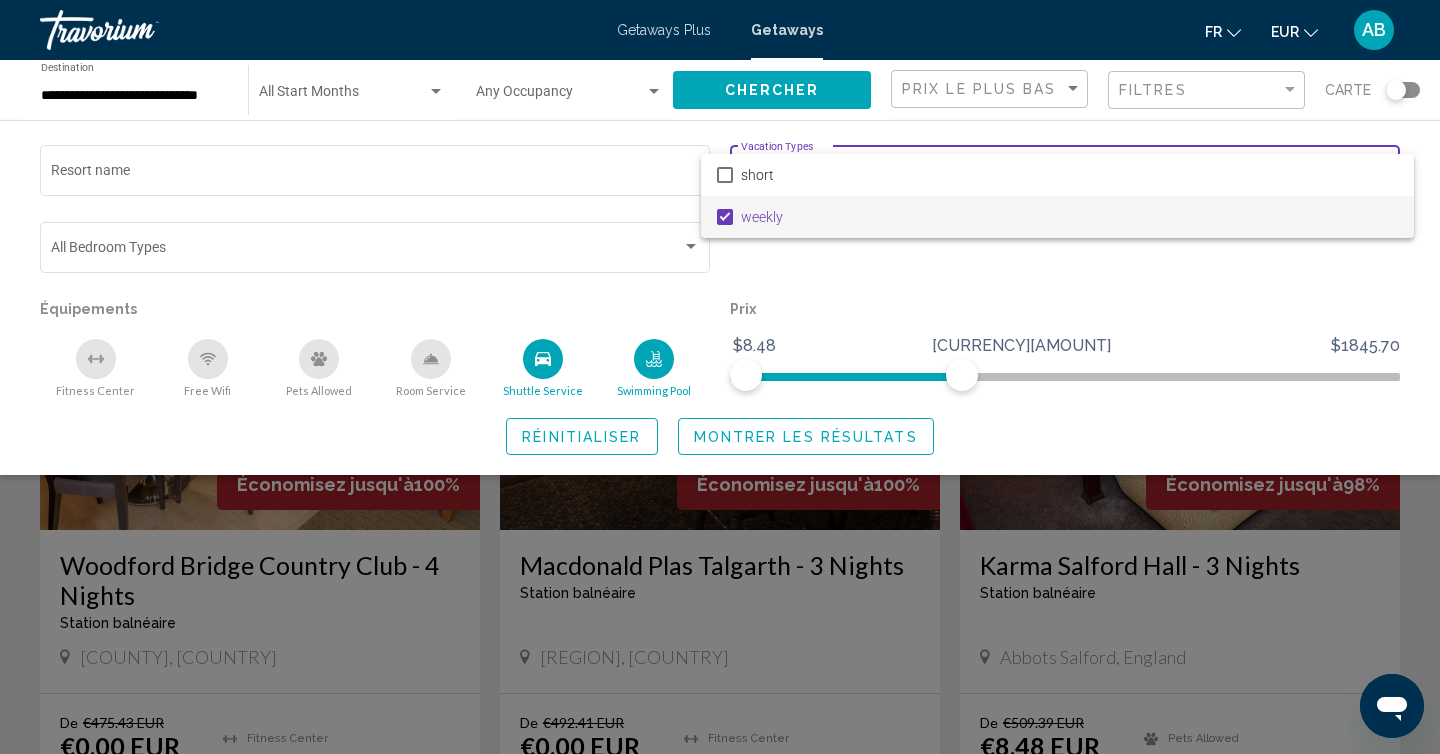 click at bounding box center (720, 377) 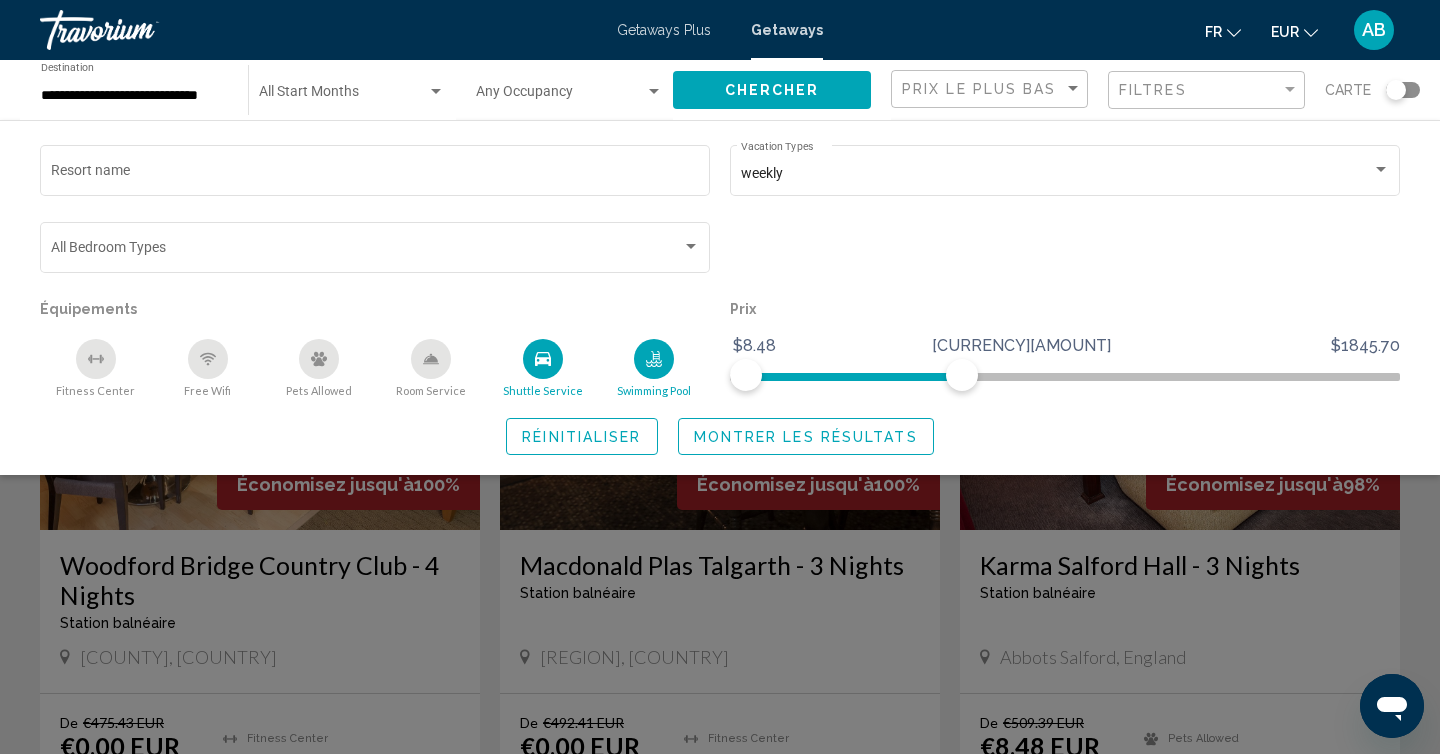 click on "Montrer les résultats" at bounding box center (806, 437) 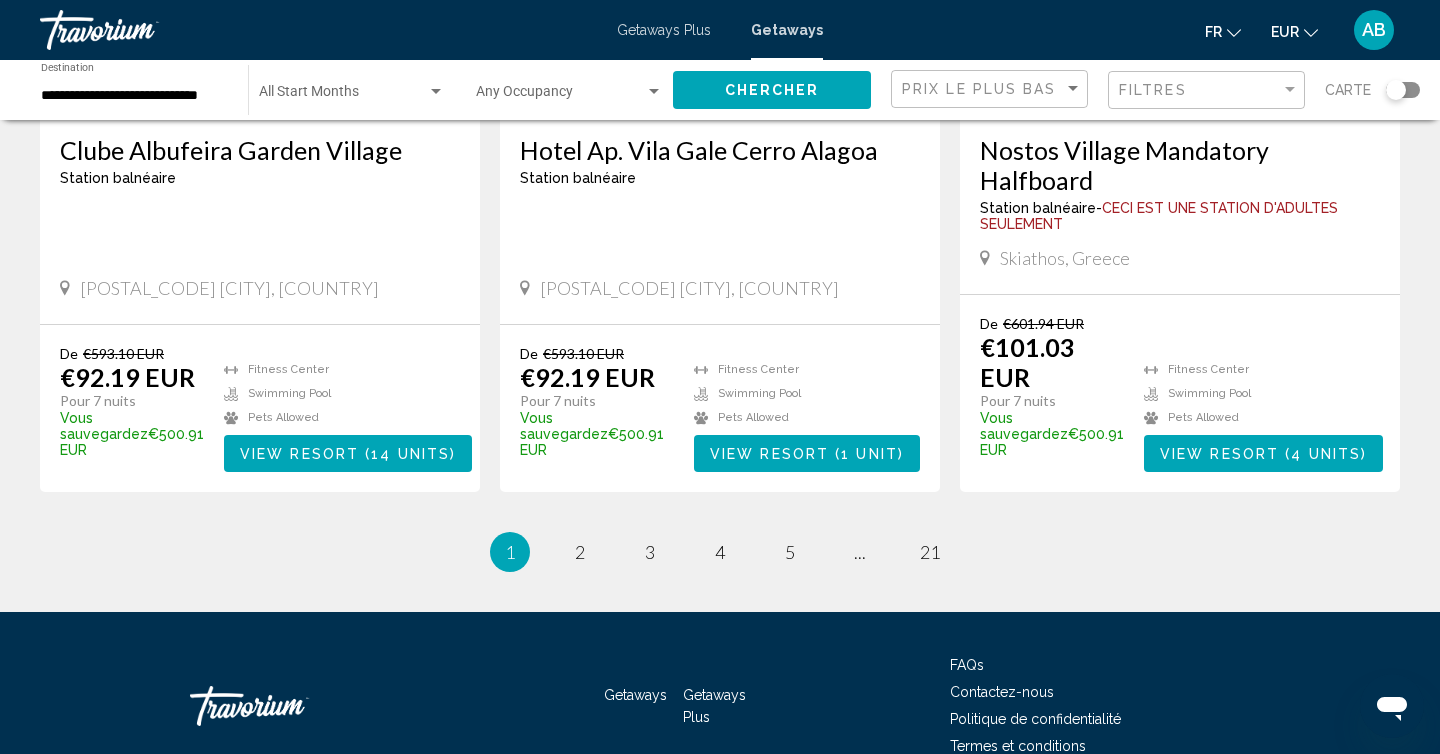 scroll, scrollTop: 2437, scrollLeft: 0, axis: vertical 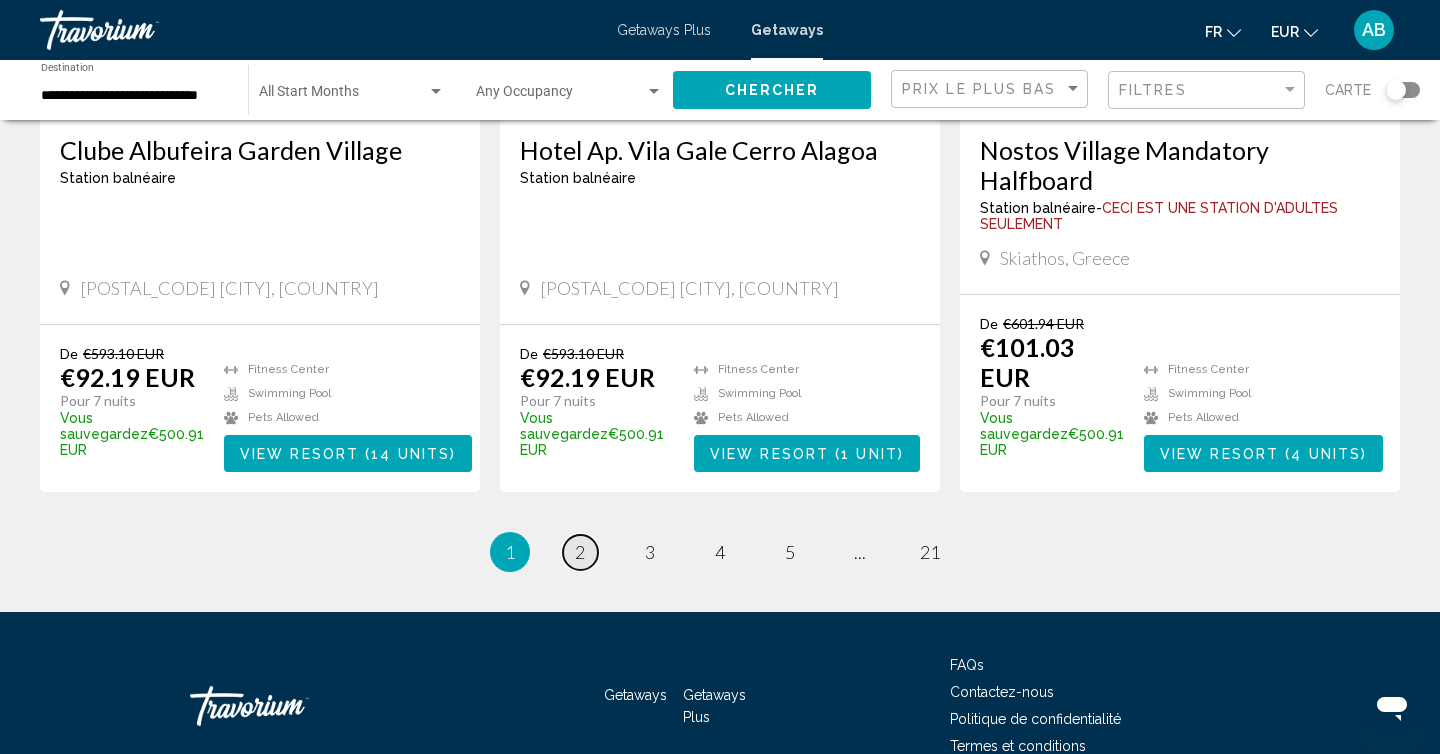 click on "page  2" at bounding box center [580, 552] 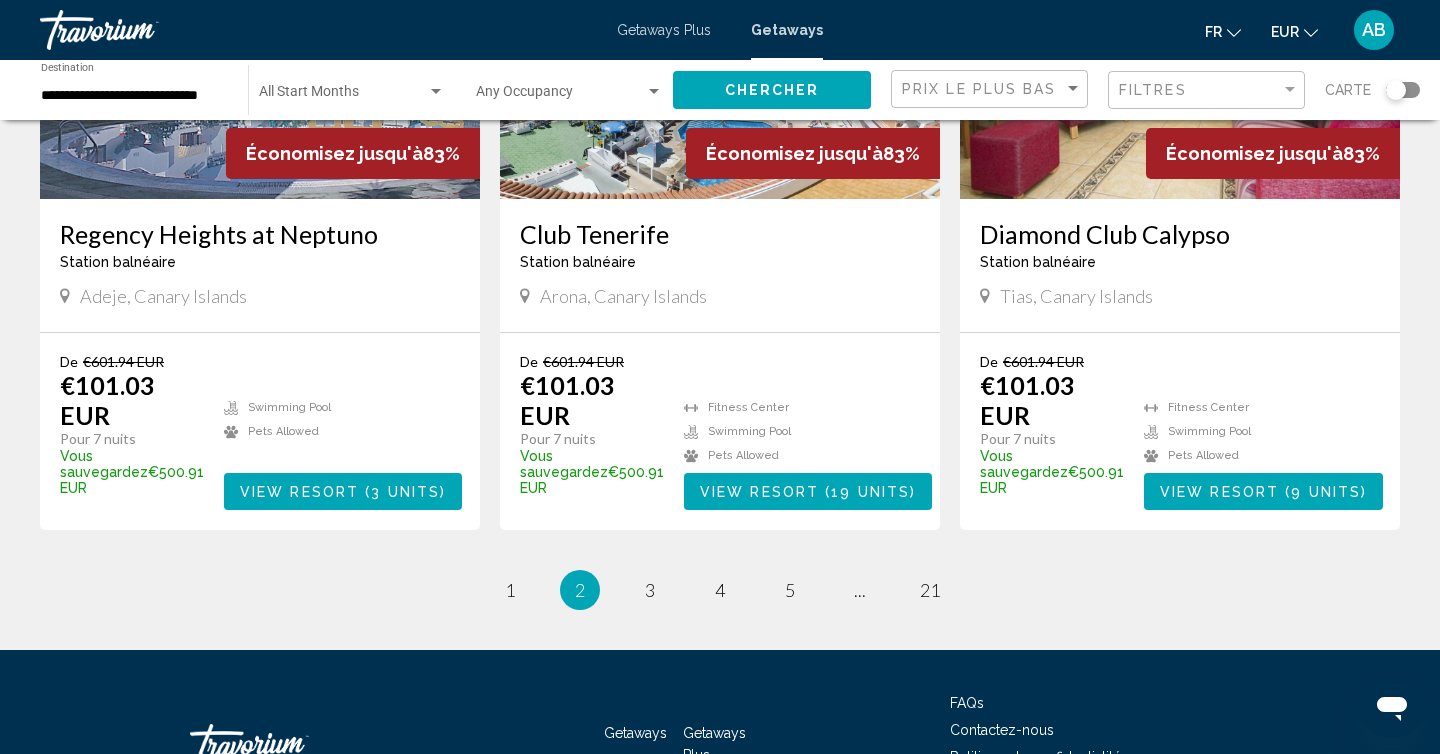 scroll, scrollTop: 2476, scrollLeft: 0, axis: vertical 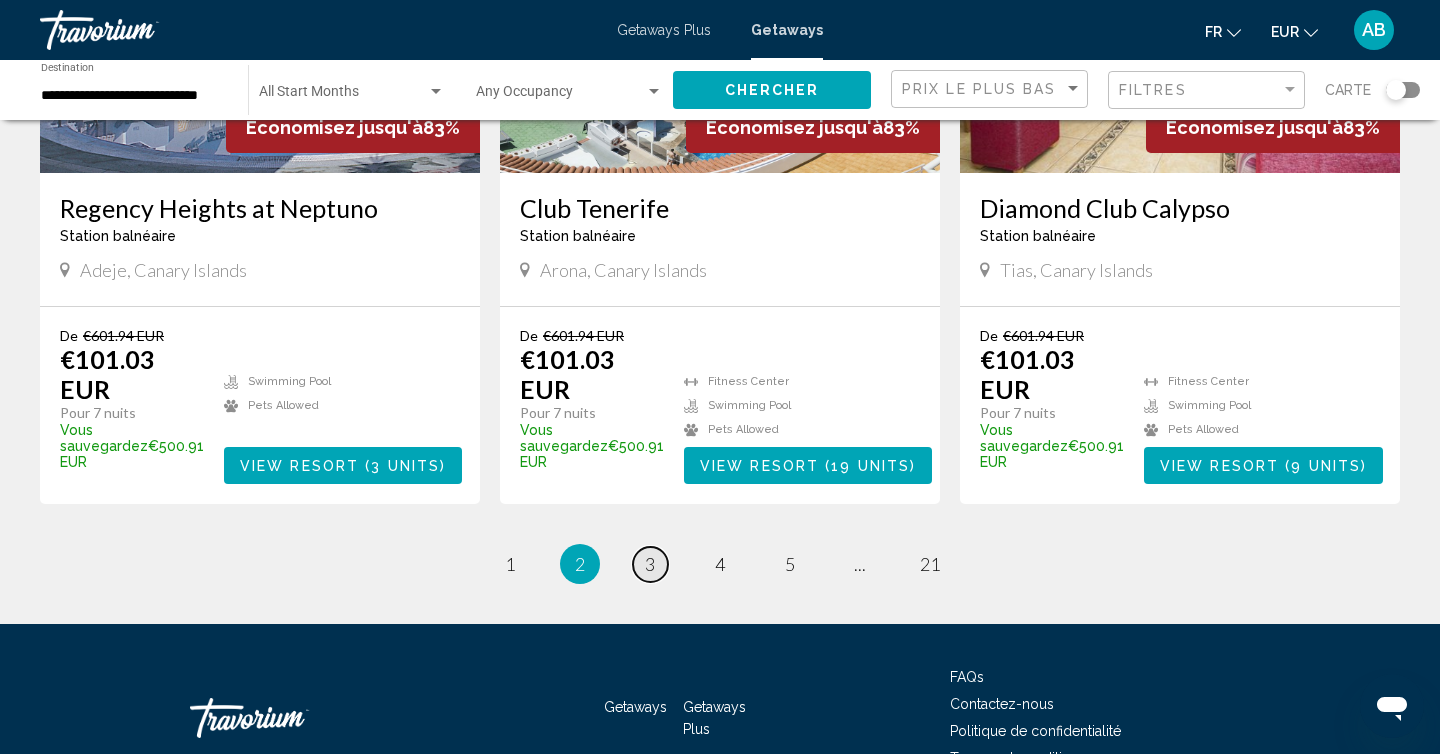 click on "3" at bounding box center [510, 564] 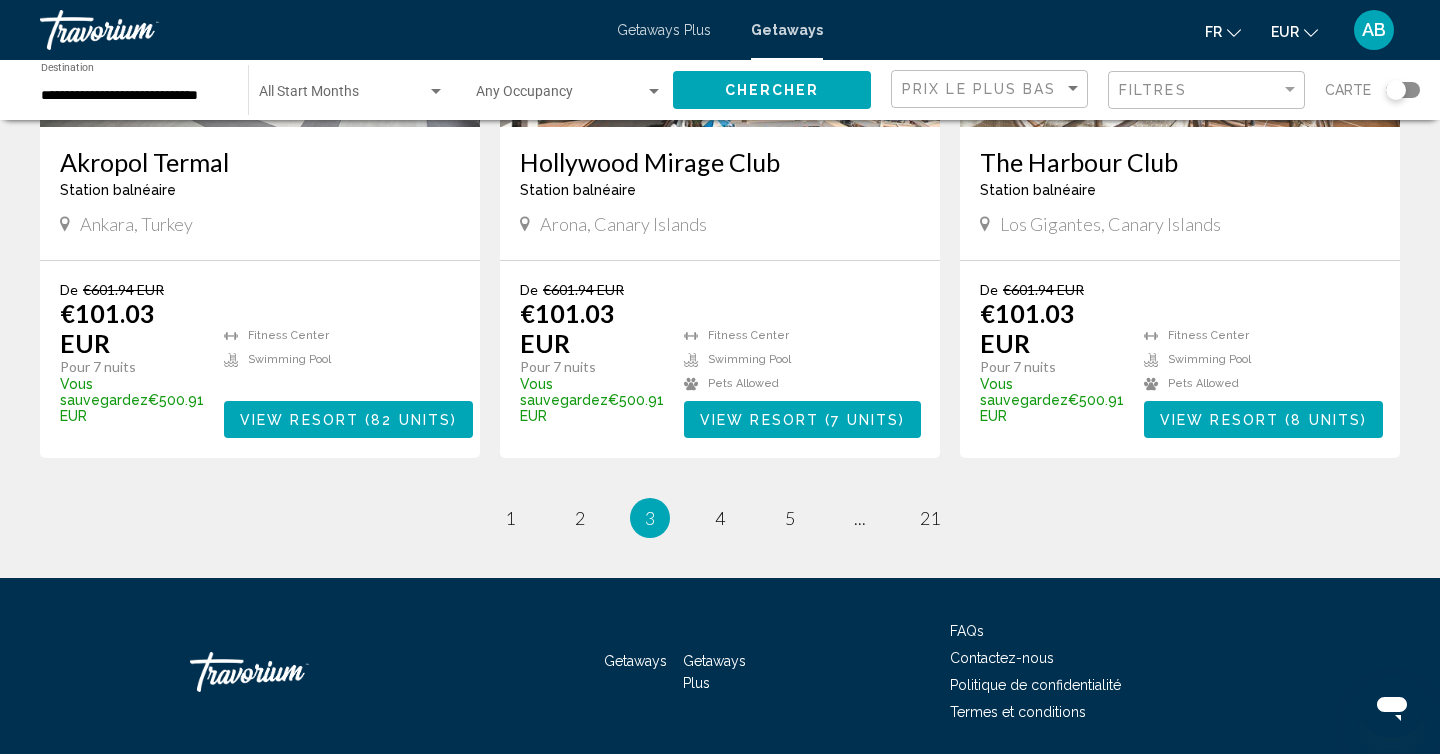 scroll, scrollTop: 2481, scrollLeft: 0, axis: vertical 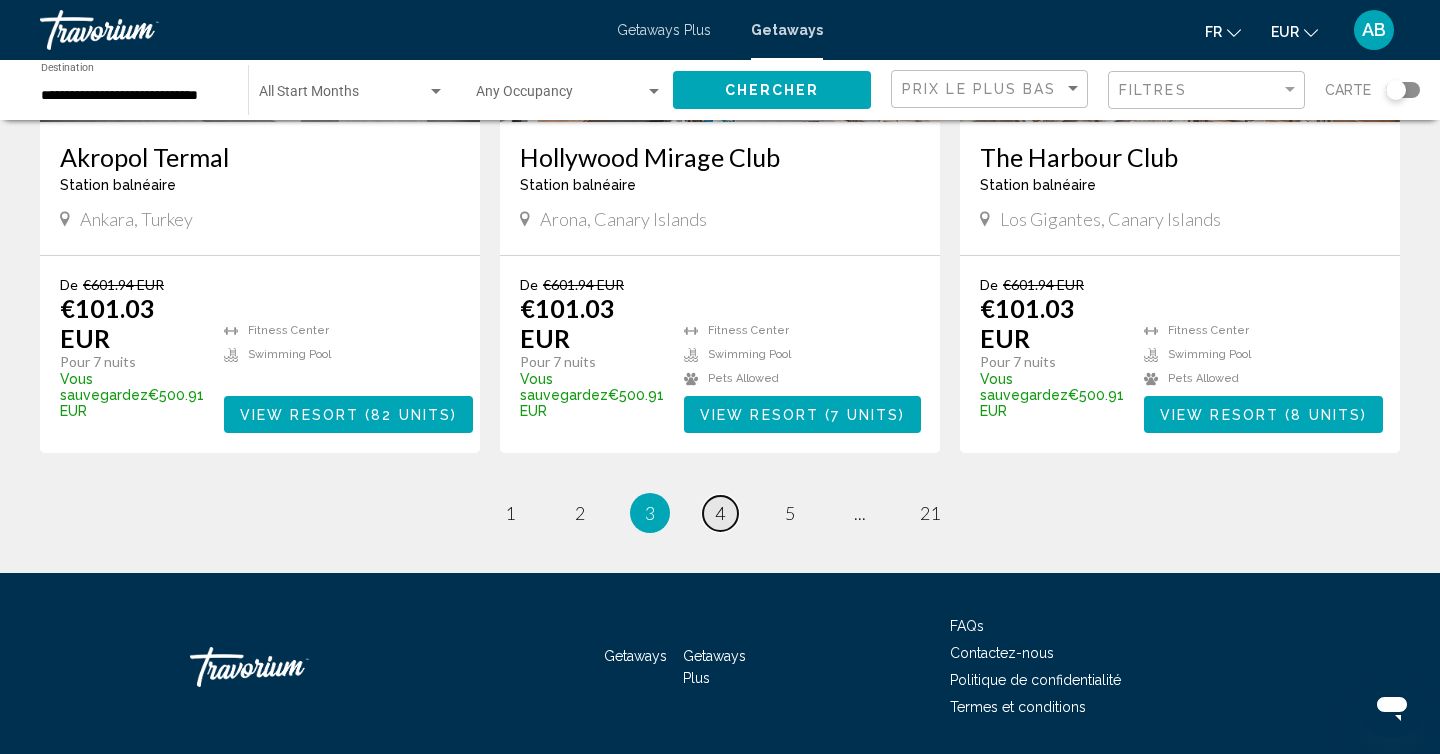 click on "4" at bounding box center (510, 513) 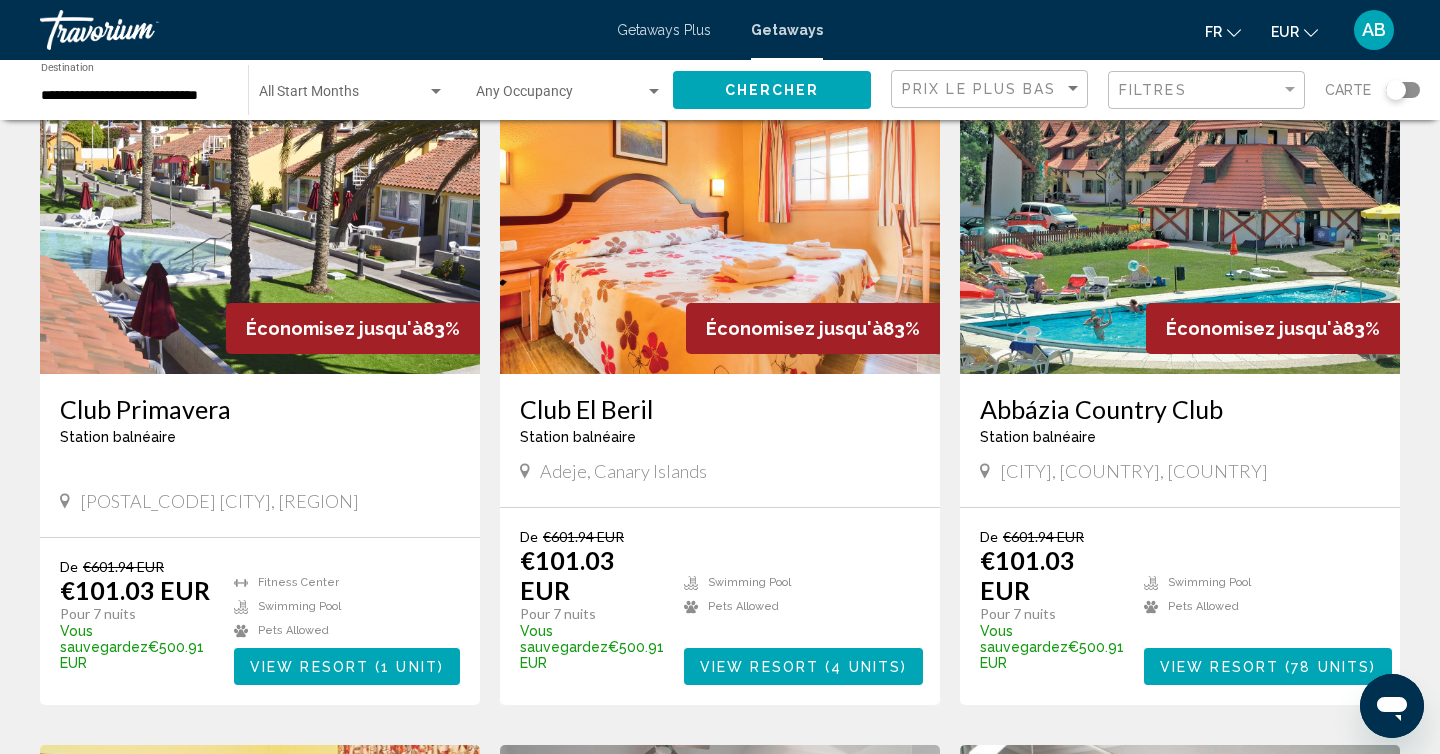 scroll, scrollTop: 872, scrollLeft: 0, axis: vertical 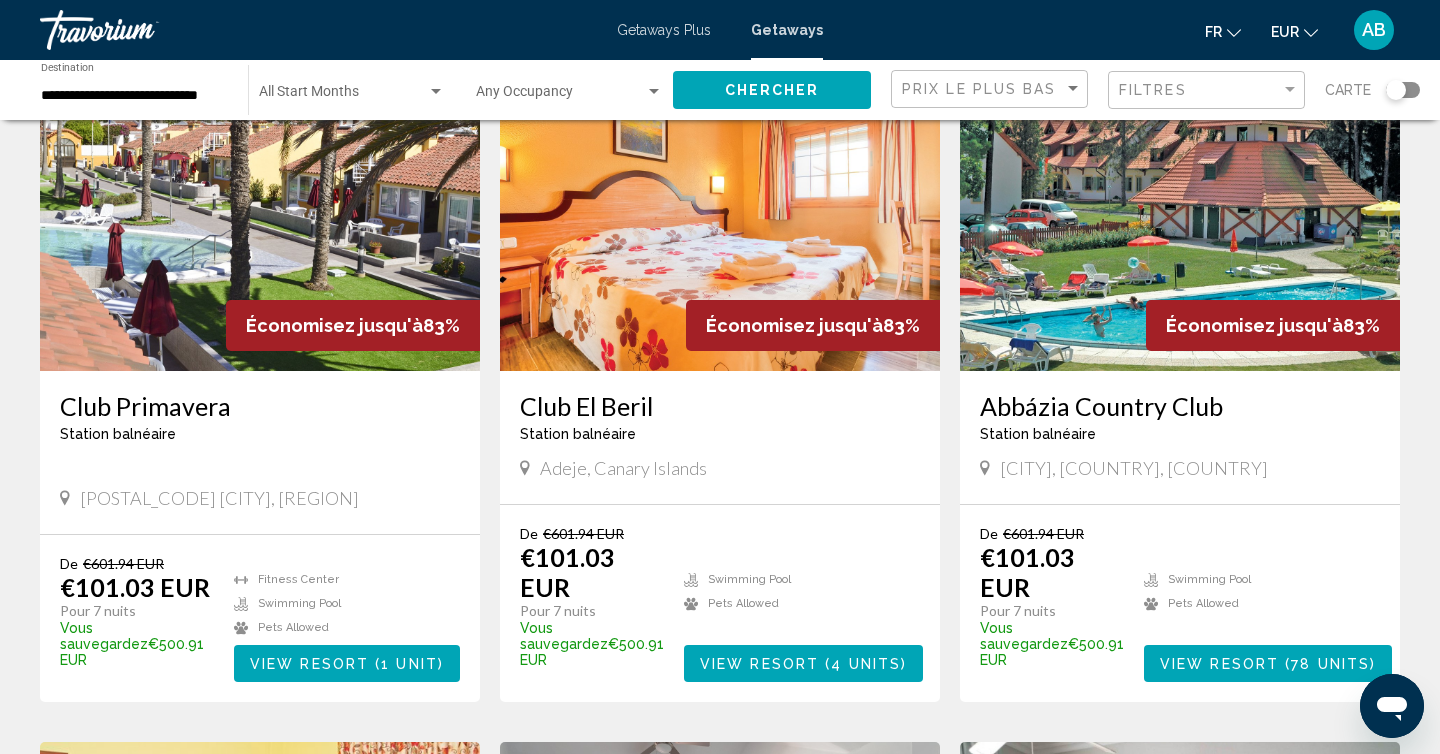 click at bounding box center (260, 211) 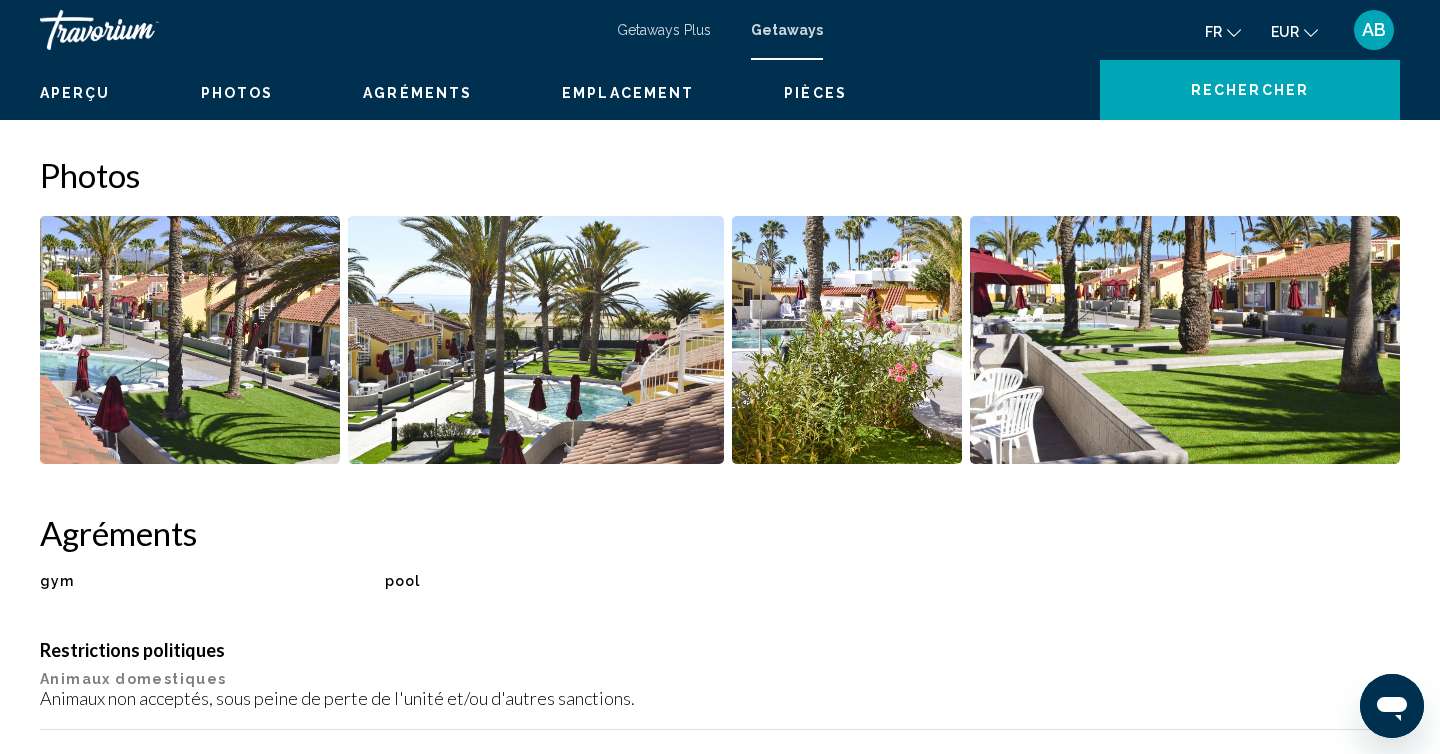 scroll, scrollTop: 0, scrollLeft: 0, axis: both 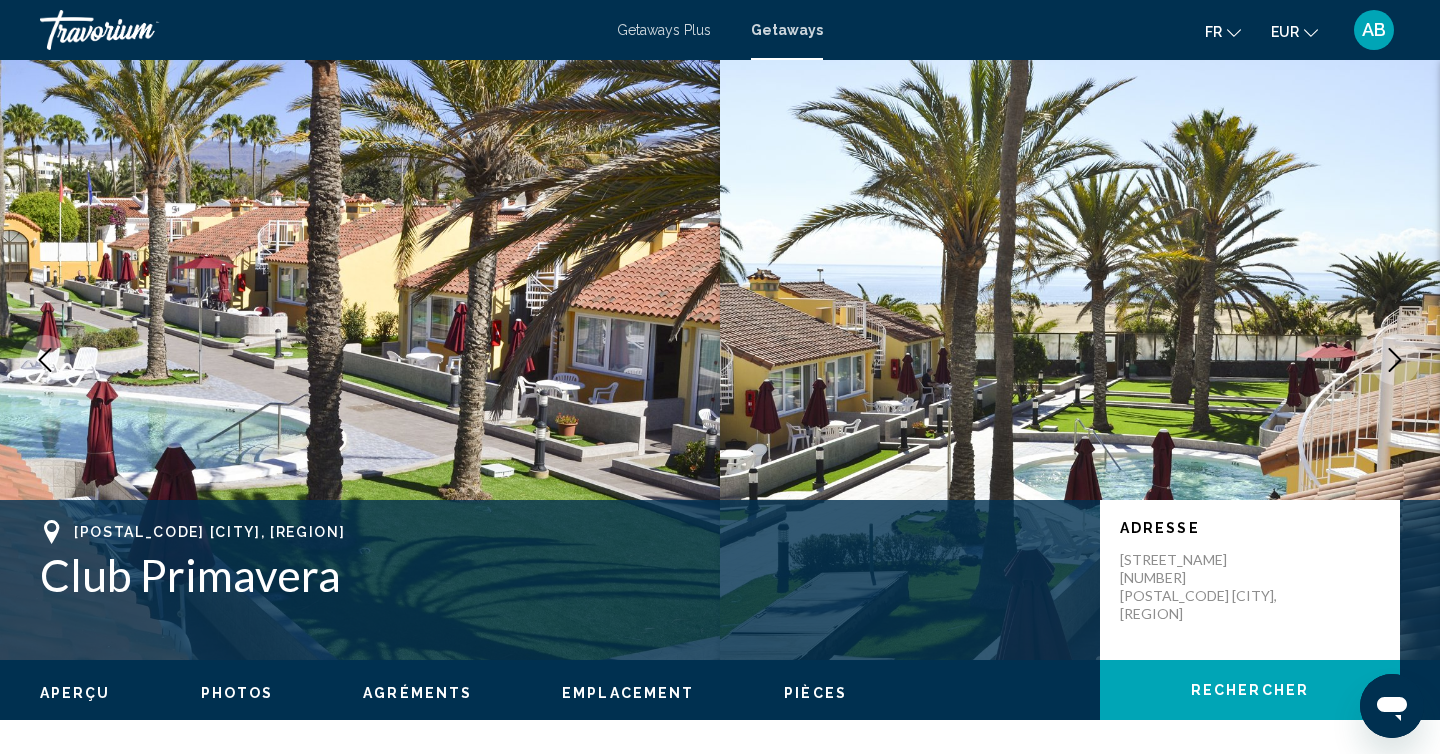 click at bounding box center (1395, 360) 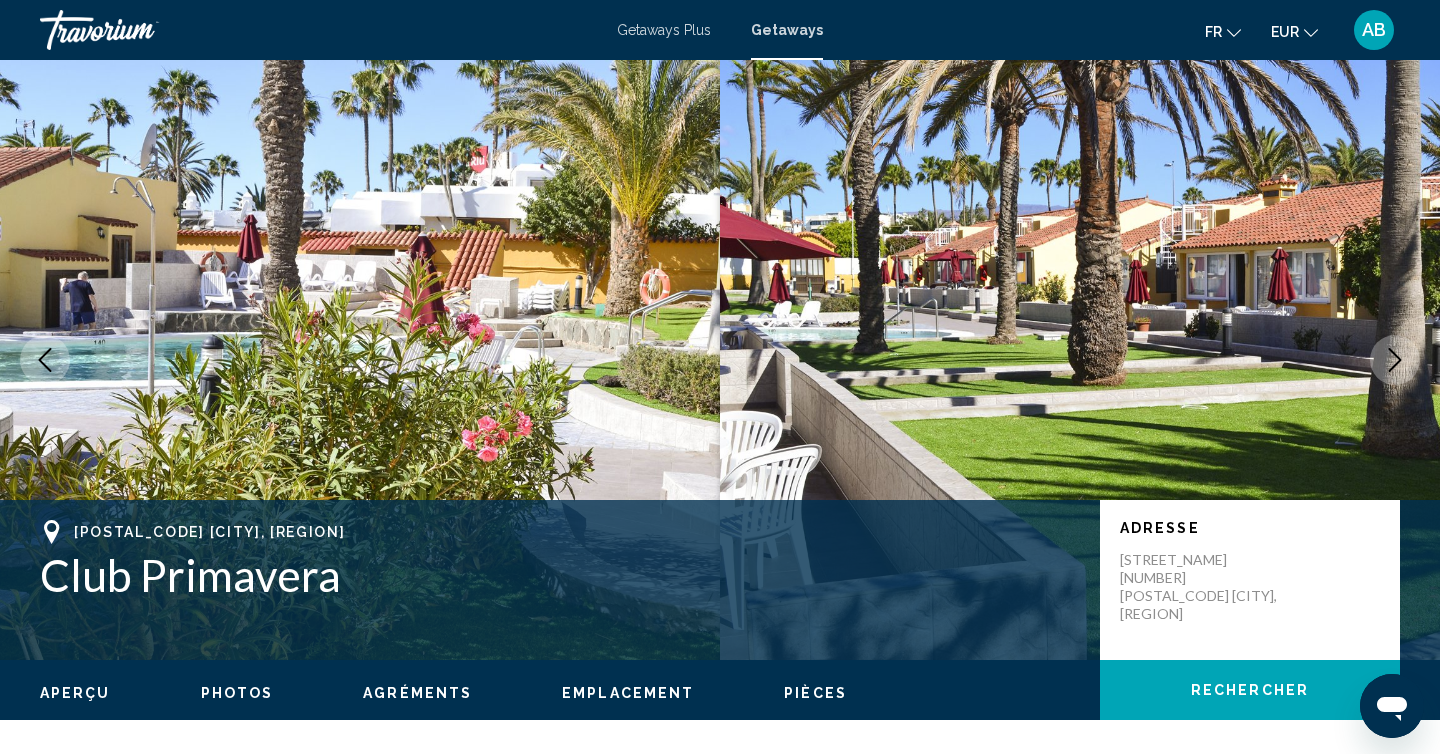 click at bounding box center (1395, 360) 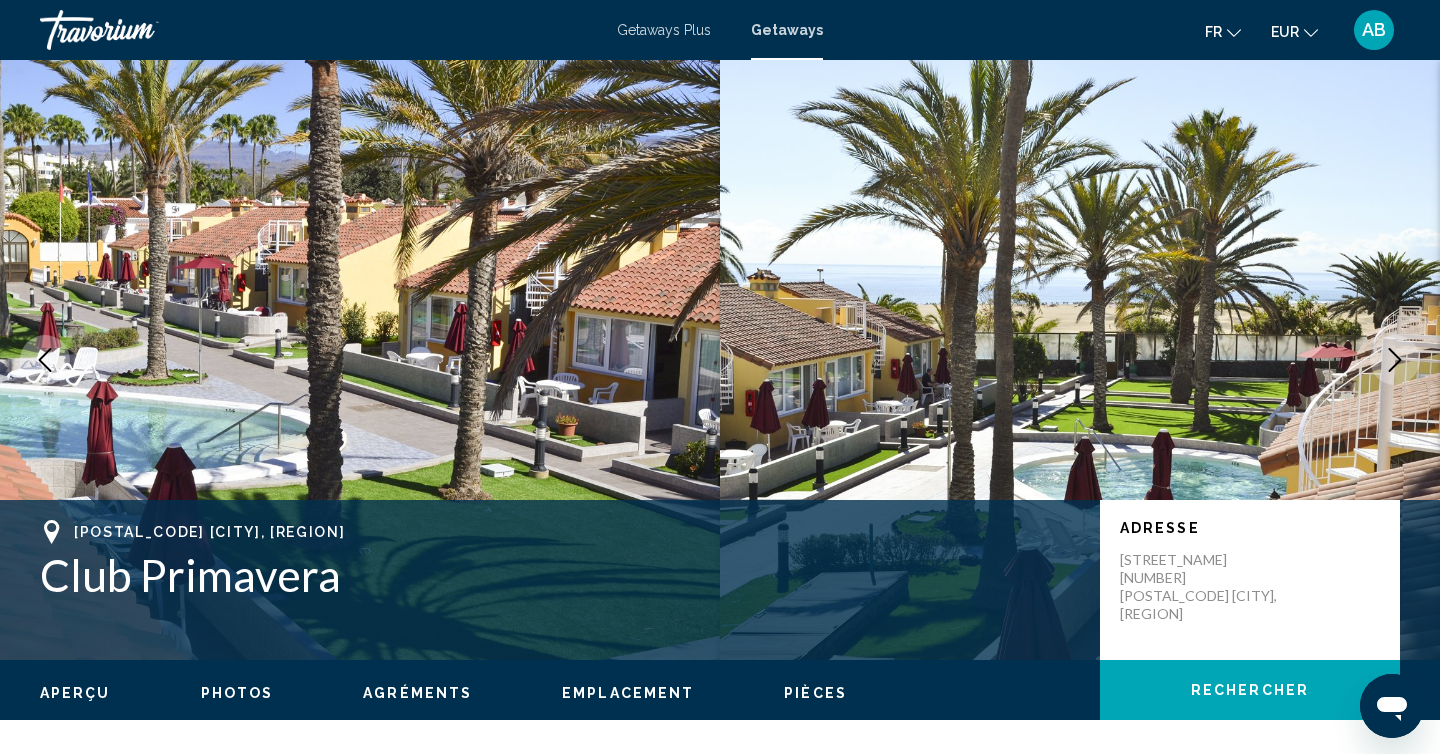 click at bounding box center [1395, 360] 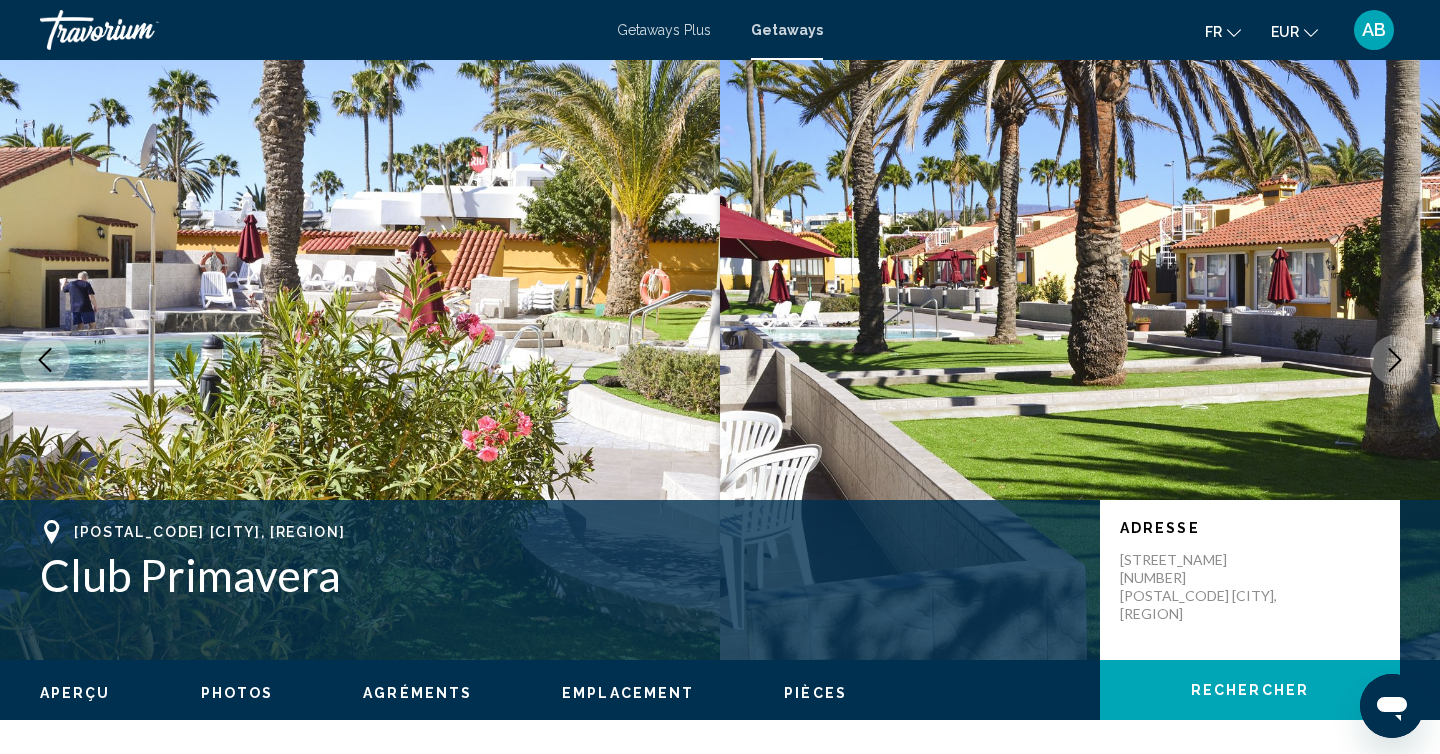 click at bounding box center [1395, 360] 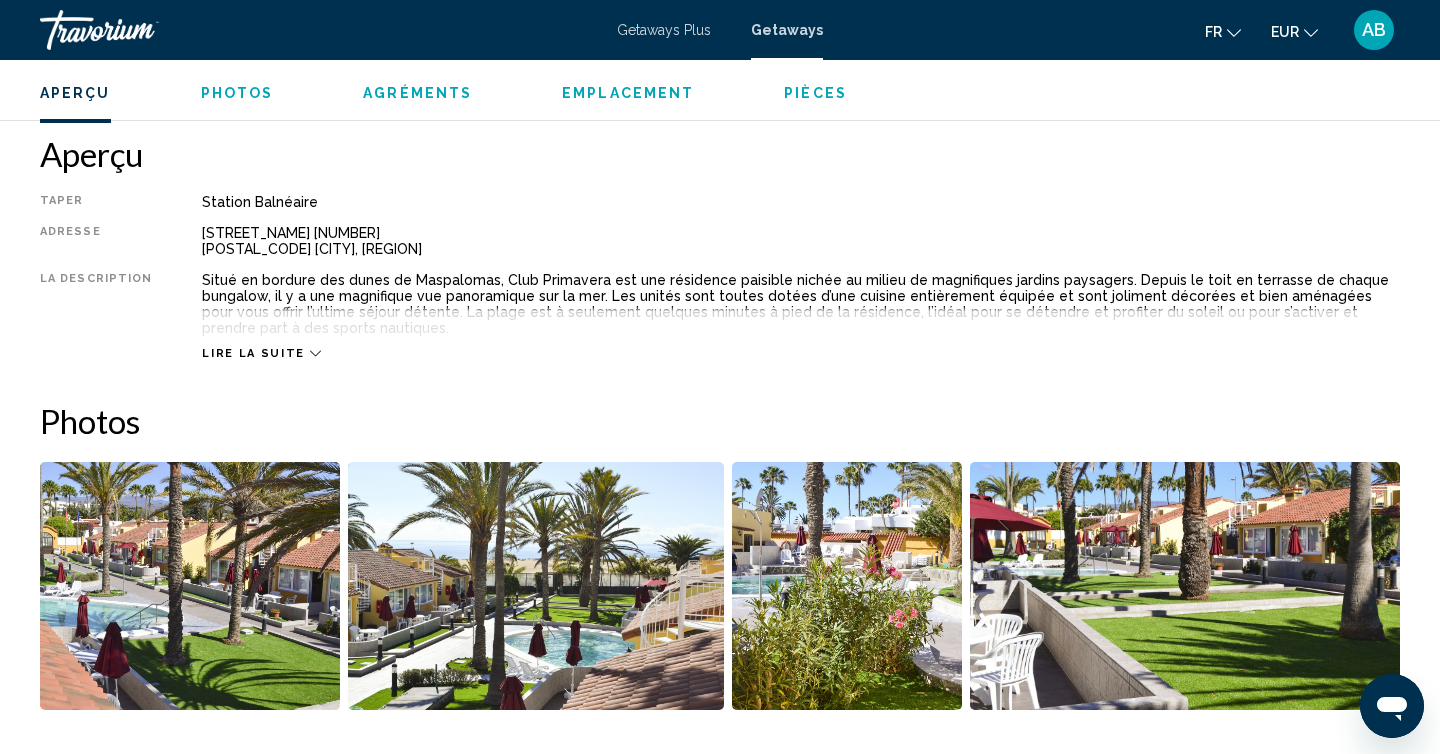 scroll, scrollTop: 0, scrollLeft: 0, axis: both 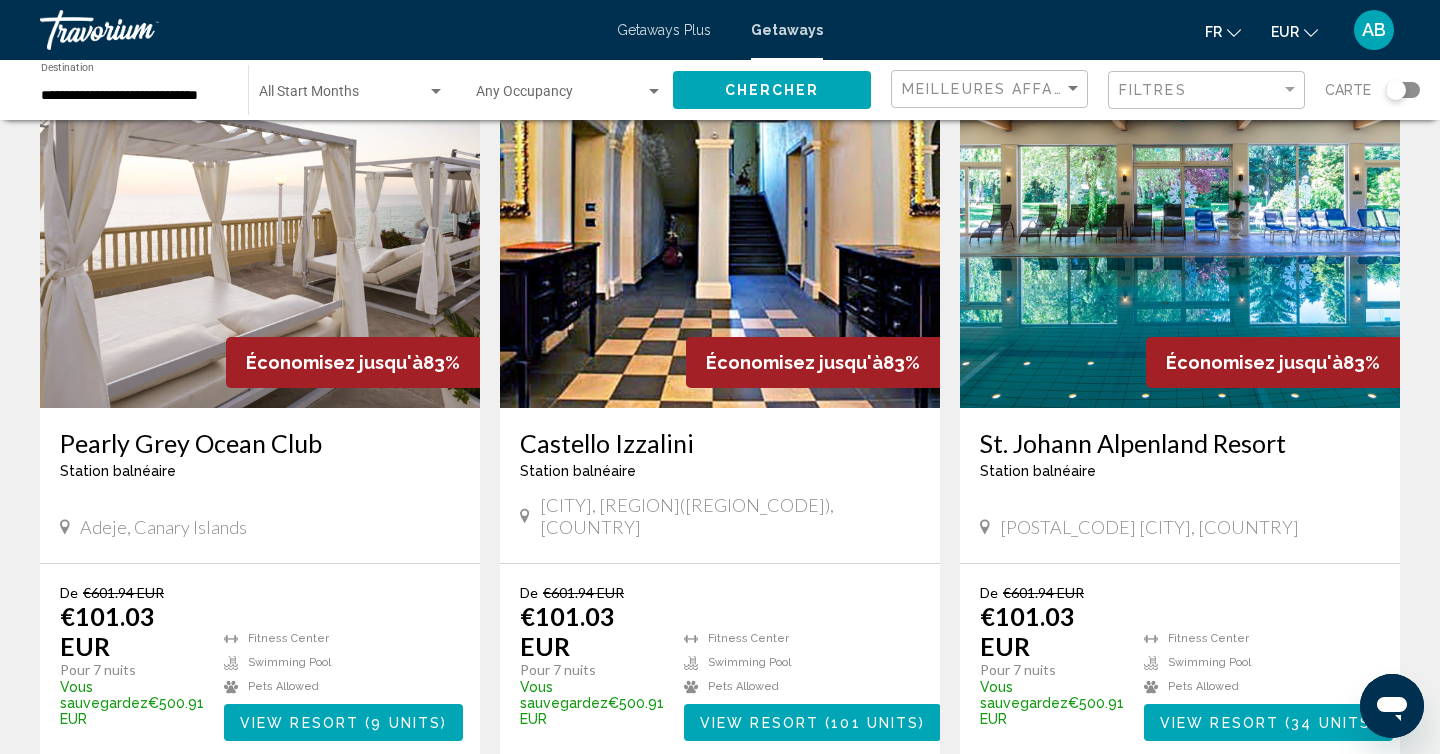 click at bounding box center (260, 248) 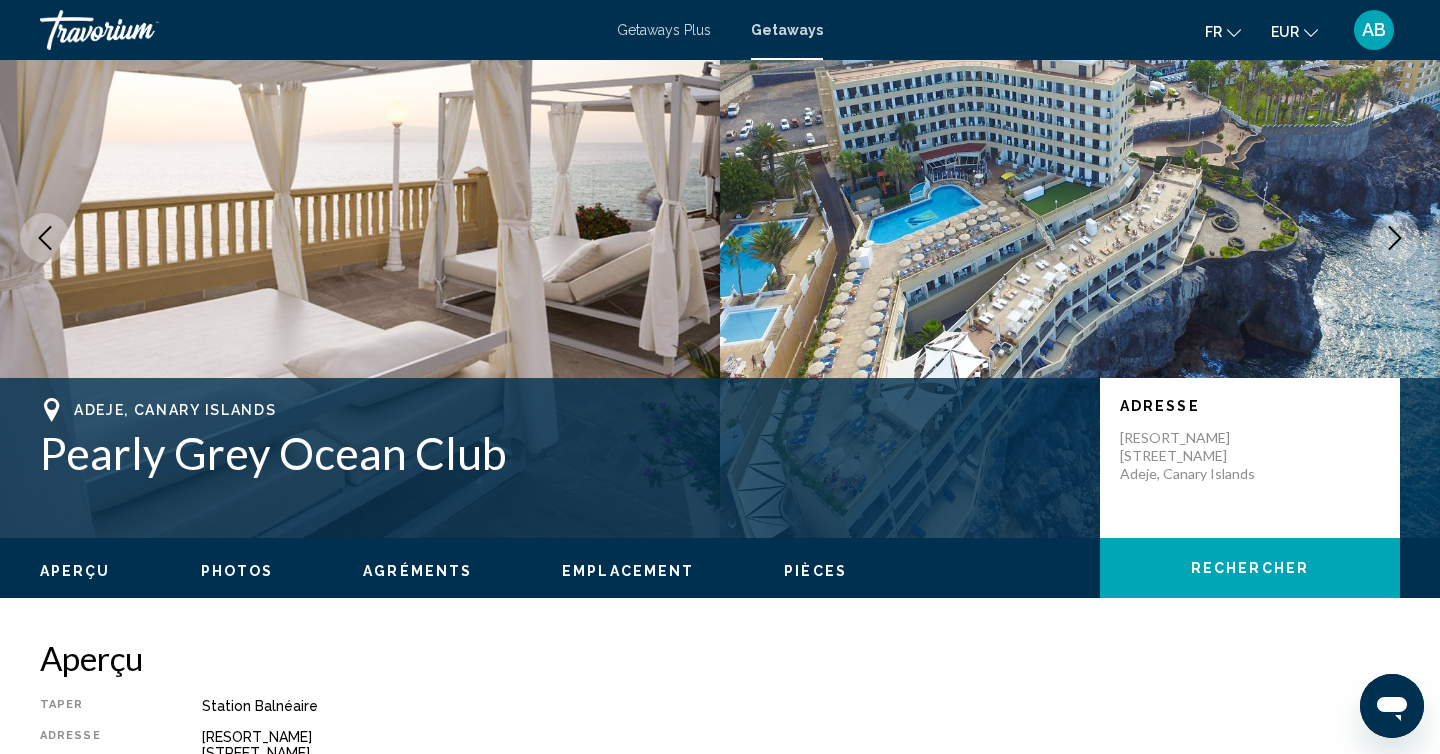 scroll, scrollTop: 0, scrollLeft: 0, axis: both 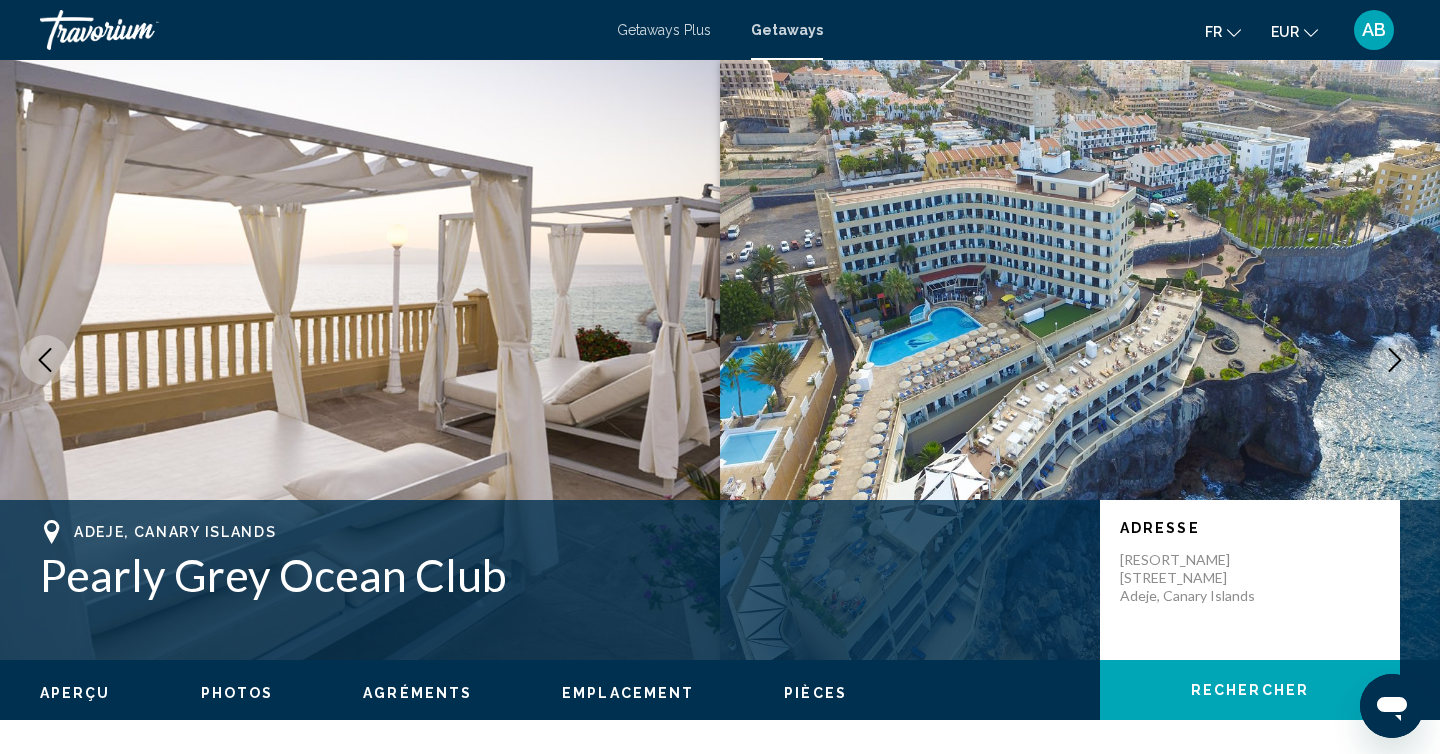 click at bounding box center (1395, 360) 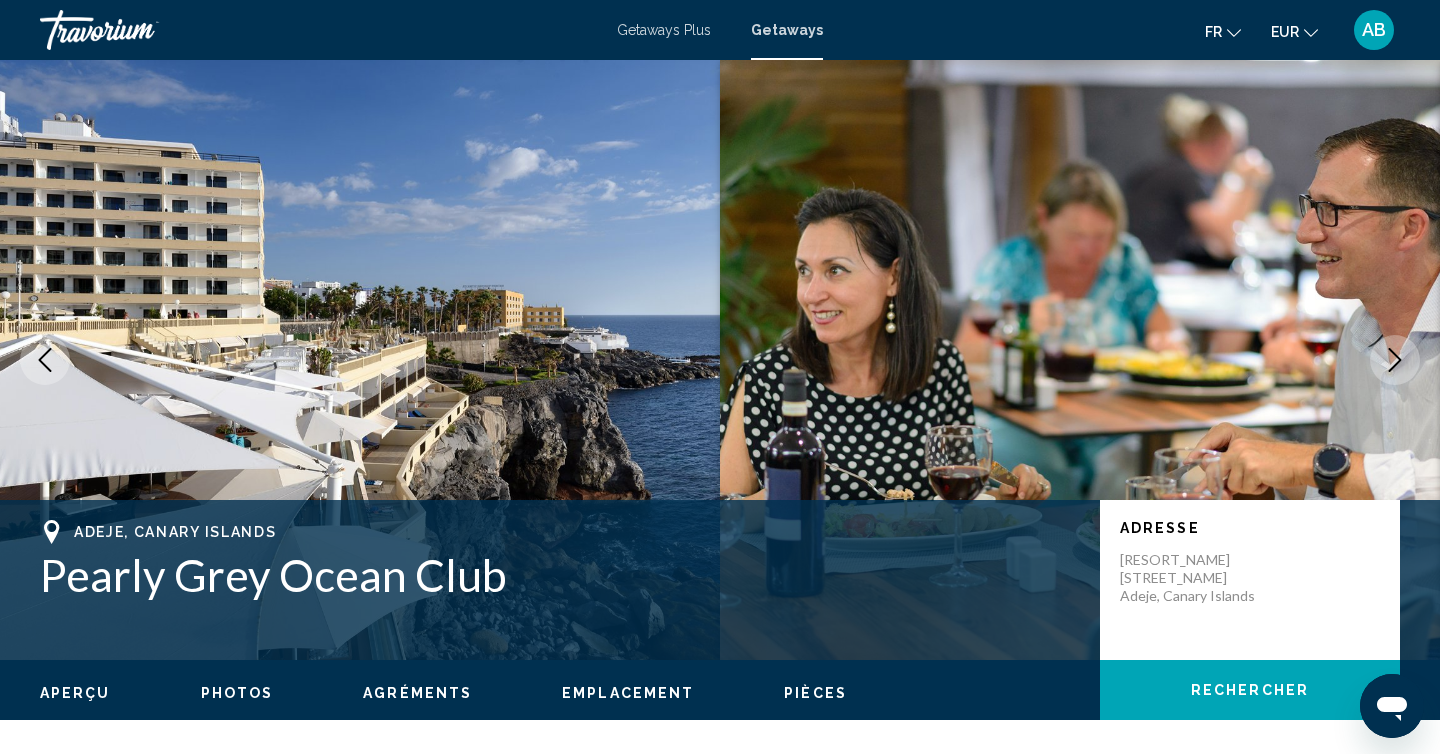 click at bounding box center [1395, 360] 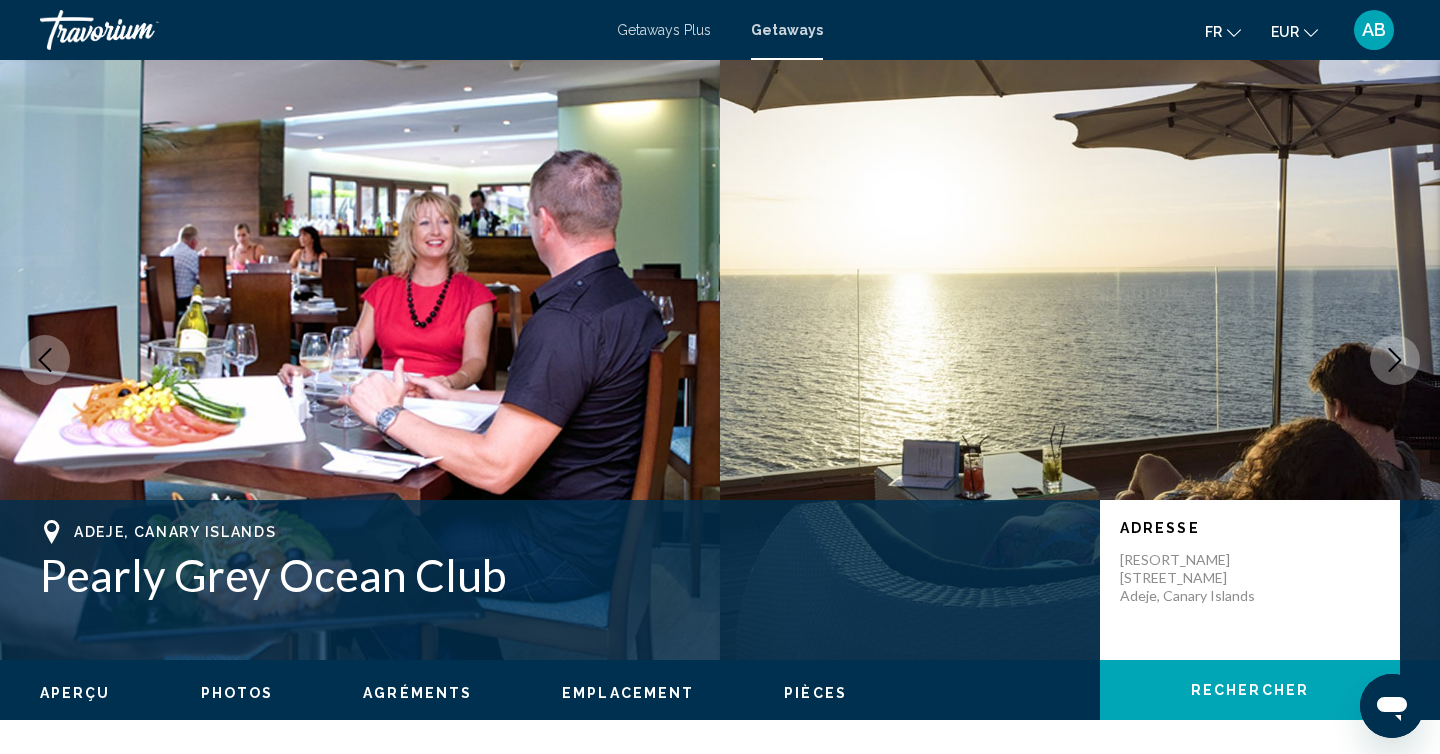 click at bounding box center (1395, 360) 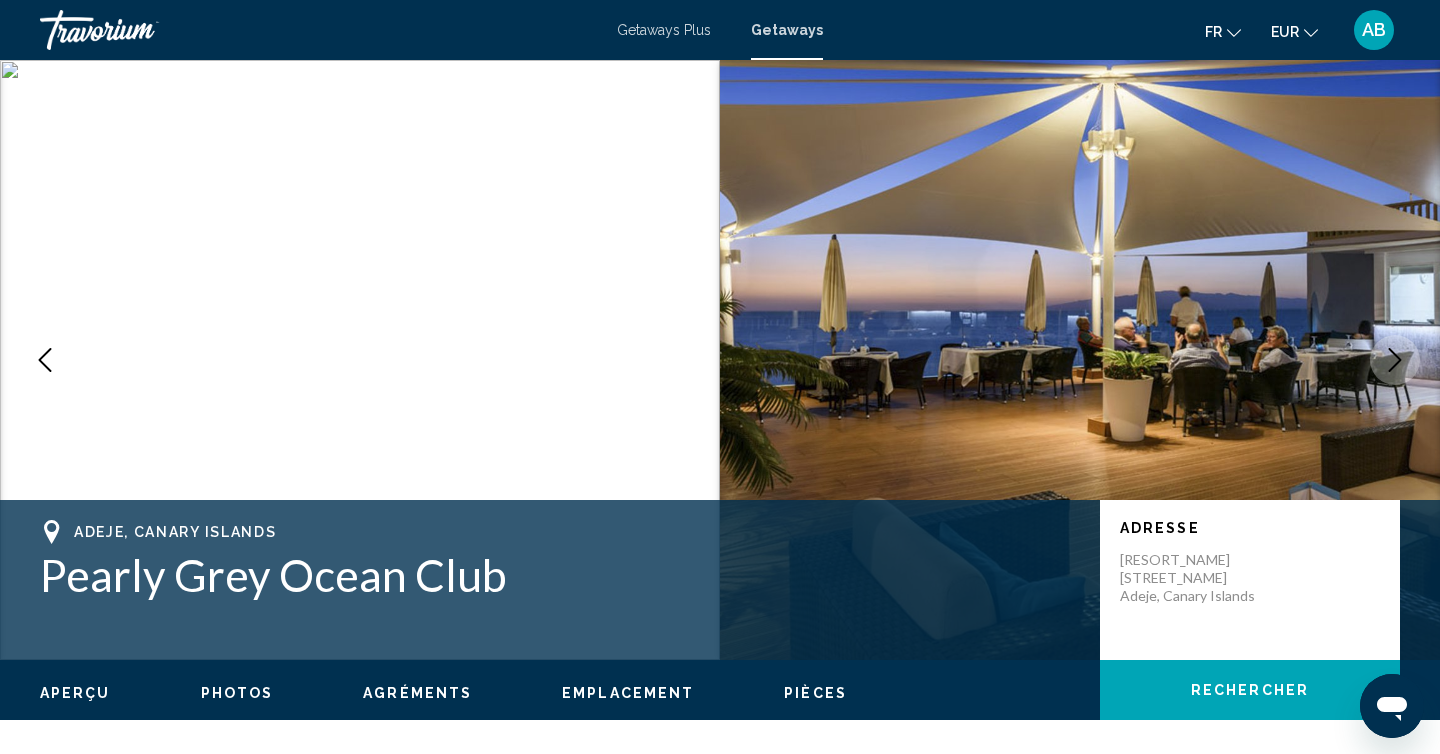 click at bounding box center (1395, 360) 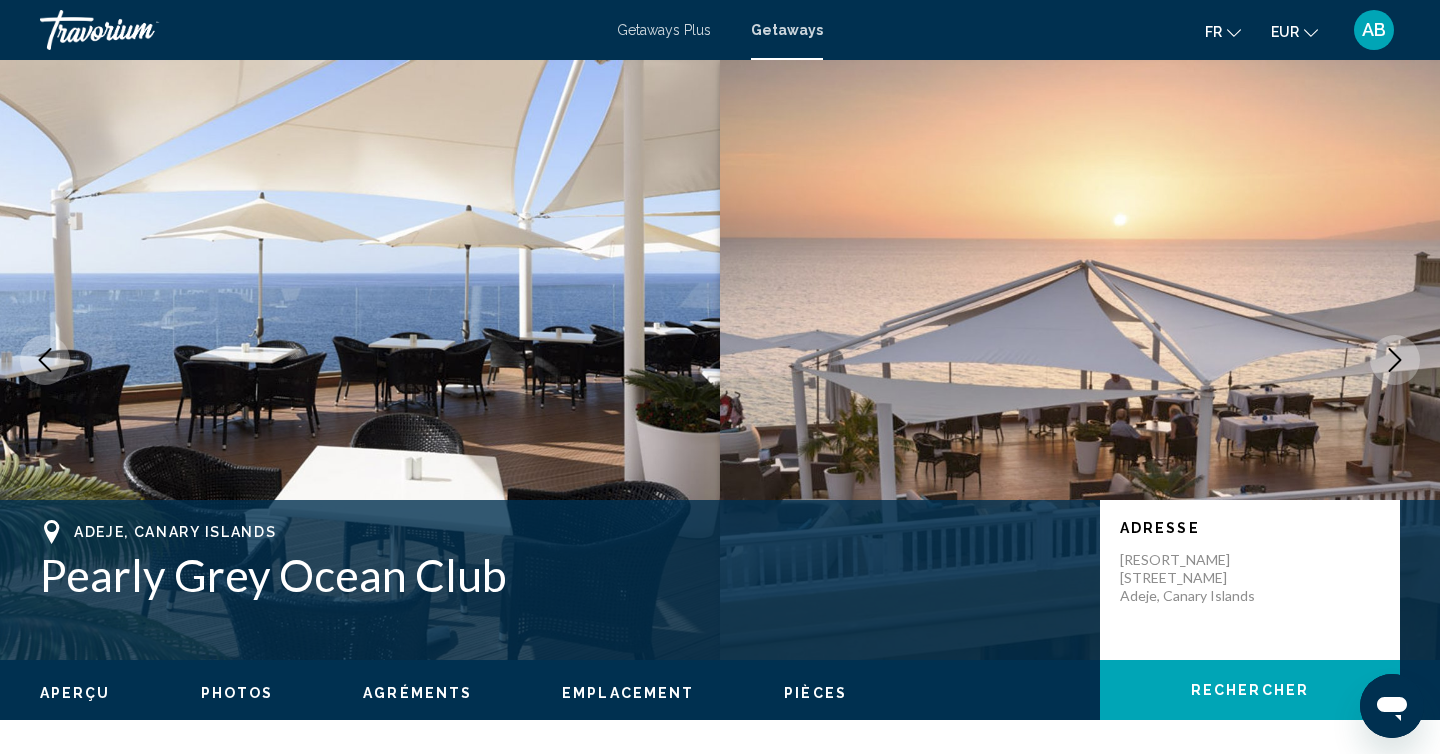 click at bounding box center [1395, 360] 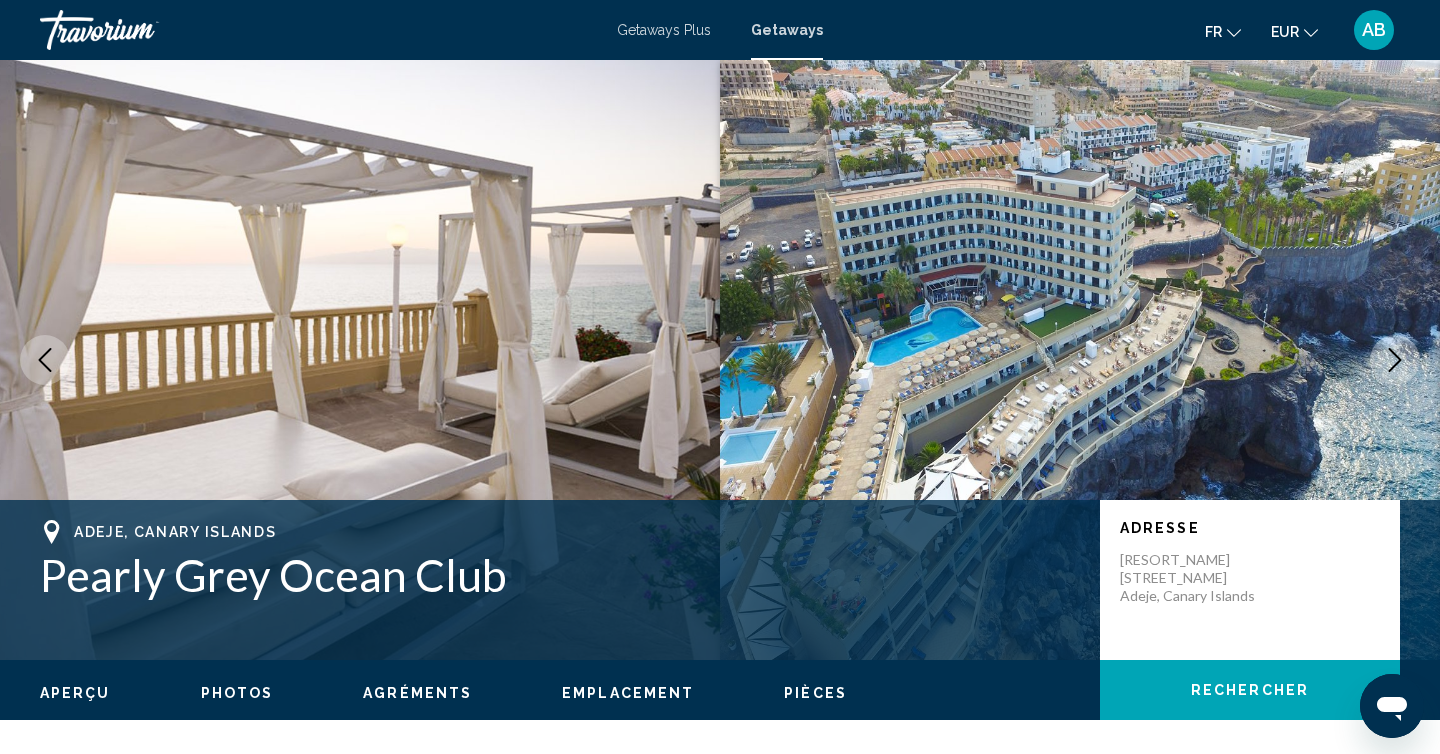 click at bounding box center [1395, 360] 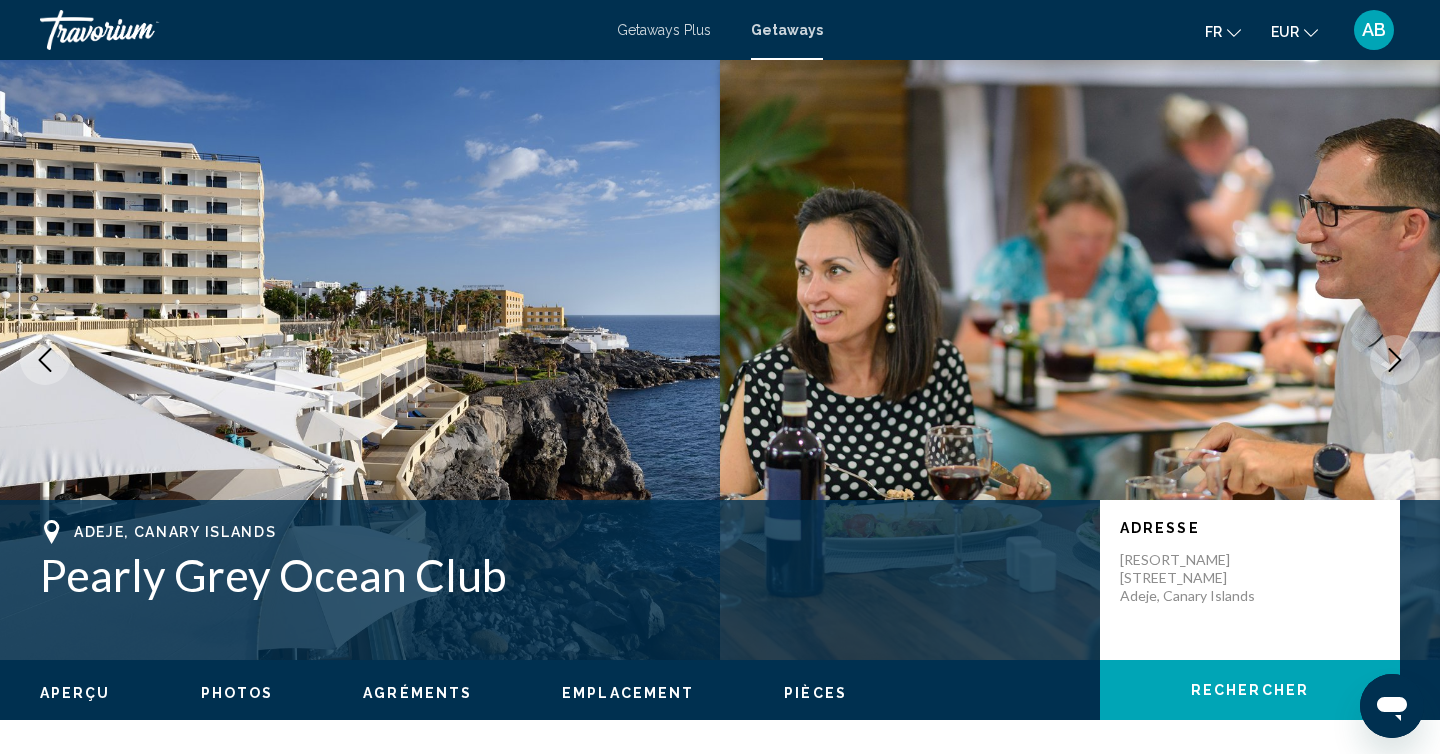 click at bounding box center (1395, 360) 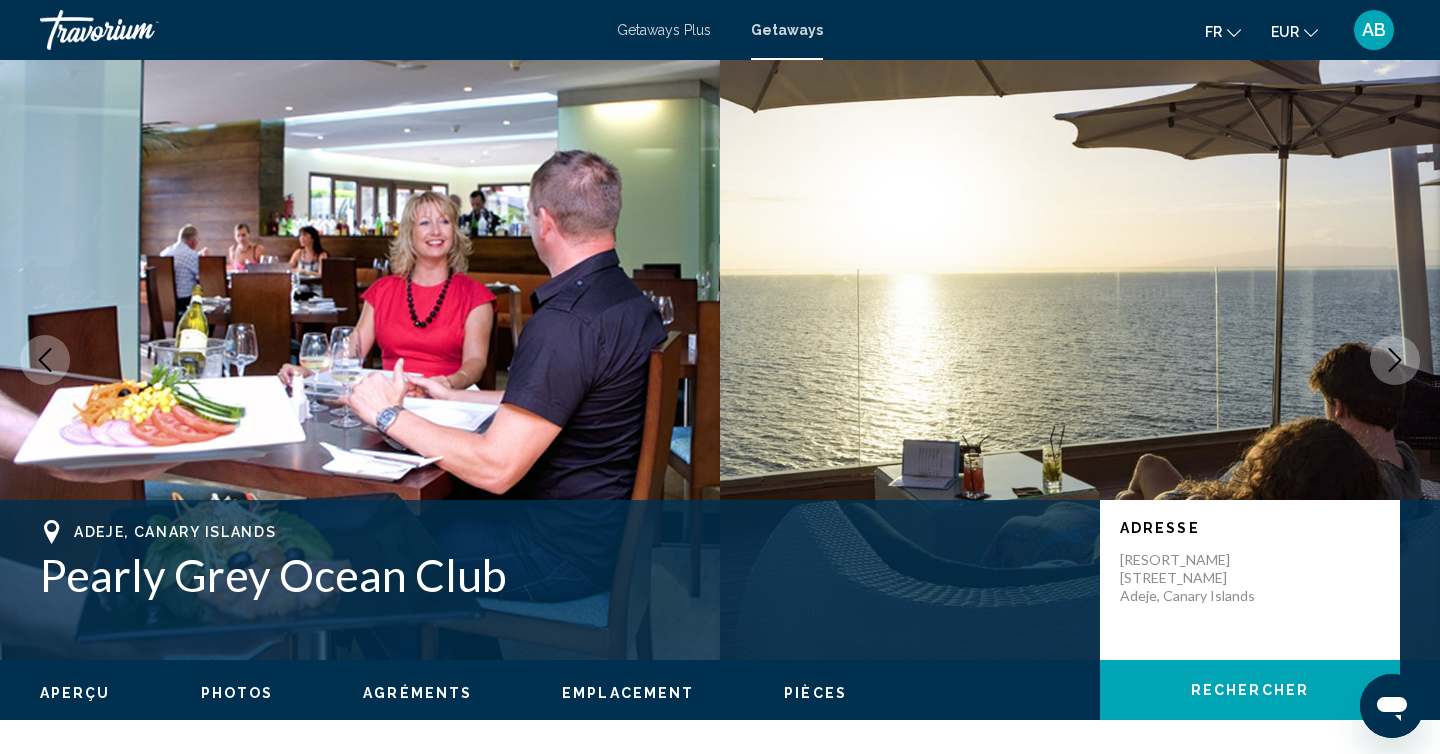 click at bounding box center (1395, 360) 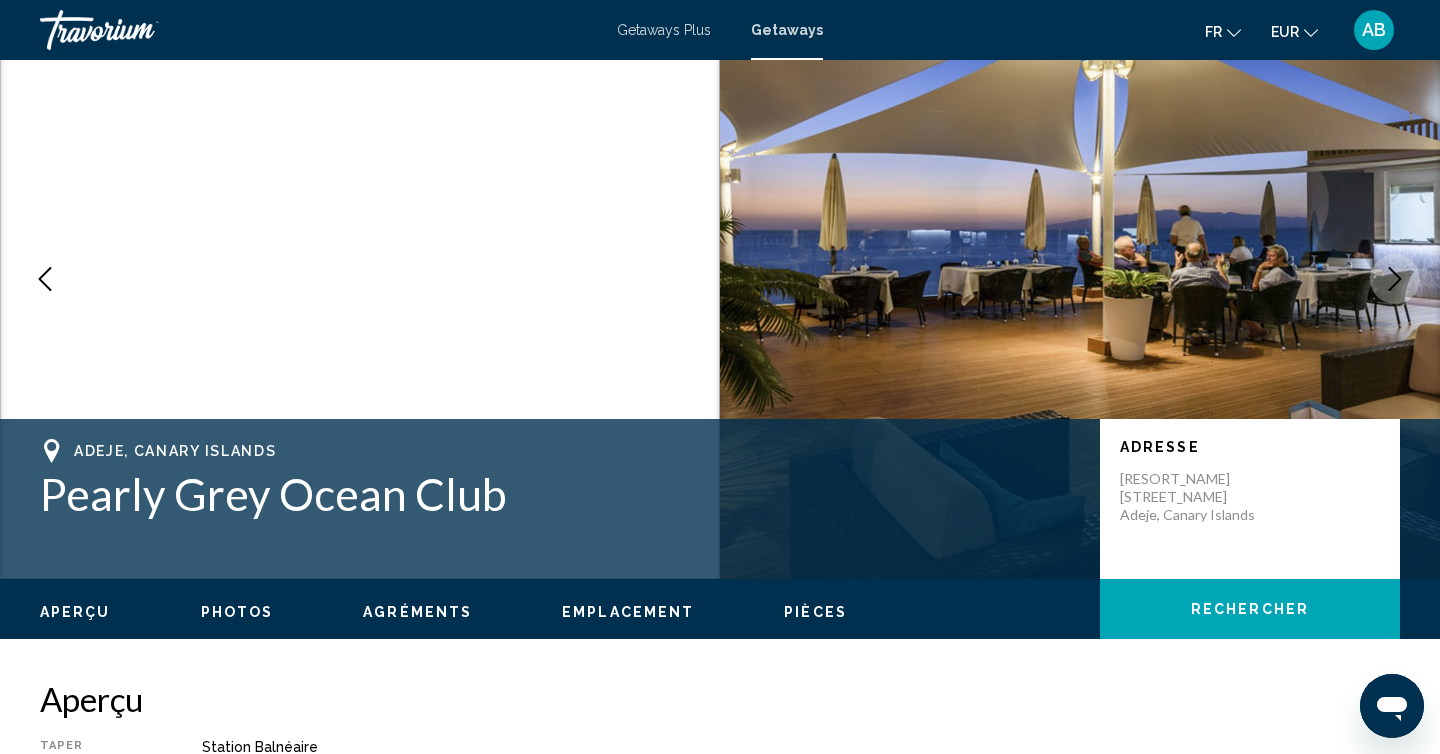 scroll, scrollTop: 83, scrollLeft: 0, axis: vertical 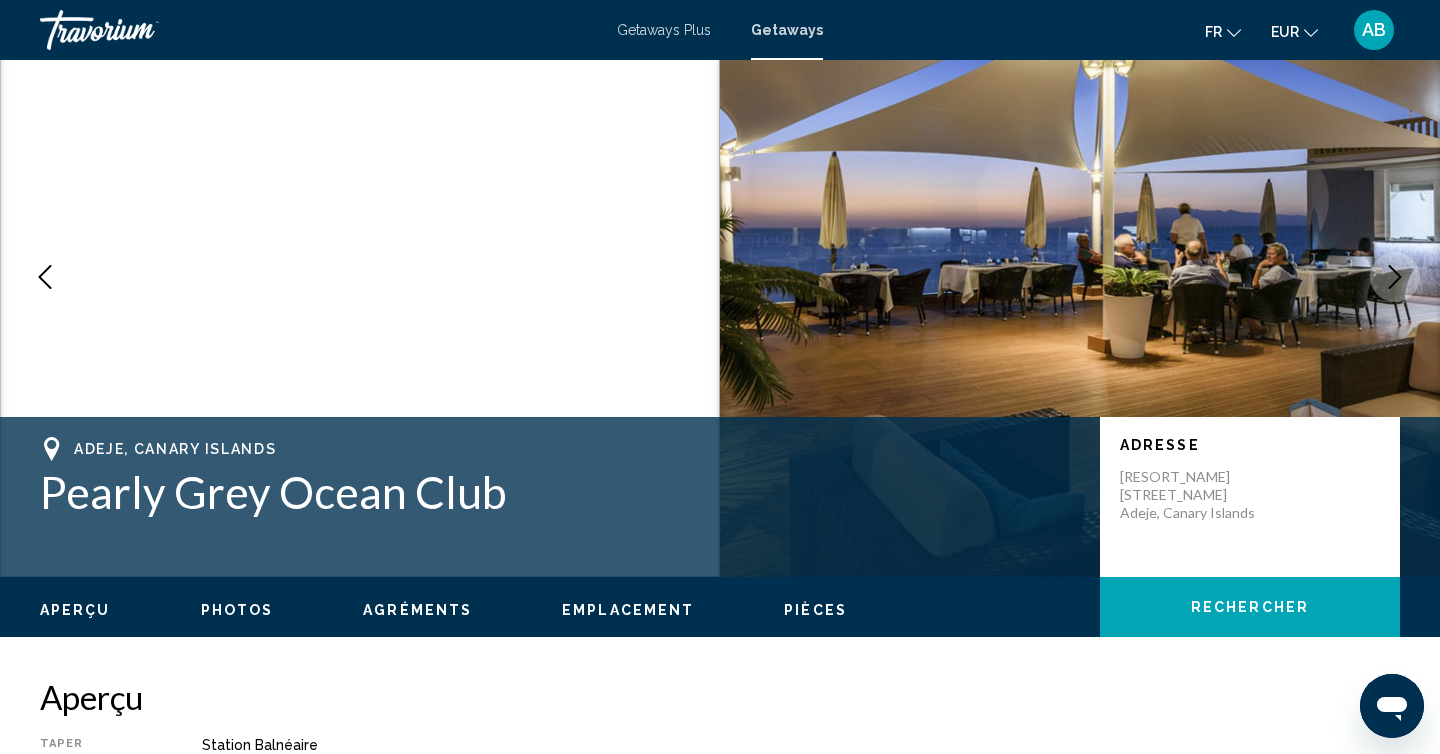click at bounding box center [1395, 277] 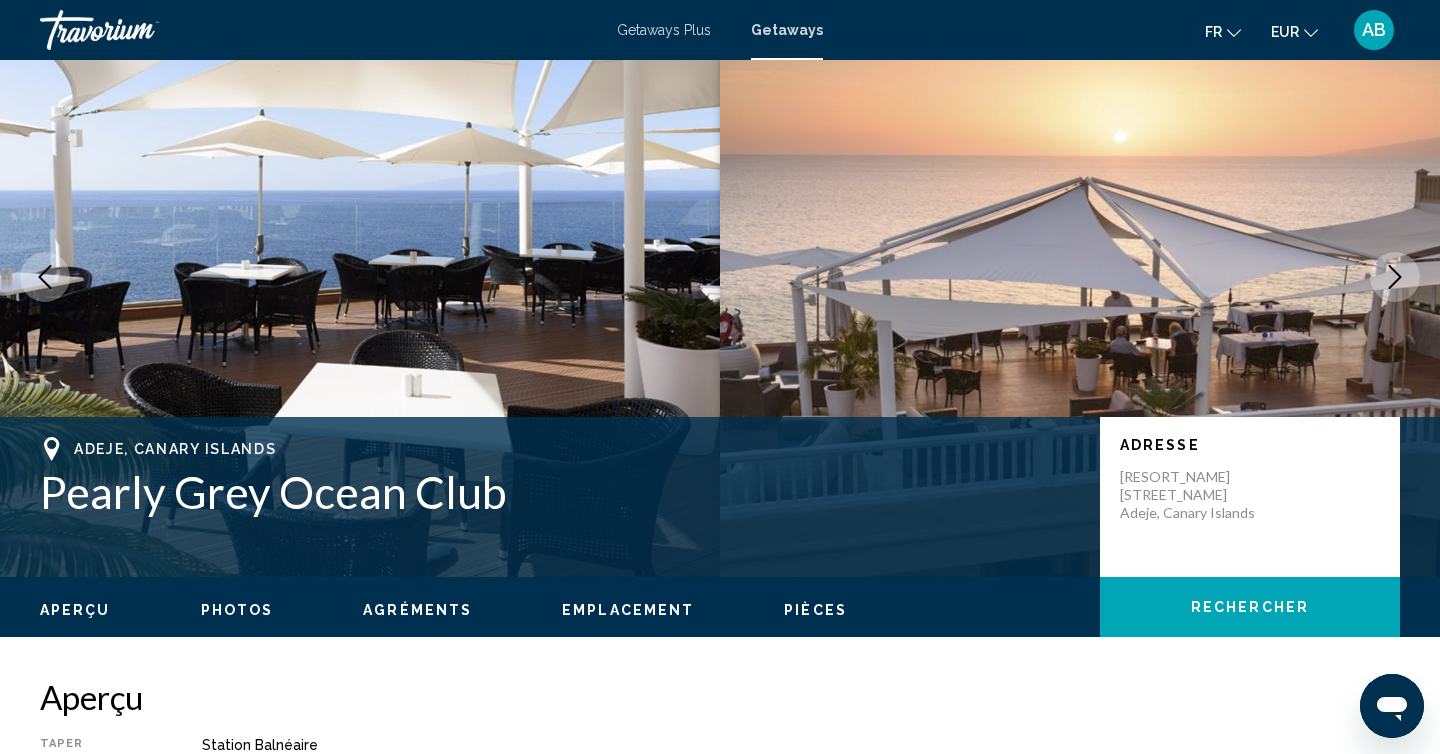 click at bounding box center [1395, 277] 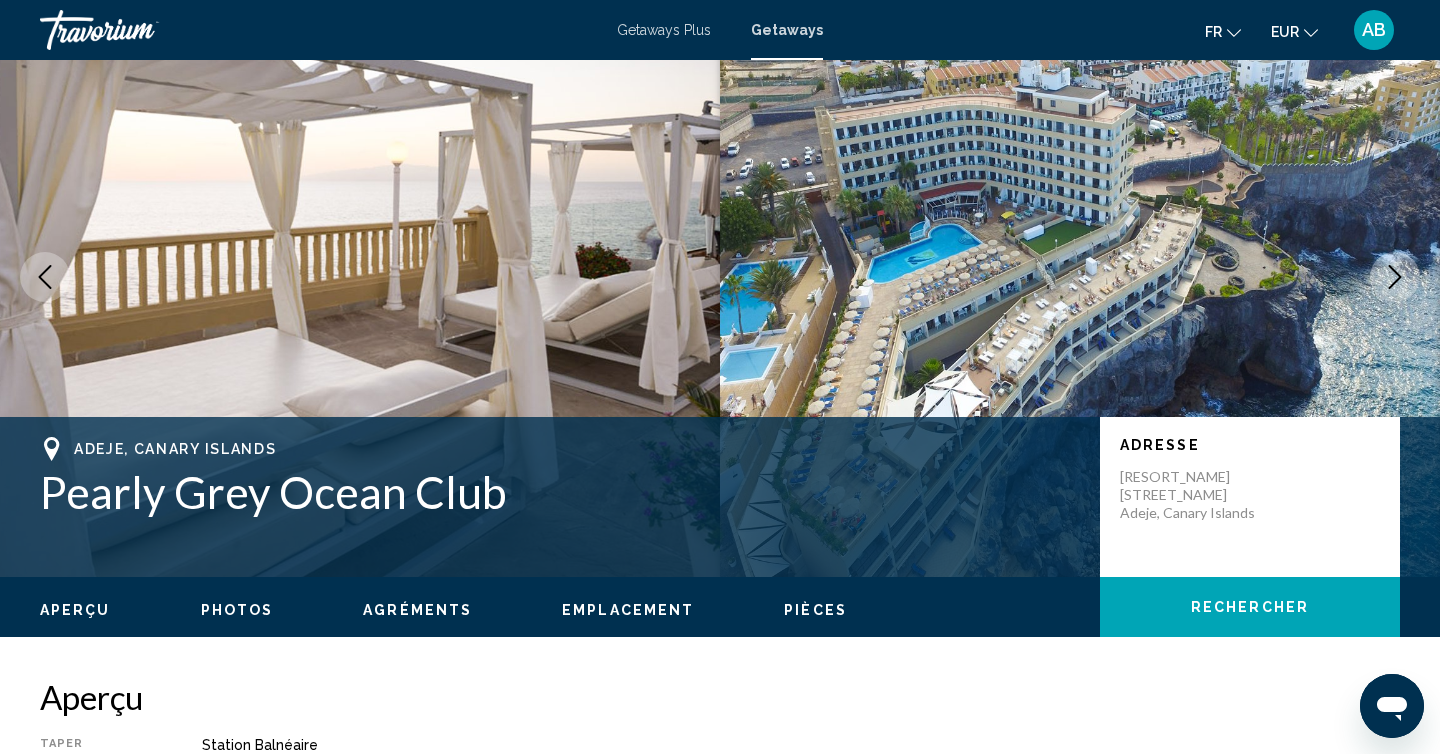 click at bounding box center (1395, 277) 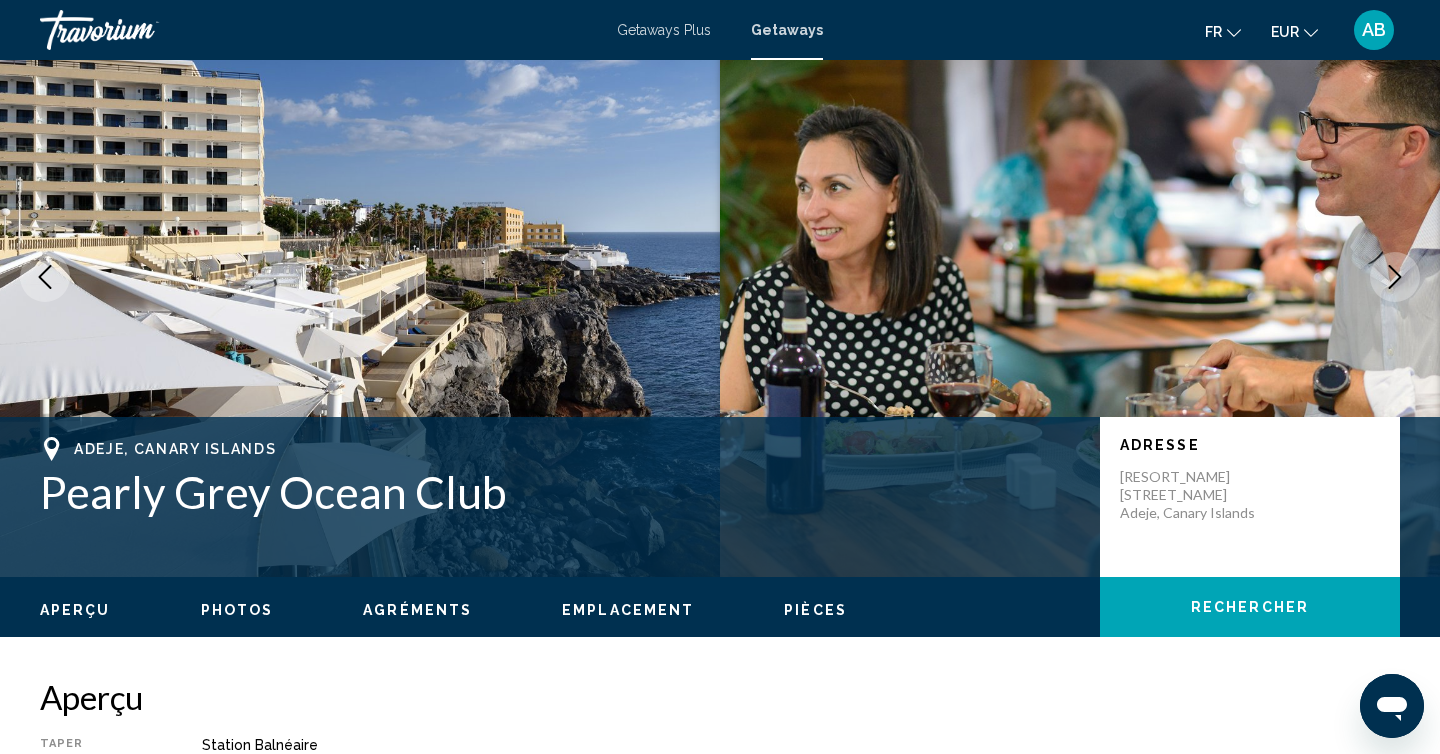 click at bounding box center [1395, 277] 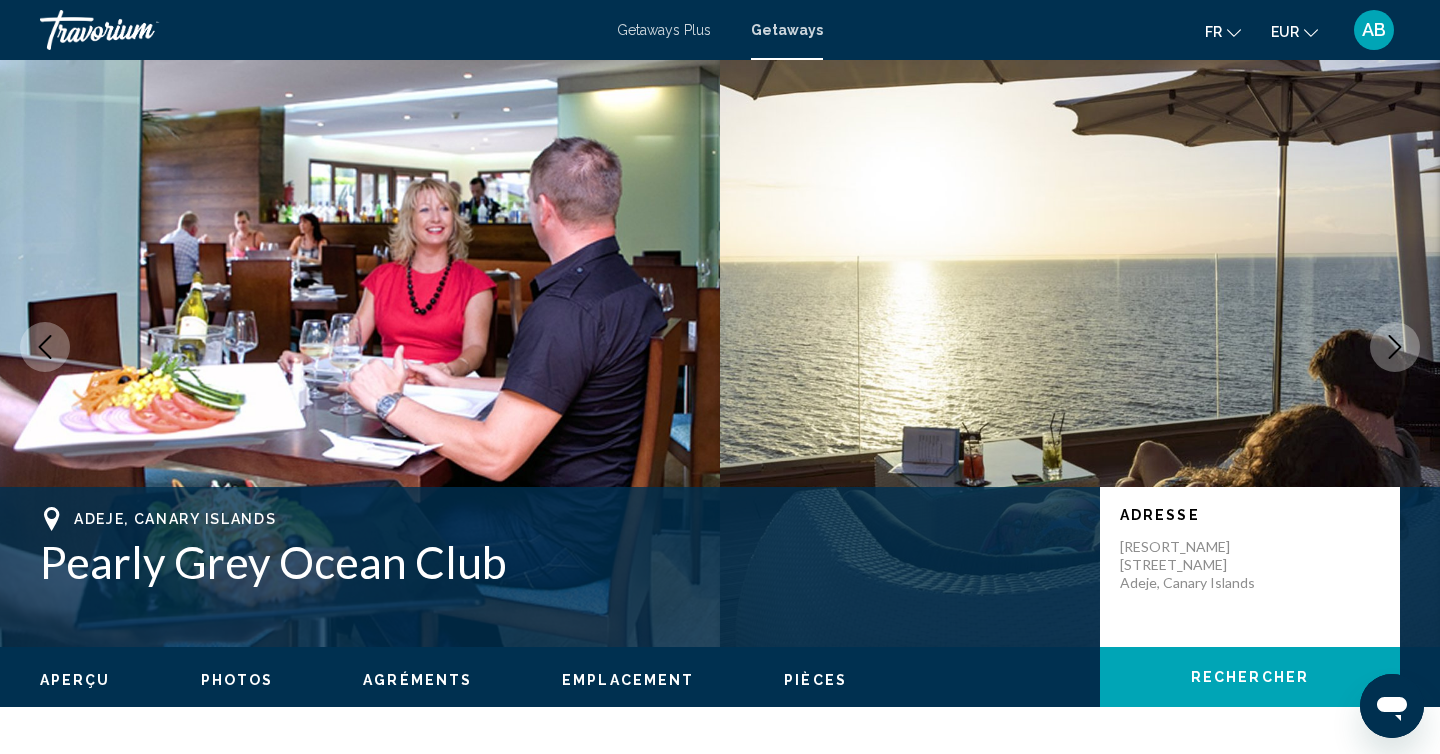 scroll, scrollTop: 0, scrollLeft: 0, axis: both 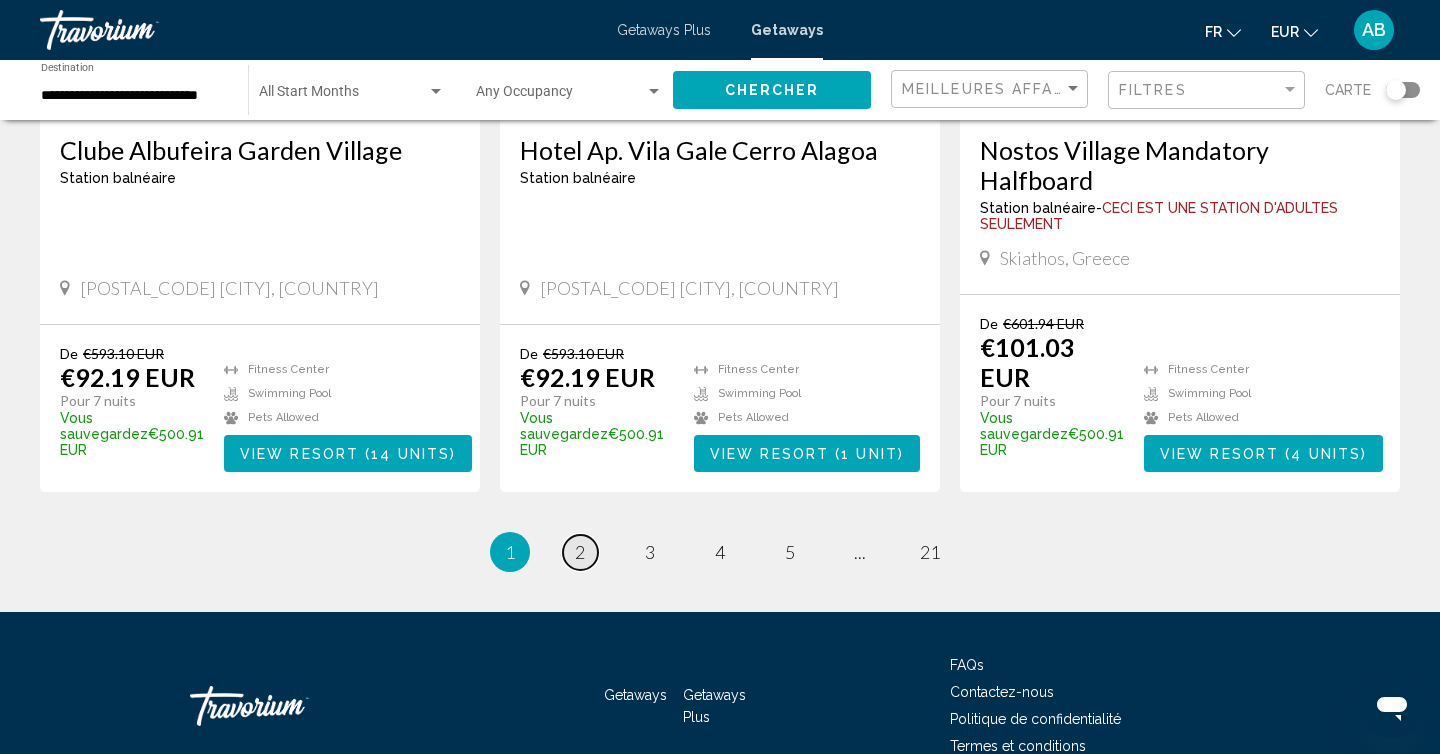 click on "page  2" at bounding box center (580, 552) 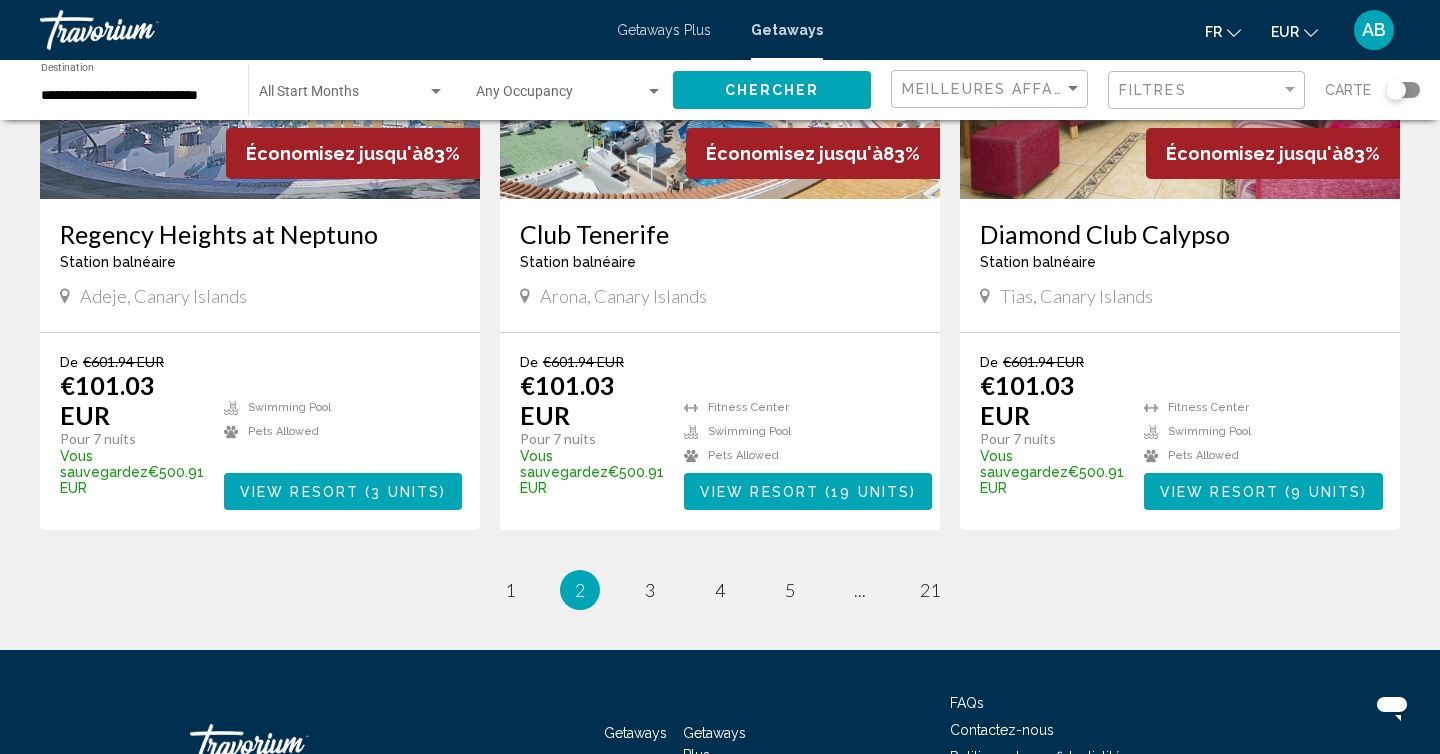 scroll, scrollTop: 2464, scrollLeft: 0, axis: vertical 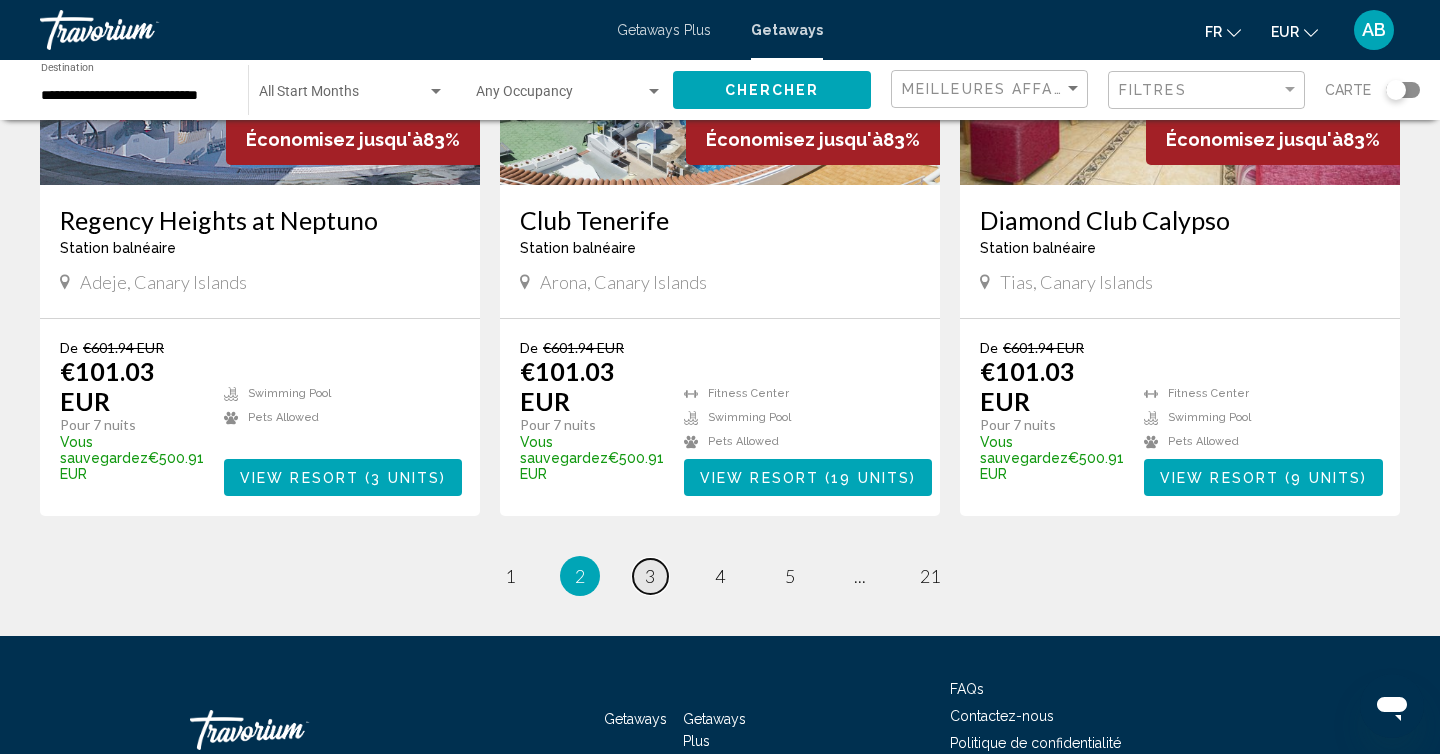 click on "3" at bounding box center (510, 576) 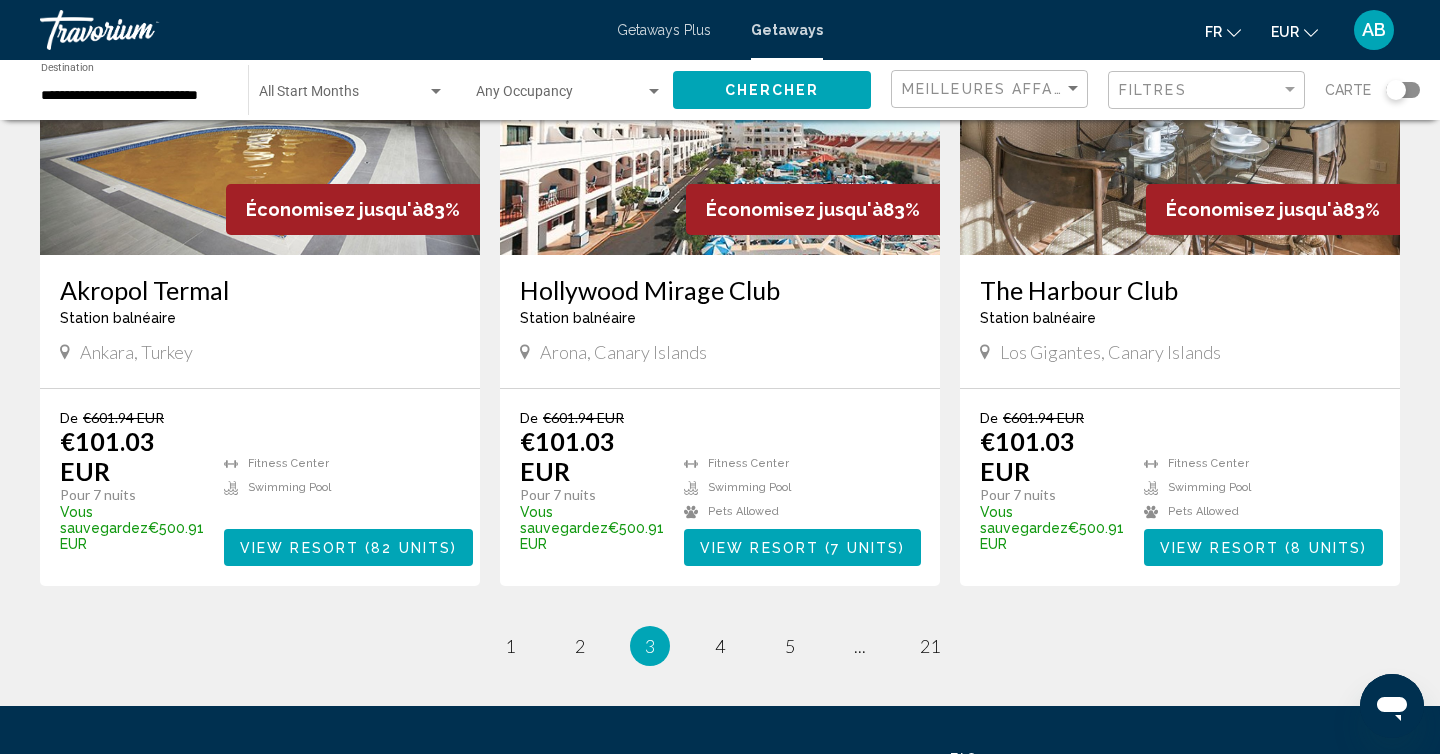 scroll, scrollTop: 2481, scrollLeft: 0, axis: vertical 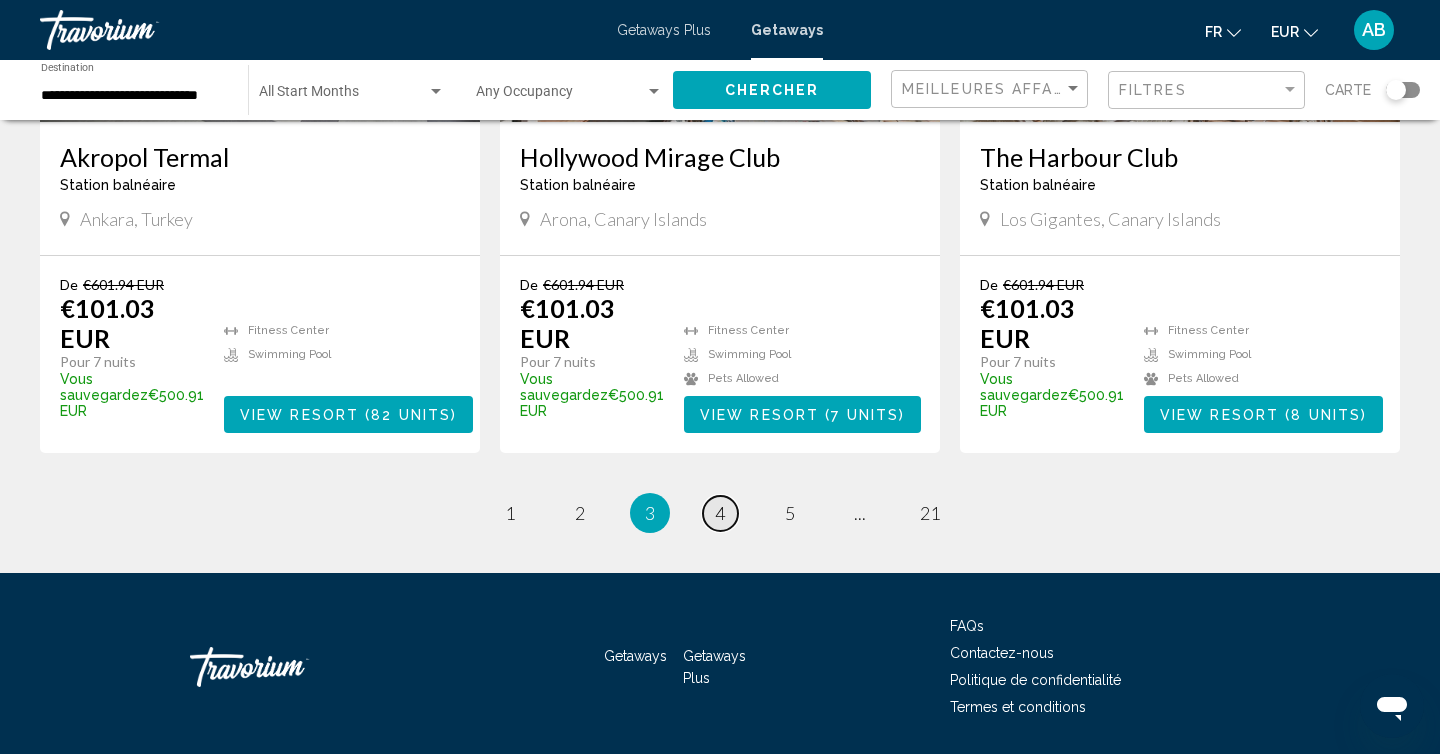 click on "4" at bounding box center [510, 513] 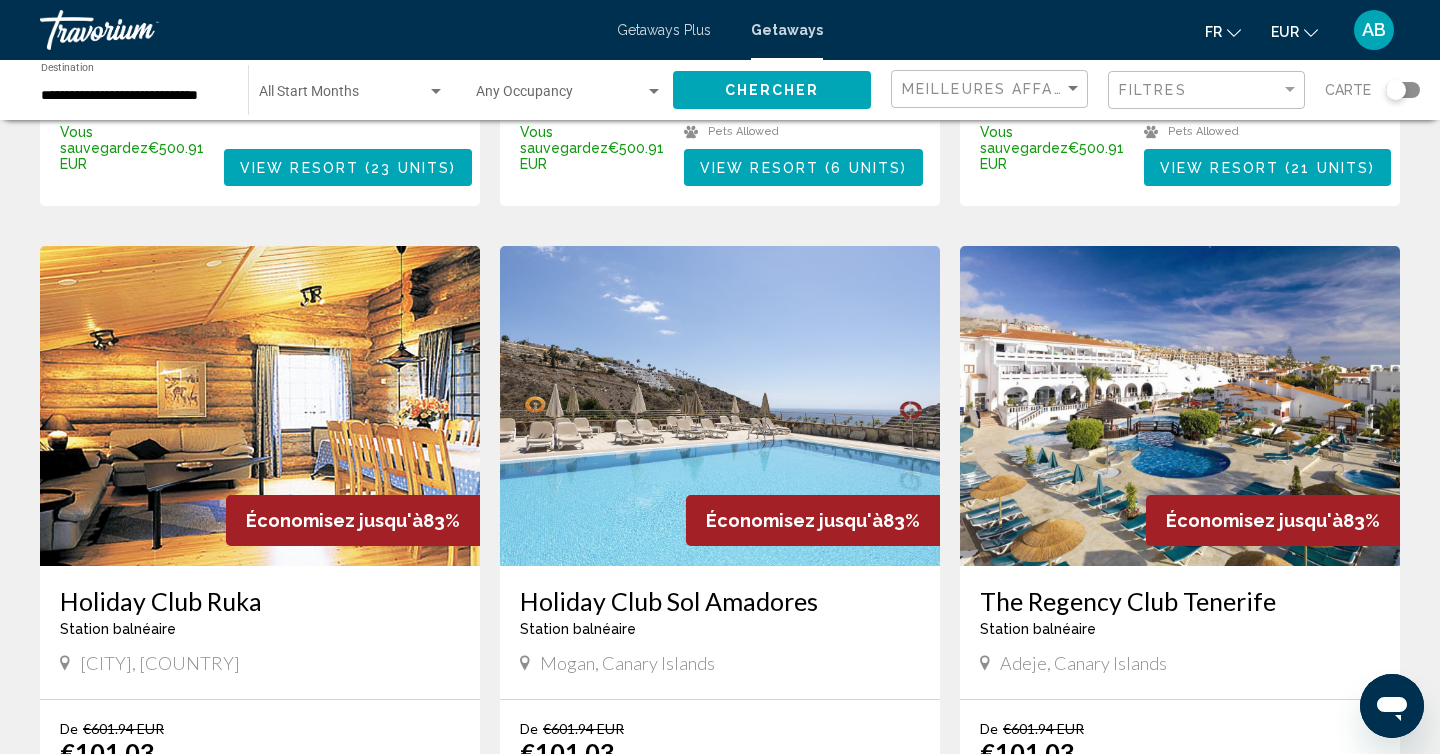scroll, scrollTop: 2060, scrollLeft: 0, axis: vertical 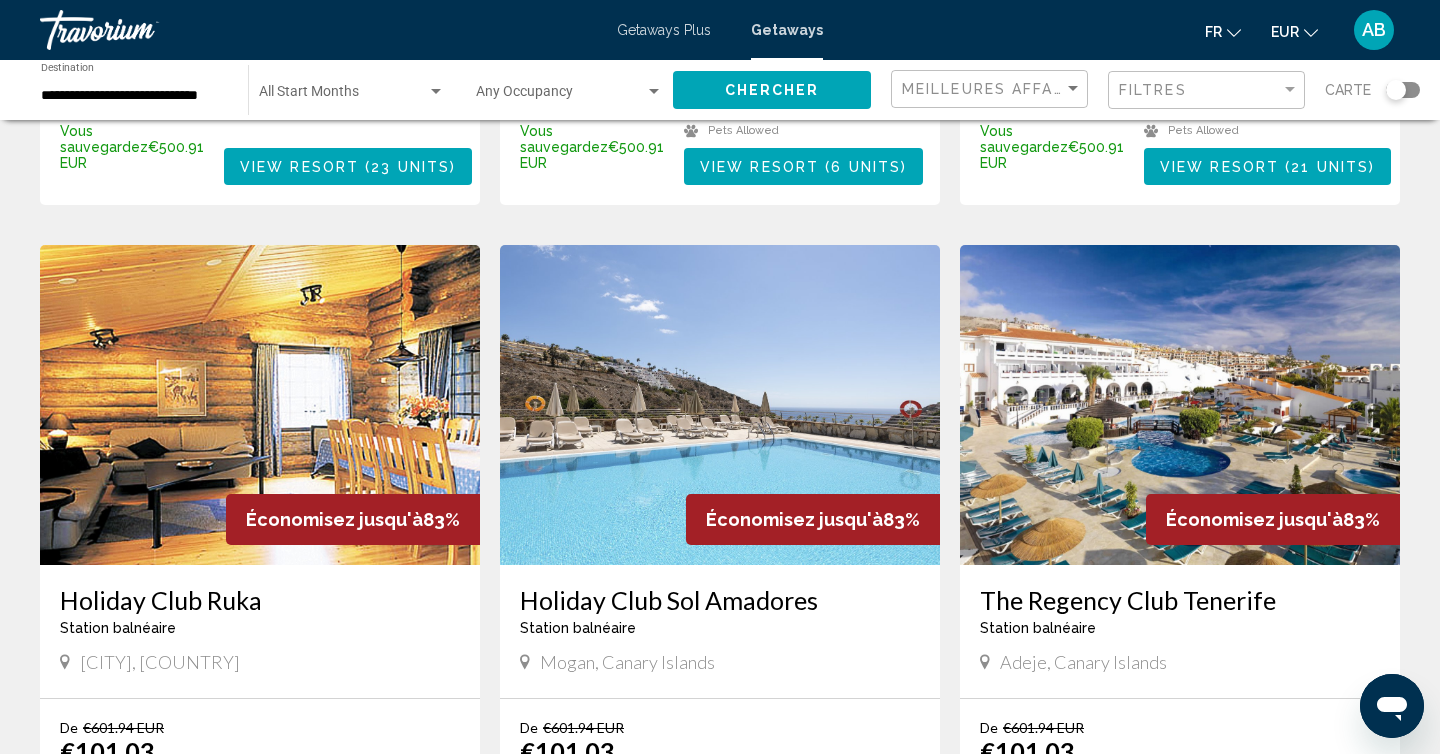 click at bounding box center [1180, 405] 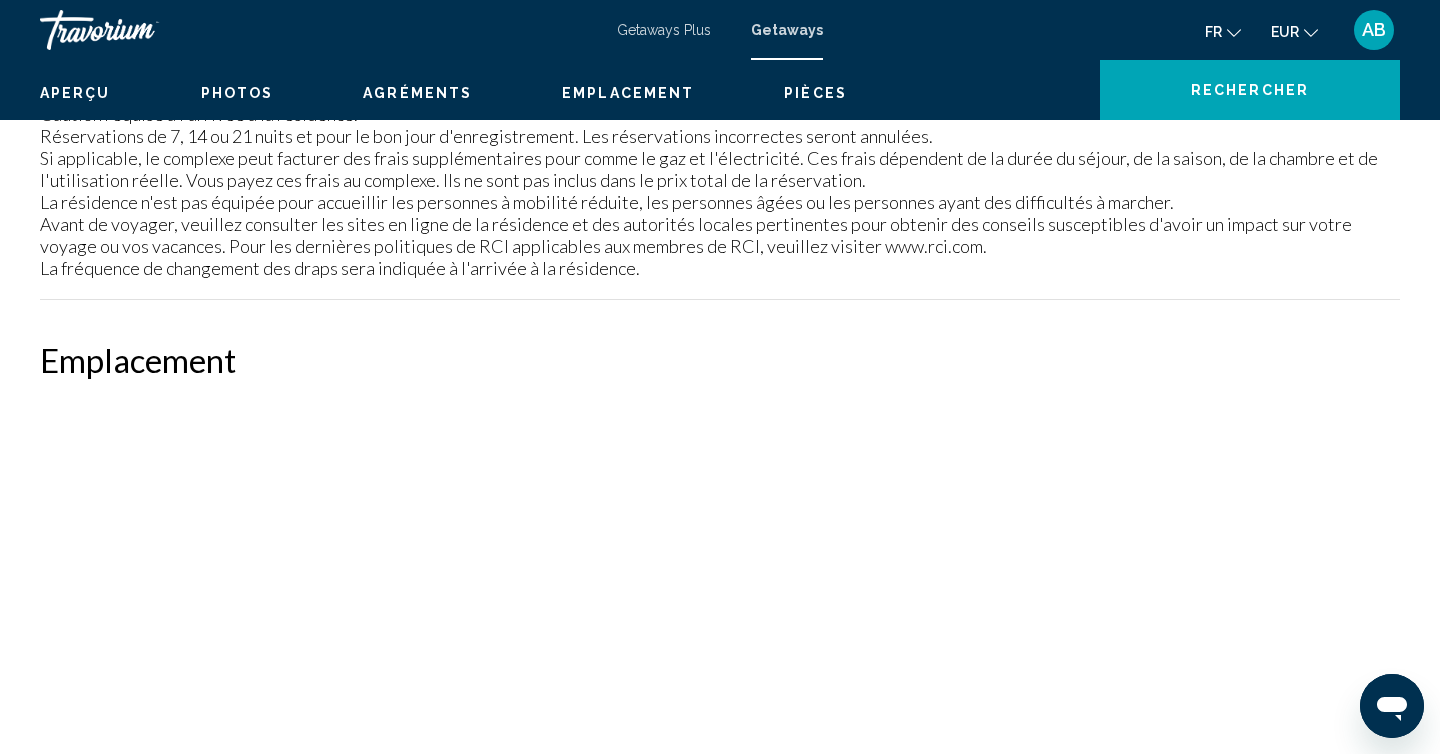 scroll, scrollTop: 0, scrollLeft: 0, axis: both 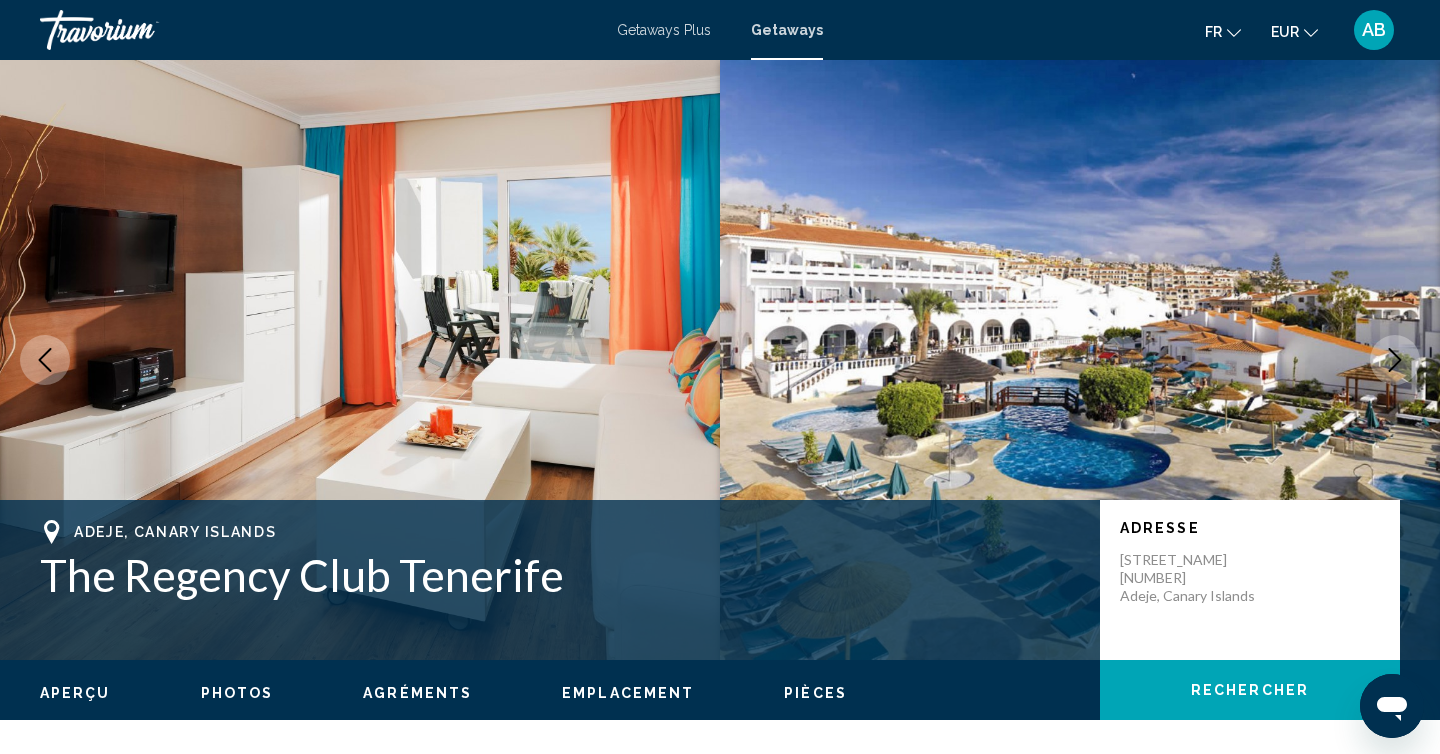 click at bounding box center (1395, 360) 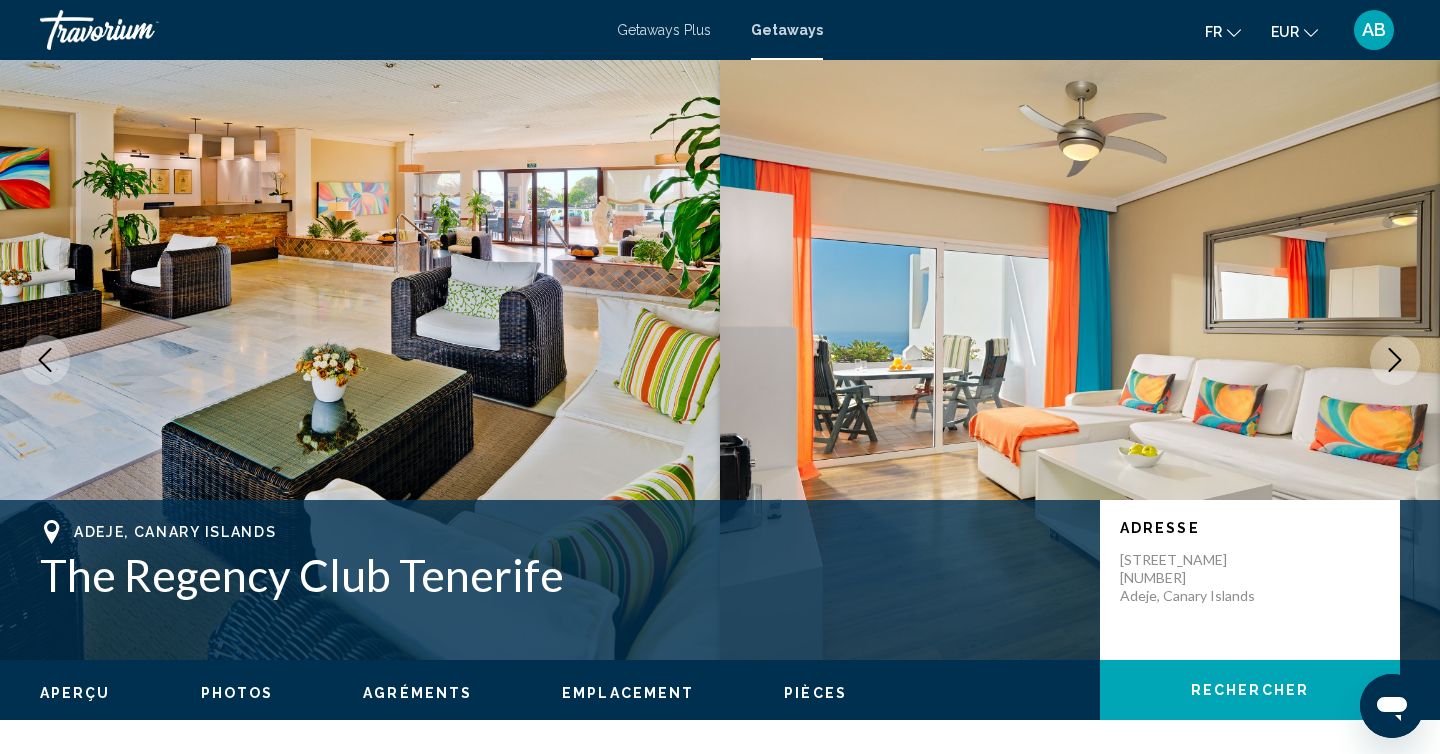 click at bounding box center [1395, 360] 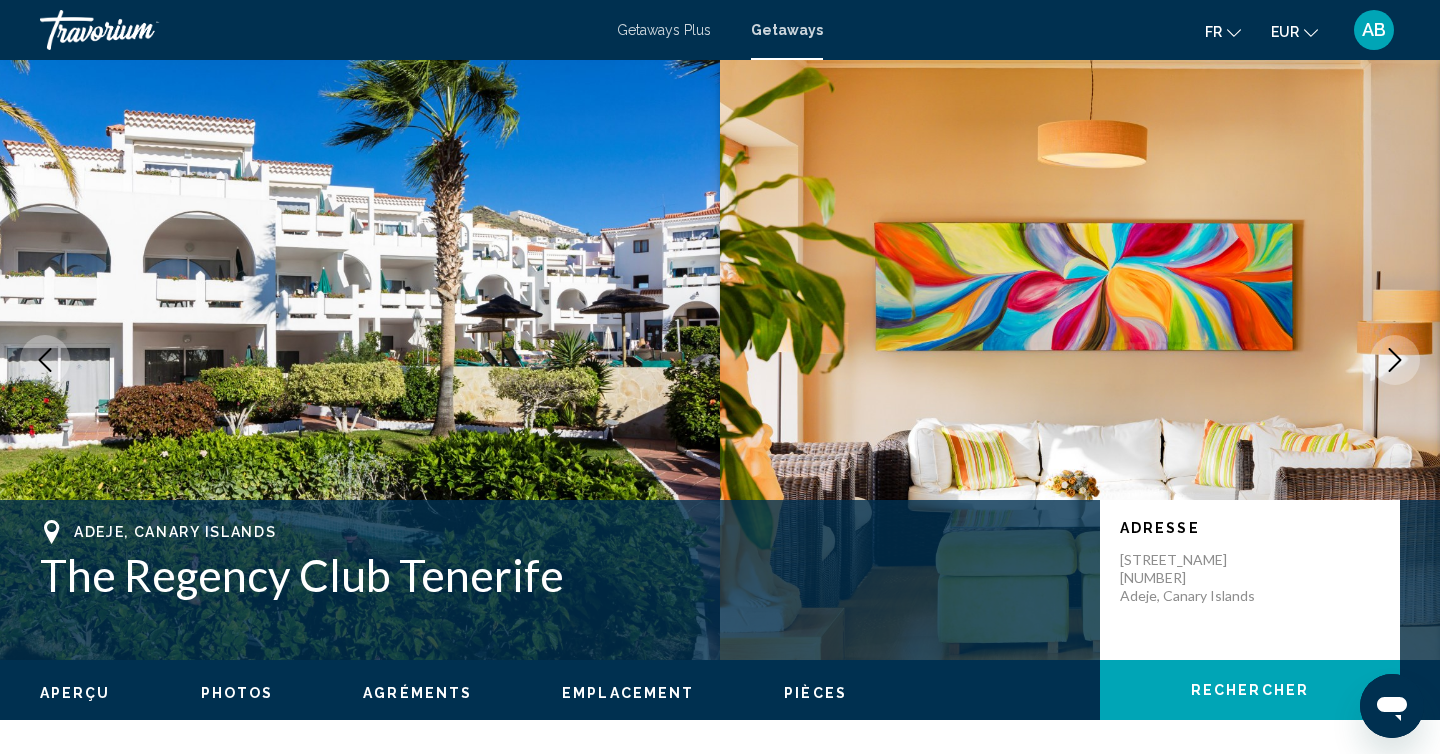 click at bounding box center (1395, 360) 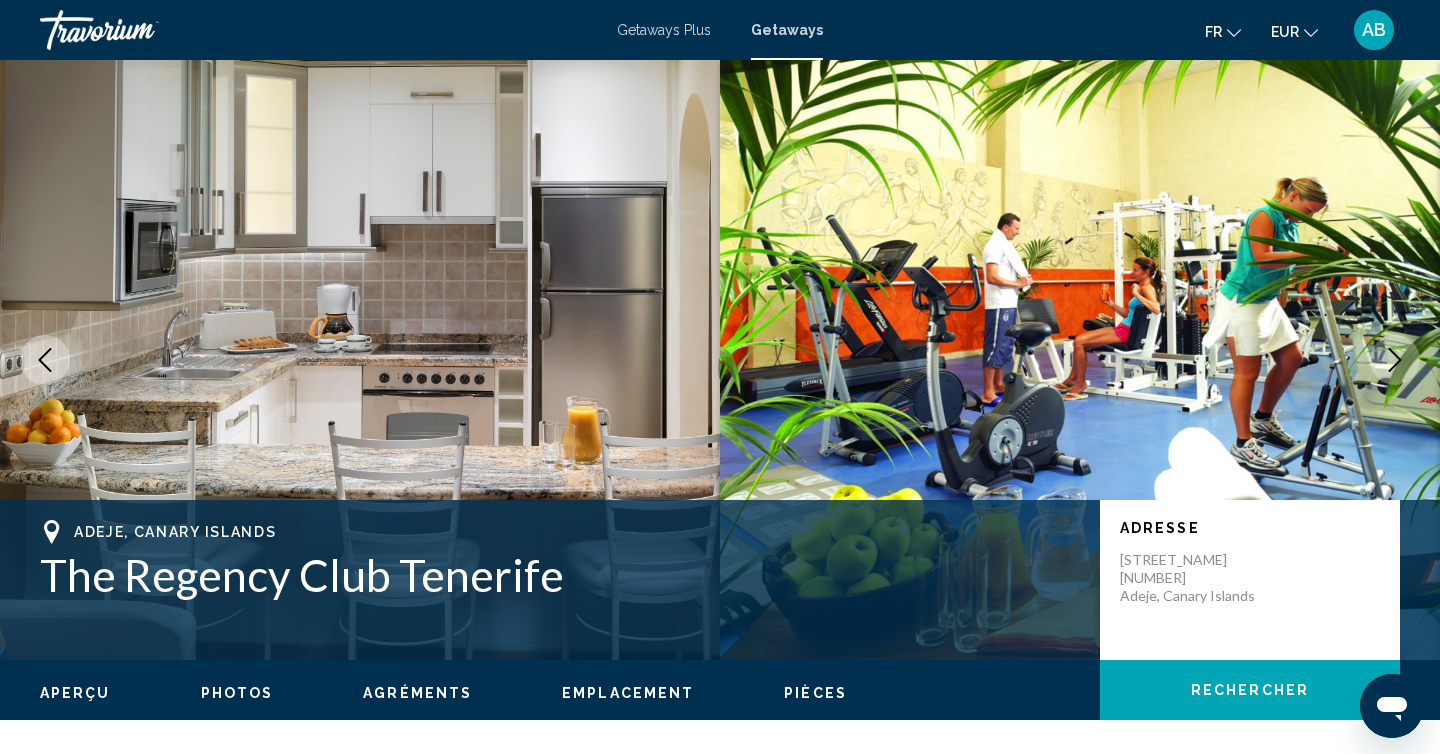 click at bounding box center (1395, 360) 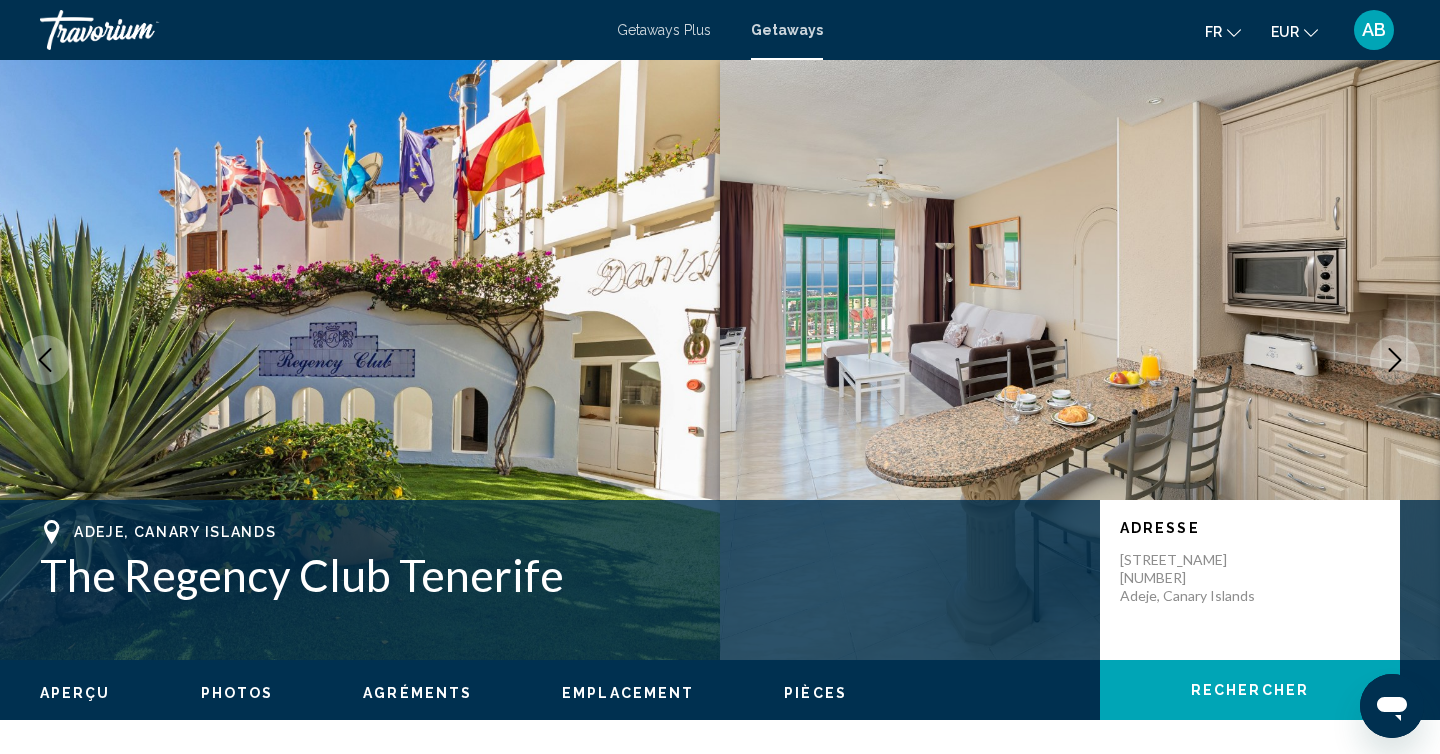 click at bounding box center [1395, 360] 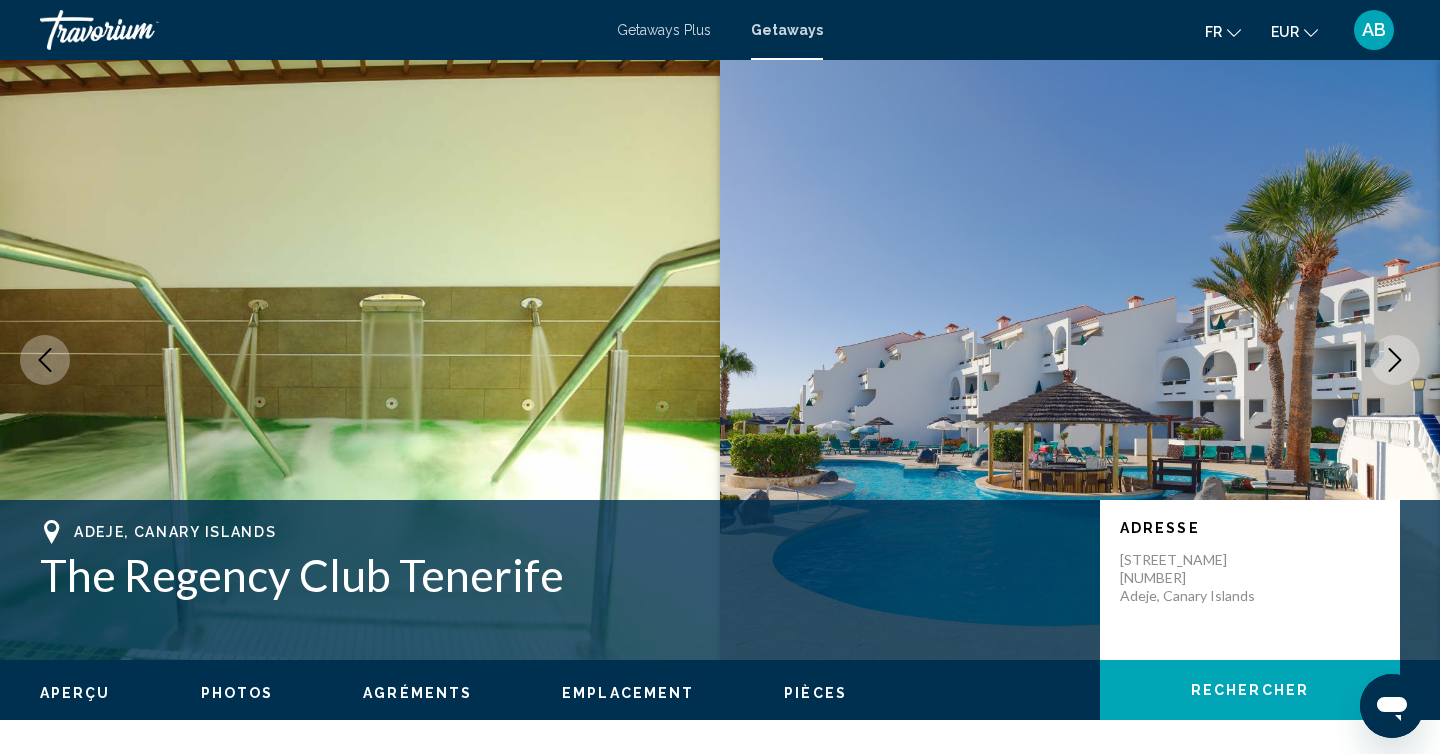 click at bounding box center (1395, 360) 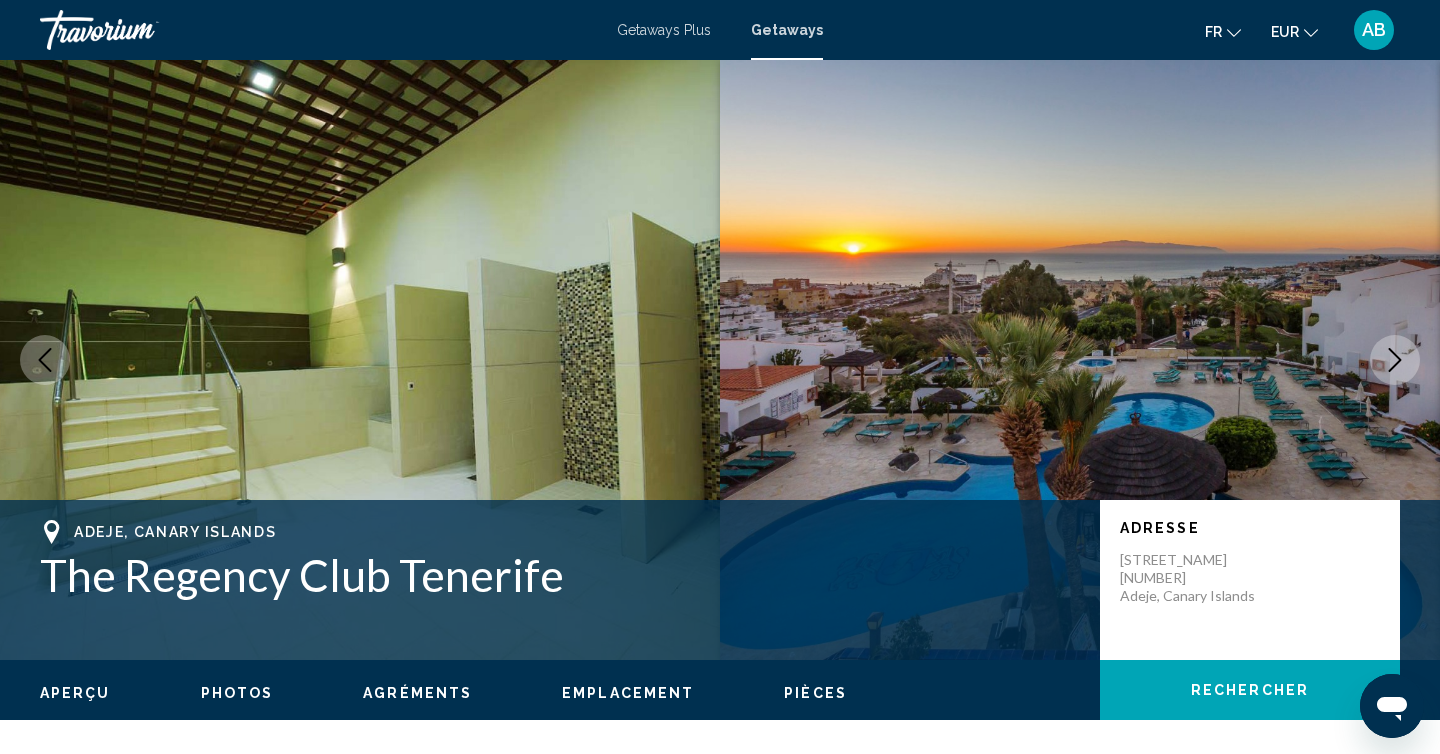 click at bounding box center [45, 360] 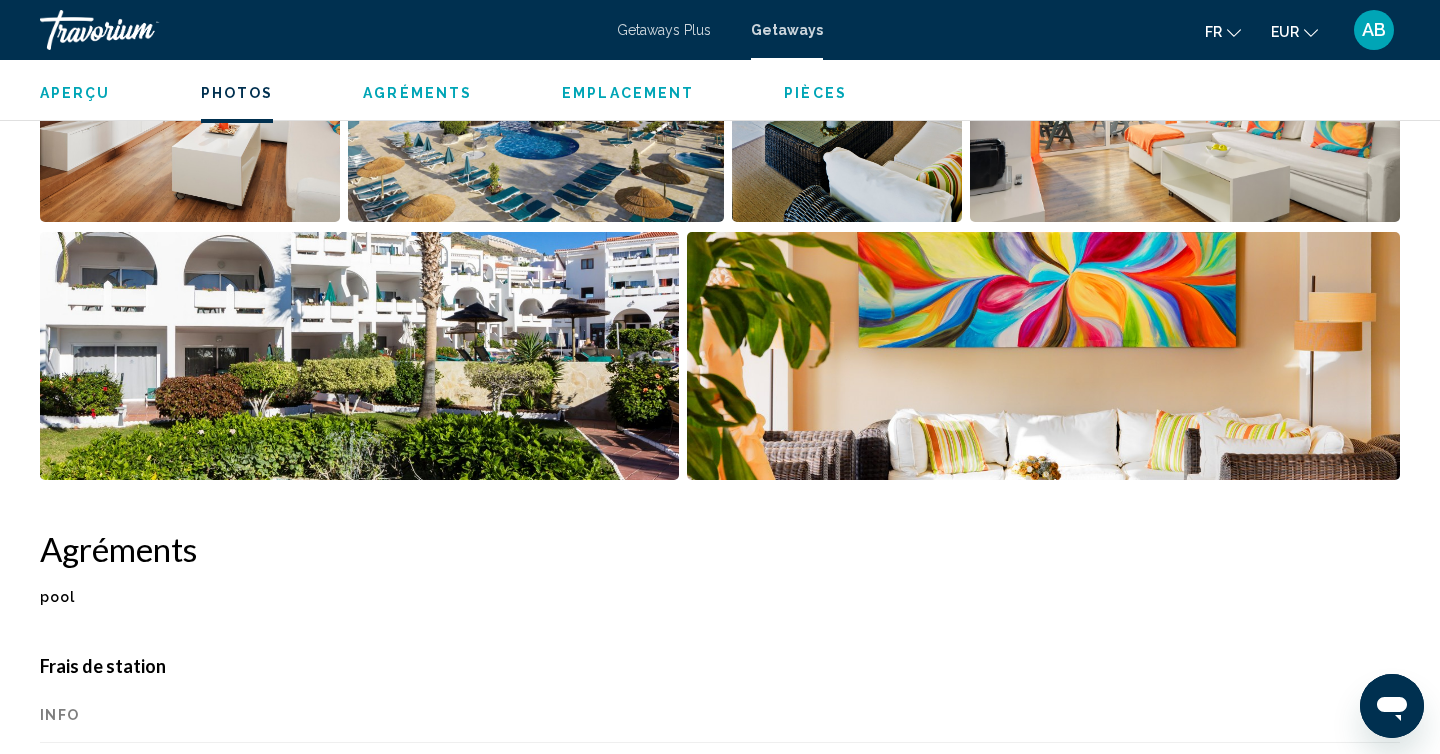 scroll, scrollTop: 991, scrollLeft: 0, axis: vertical 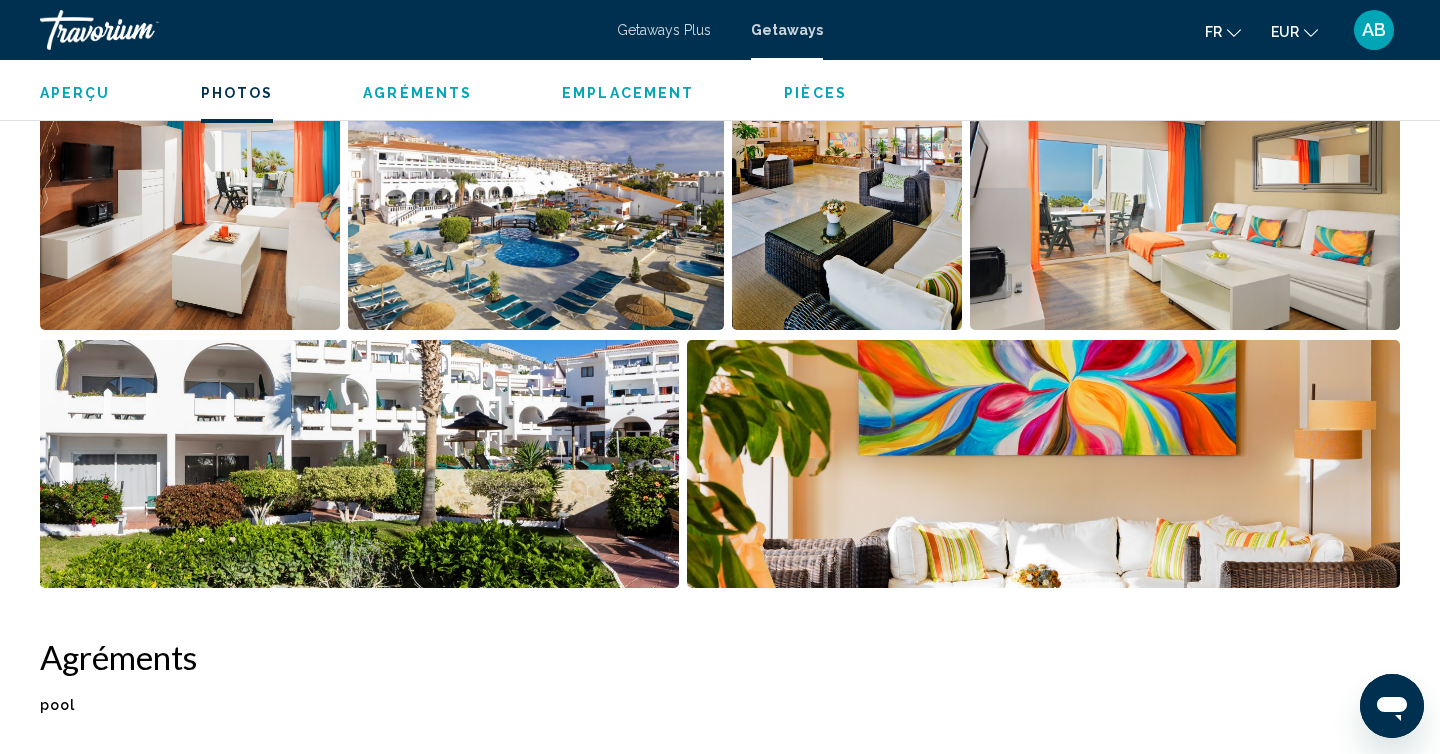 click at bounding box center [1044, 464] 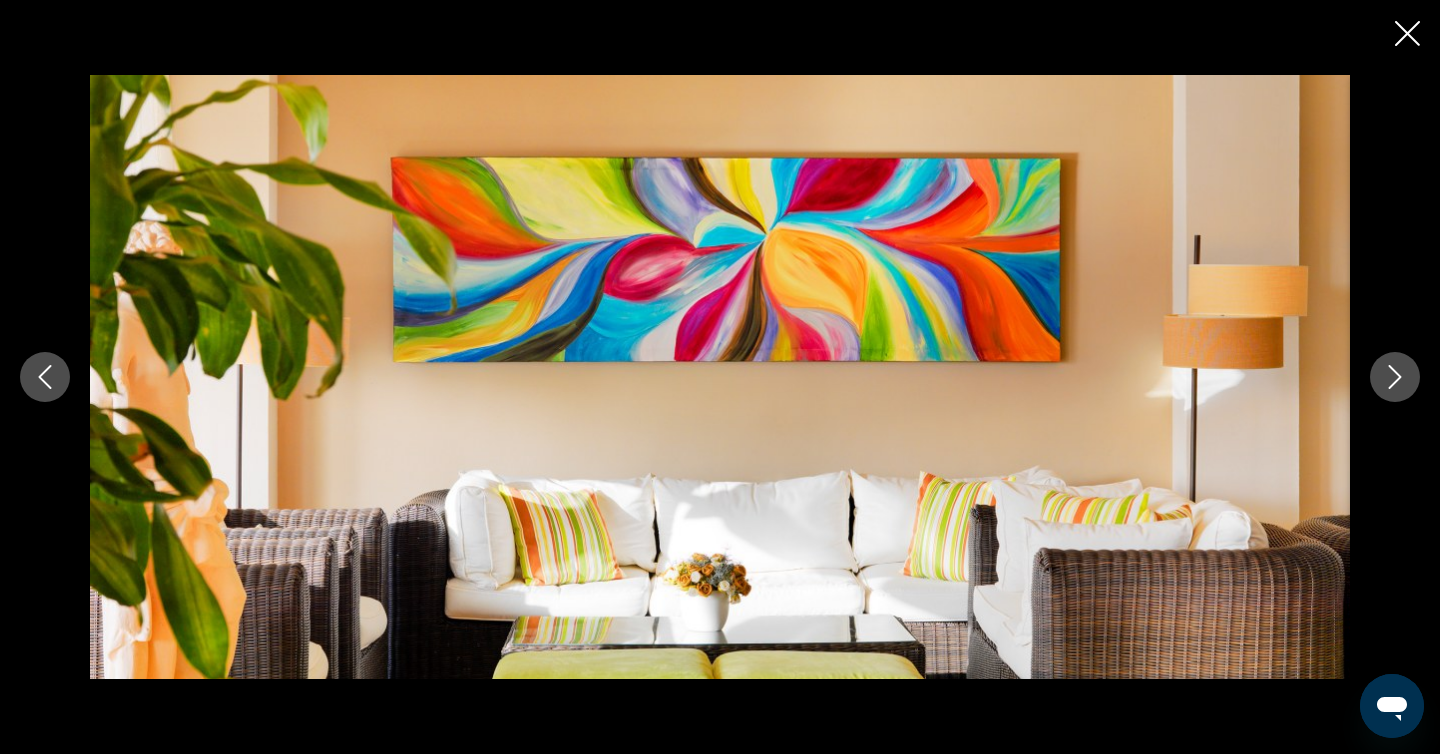 click at bounding box center [1395, 377] 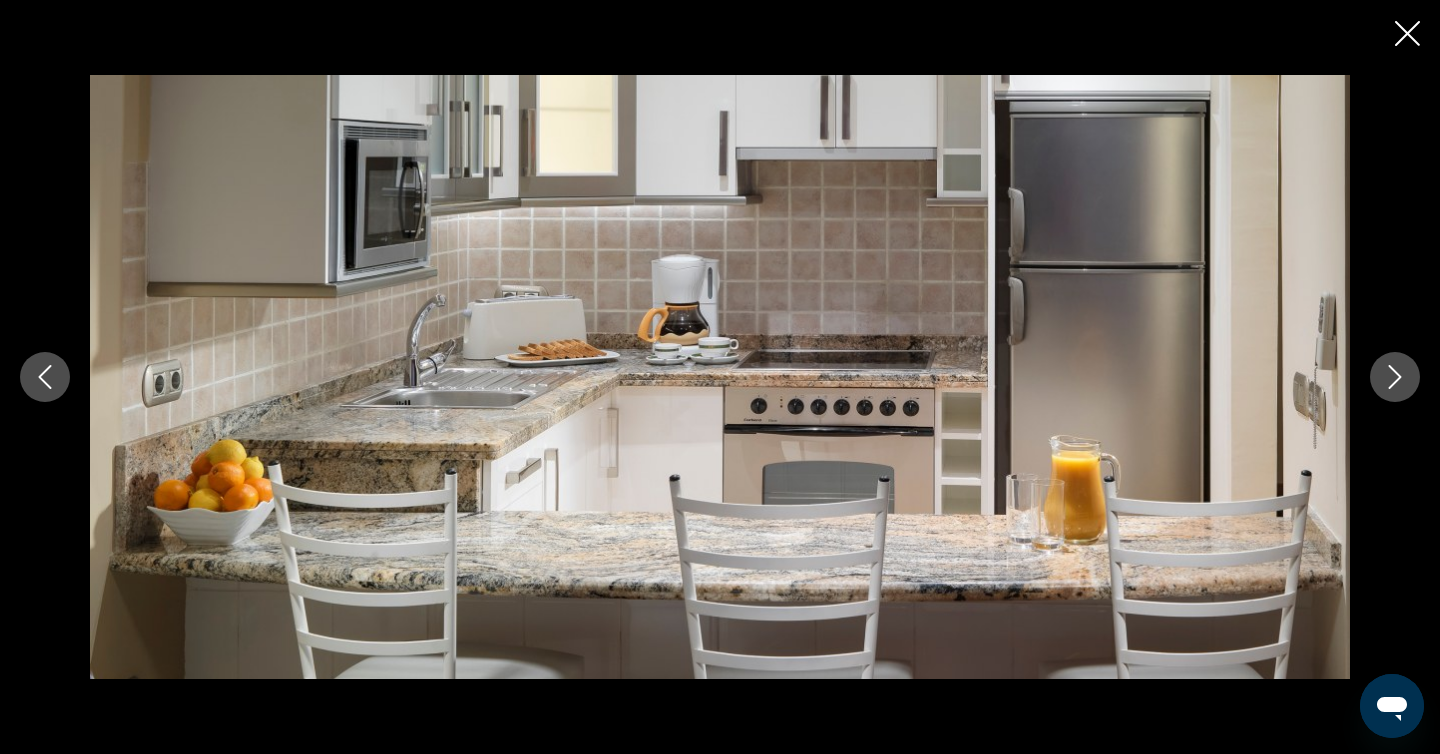 click at bounding box center [1395, 377] 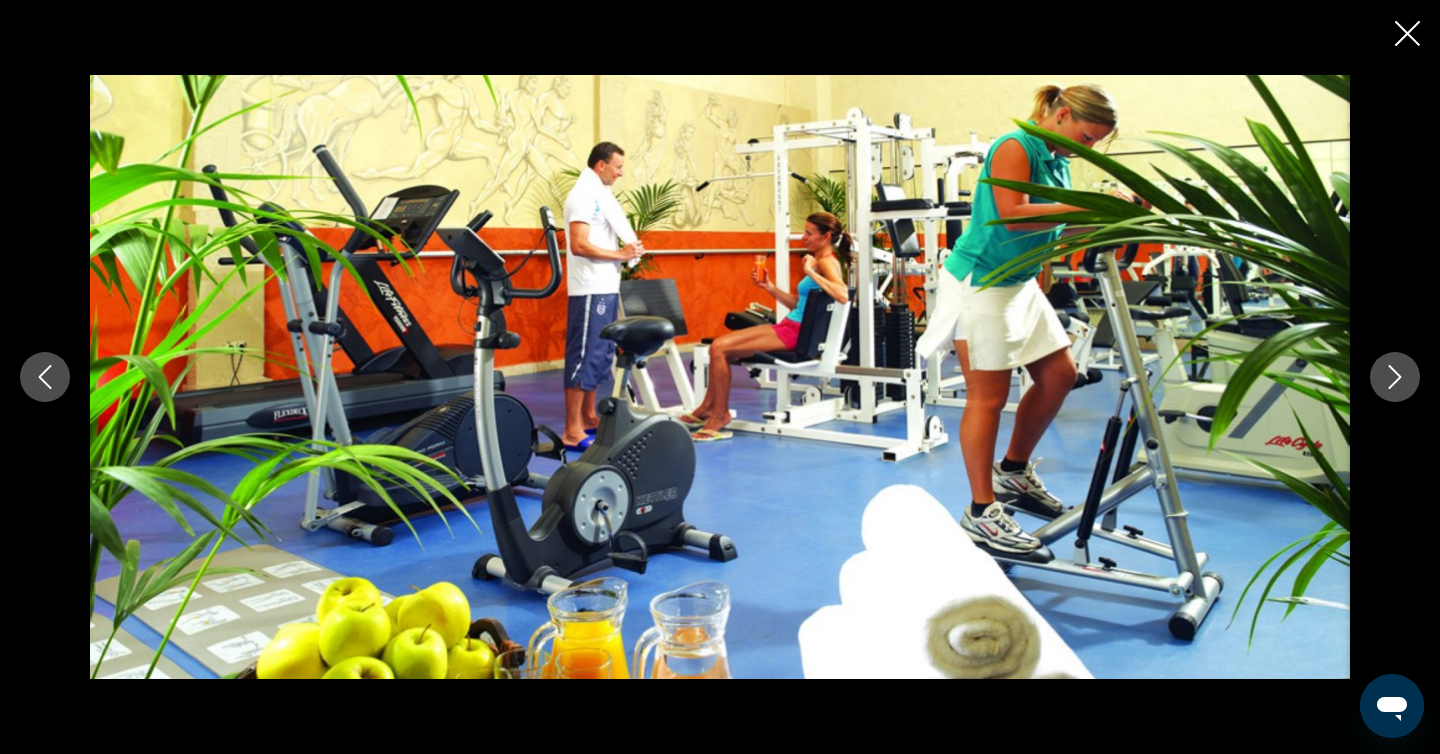click at bounding box center [1395, 377] 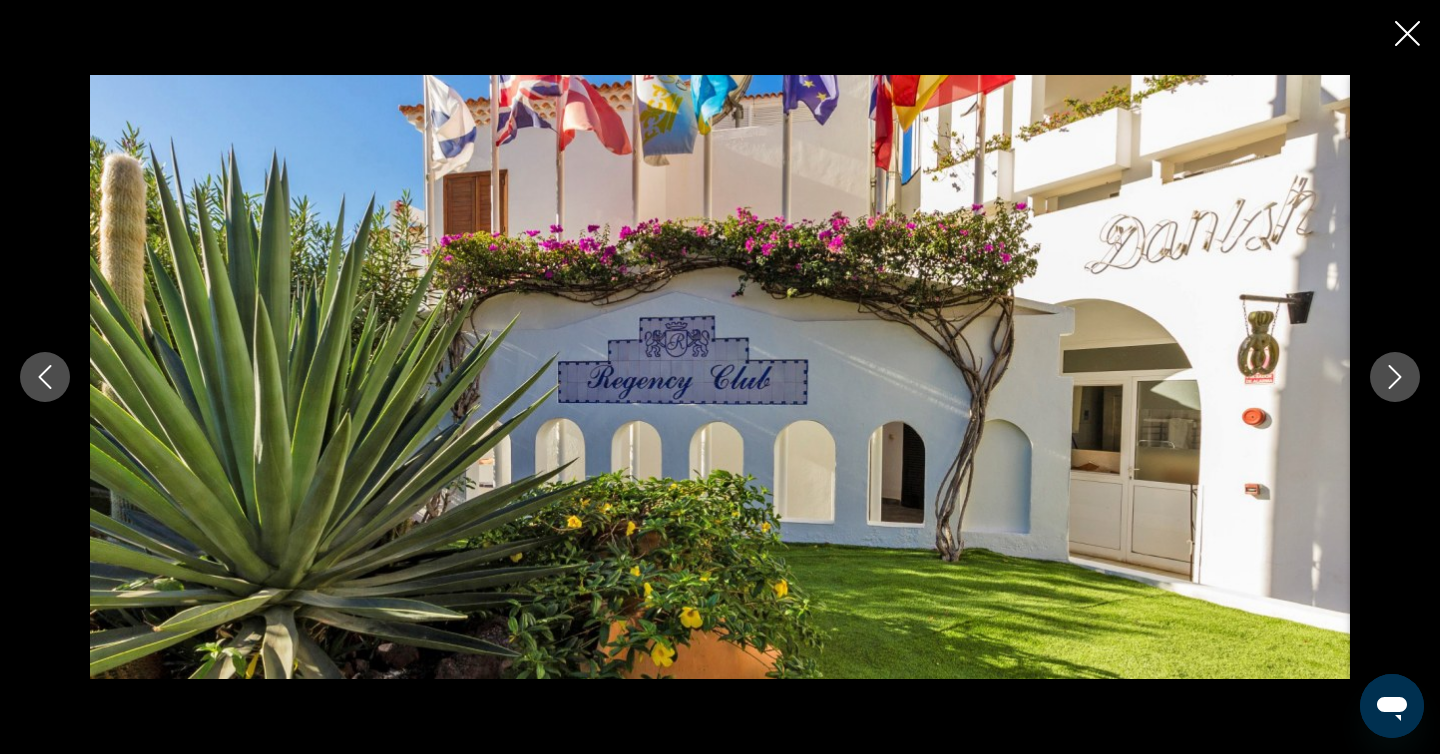 click at bounding box center (1395, 377) 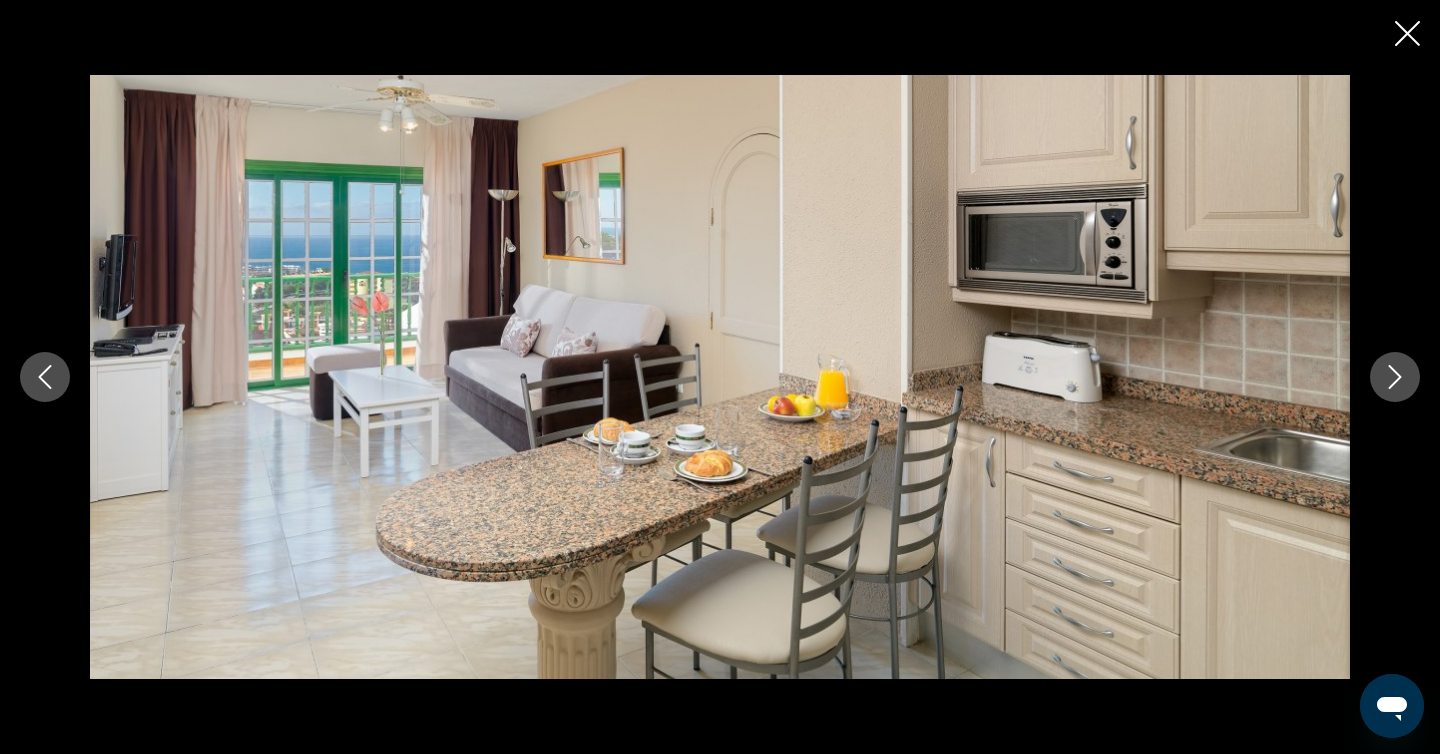 click at bounding box center (1395, 377) 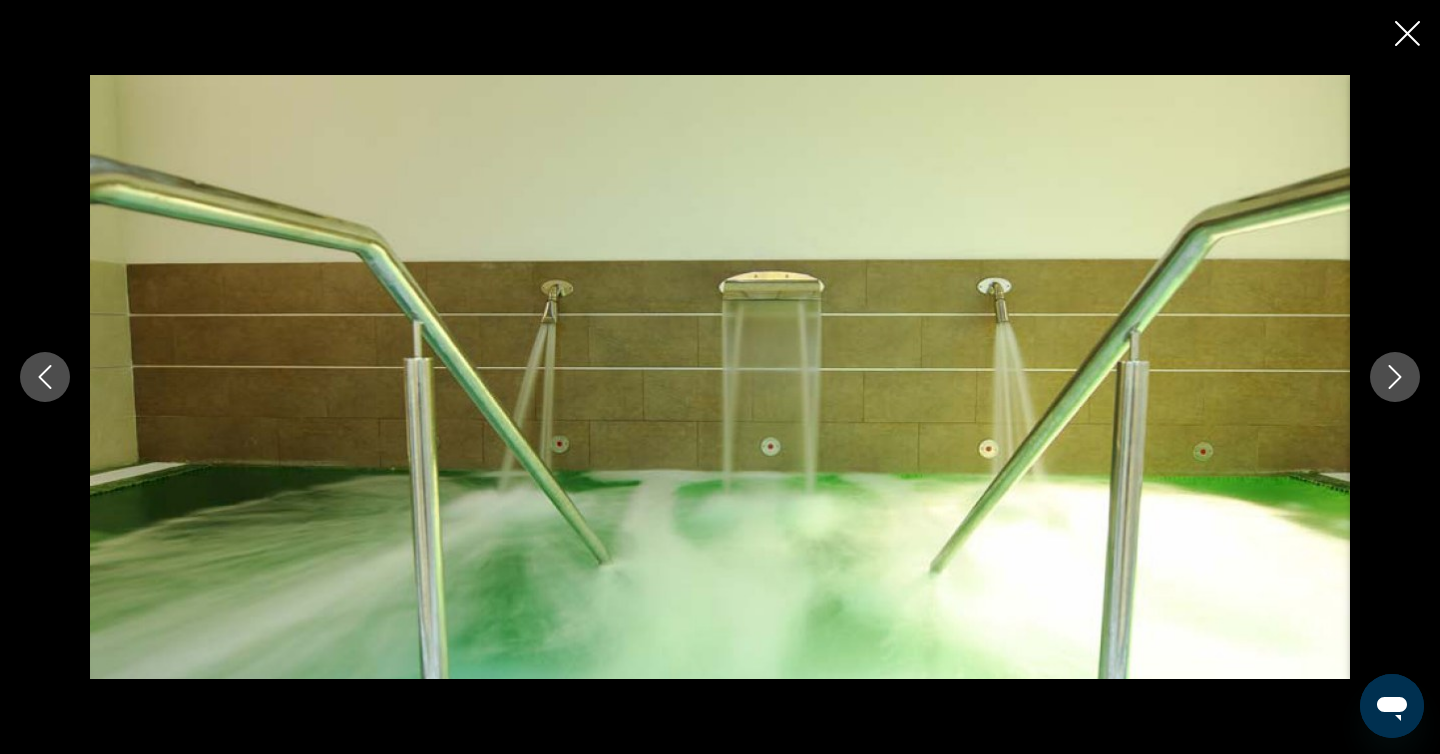 click at bounding box center (1395, 377) 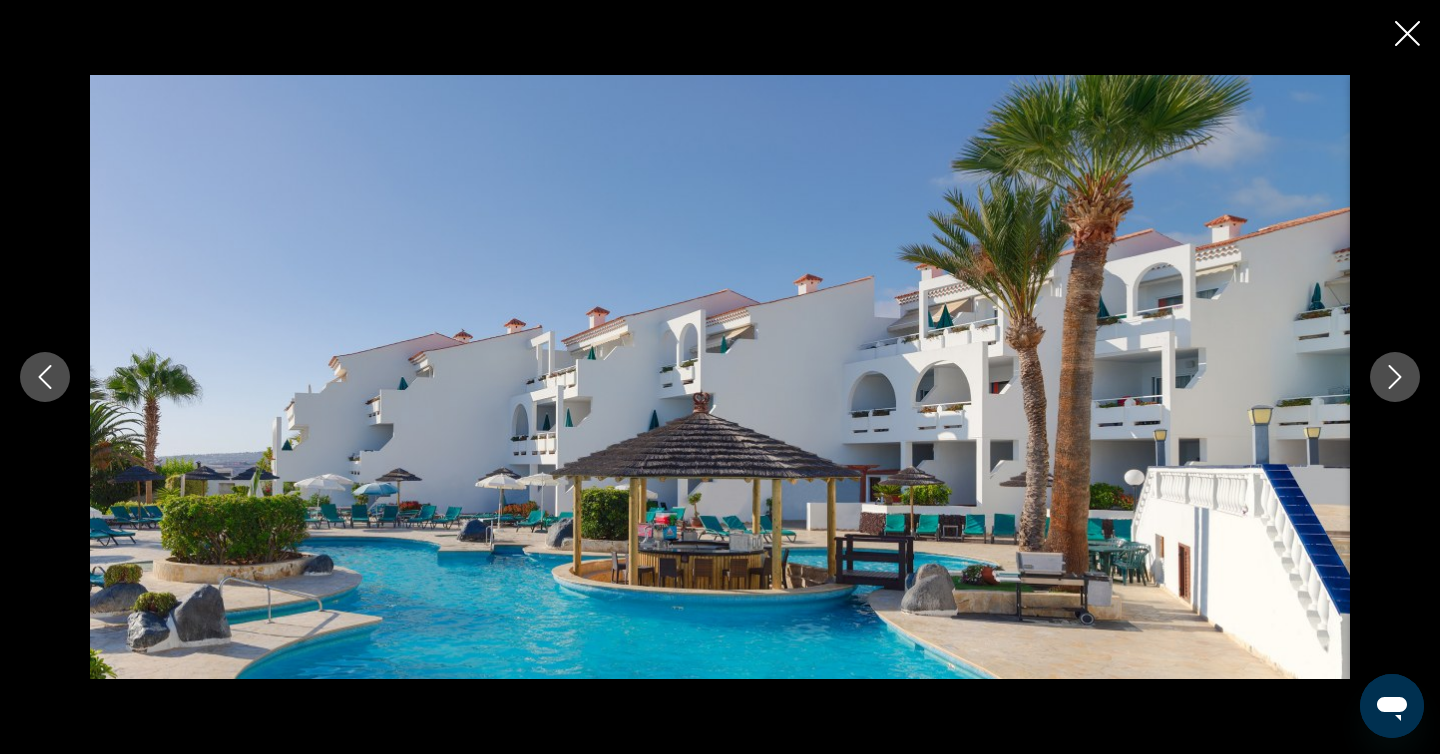 click at bounding box center (1395, 377) 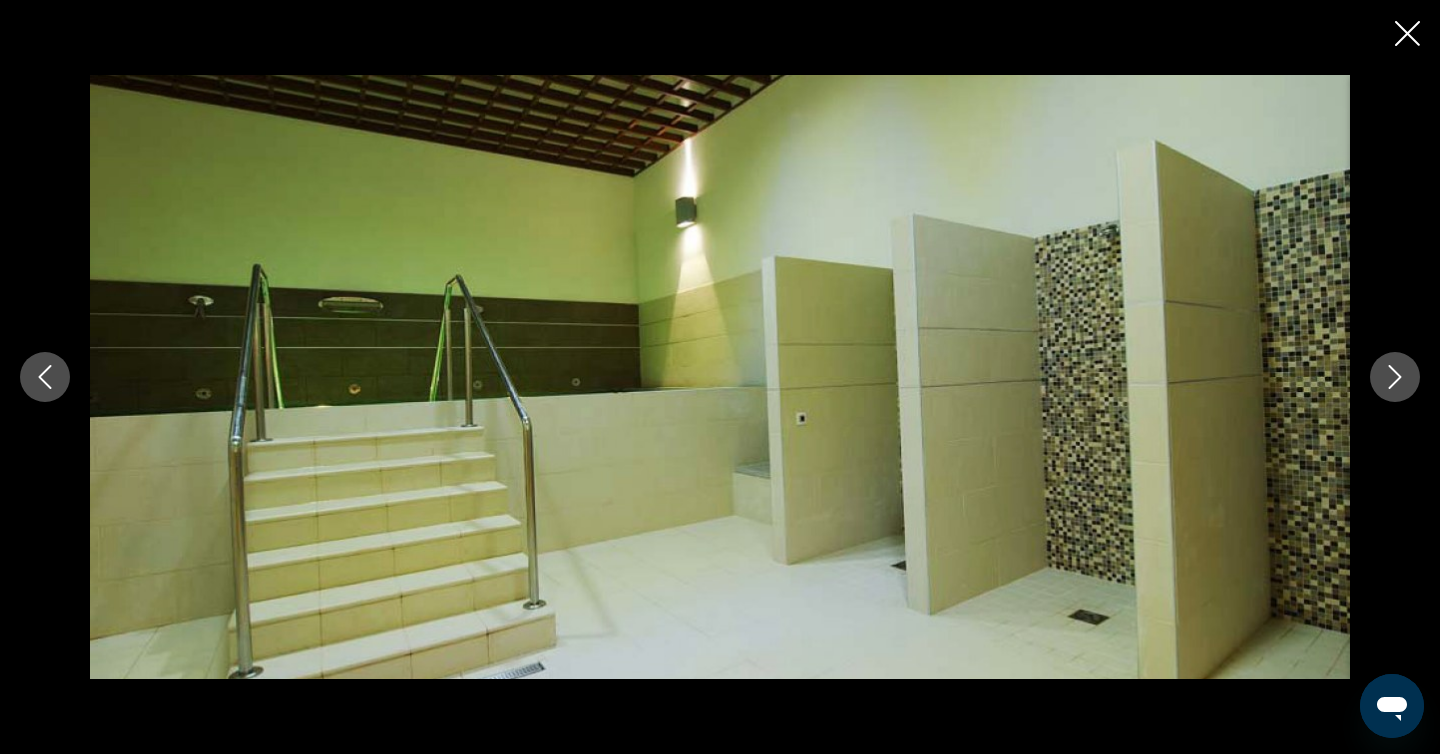 click at bounding box center [1395, 377] 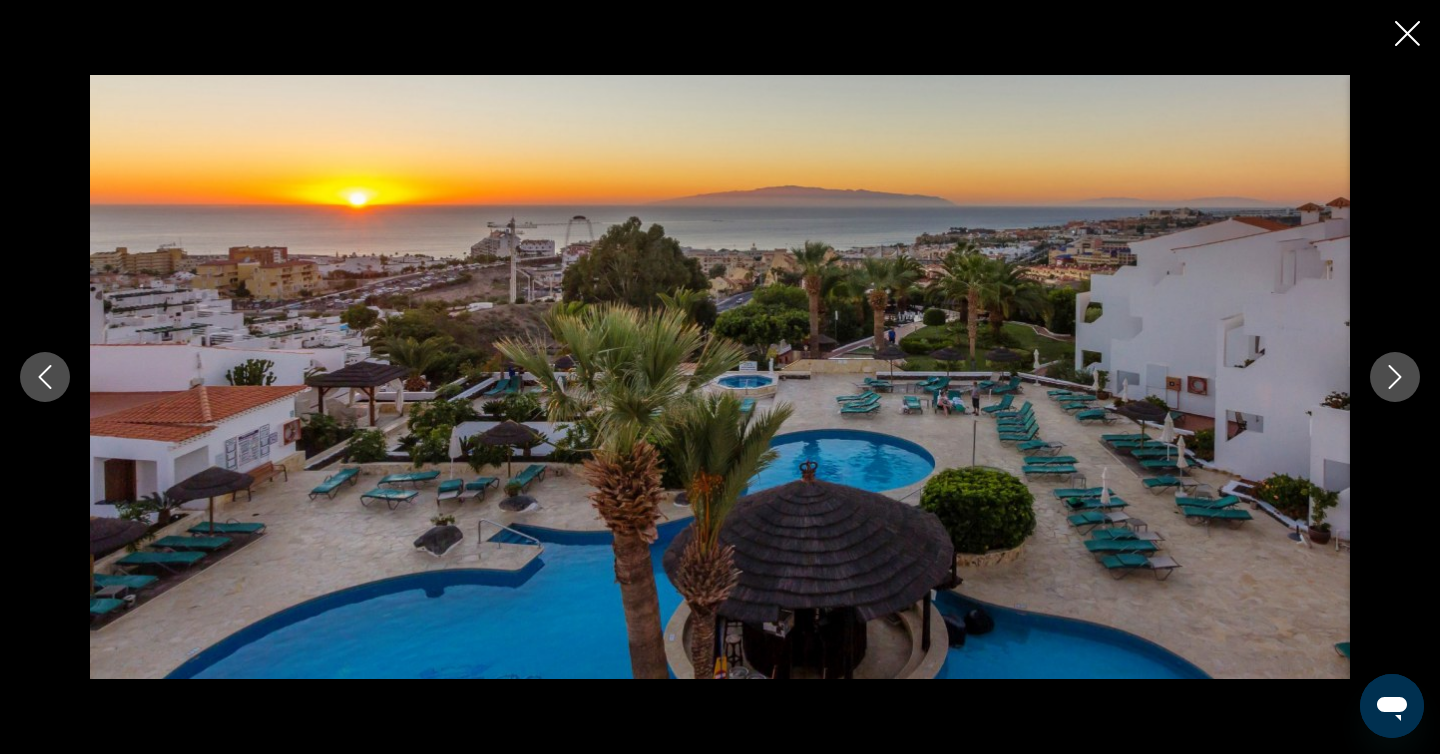 click at bounding box center (1395, 377) 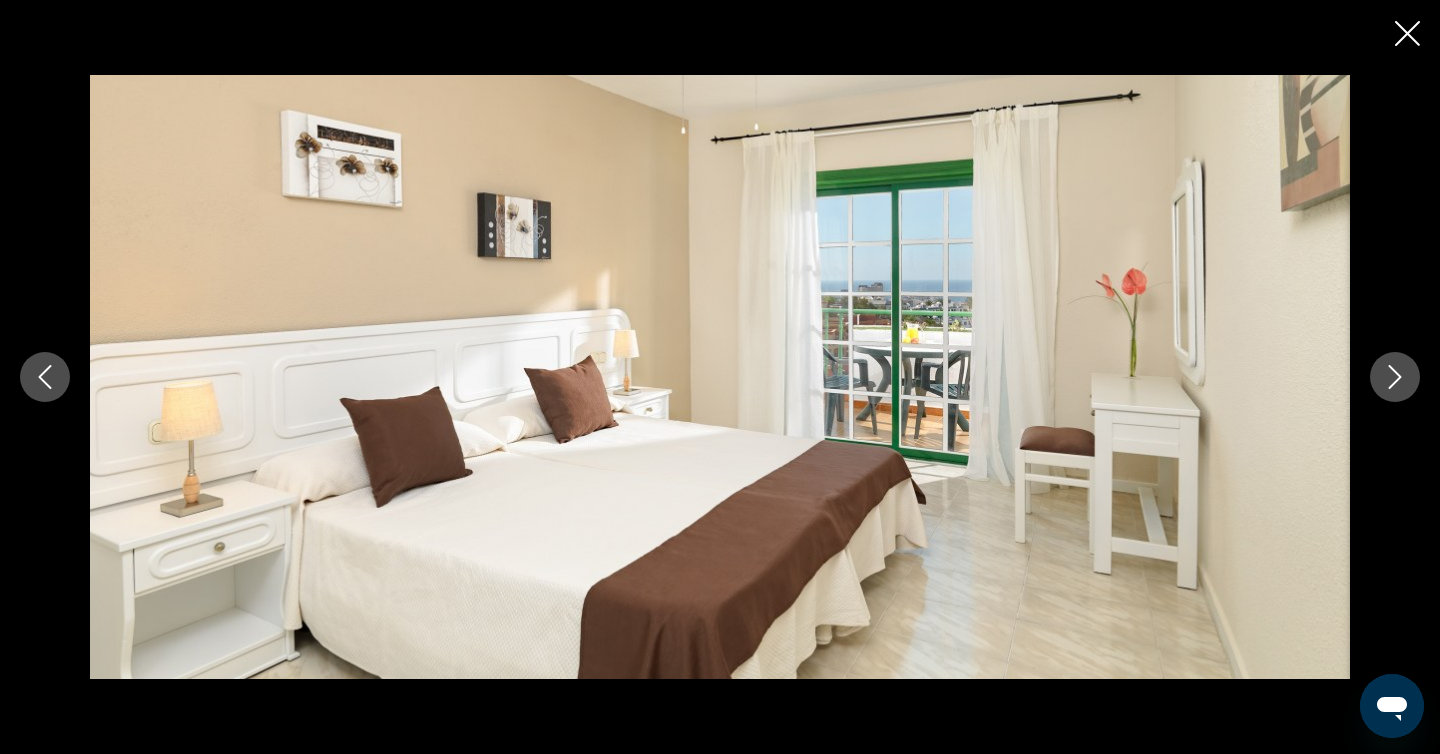 click at bounding box center [1395, 377] 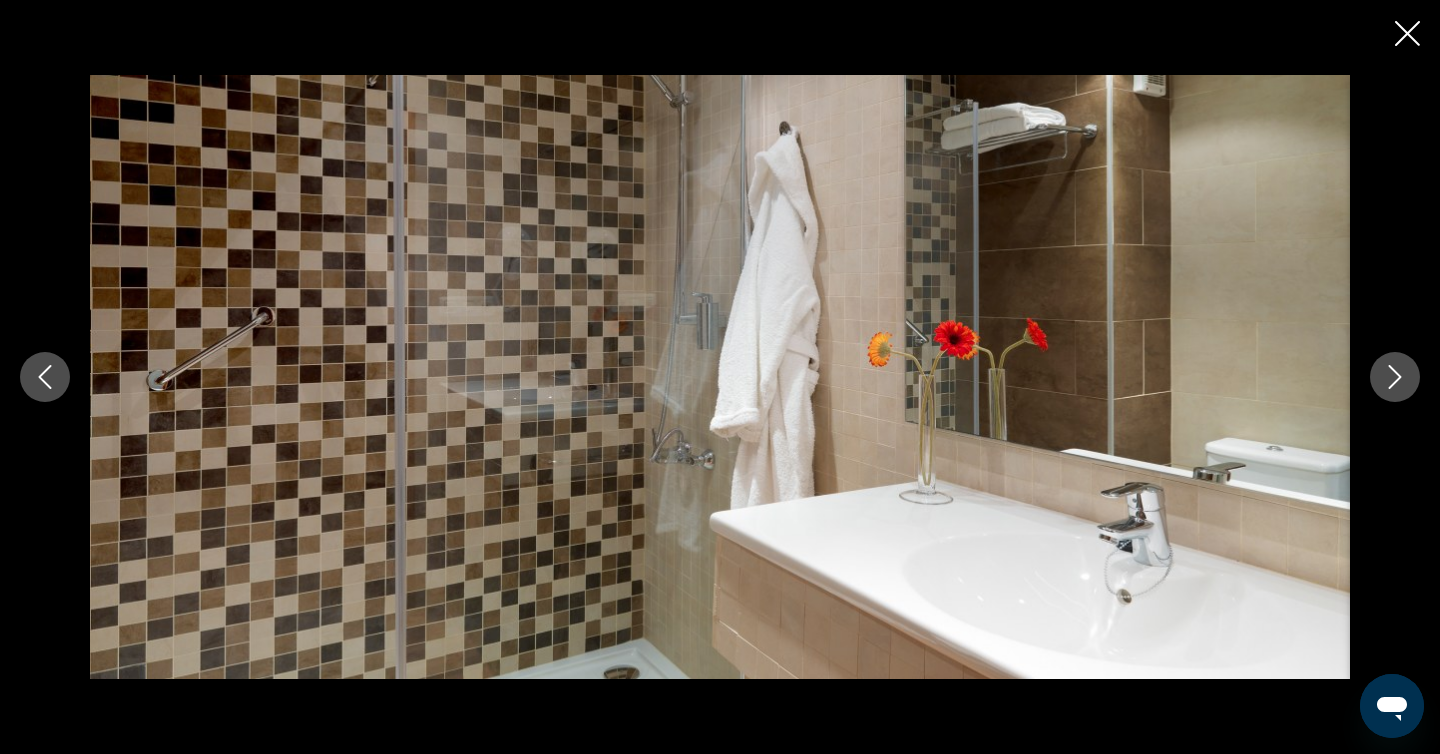 click at bounding box center [1407, 33] 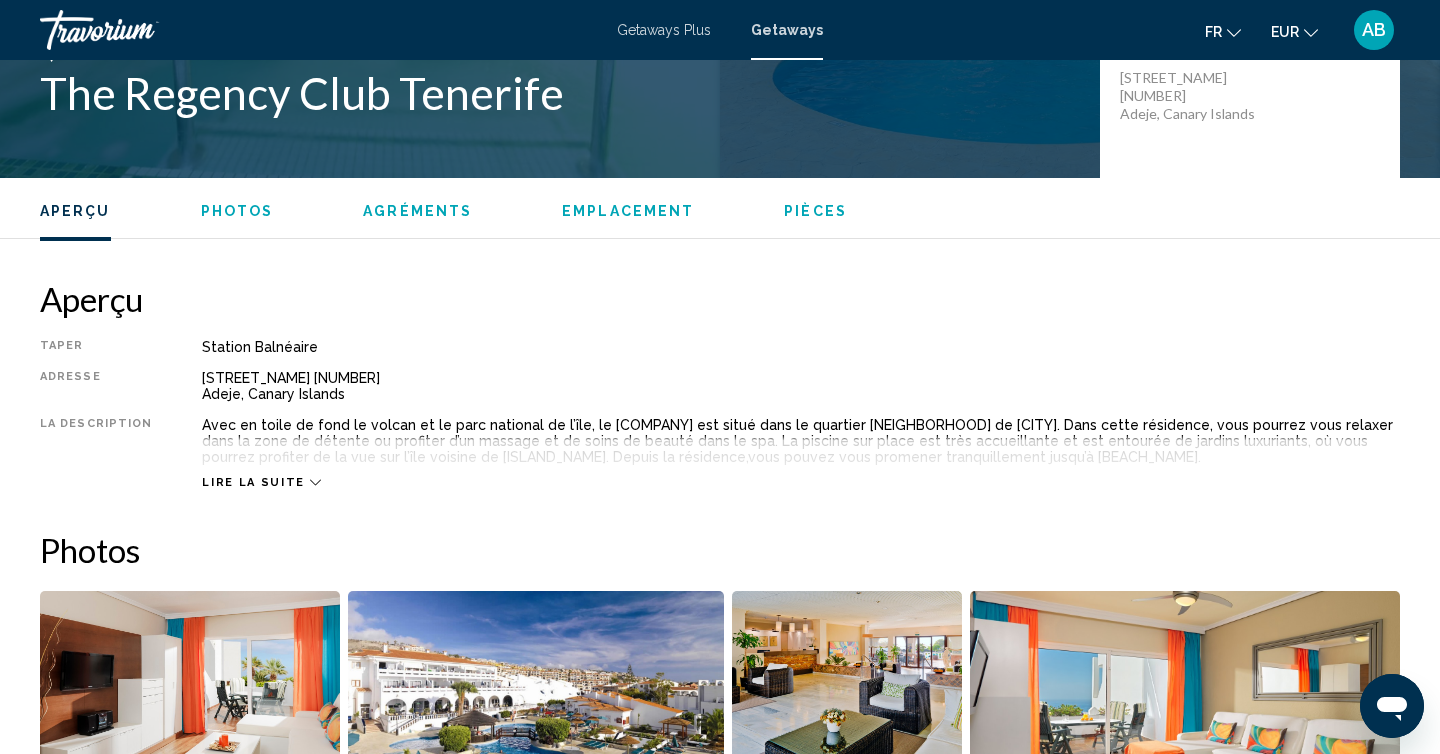 scroll, scrollTop: 0, scrollLeft: 0, axis: both 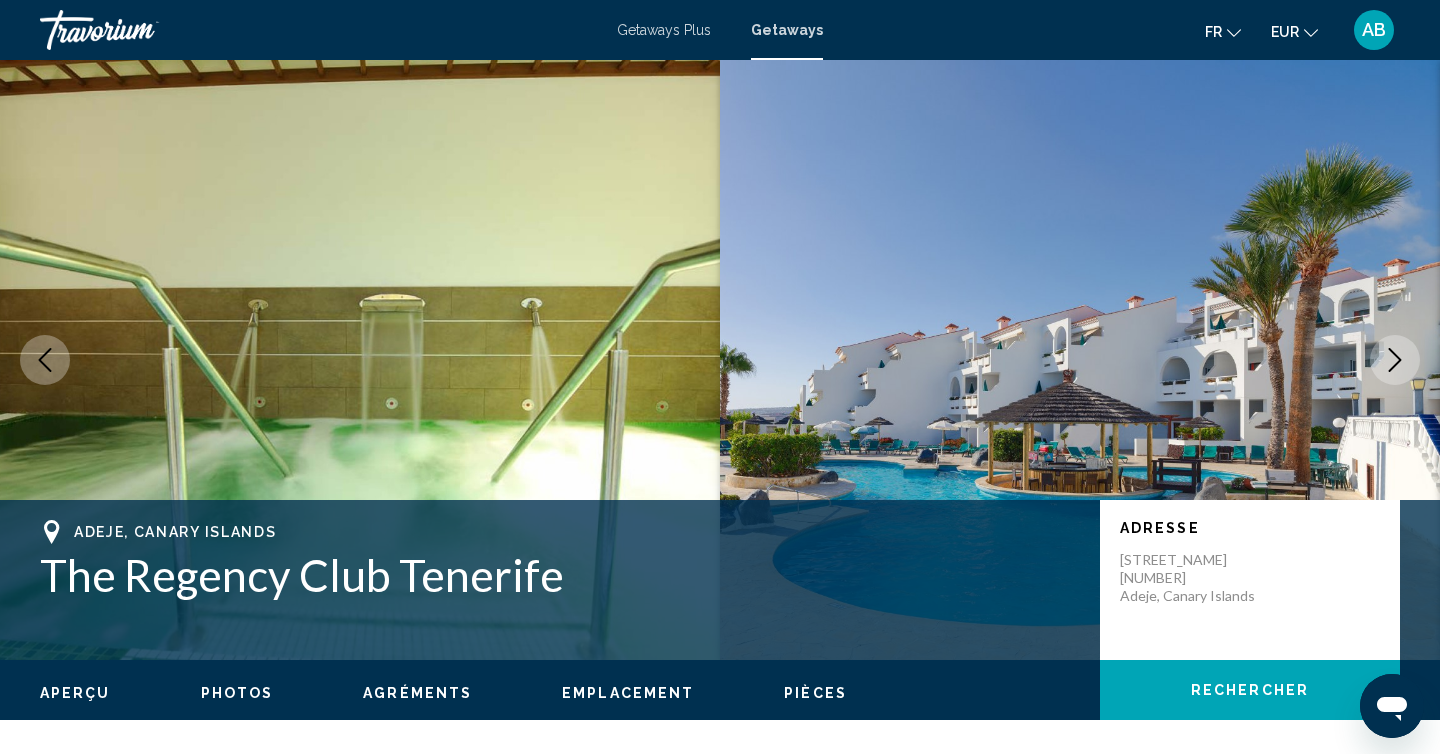 click on "Getaways" at bounding box center [787, 30] 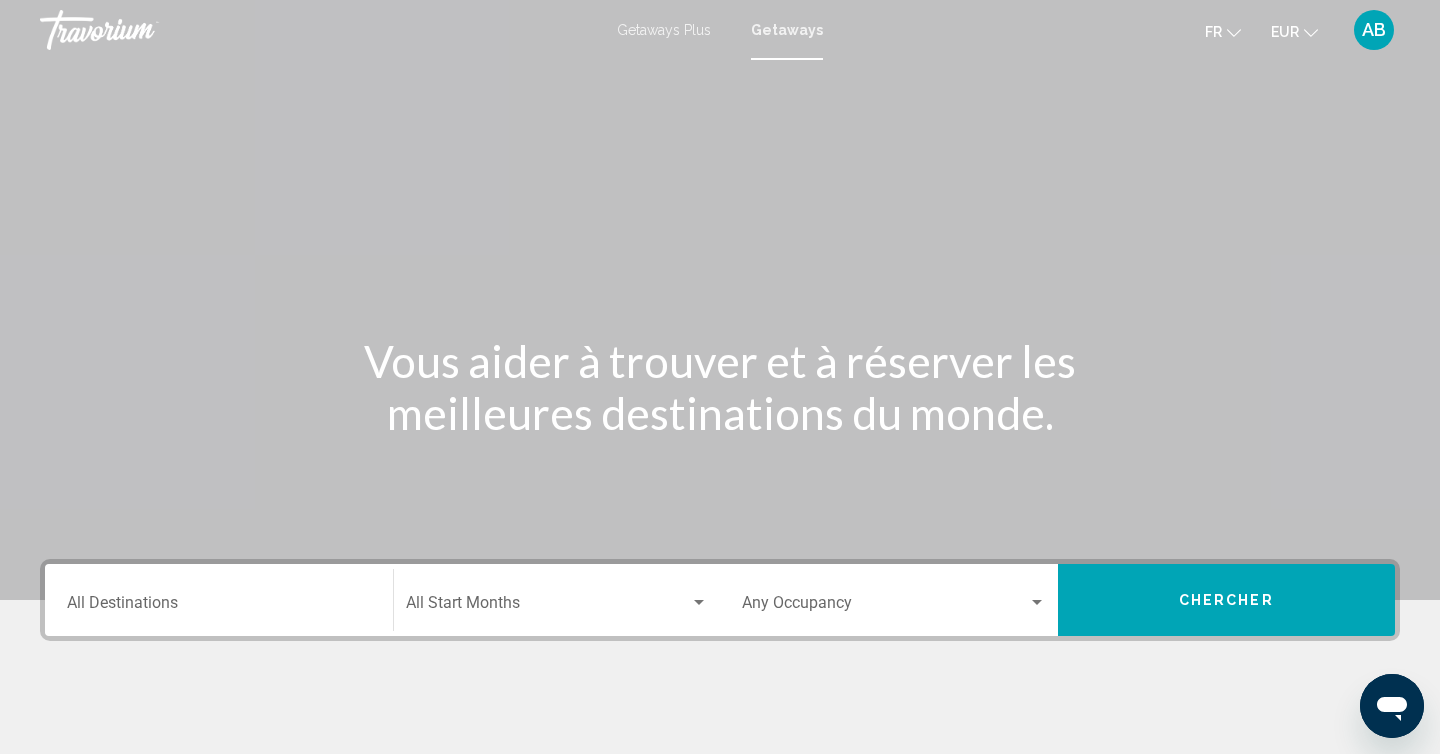 click on "Destination All Destinations" at bounding box center (219, 607) 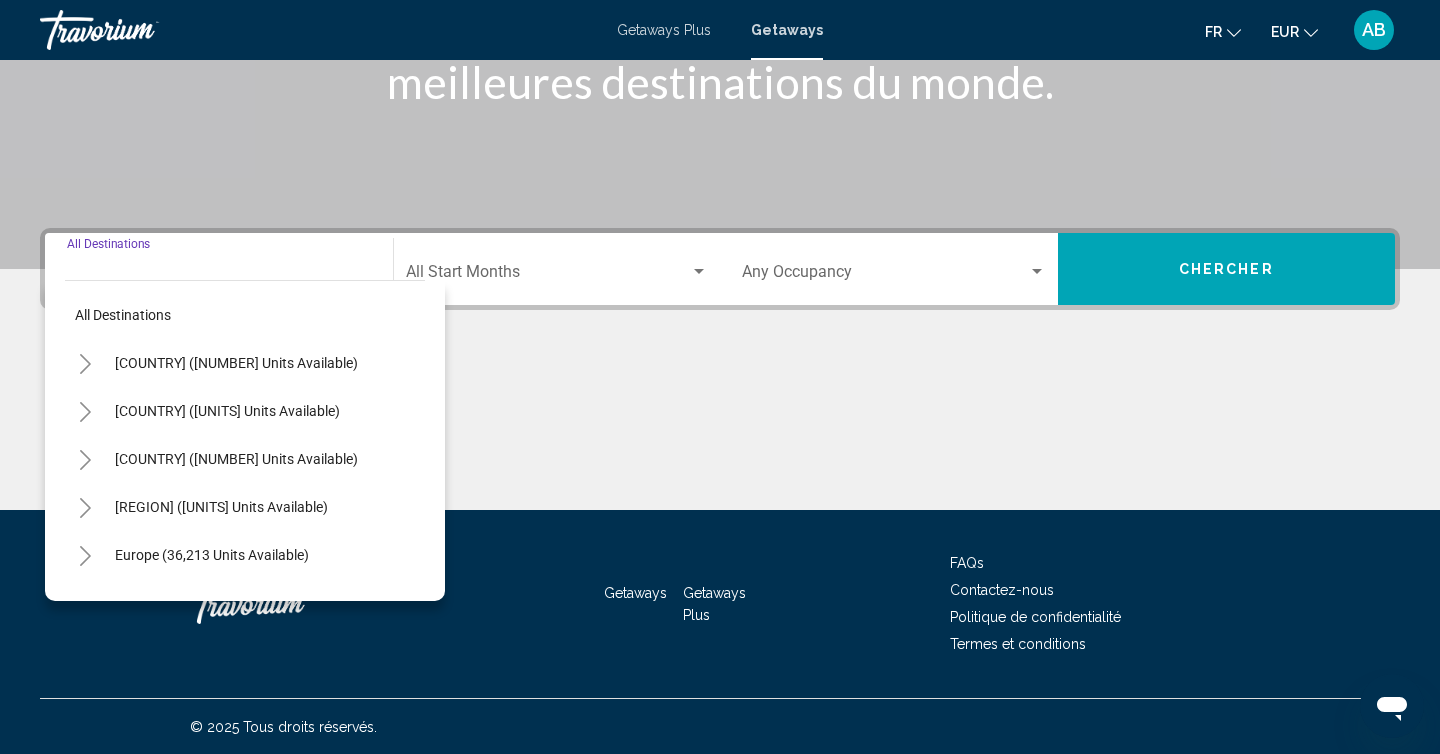 scroll, scrollTop: 332, scrollLeft: 0, axis: vertical 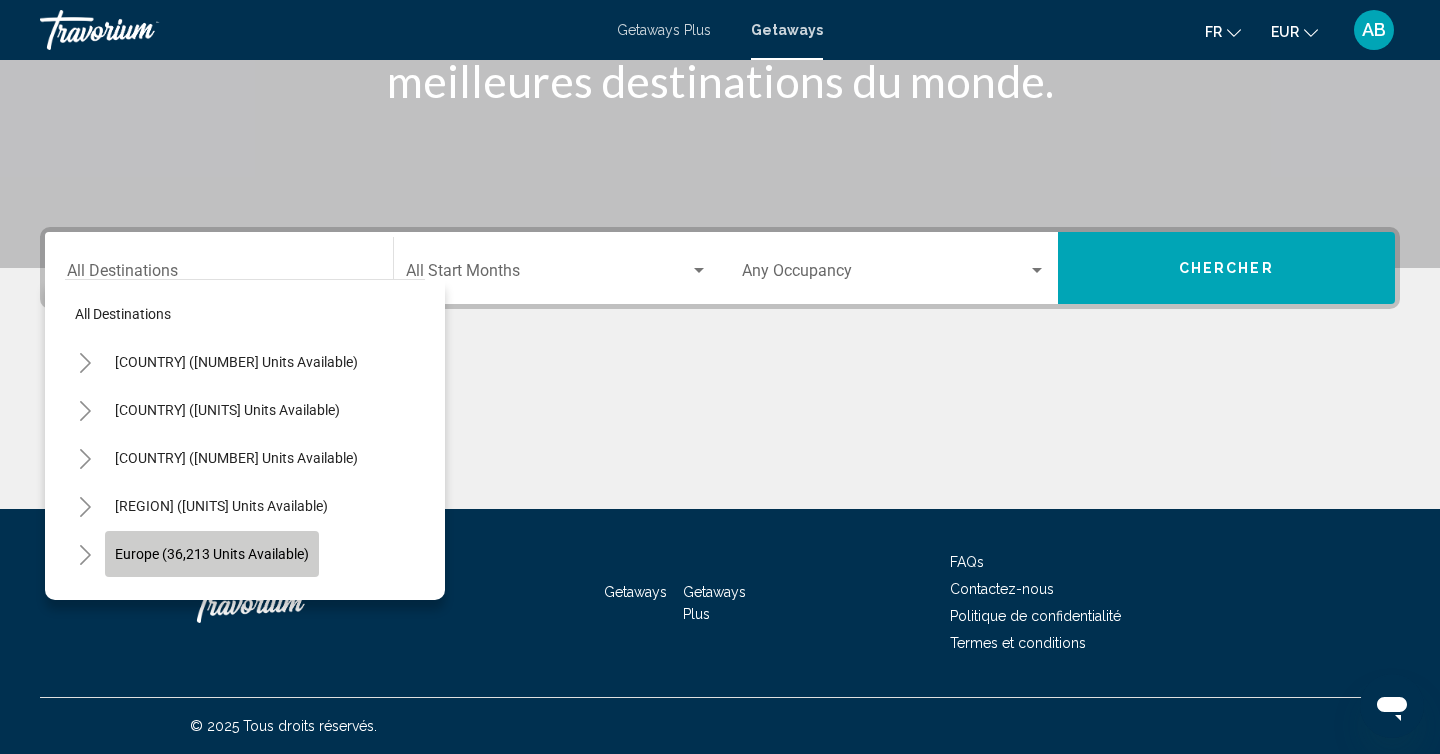 click on "Europe (36,213 units available)" at bounding box center (212, 554) 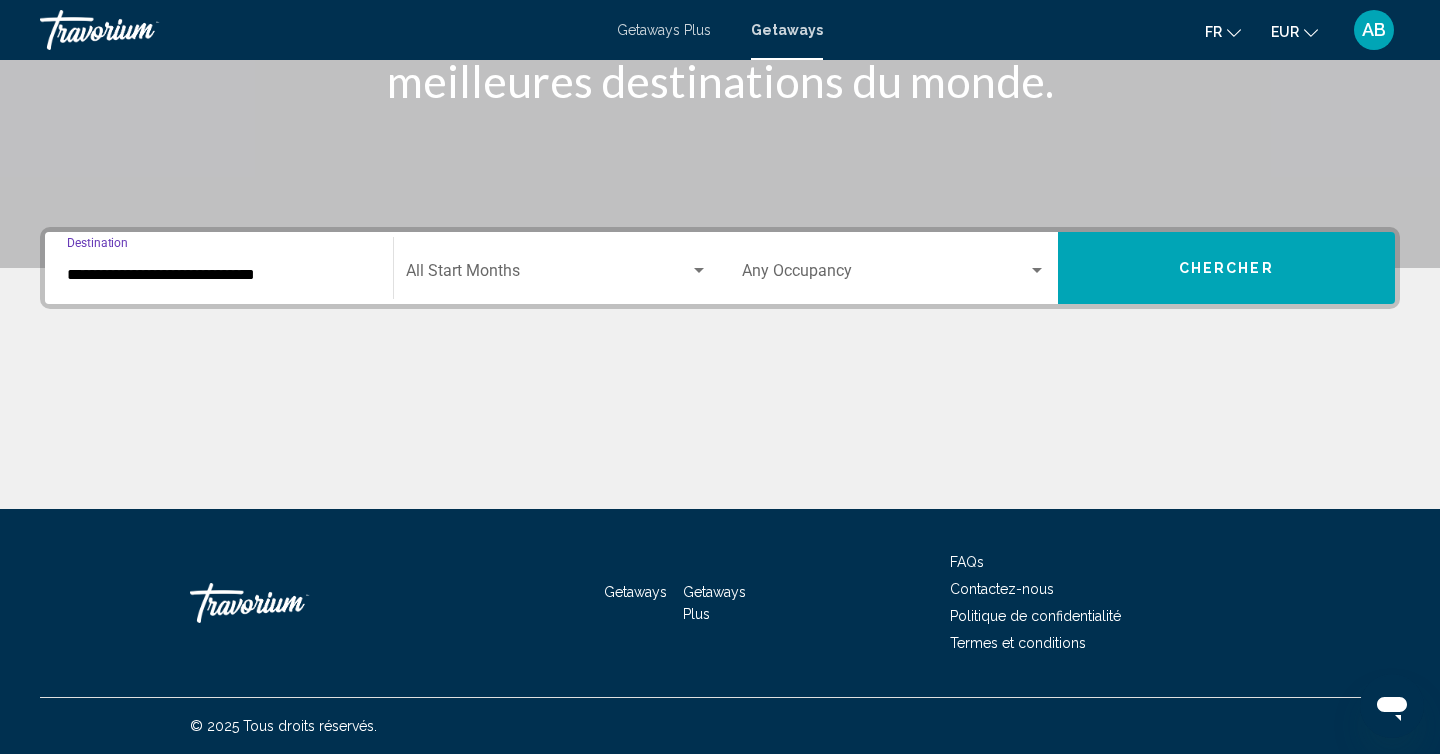 click on "Chercher" at bounding box center (1227, 268) 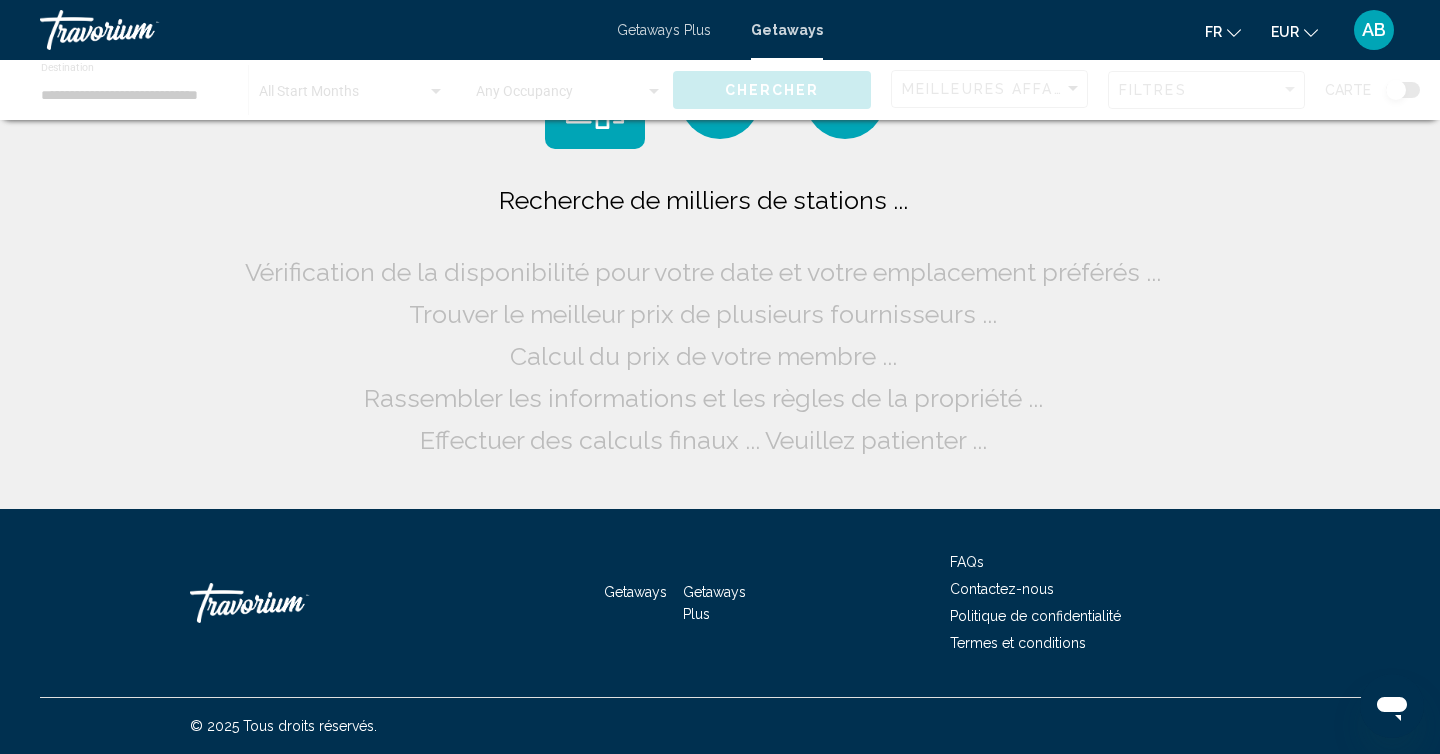 scroll, scrollTop: 0, scrollLeft: 0, axis: both 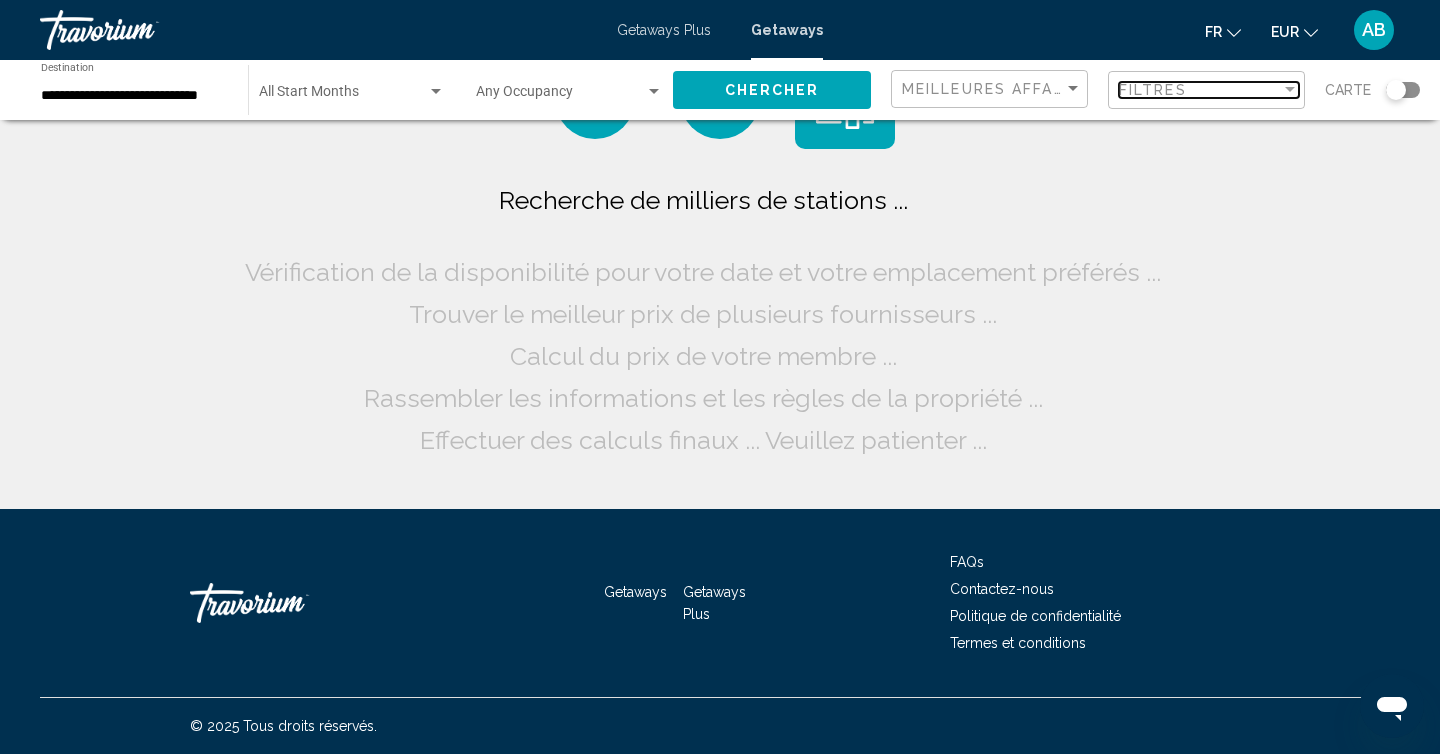 click on "Filtres" at bounding box center (1153, 90) 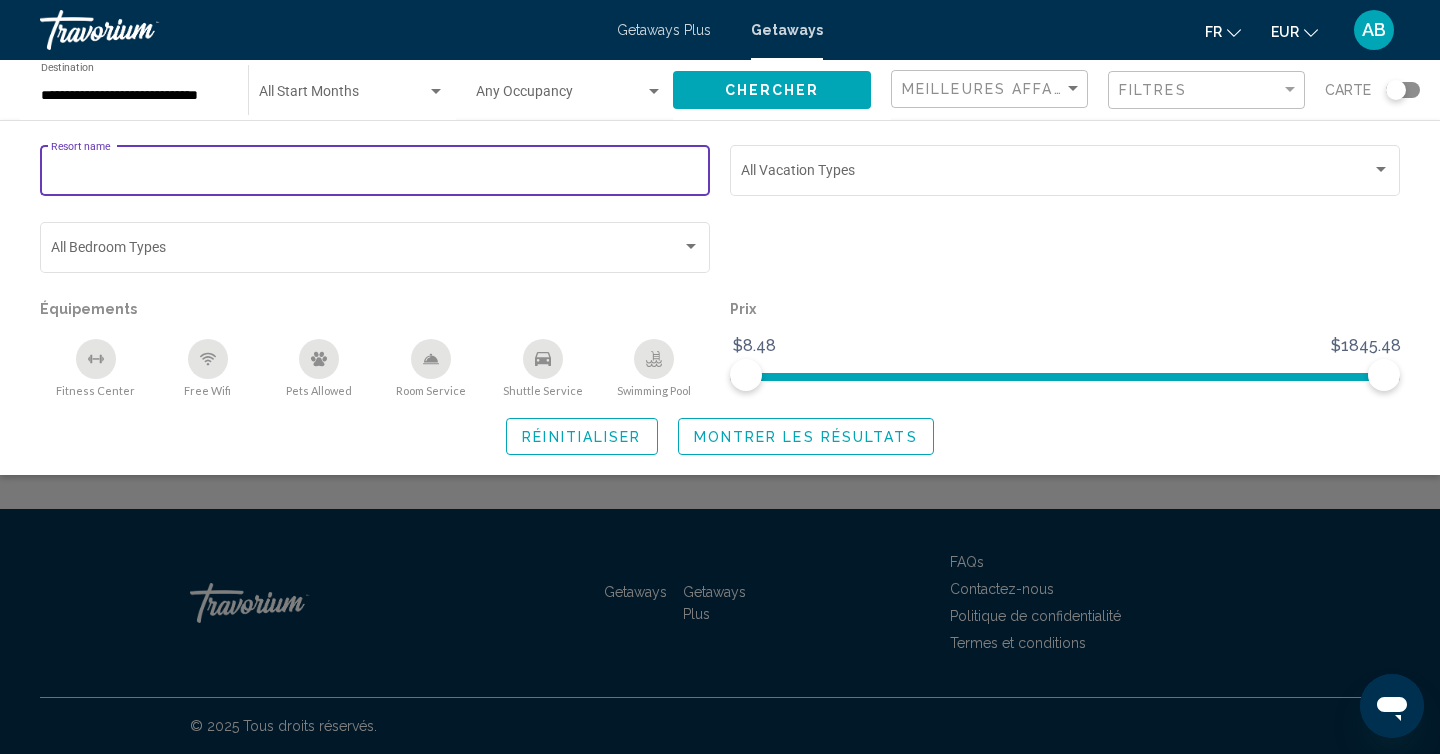 click on "Resort name" at bounding box center [375, 174] 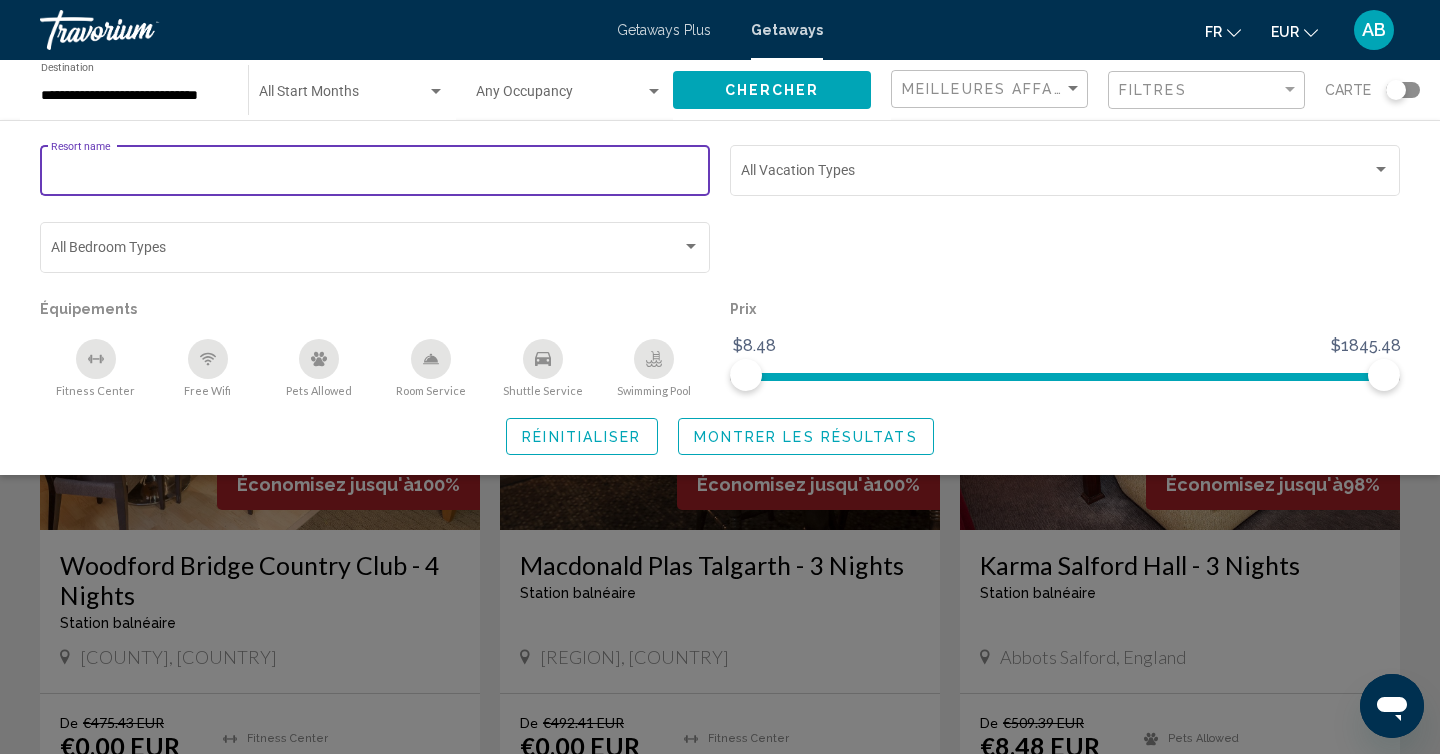 paste on "*****" 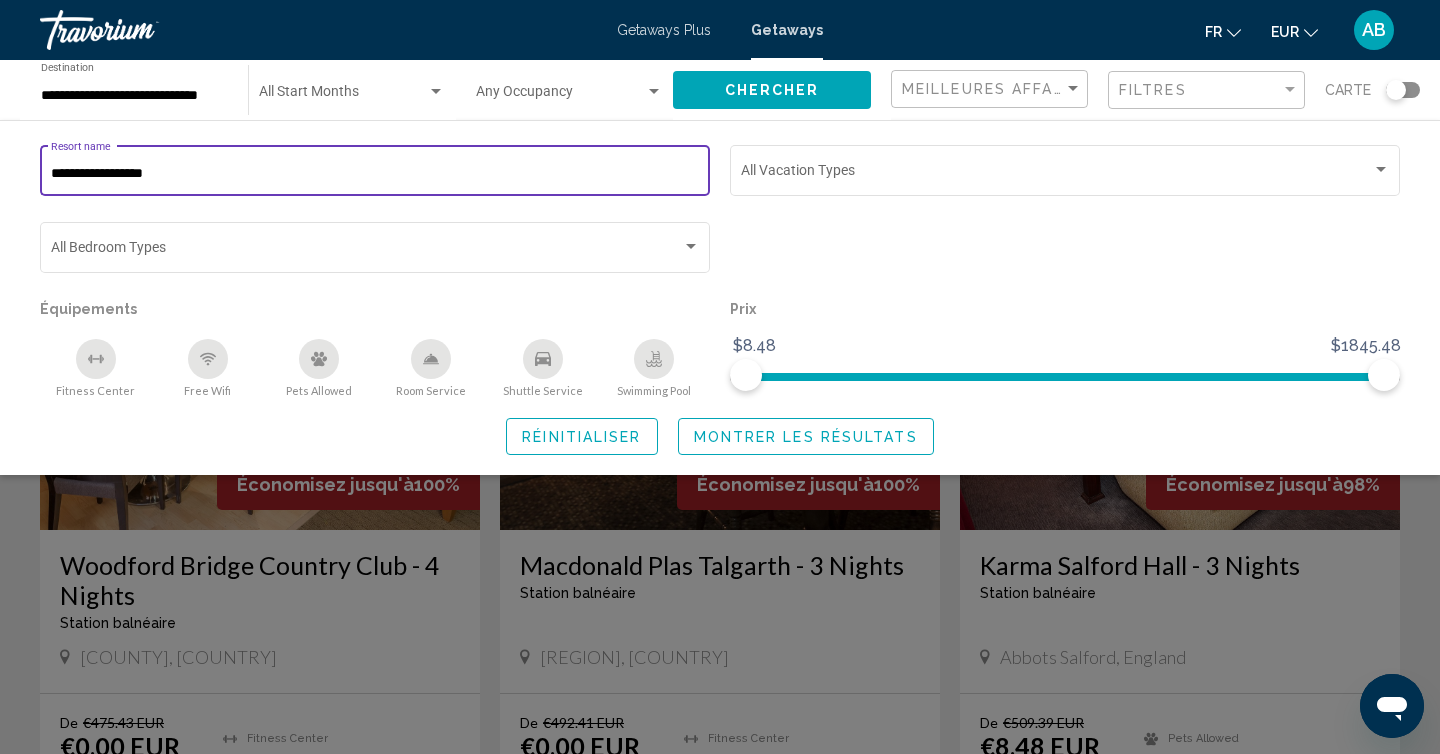 type on "**********" 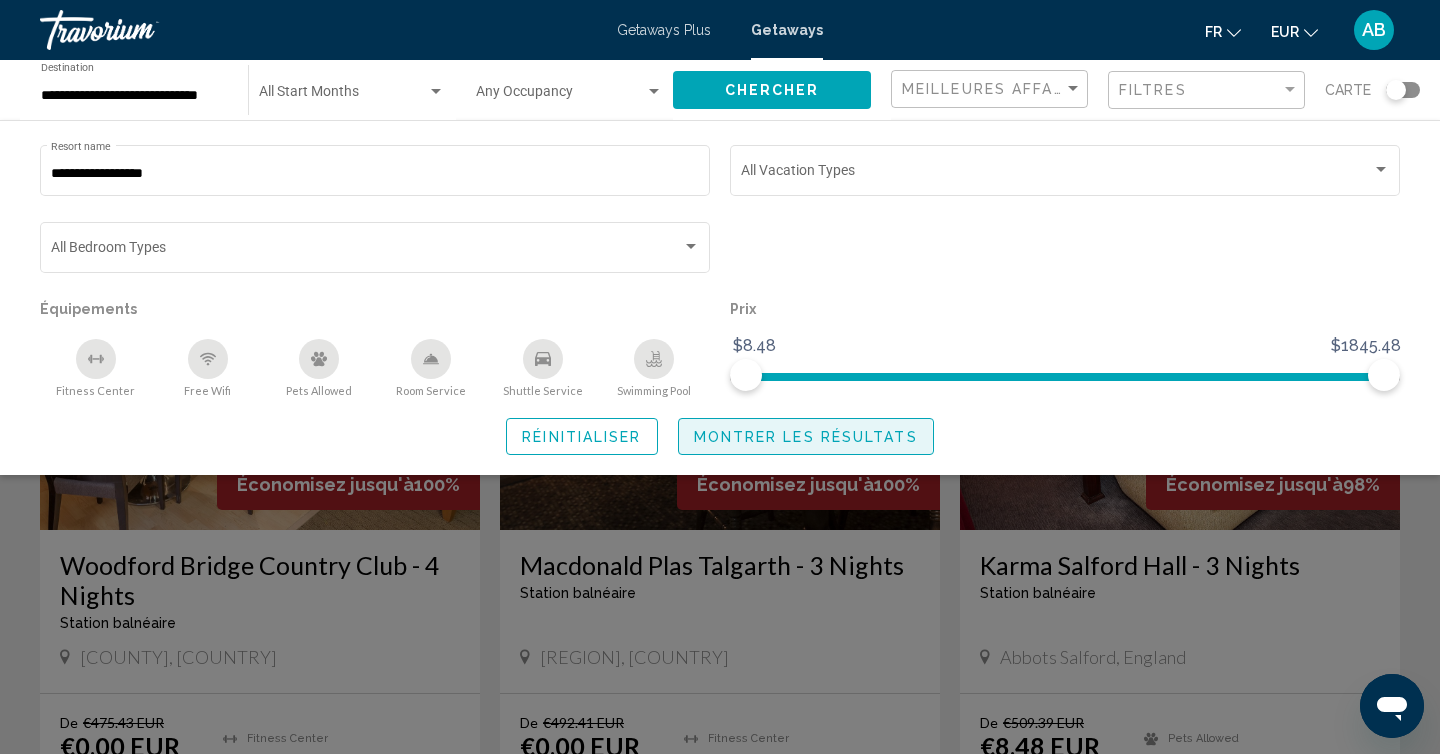 click on "Montrer les résultats" at bounding box center (806, 437) 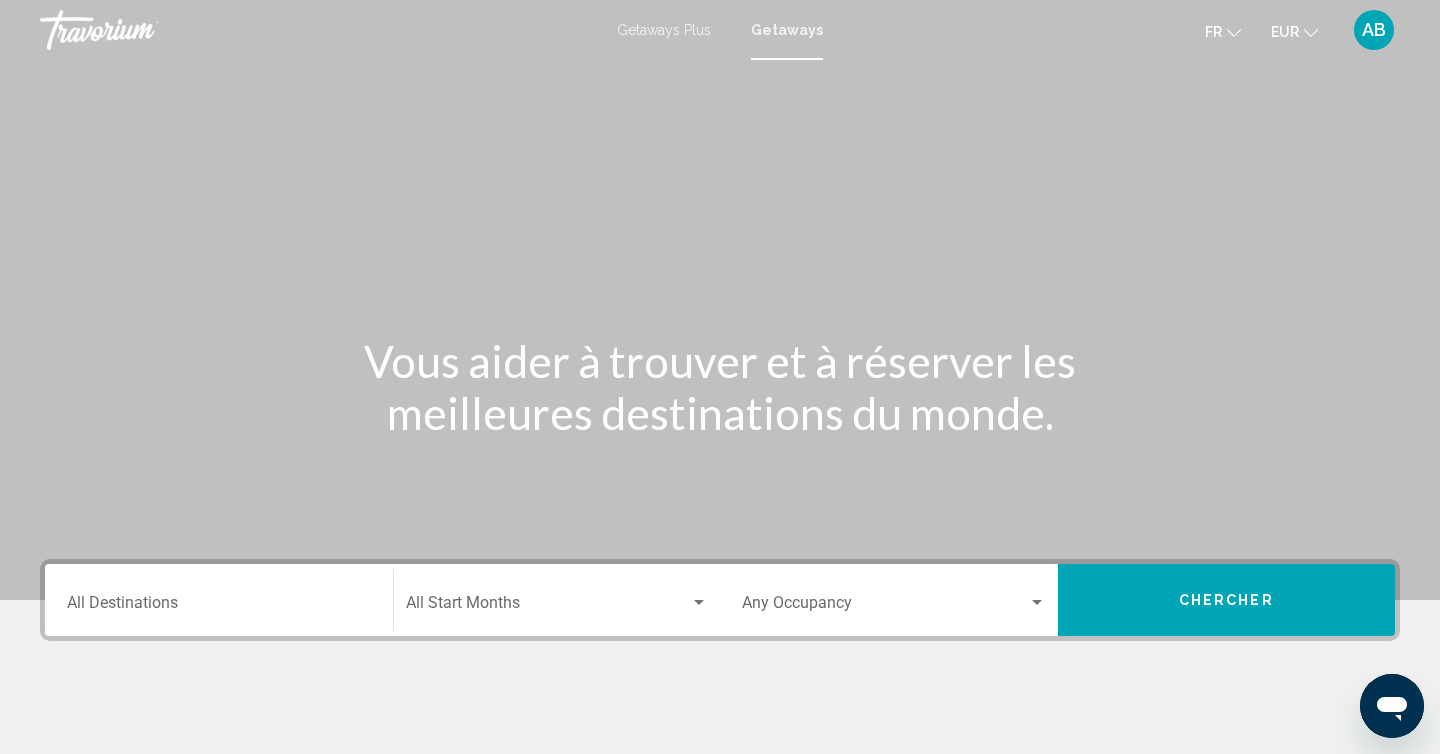 click on "Destination All Destinations" at bounding box center (219, 607) 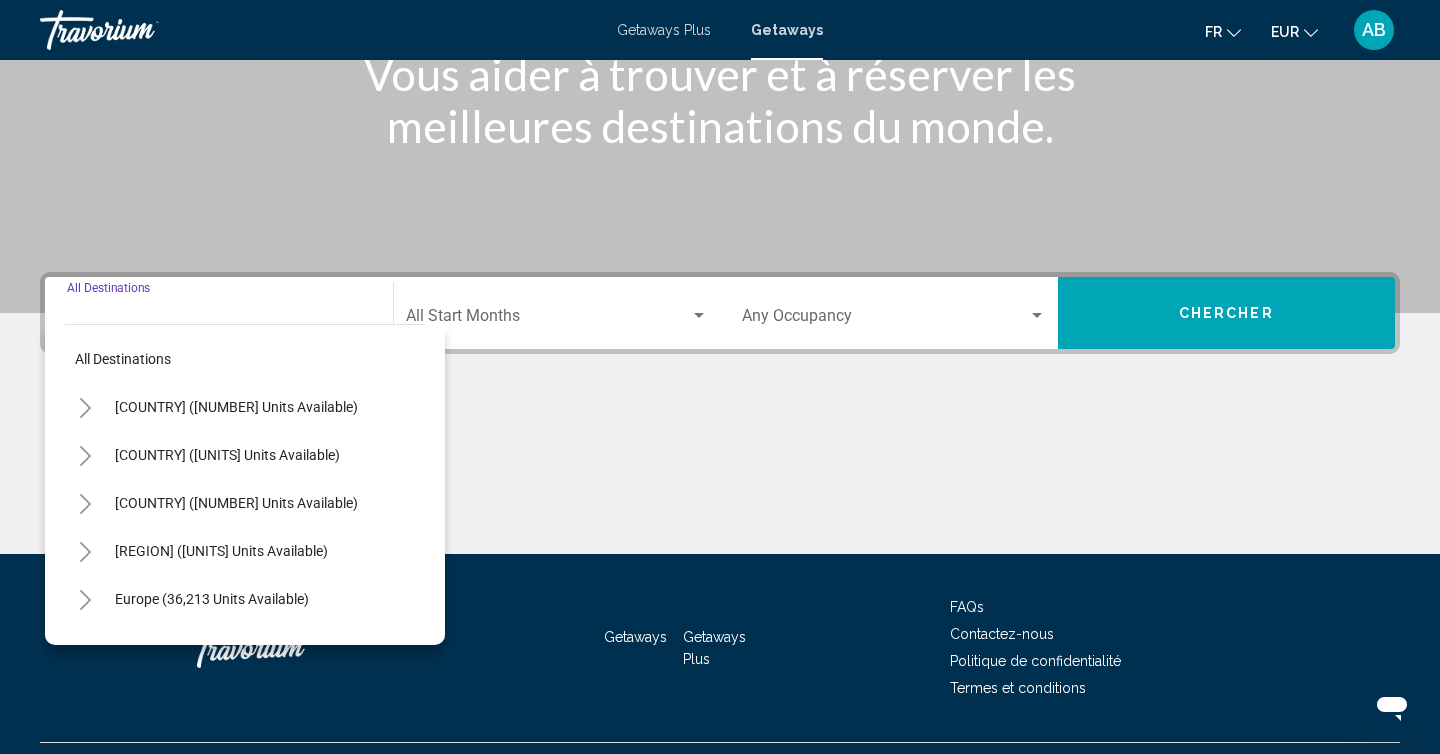 scroll, scrollTop: 332, scrollLeft: 0, axis: vertical 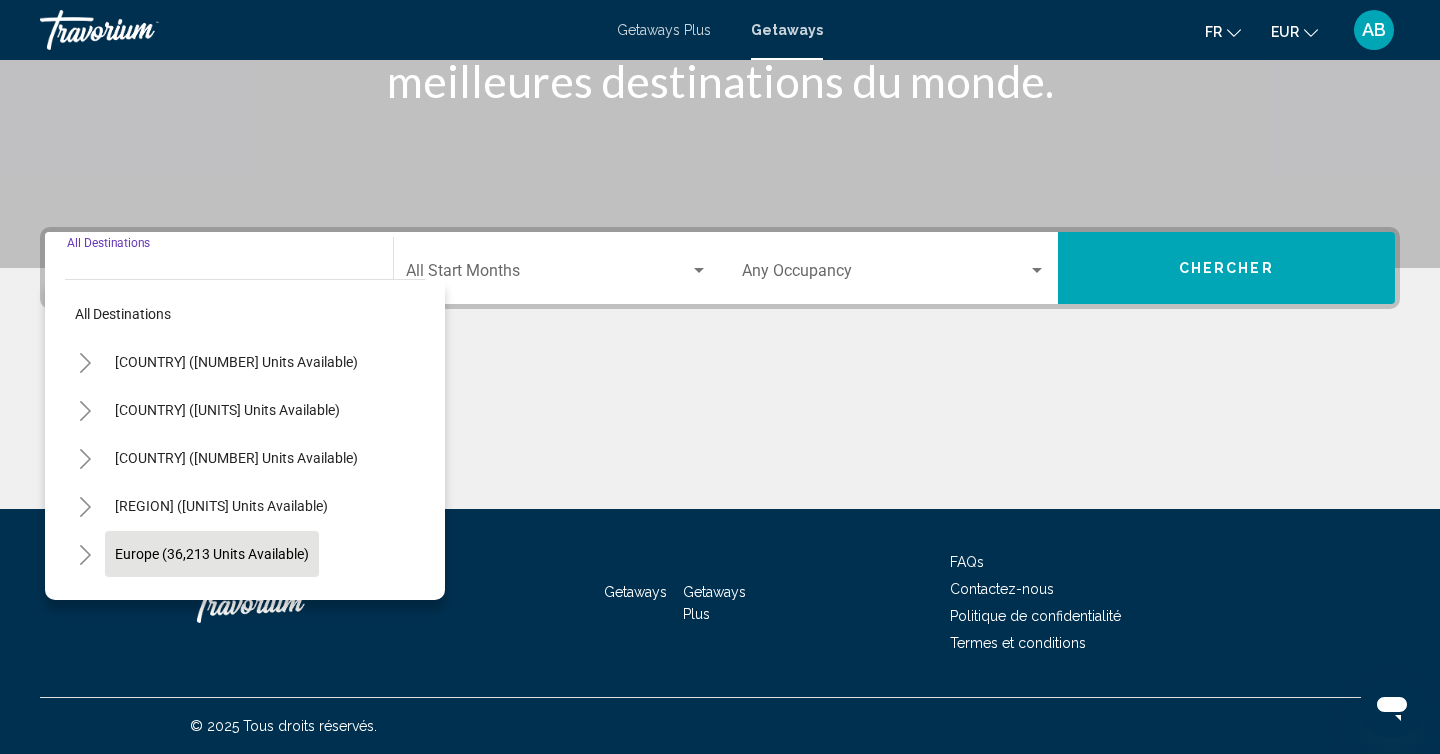 click on "Europe (36,213 units available)" at bounding box center (236, 362) 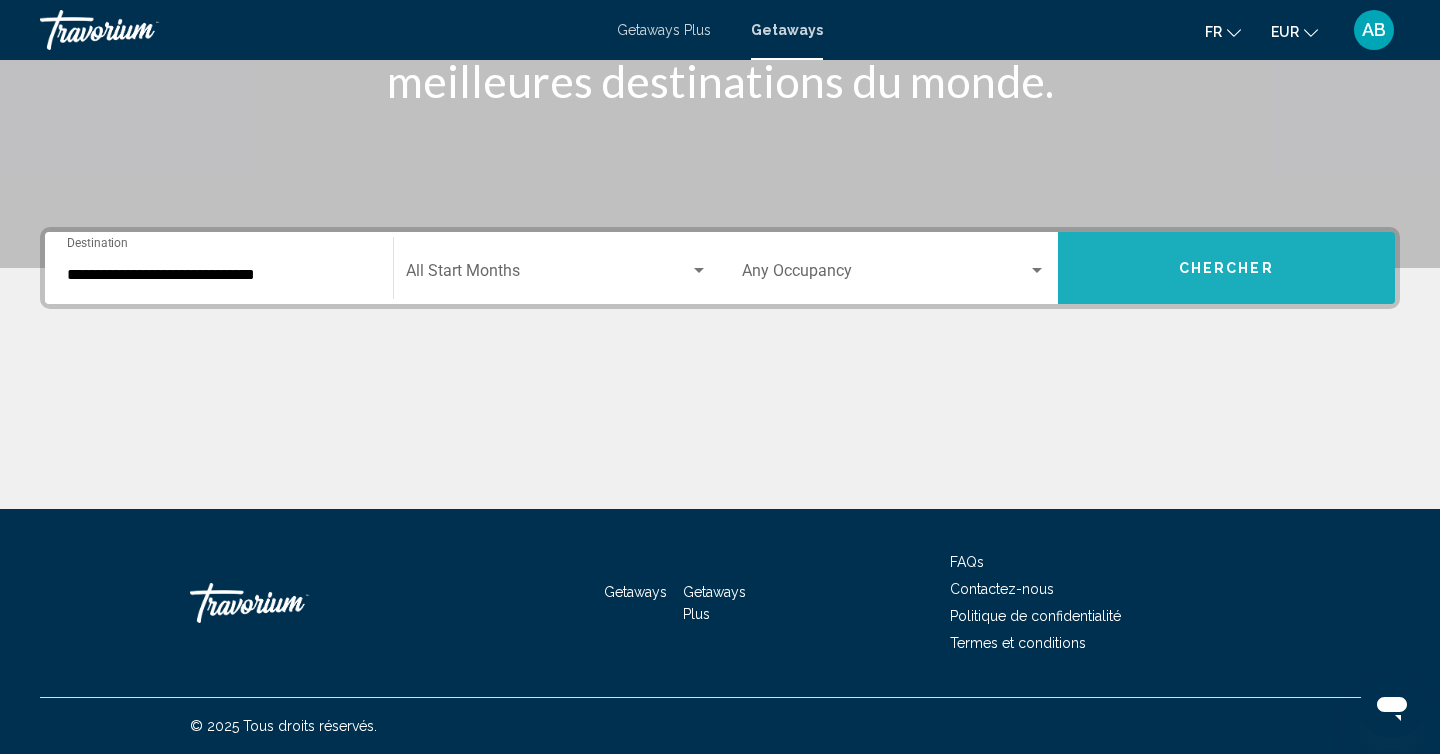 click on "Chercher" at bounding box center [1227, 268] 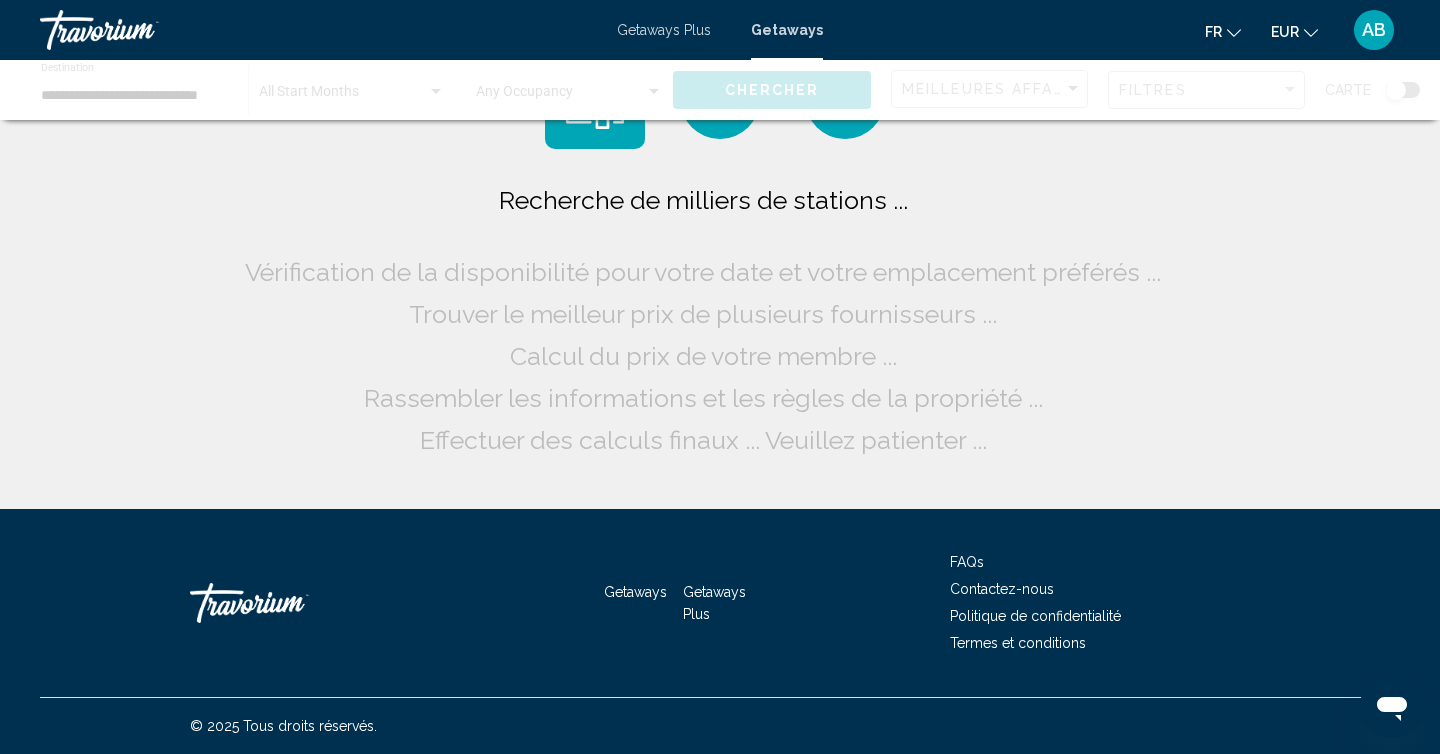 scroll, scrollTop: 0, scrollLeft: 0, axis: both 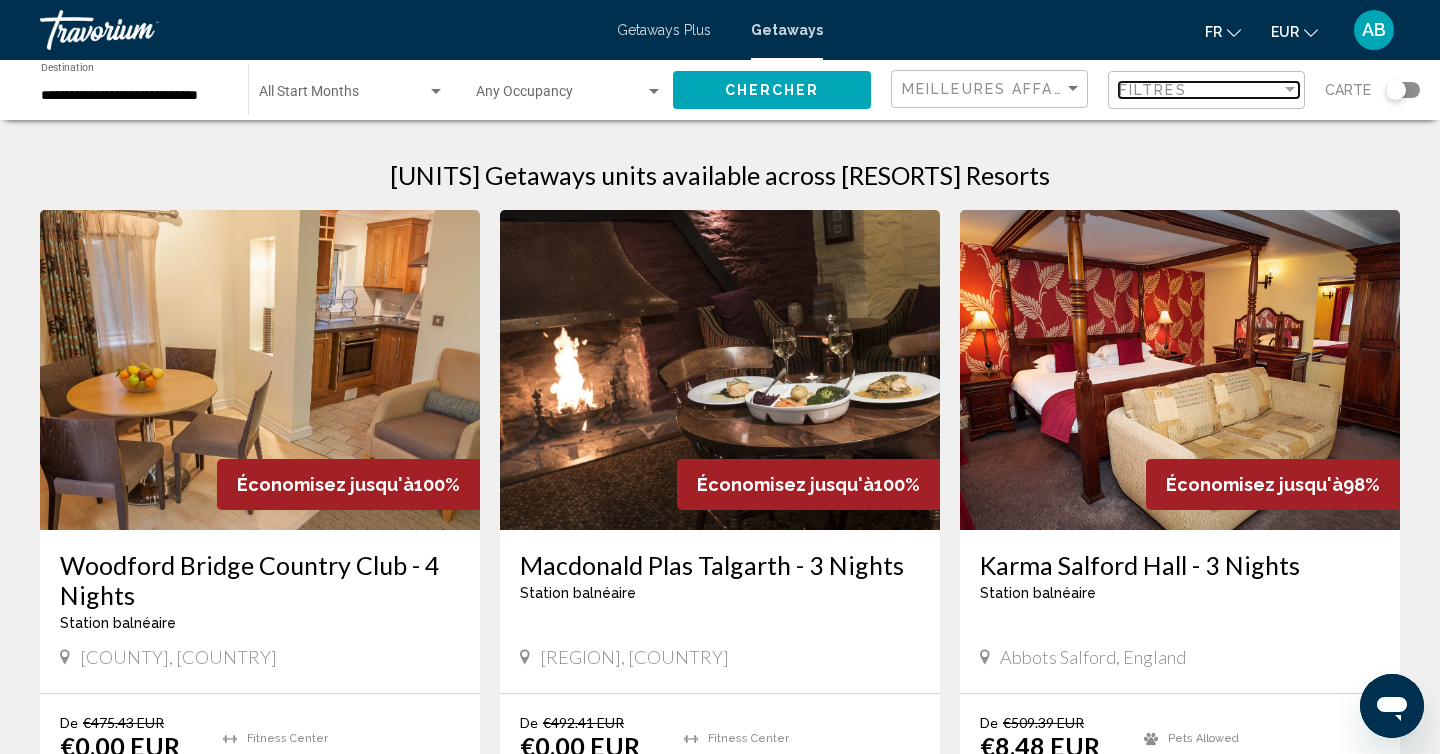 click on "Filtres" at bounding box center [1153, 90] 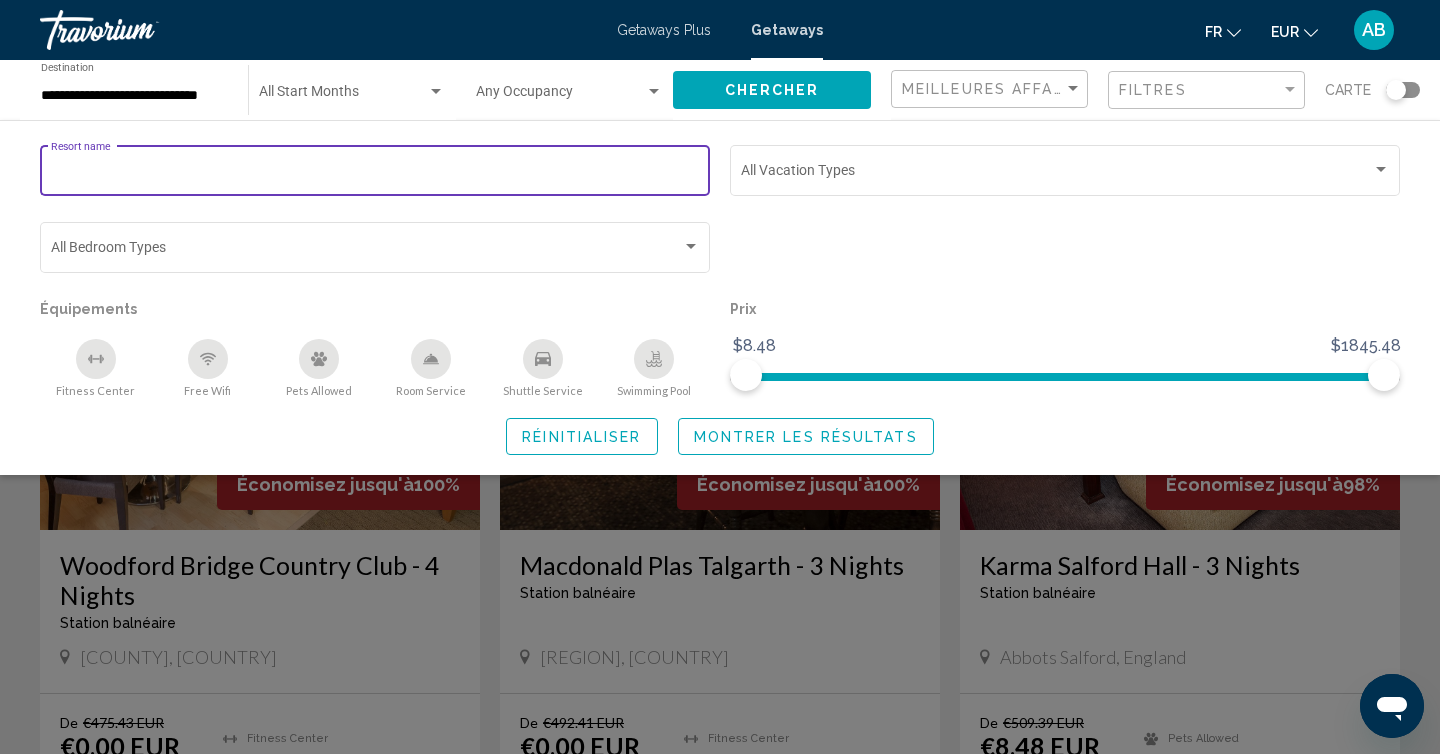 click on "Resort name" at bounding box center [375, 174] 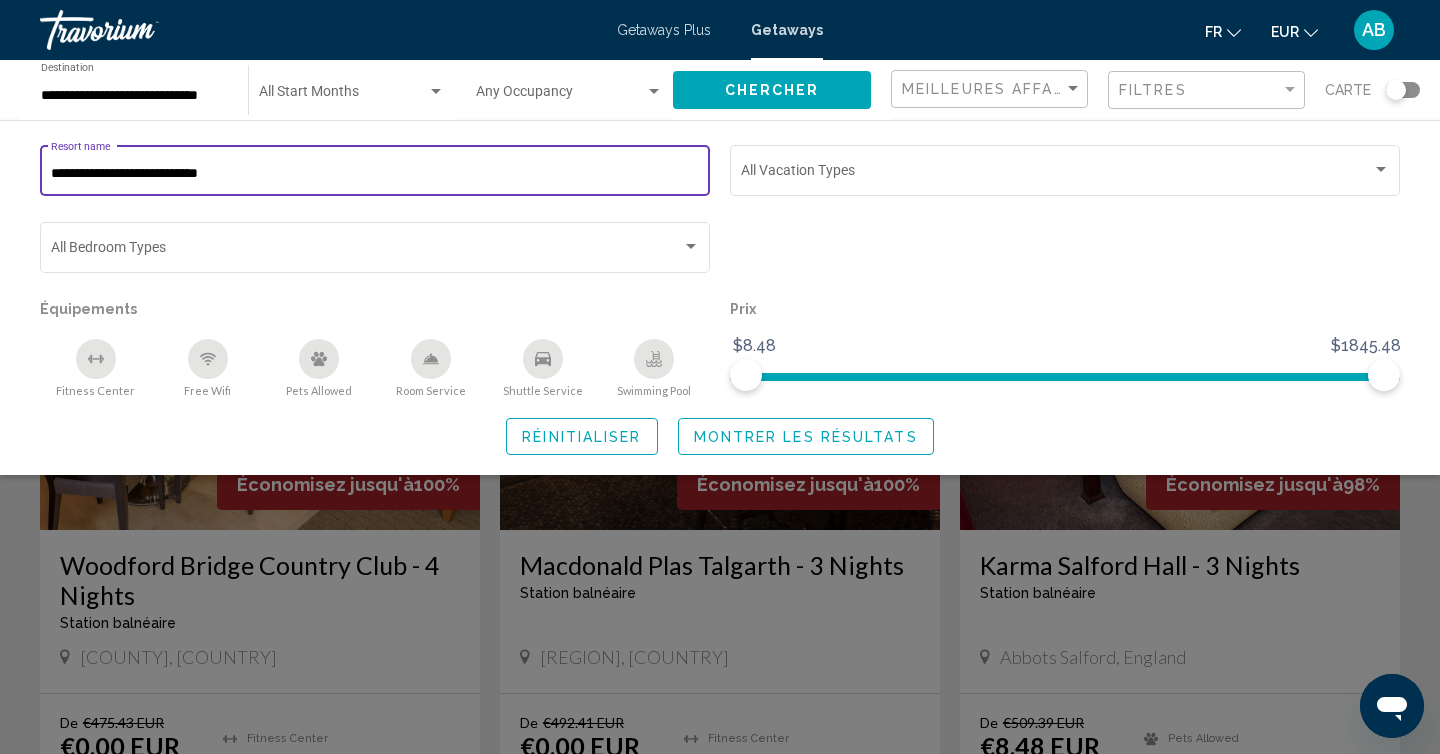 type on "**********" 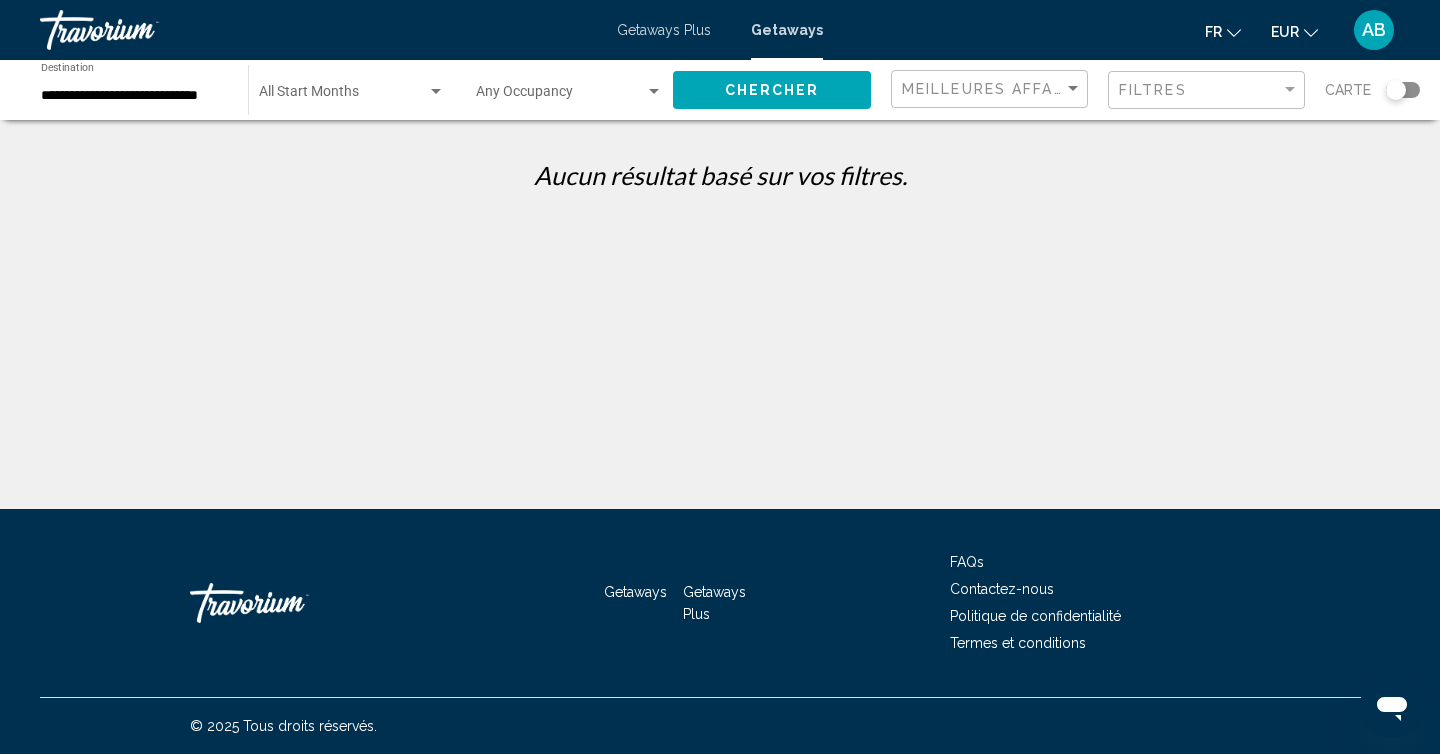 click on "Filtres" at bounding box center [1209, 90] 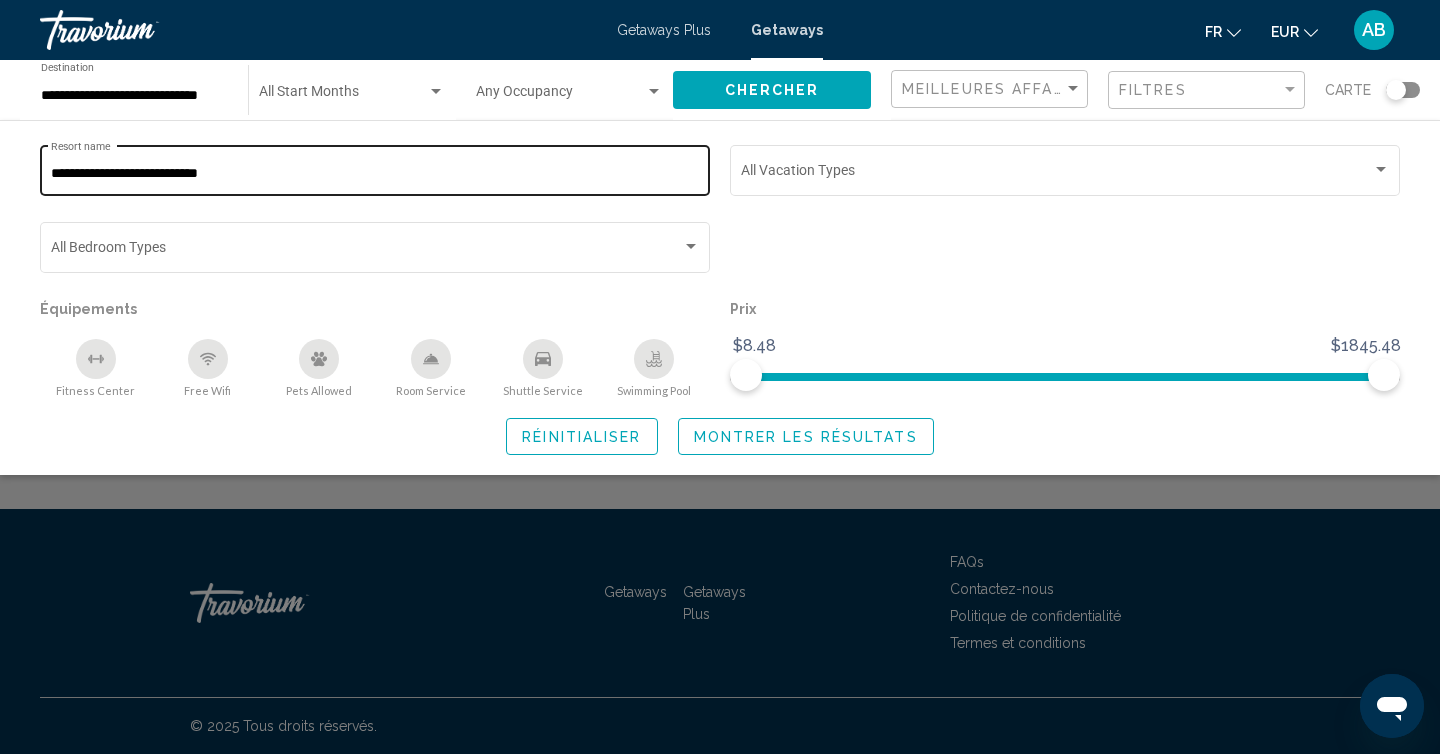click on "**********" at bounding box center [375, 168] 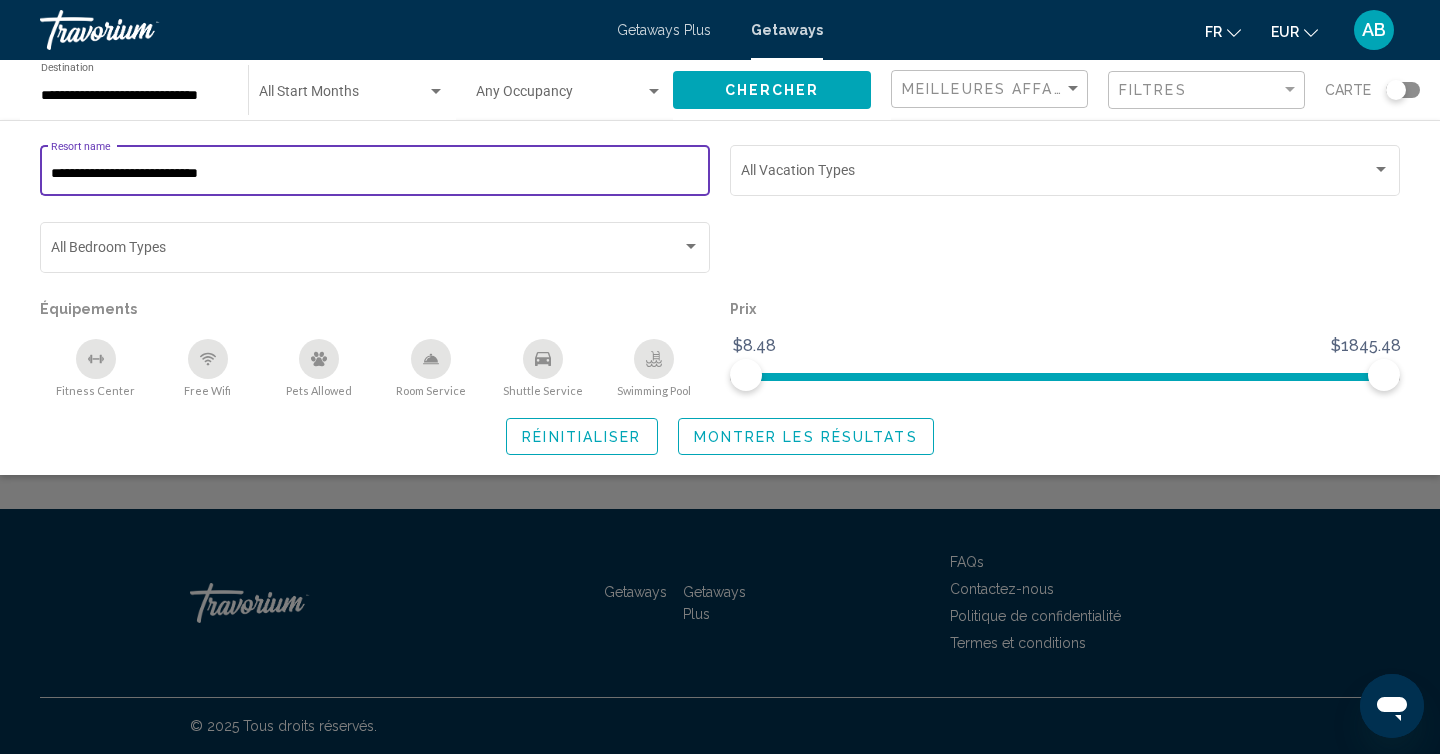 drag, startPoint x: 198, startPoint y: 173, endPoint x: 0, endPoint y: 89, distance: 215.08138 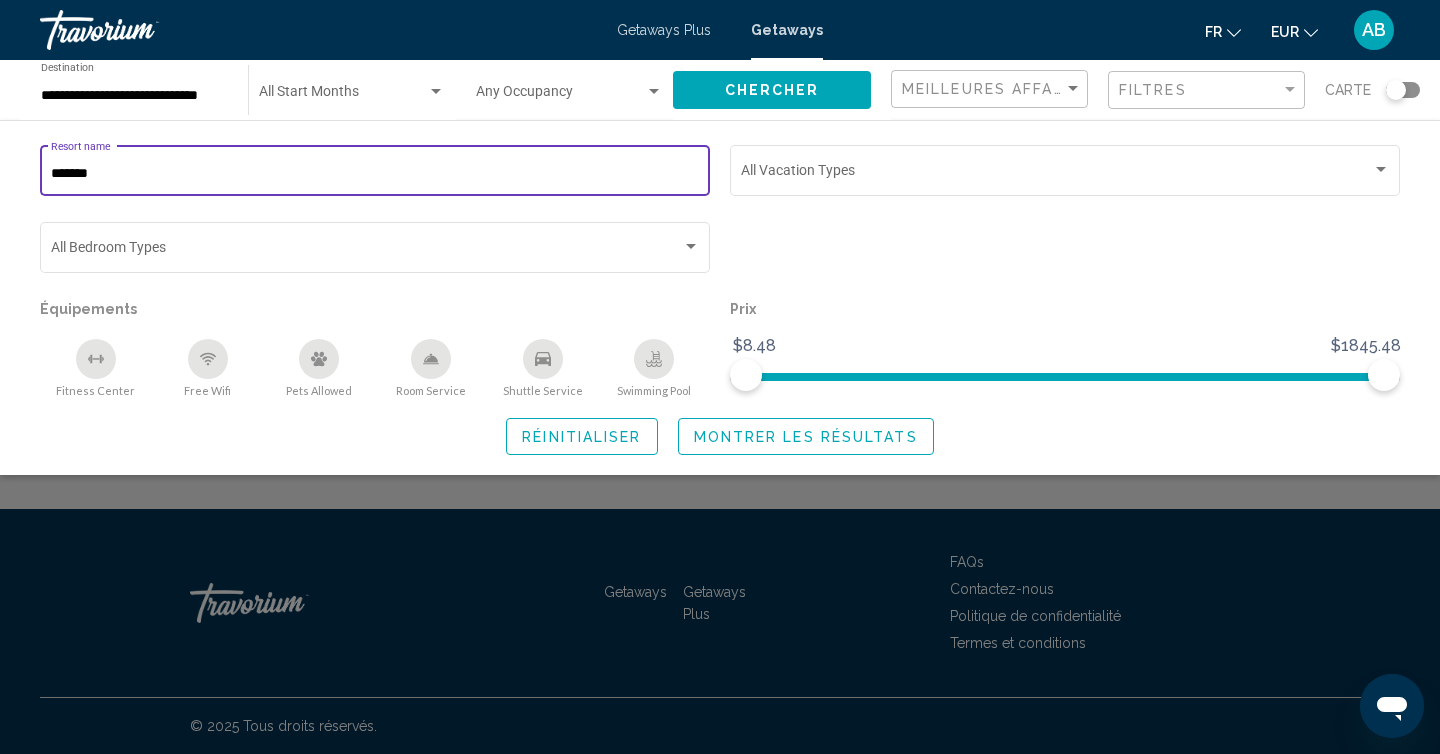 type on "*******" 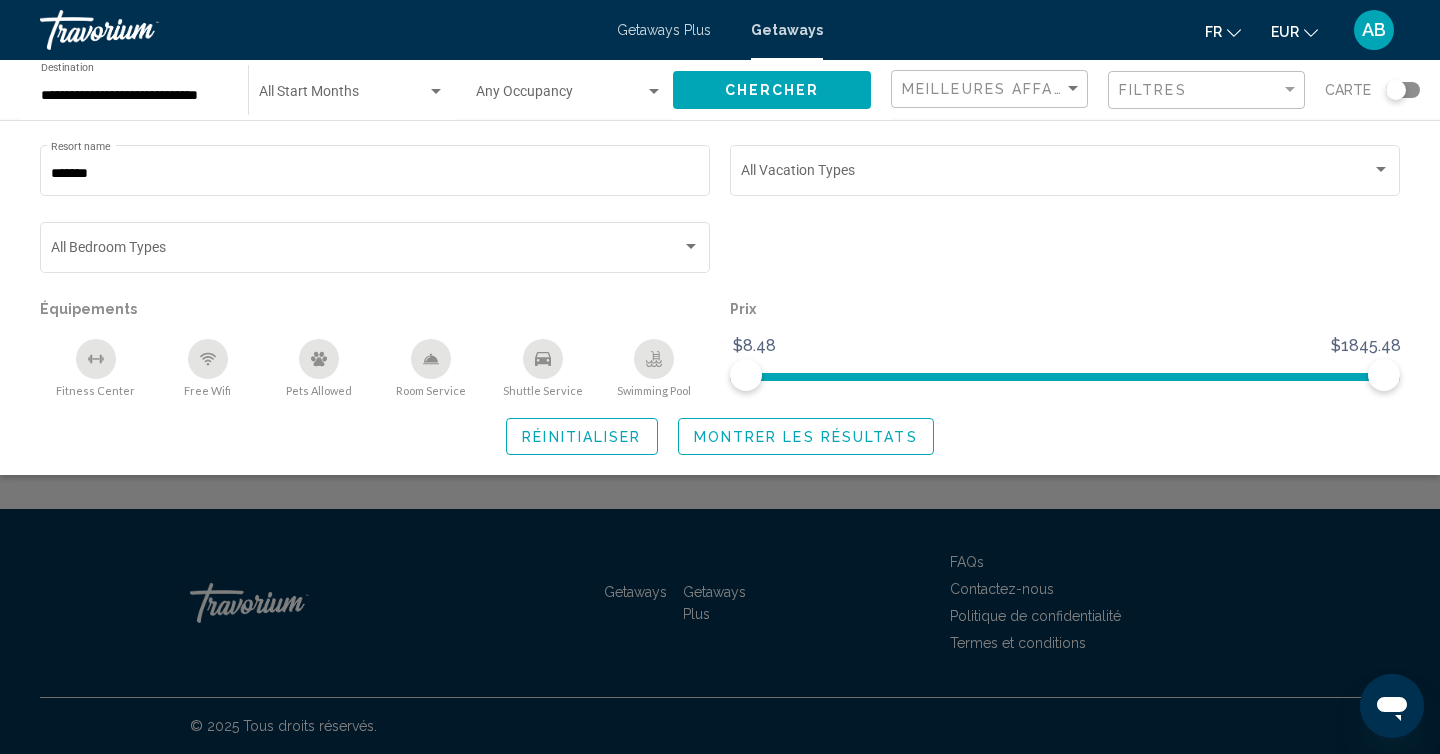 click on "******* Resort name Vacation Types All Vacation Types Bedroom Types All Bedroom Types Équipements
Fitness Center
Free Wifi
Pets Allowed
Room Service
Shuttle Service
Swimming Pool  Prix [PRICE] [PRICE] [PRICE] [PRICE] Réinitialiser Montrer les résultats" at bounding box center (720, 298) 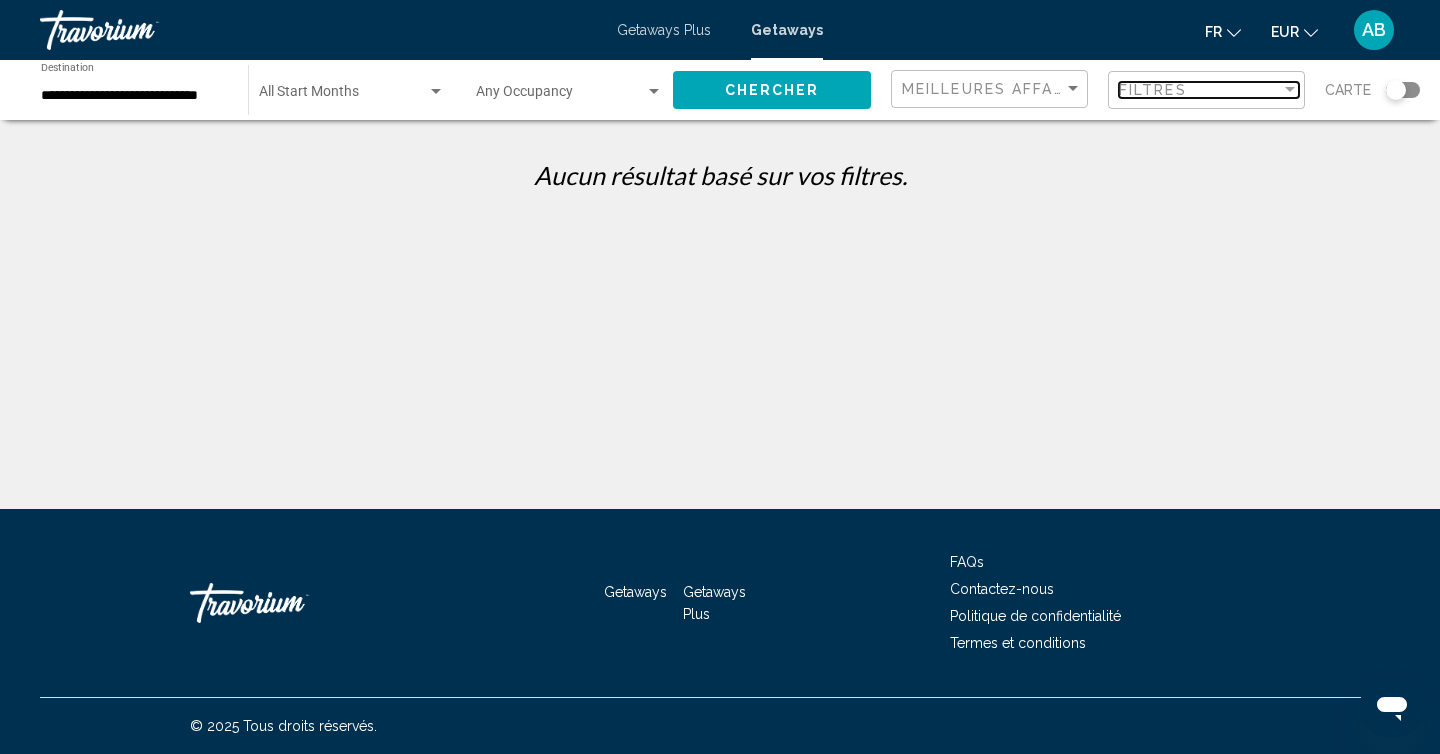 click on "Filtres" at bounding box center [1153, 90] 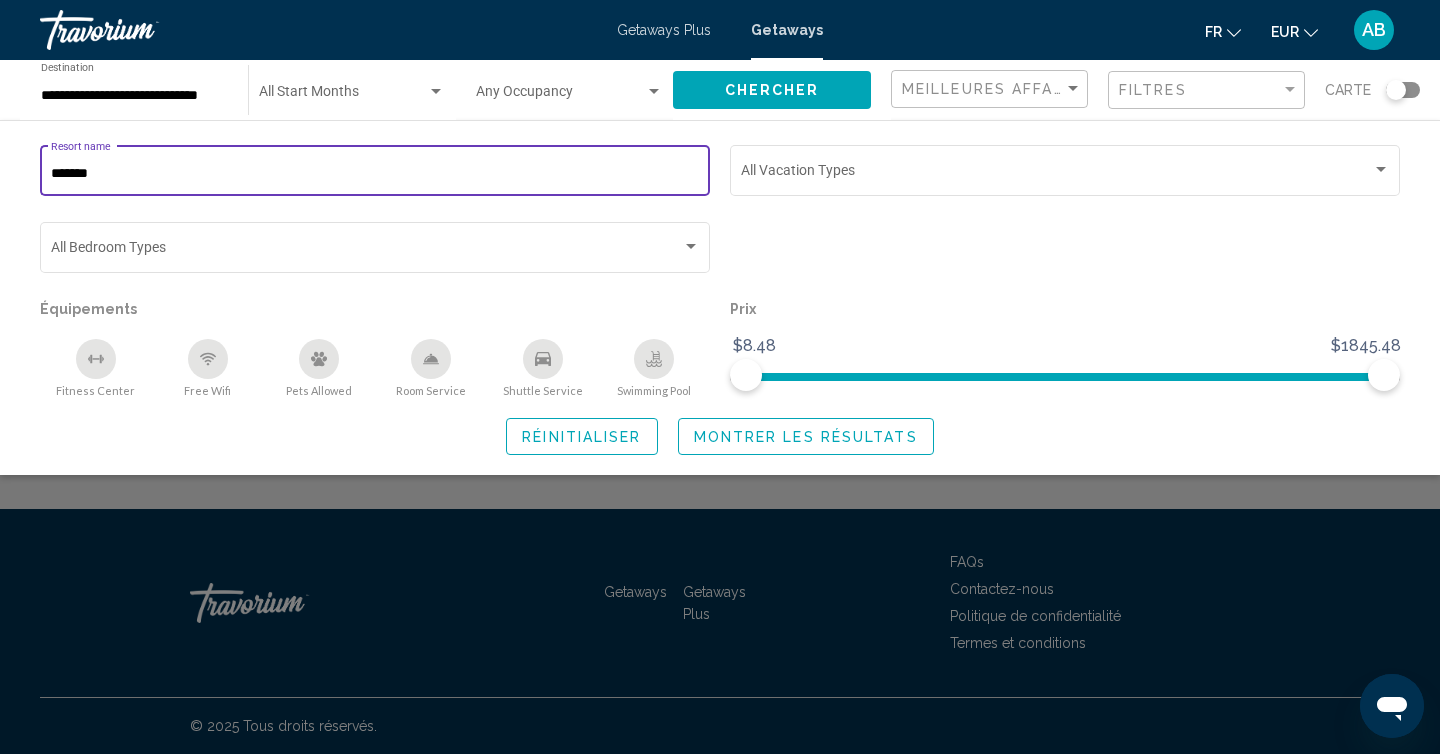 drag, startPoint x: 345, startPoint y: 166, endPoint x: 0, endPoint y: 178, distance: 345.20862 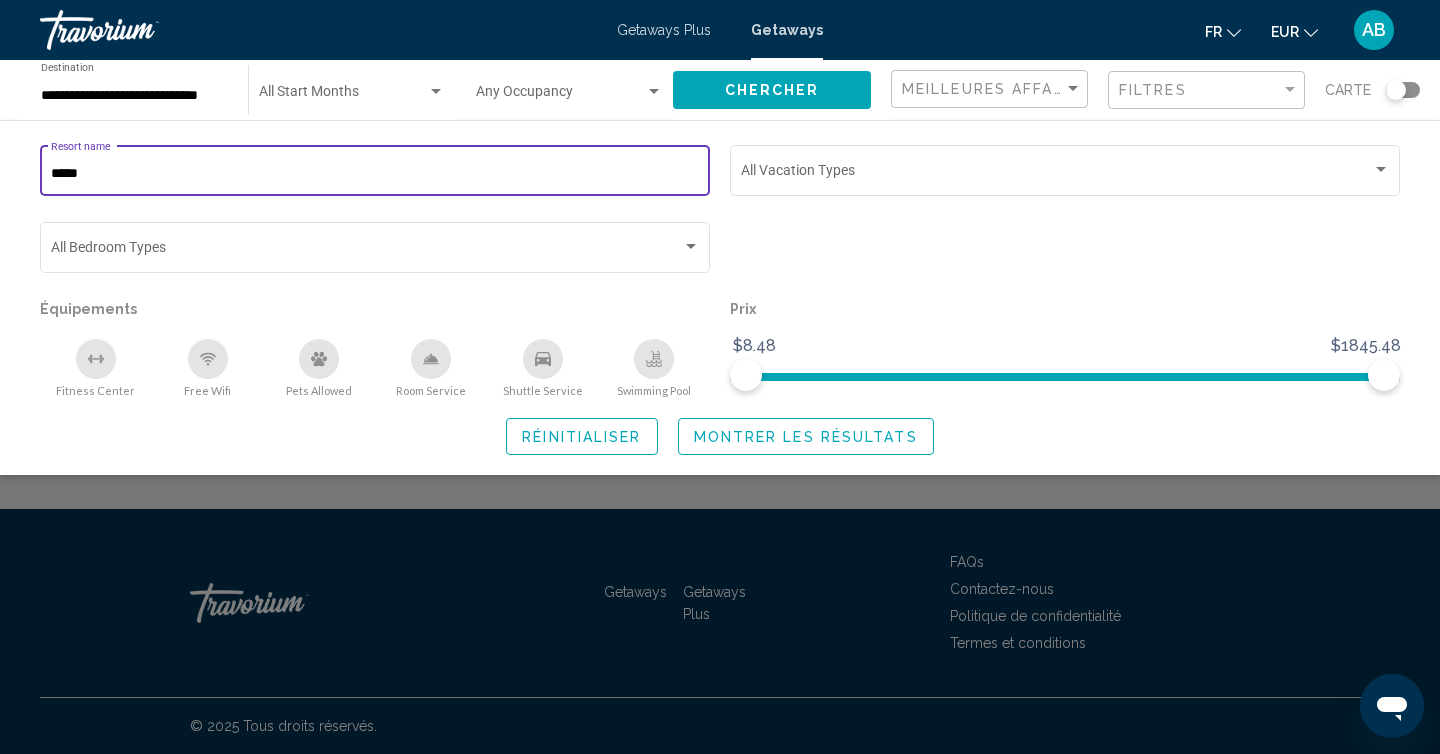 type on "*****" 